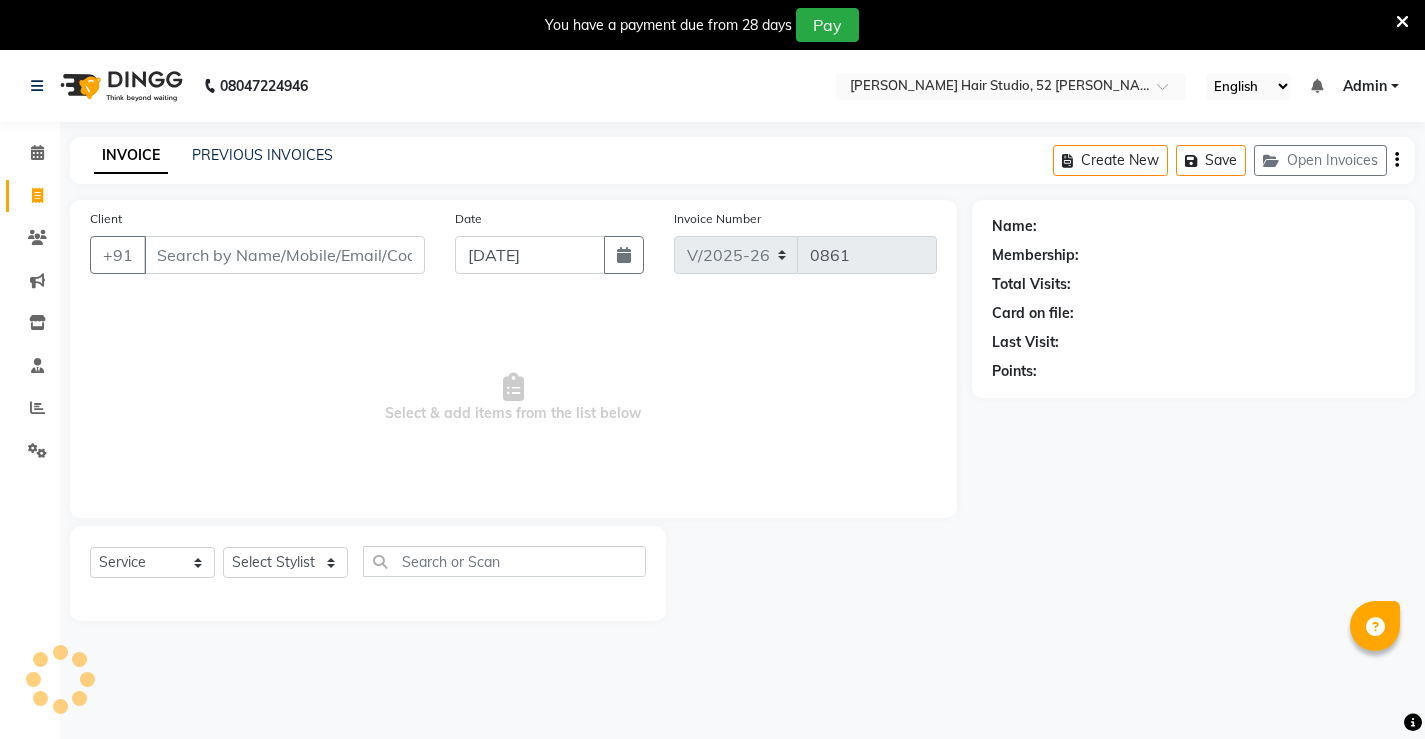 select on "7705" 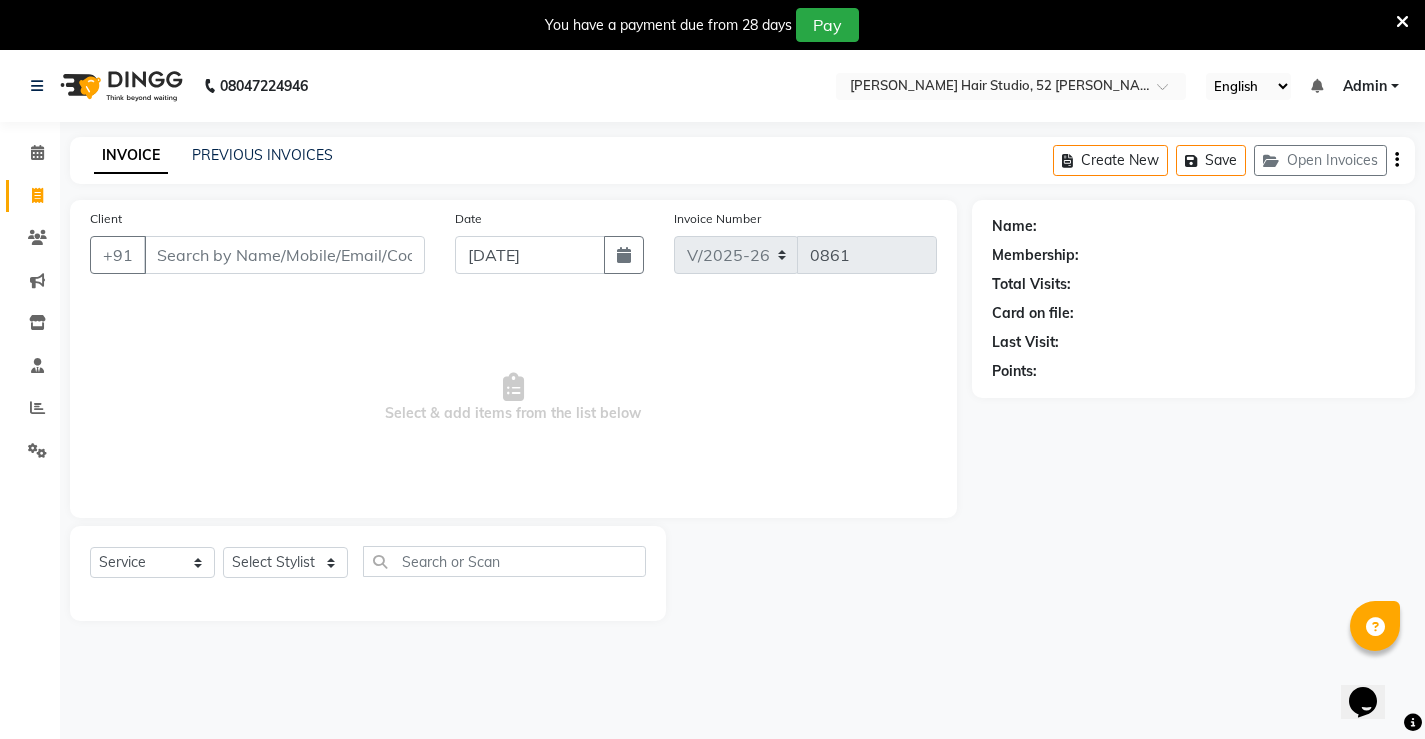 scroll, scrollTop: 0, scrollLeft: 0, axis: both 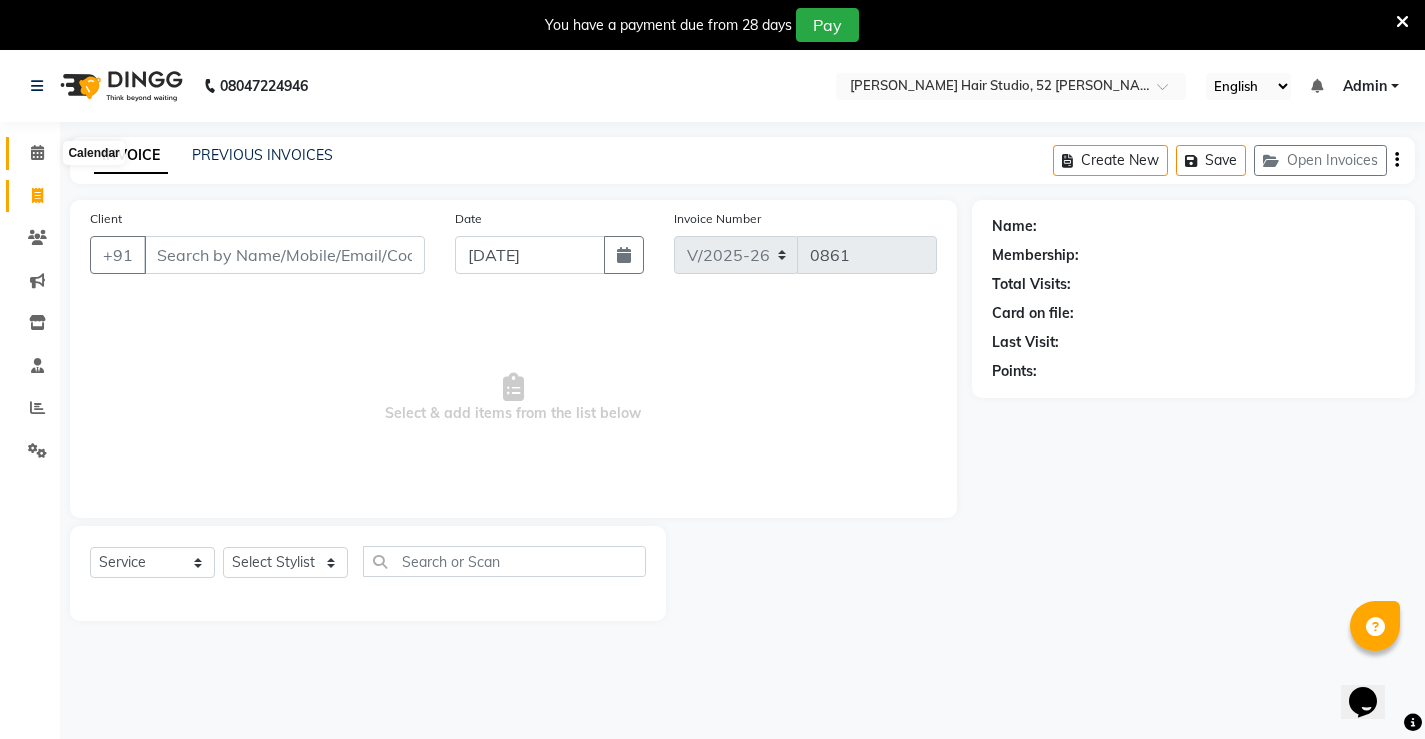 click 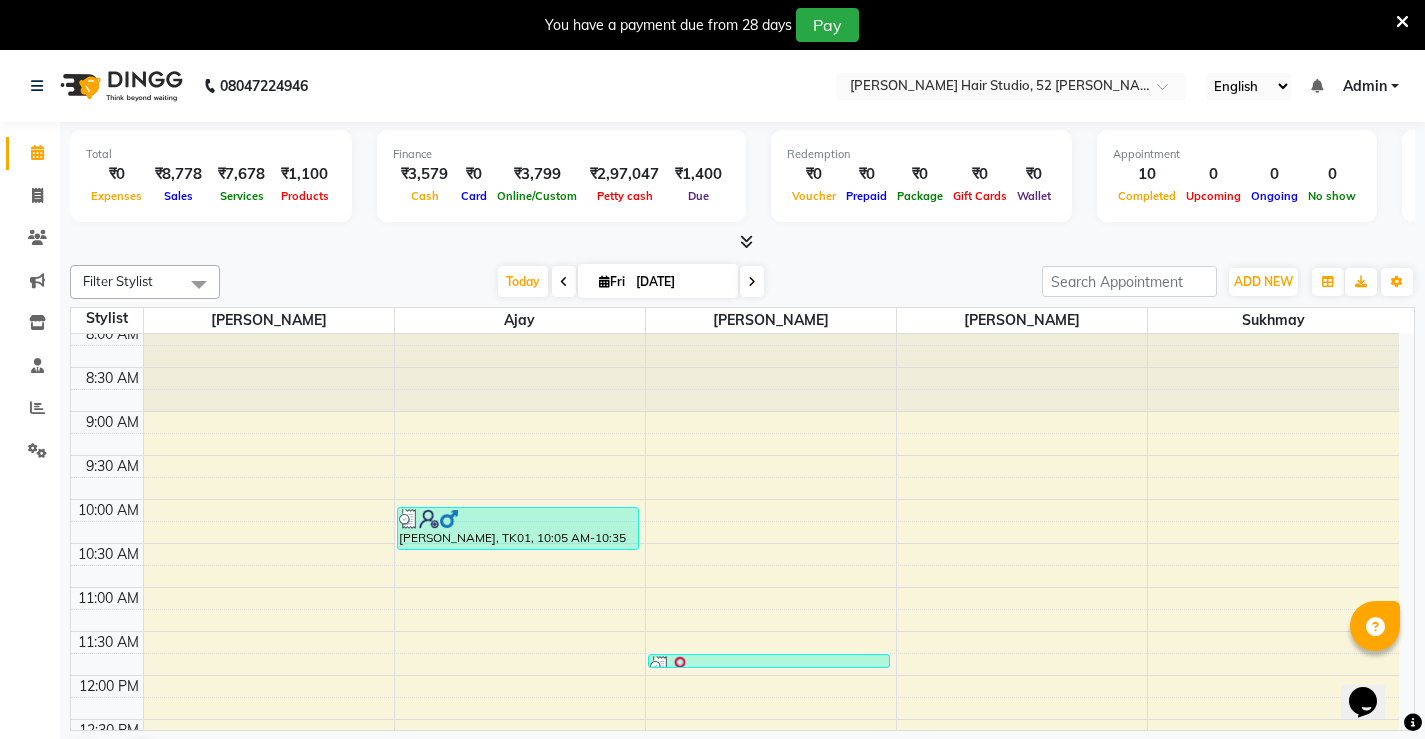 scroll, scrollTop: 0, scrollLeft: 0, axis: both 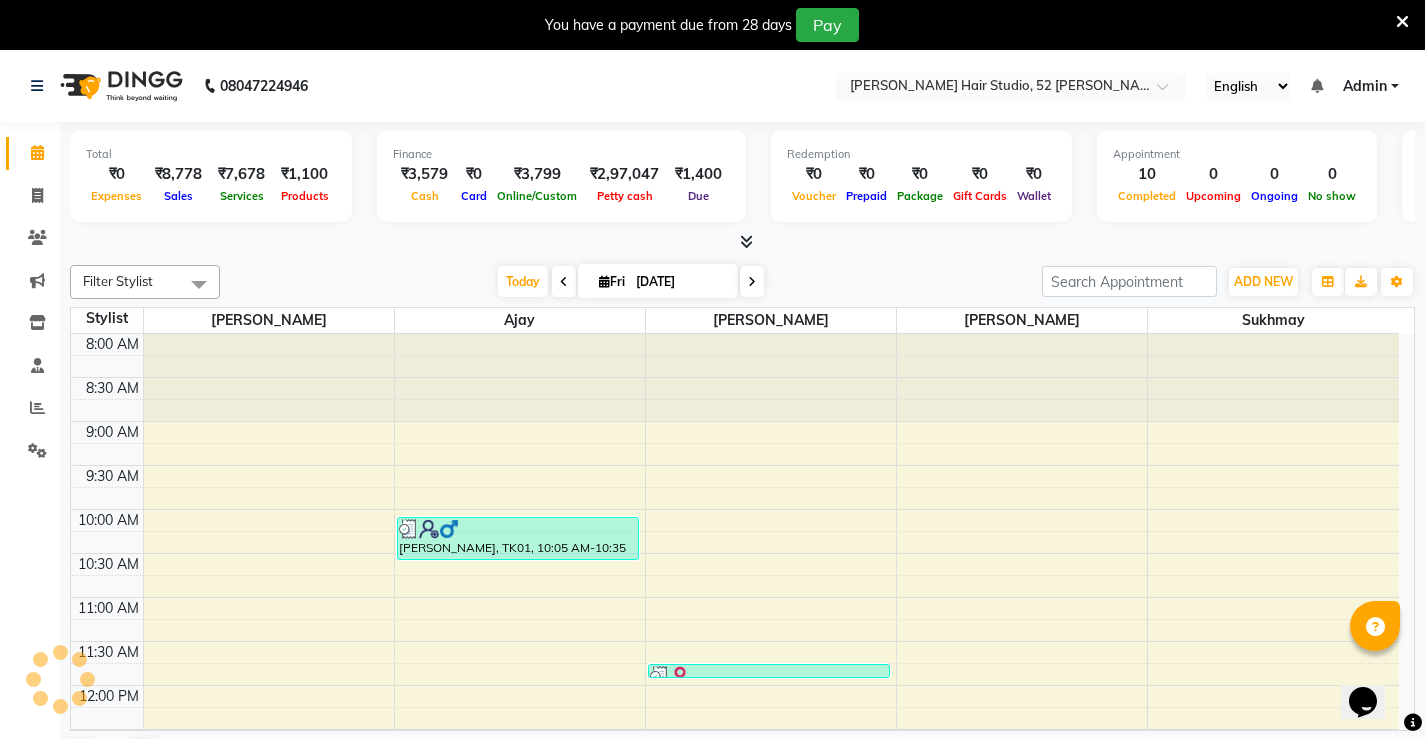 click on "₹0" at bounding box center [116, 174] 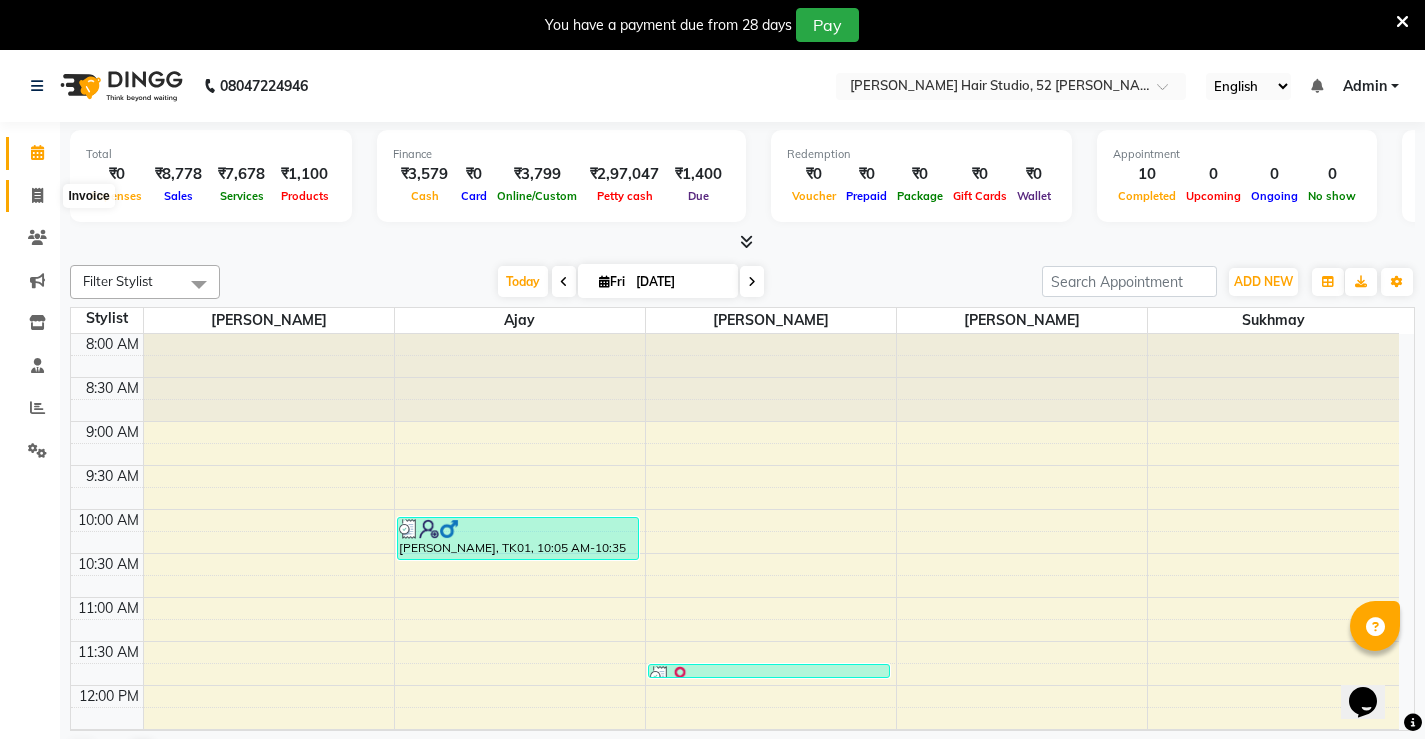 click 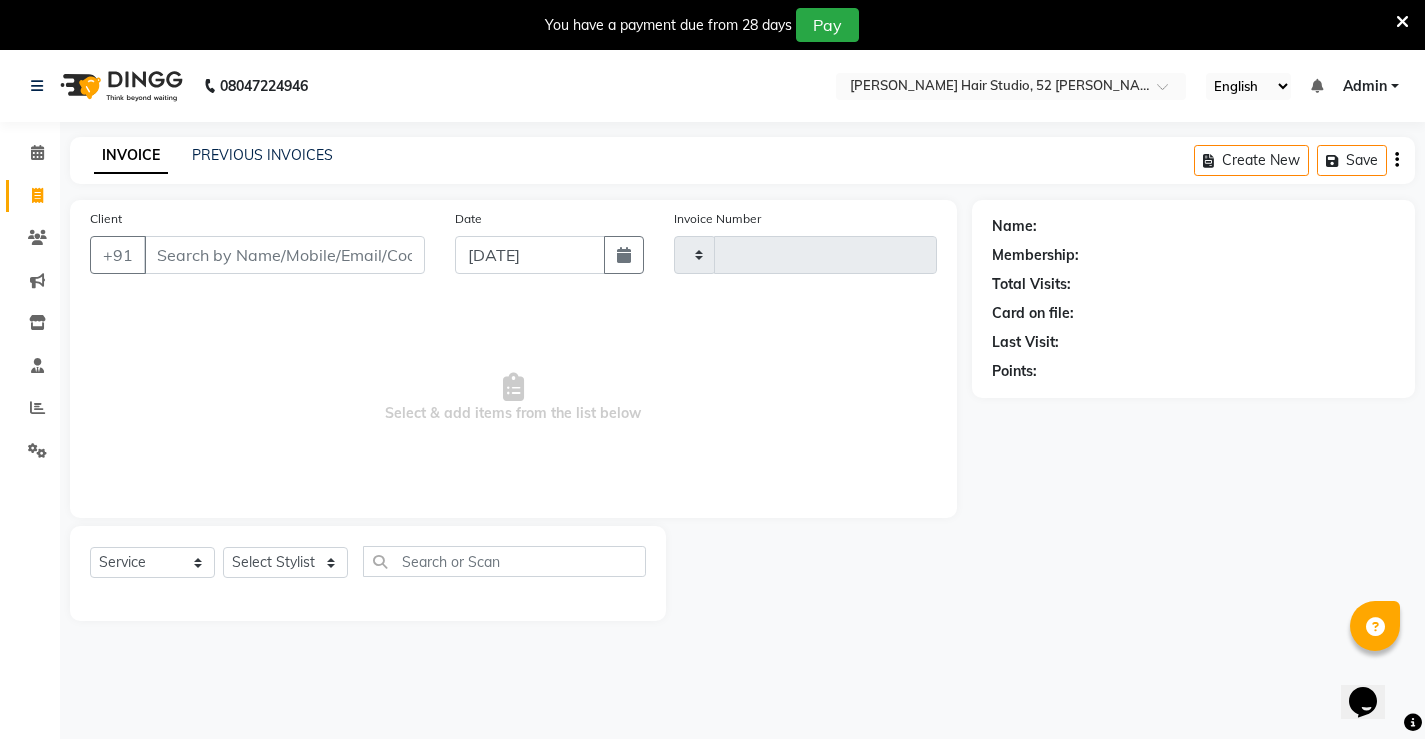 type on "0861" 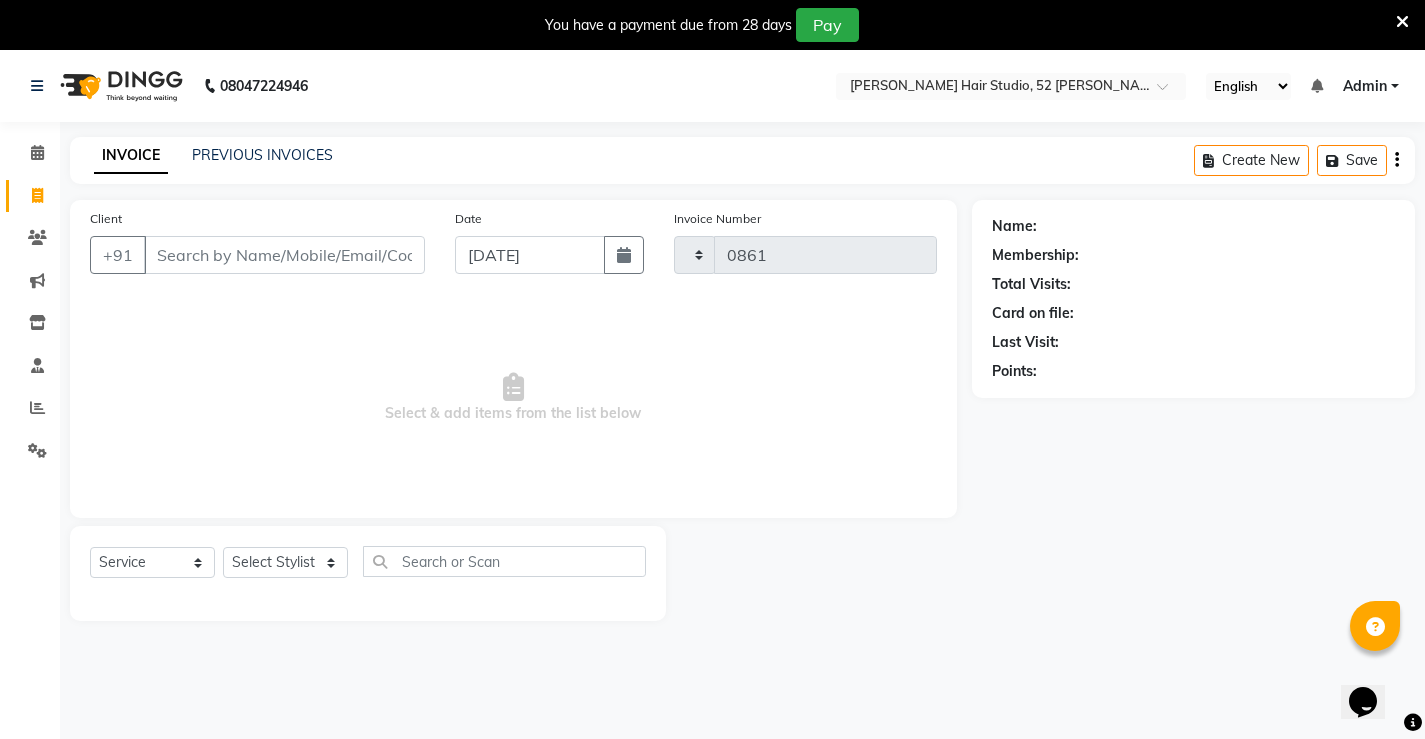select on "7705" 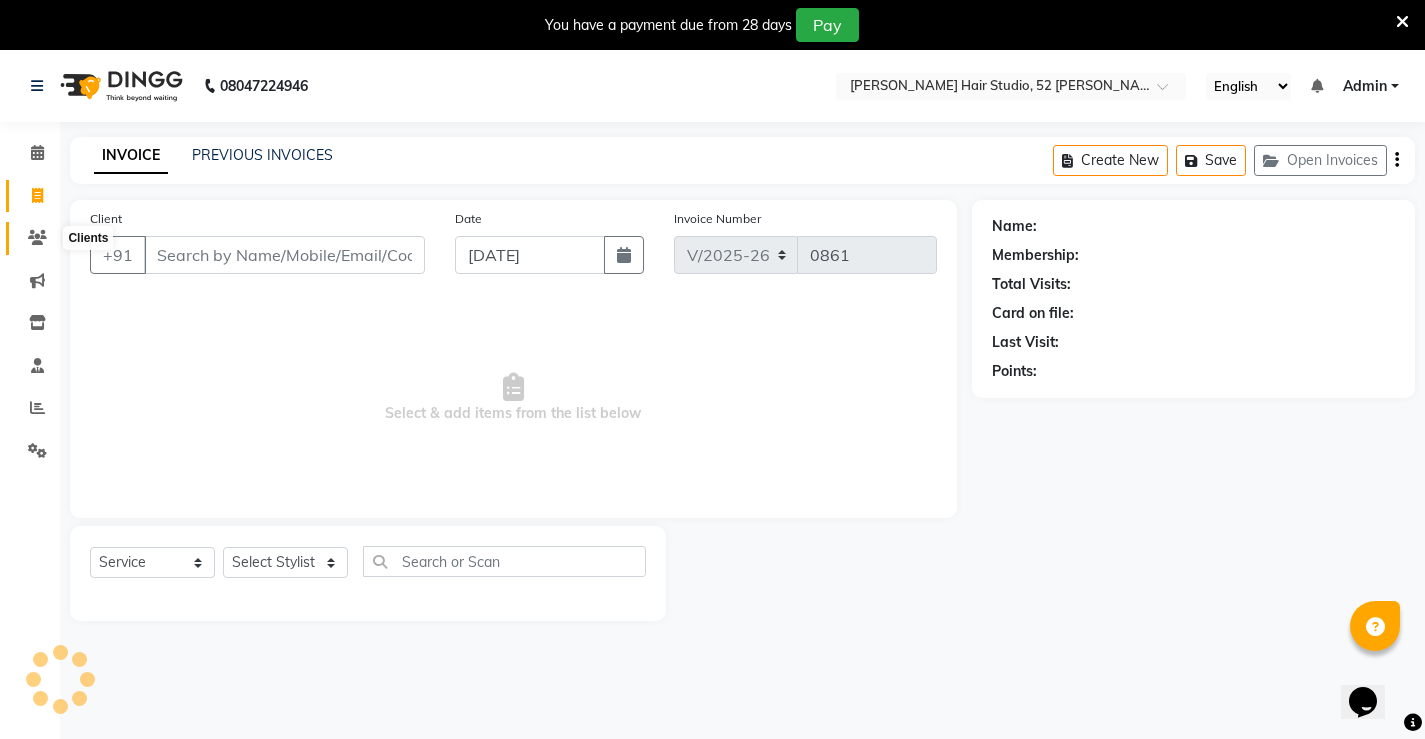 click 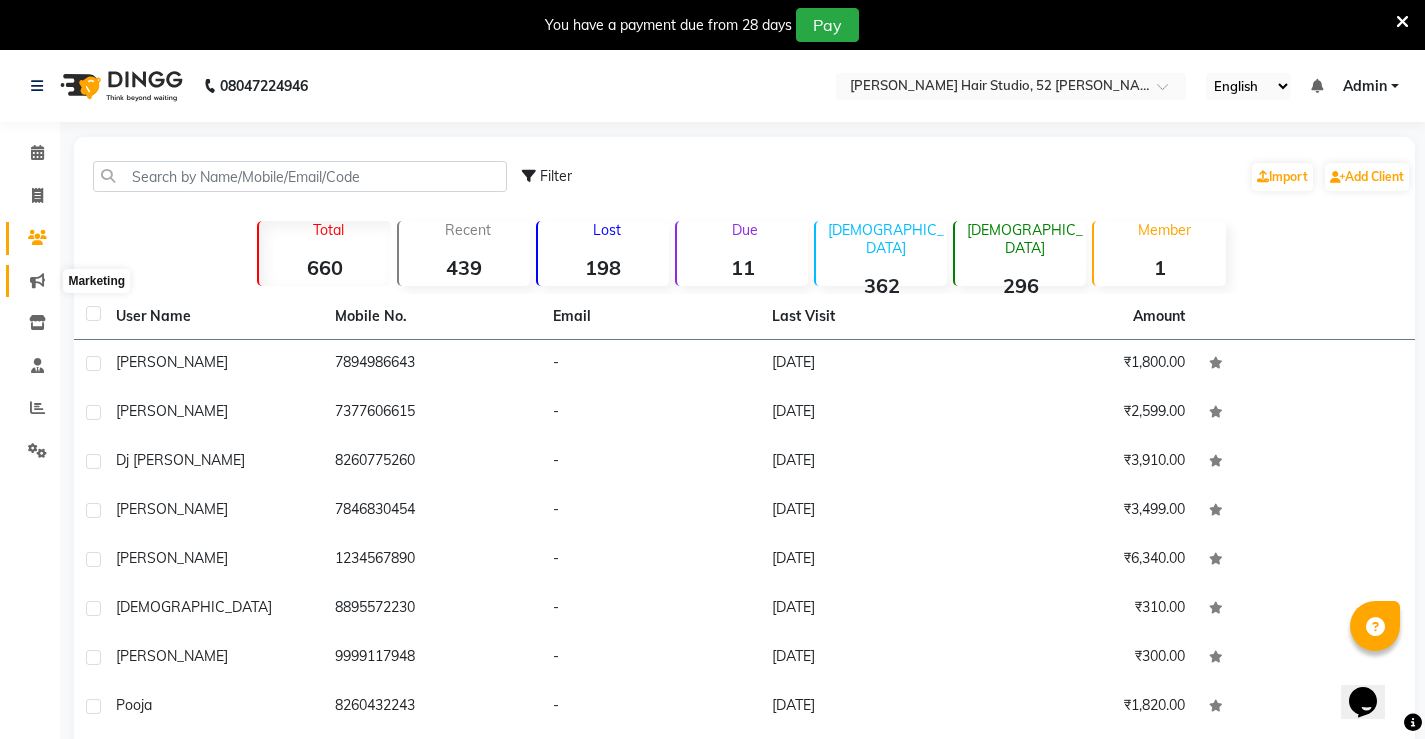 click 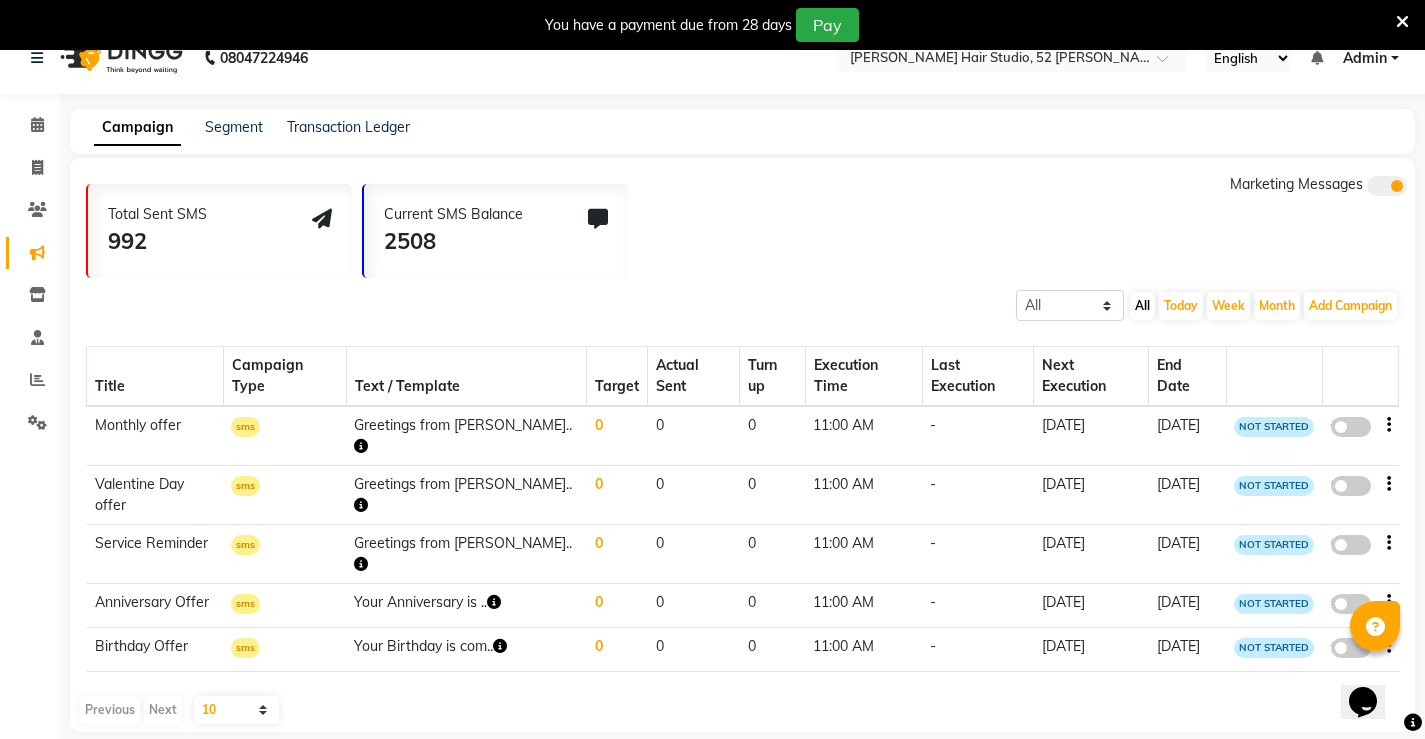 scroll, scrollTop: 50, scrollLeft: 0, axis: vertical 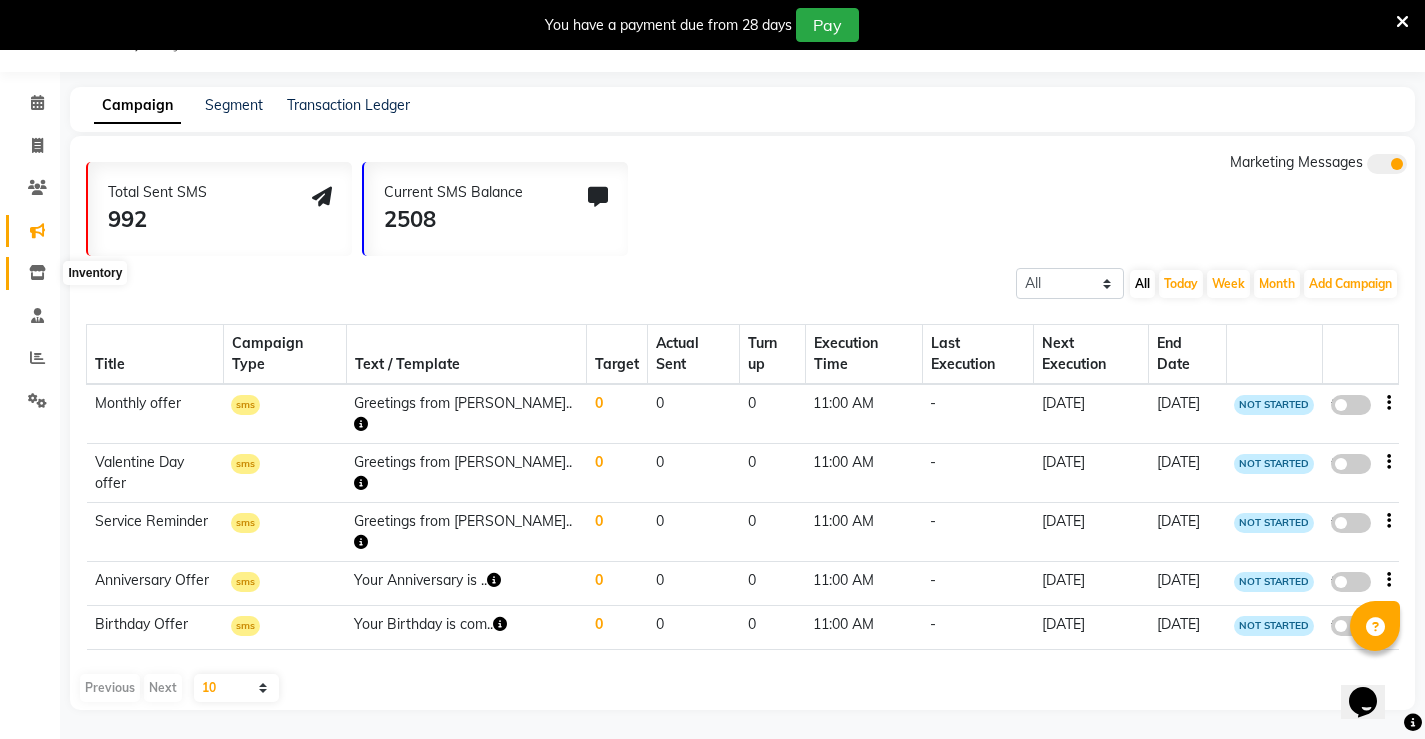 click 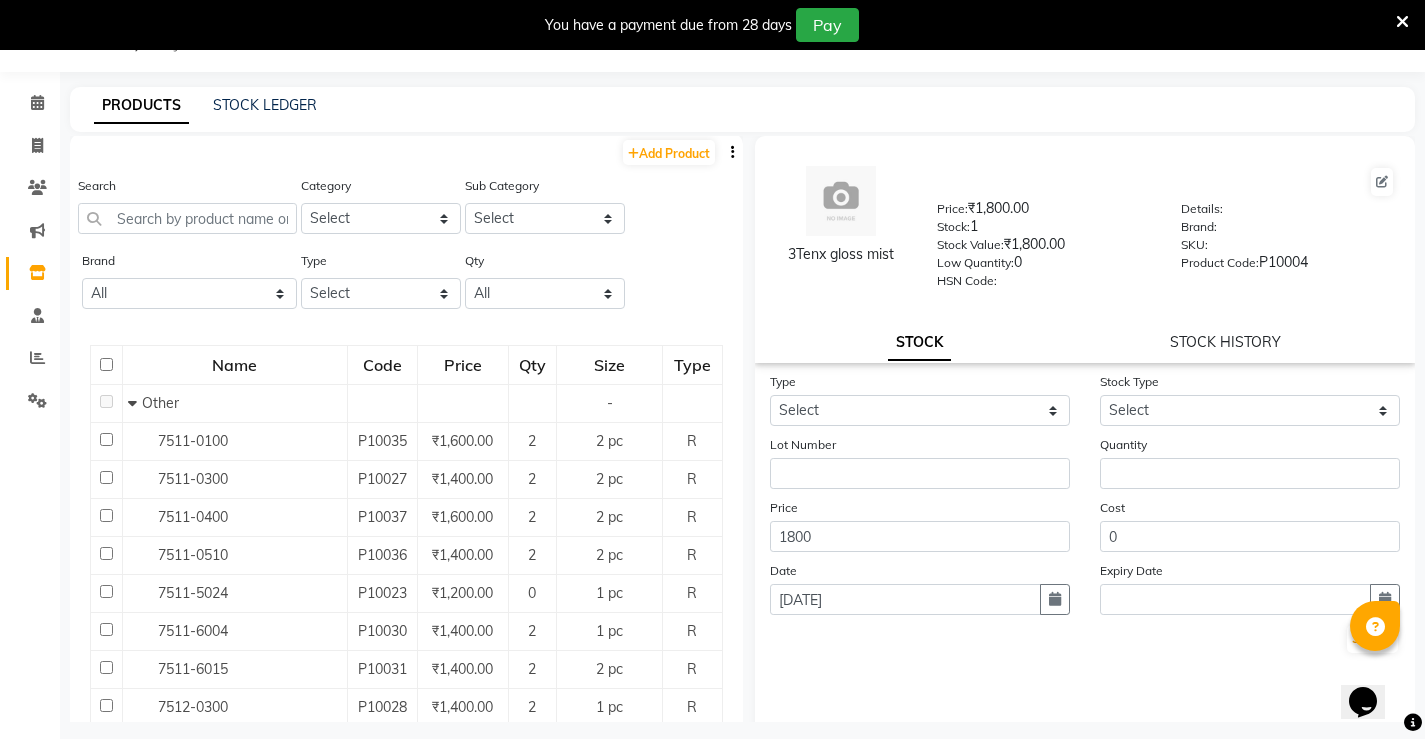scroll, scrollTop: 0, scrollLeft: 0, axis: both 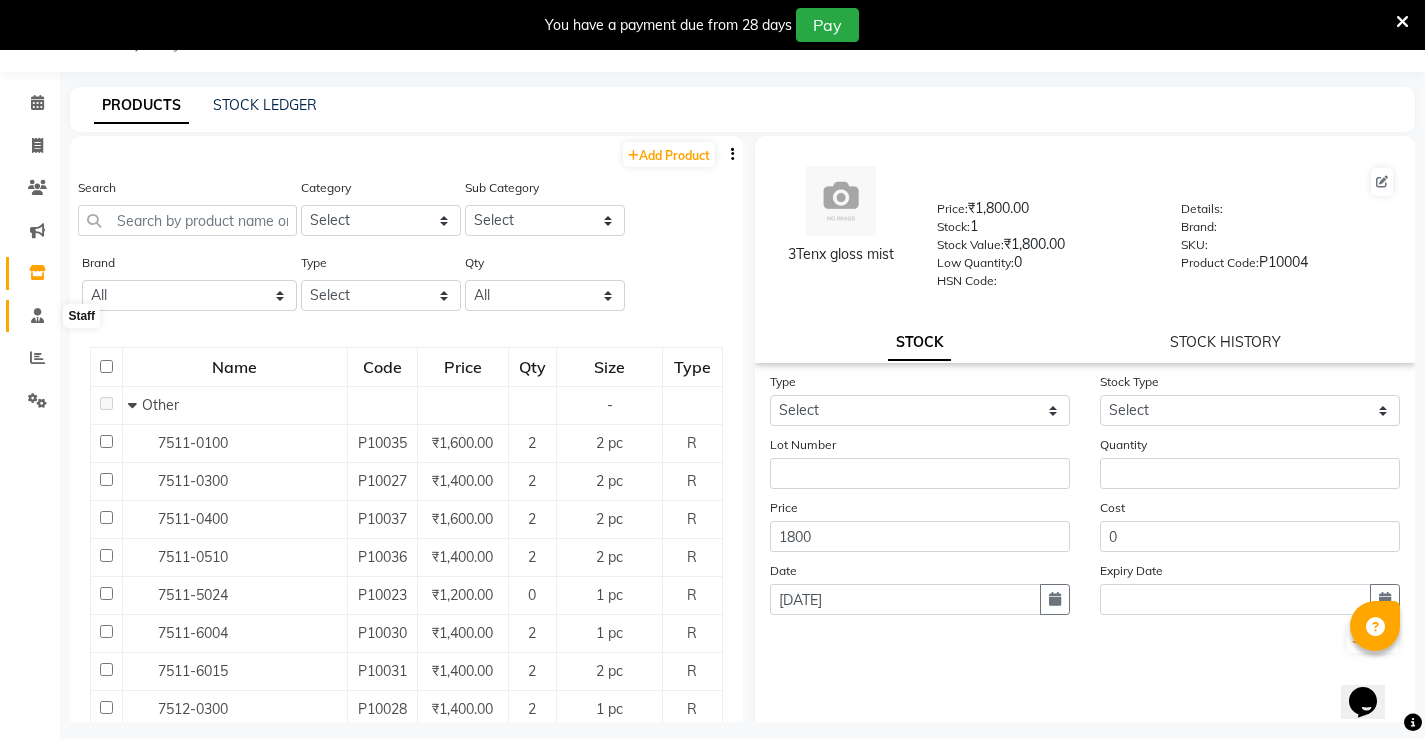 click 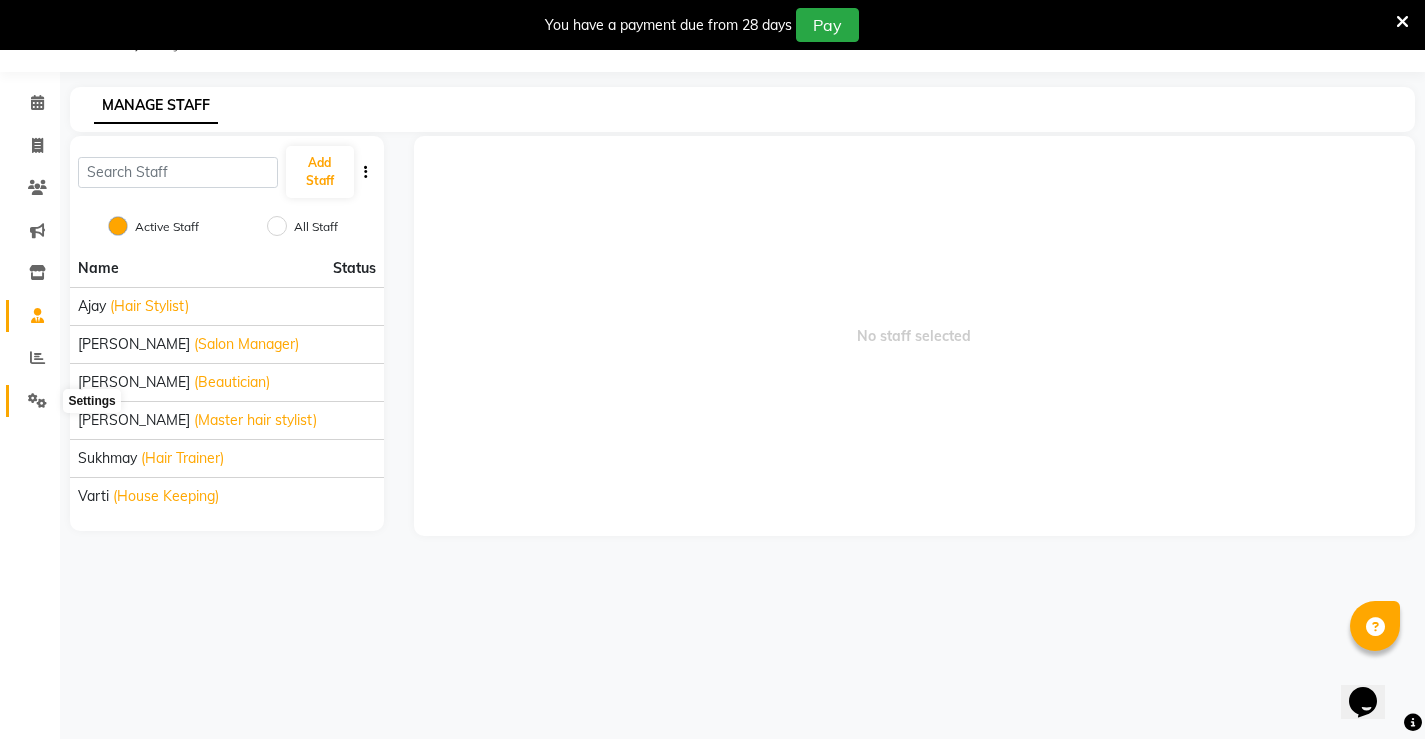 click 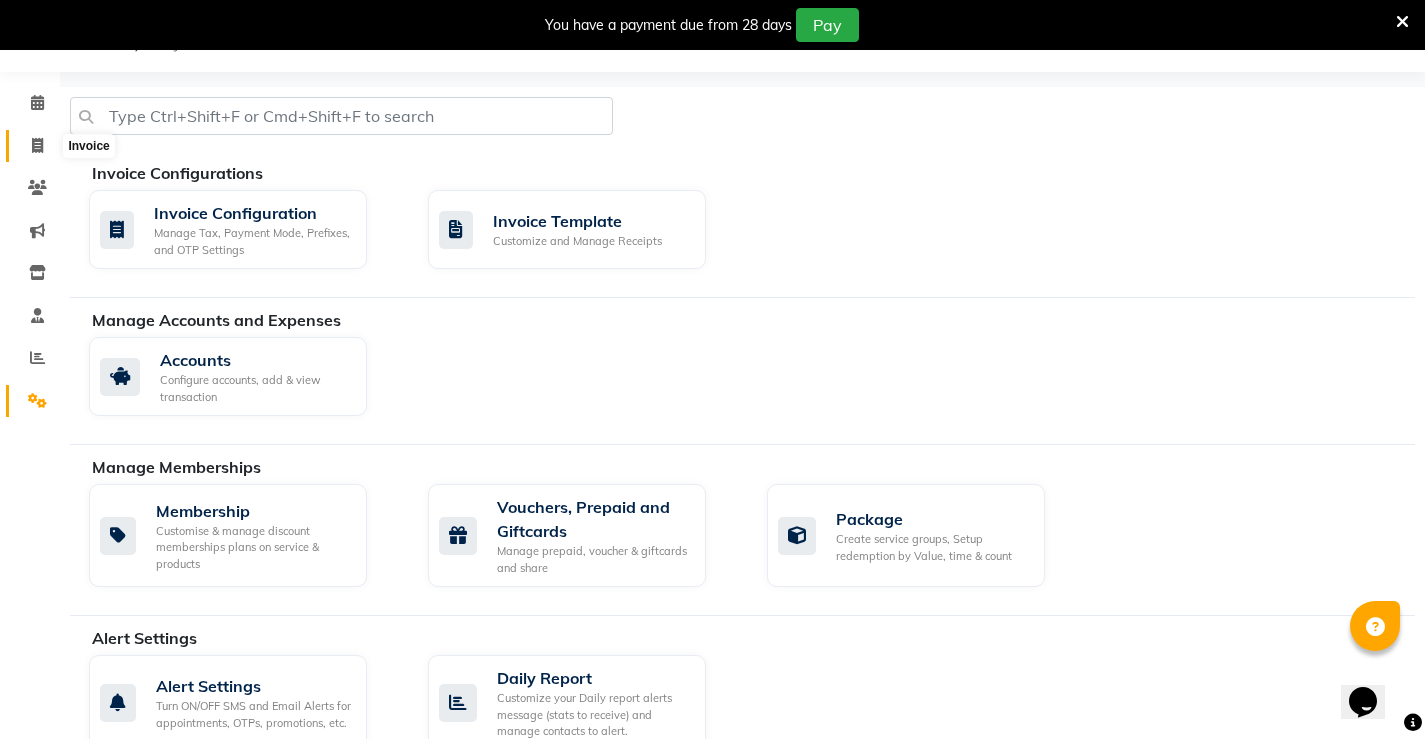 click 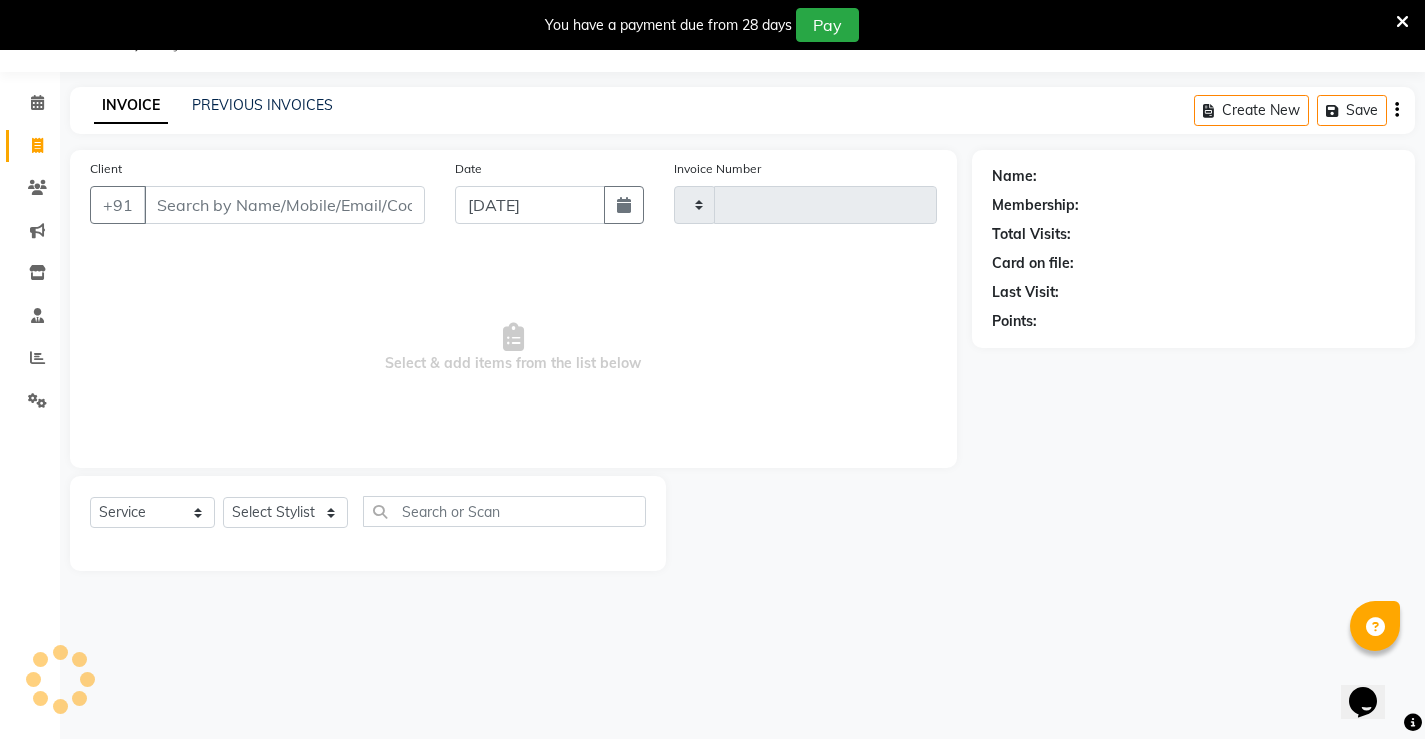 type on "0861" 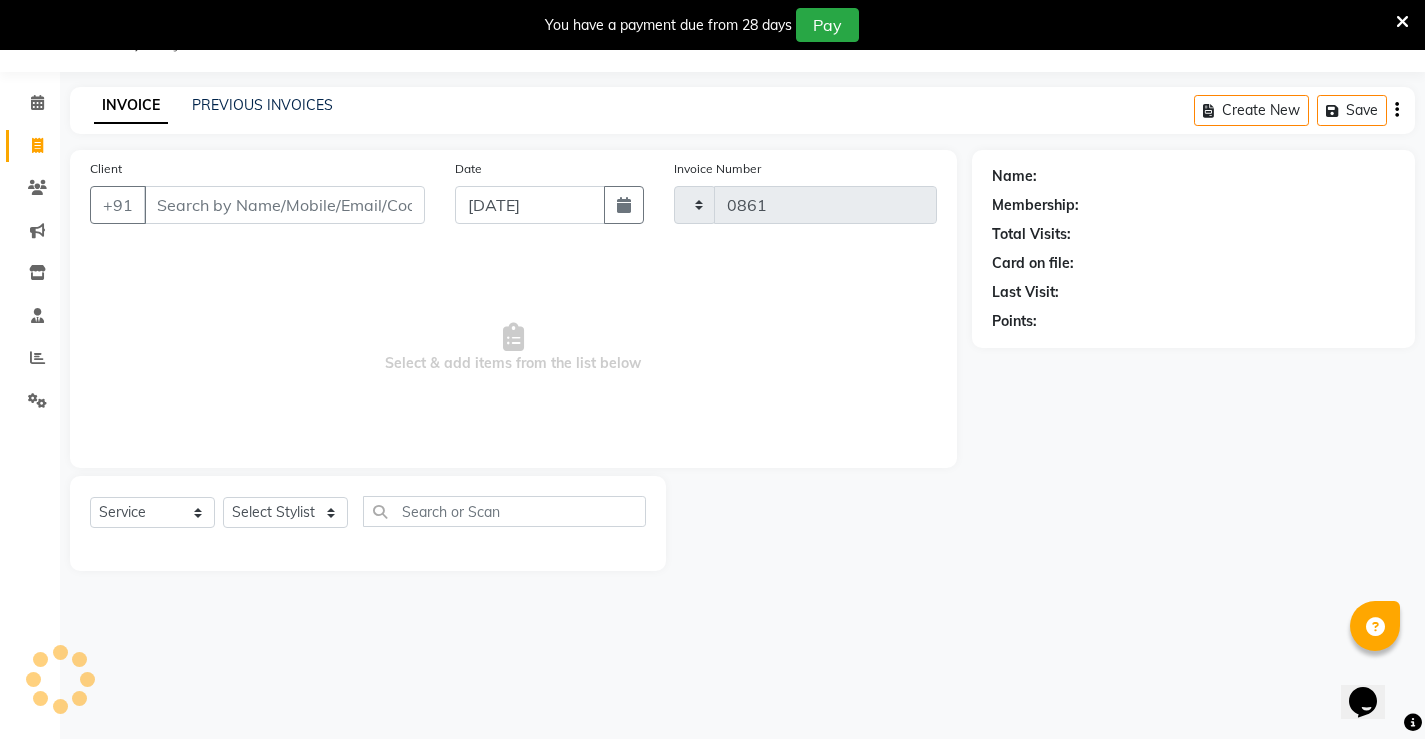 select on "7705" 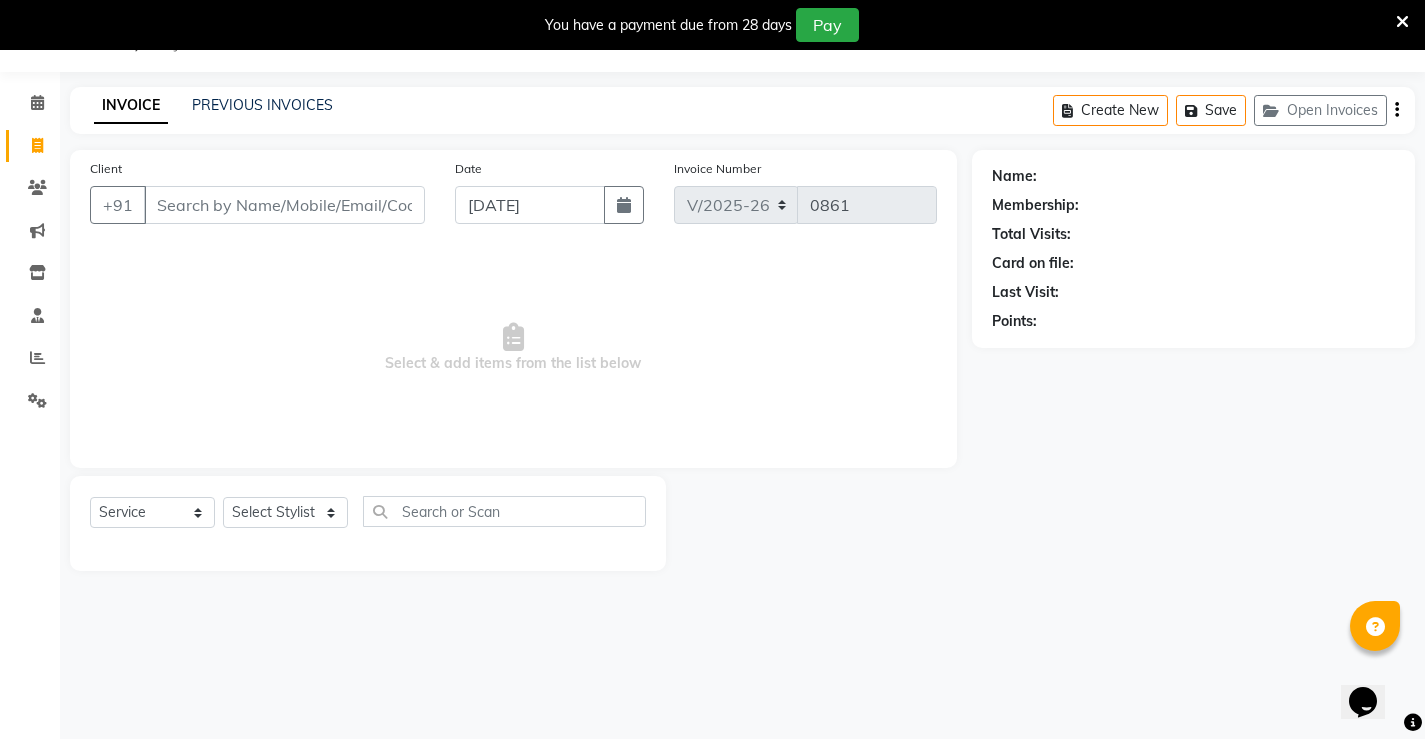 click on "INVOICE PREVIOUS INVOICES Create New   Save   Open Invoices  Client +91 Date 11-07-2025 Invoice Number V/2025 V/2025-26 0861  Select & add items from the list below  Select  Service  Product  Membership  Package Voucher Prepaid Gift Card  Select Stylist Ajay archita Lili Naren sukhmay Varti Name: Membership: Total Visits: Card on file: Last Visit:  Points:" 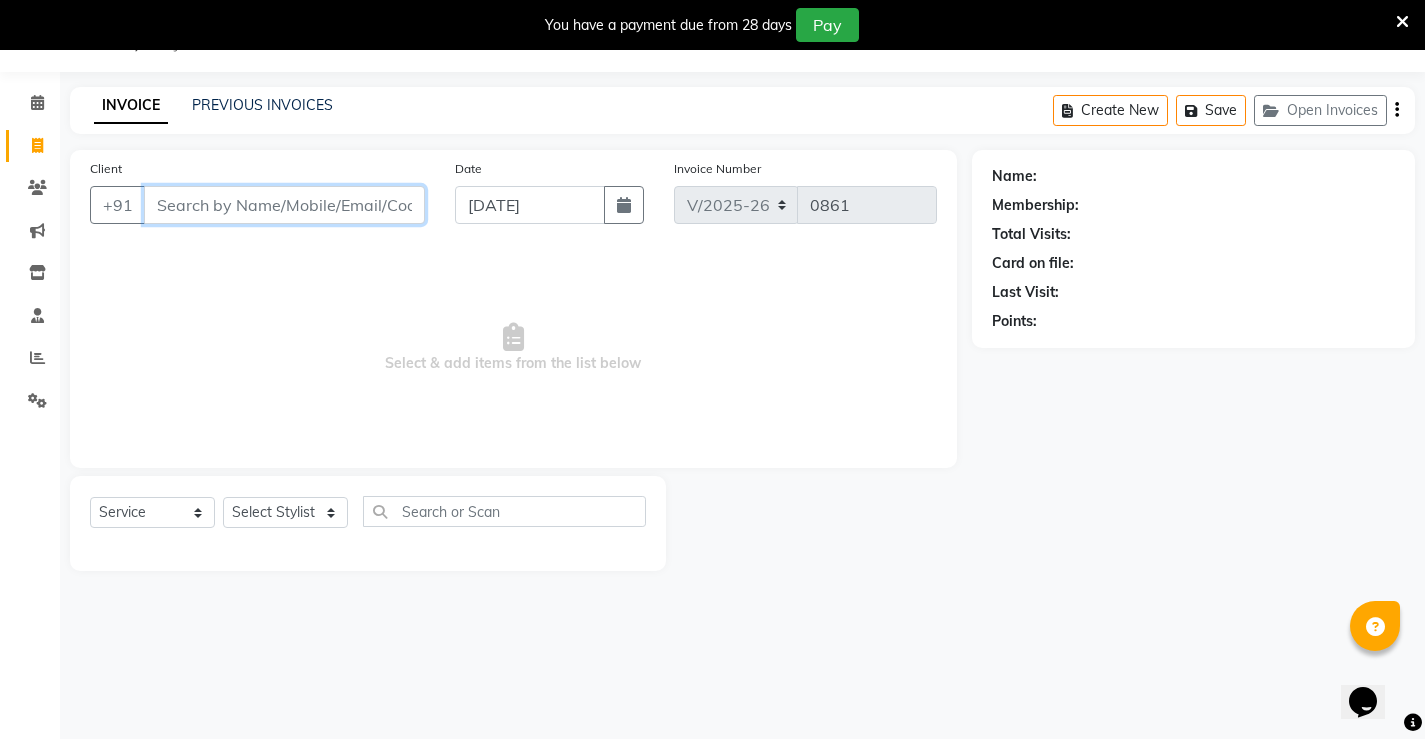 click on "Client" at bounding box center [284, 205] 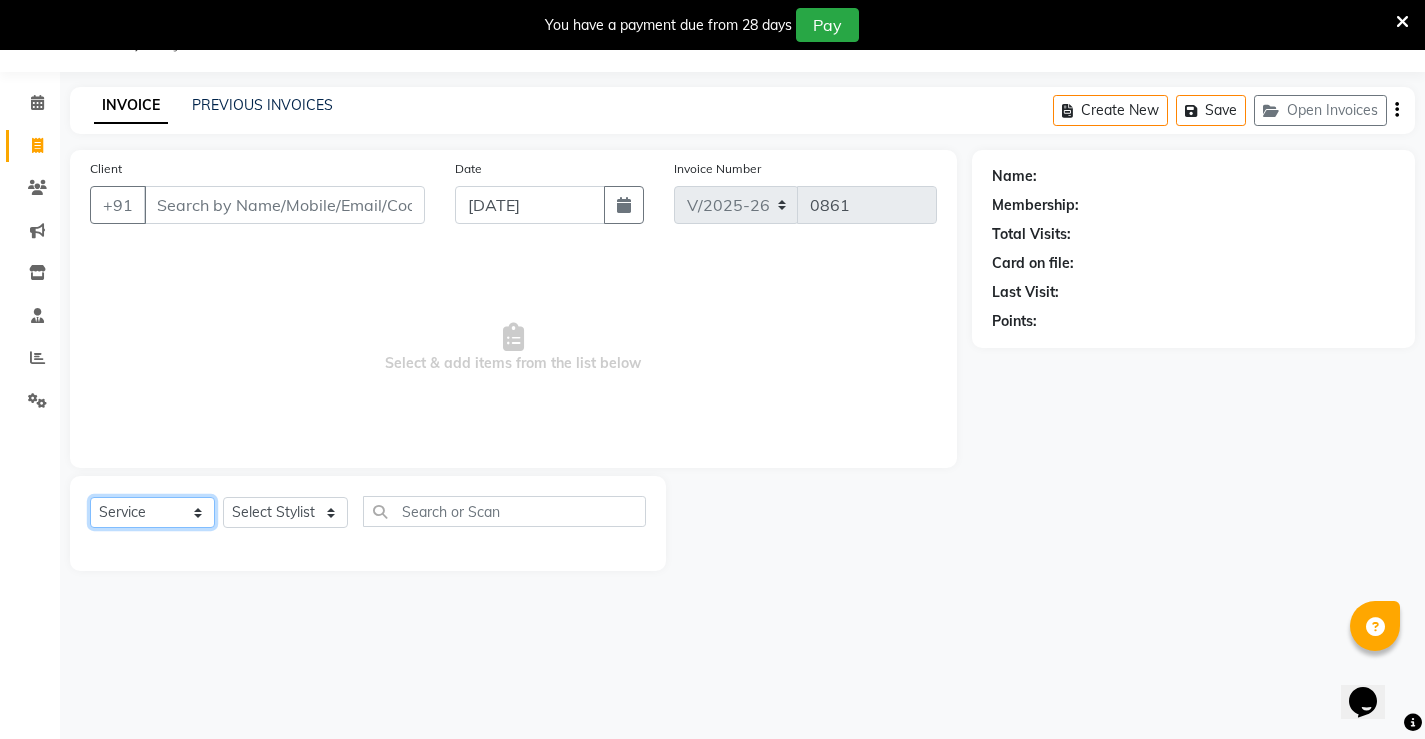 click on "Select  Service  Product  Membership  Package Voucher Prepaid Gift Card" 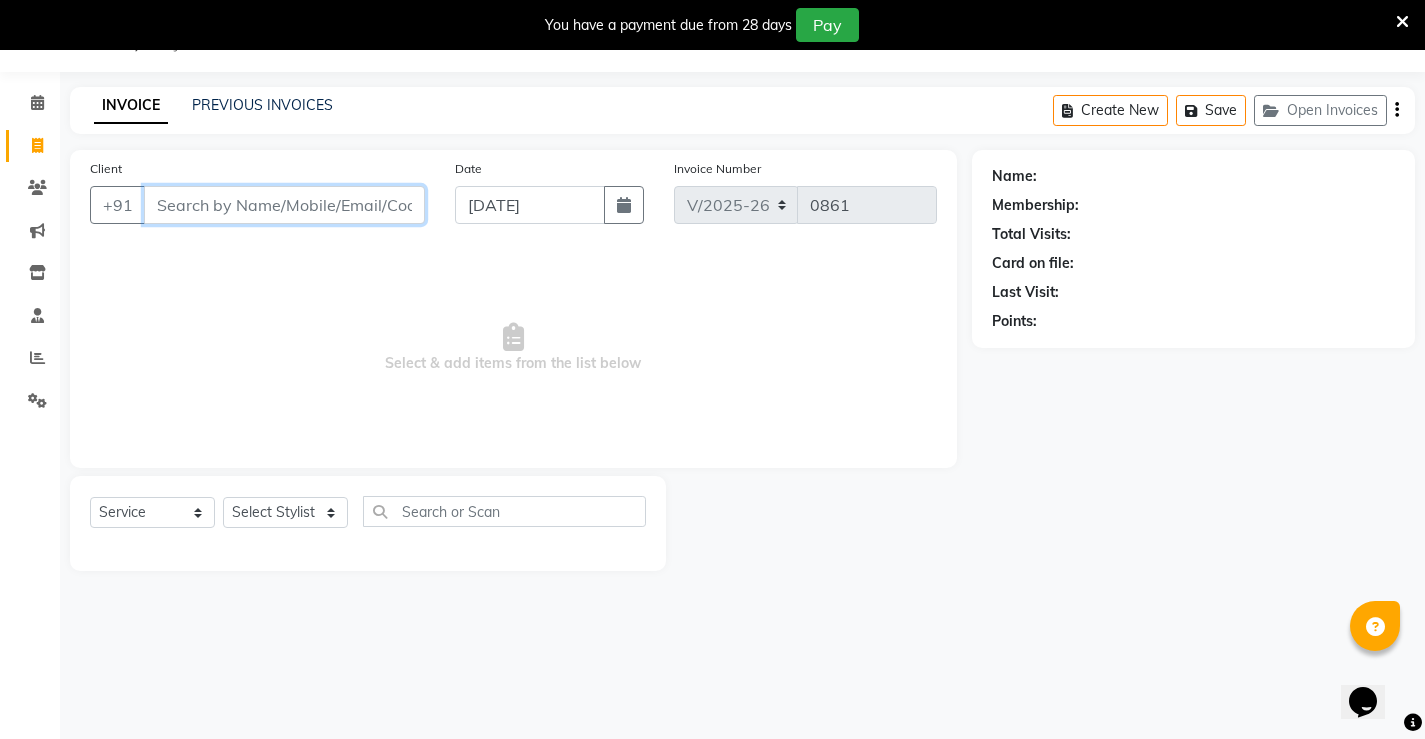 click on "Client" at bounding box center [284, 205] 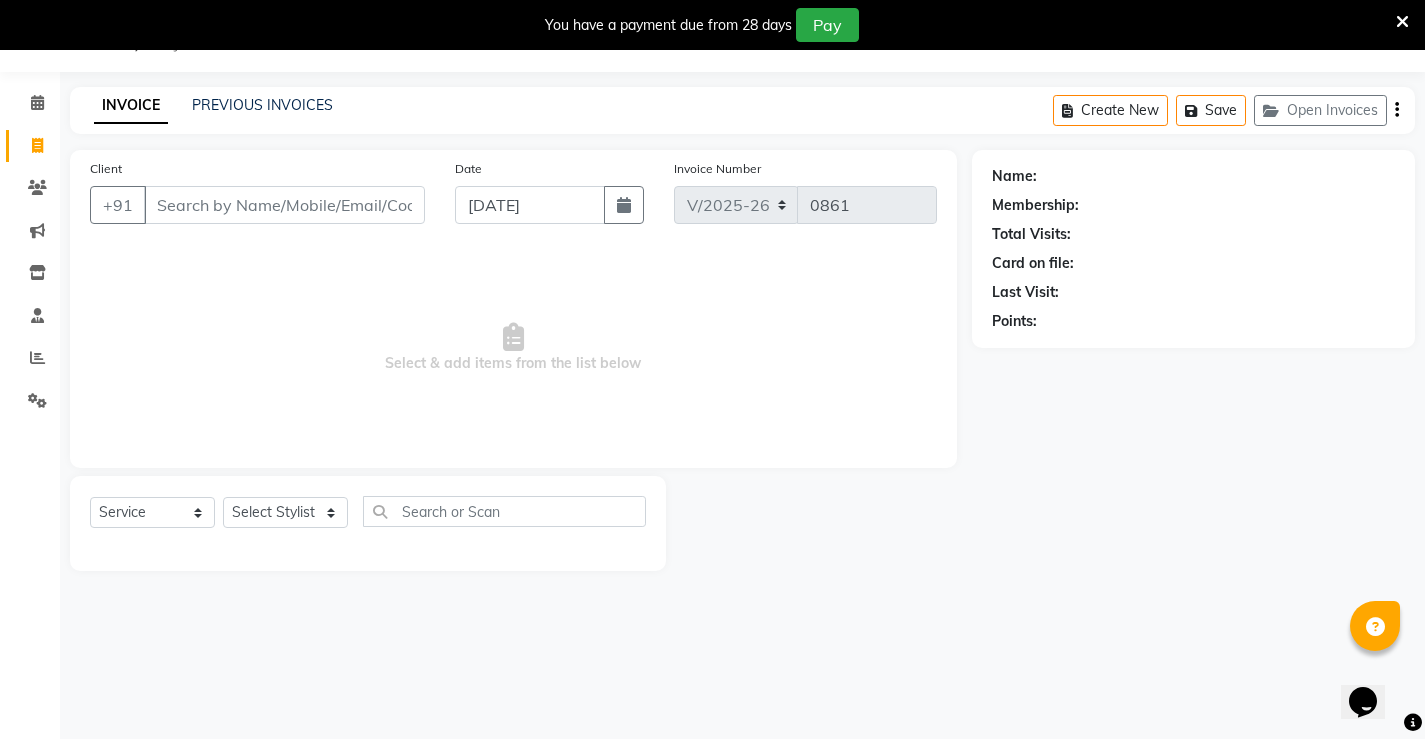 drag, startPoint x: 192, startPoint y: 225, endPoint x: 211, endPoint y: 204, distance: 28.319605 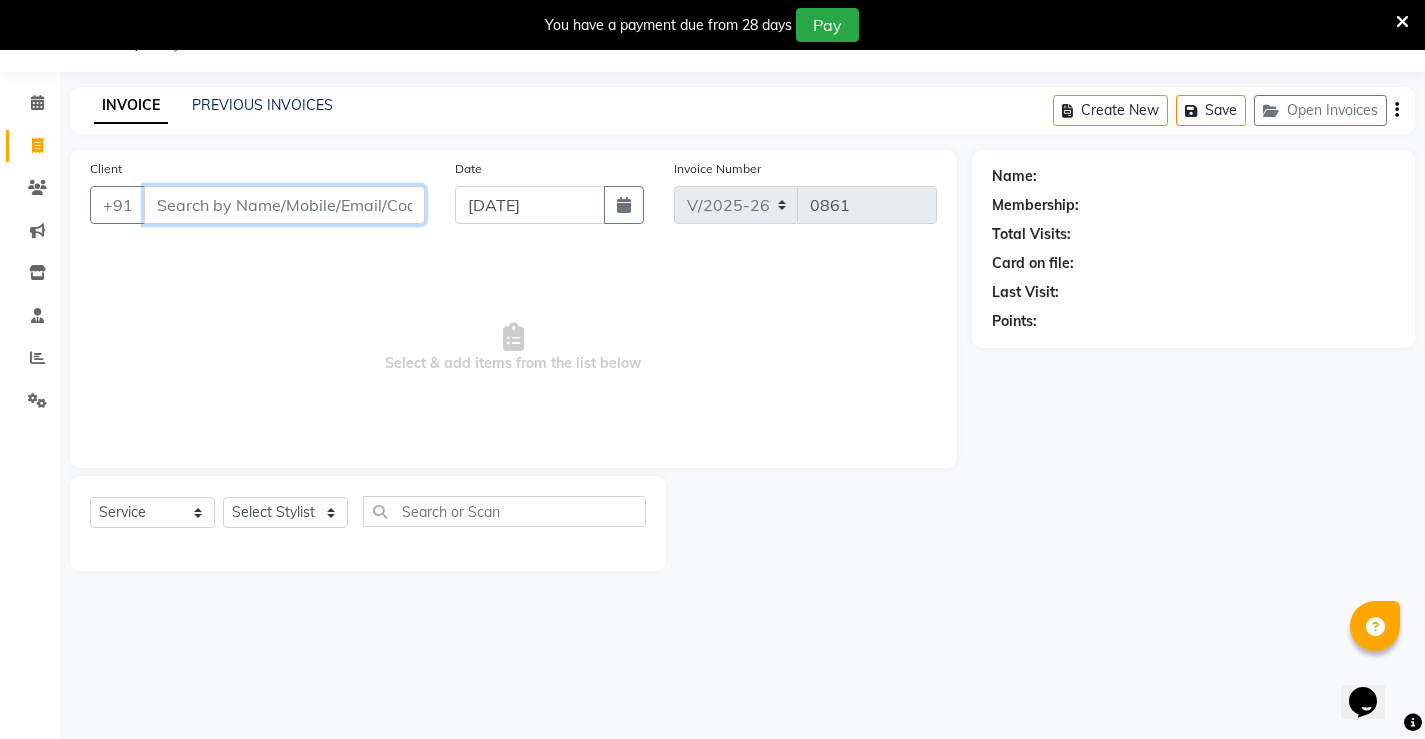 click on "Client" at bounding box center (284, 205) 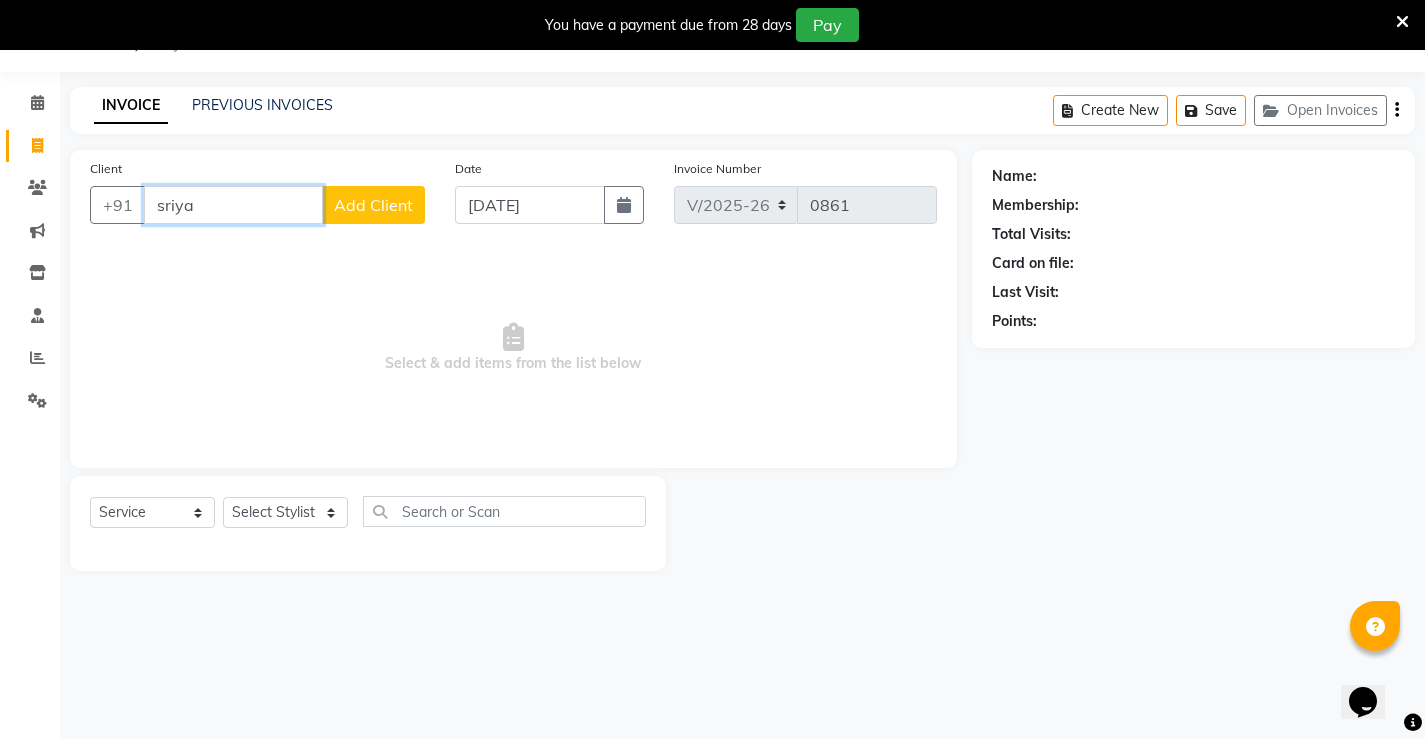 click on "sriya" at bounding box center (233, 205) 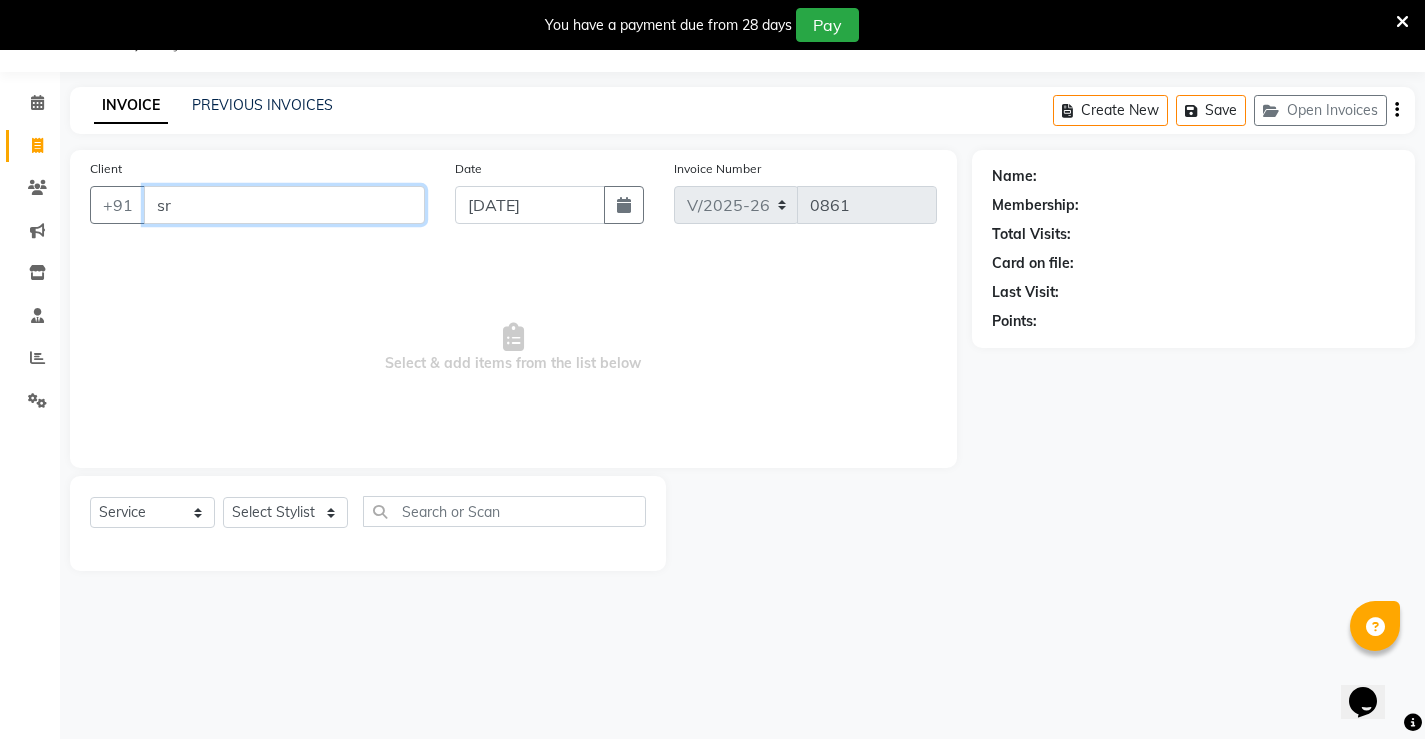 type on "s" 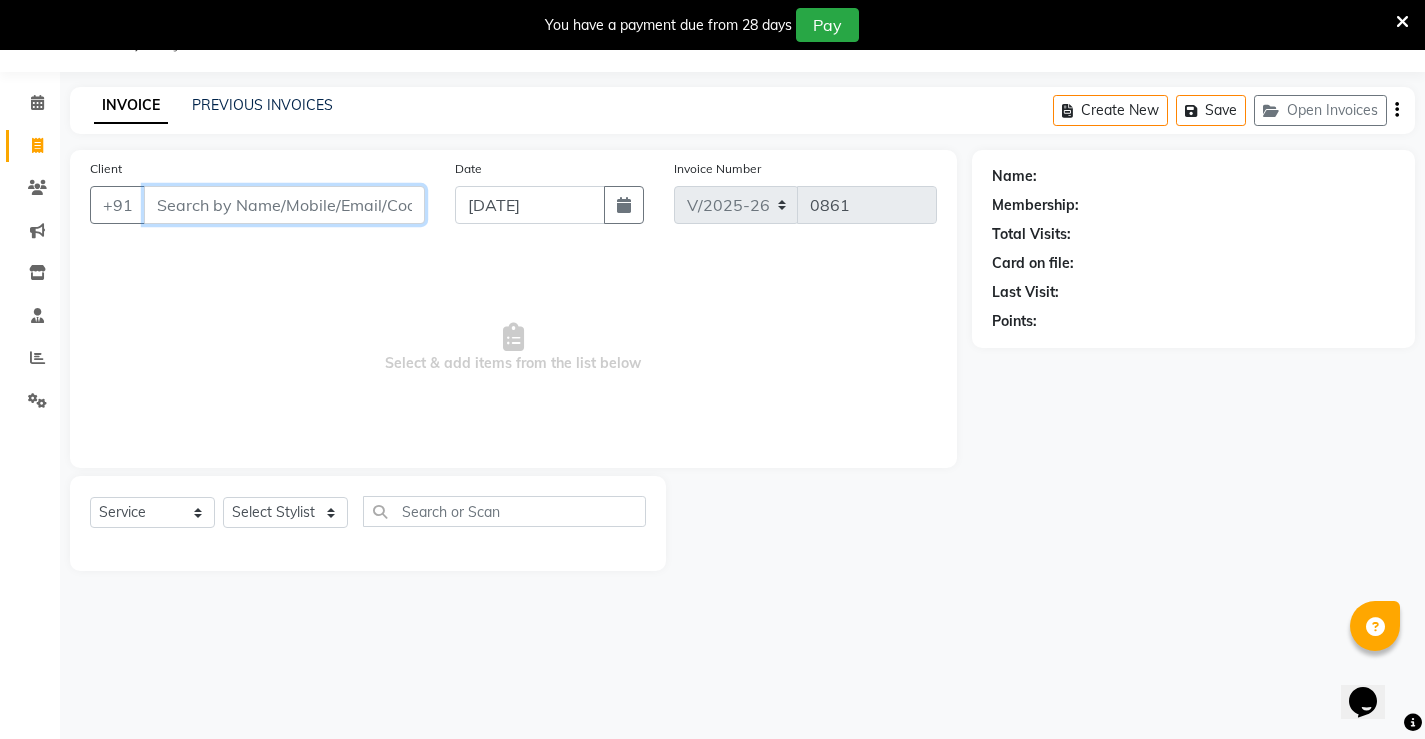 click on "Client" at bounding box center (284, 205) 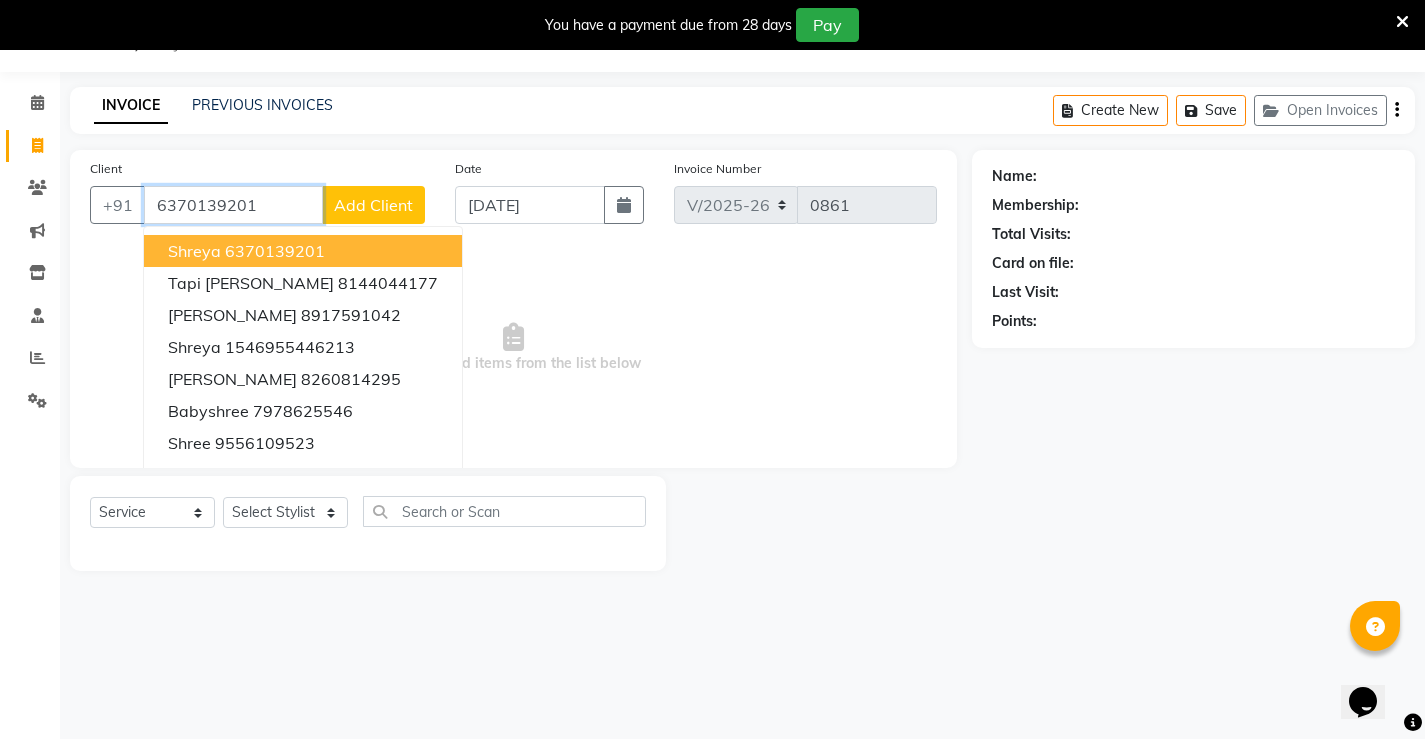 type on "6370139201" 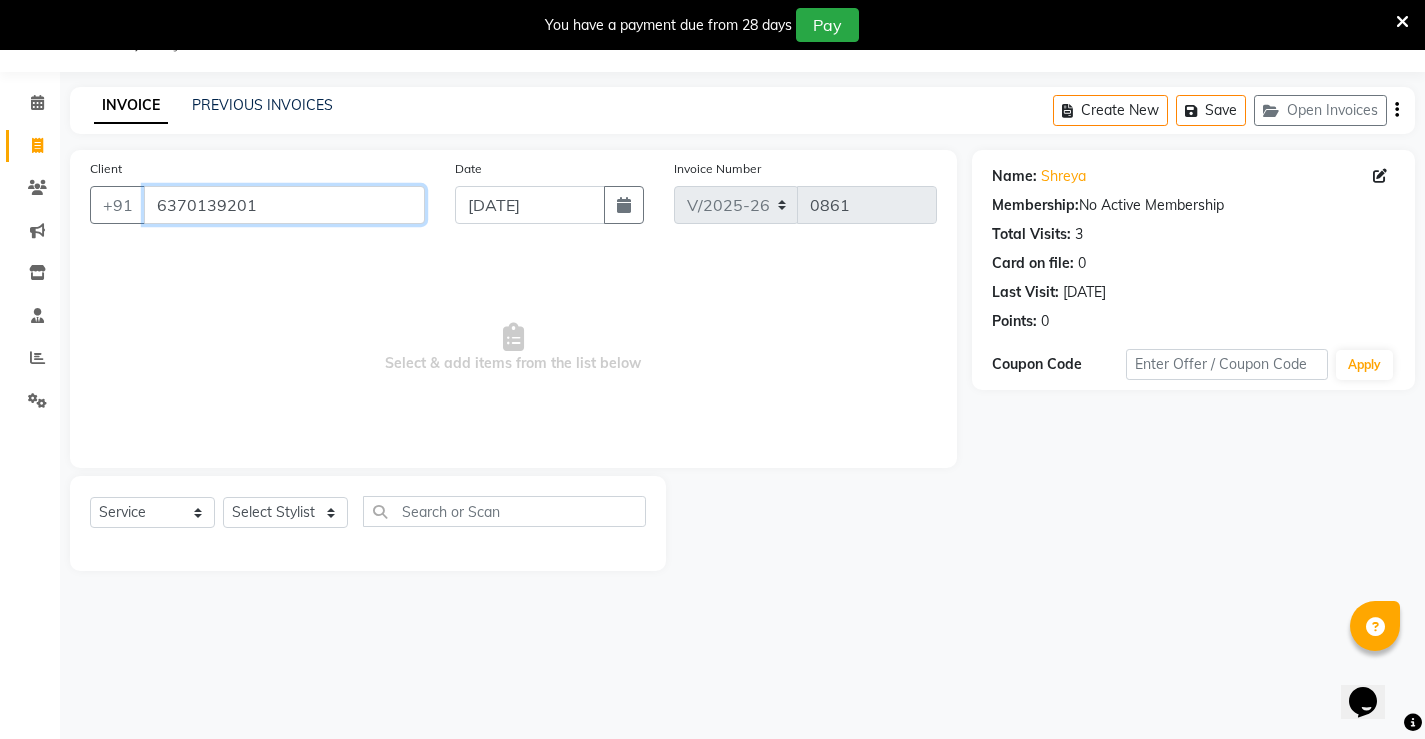 click on "6370139201" at bounding box center (284, 205) 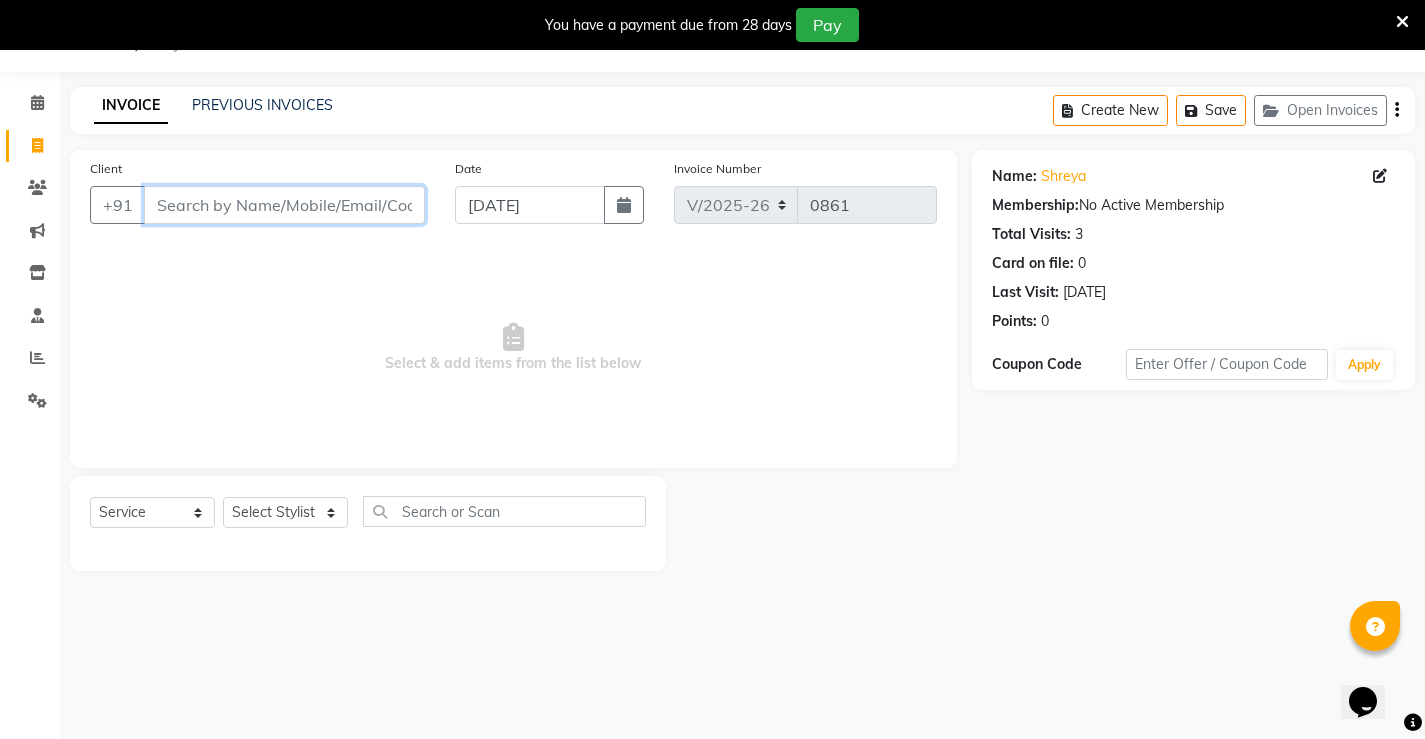 click on "Client" at bounding box center (284, 205) 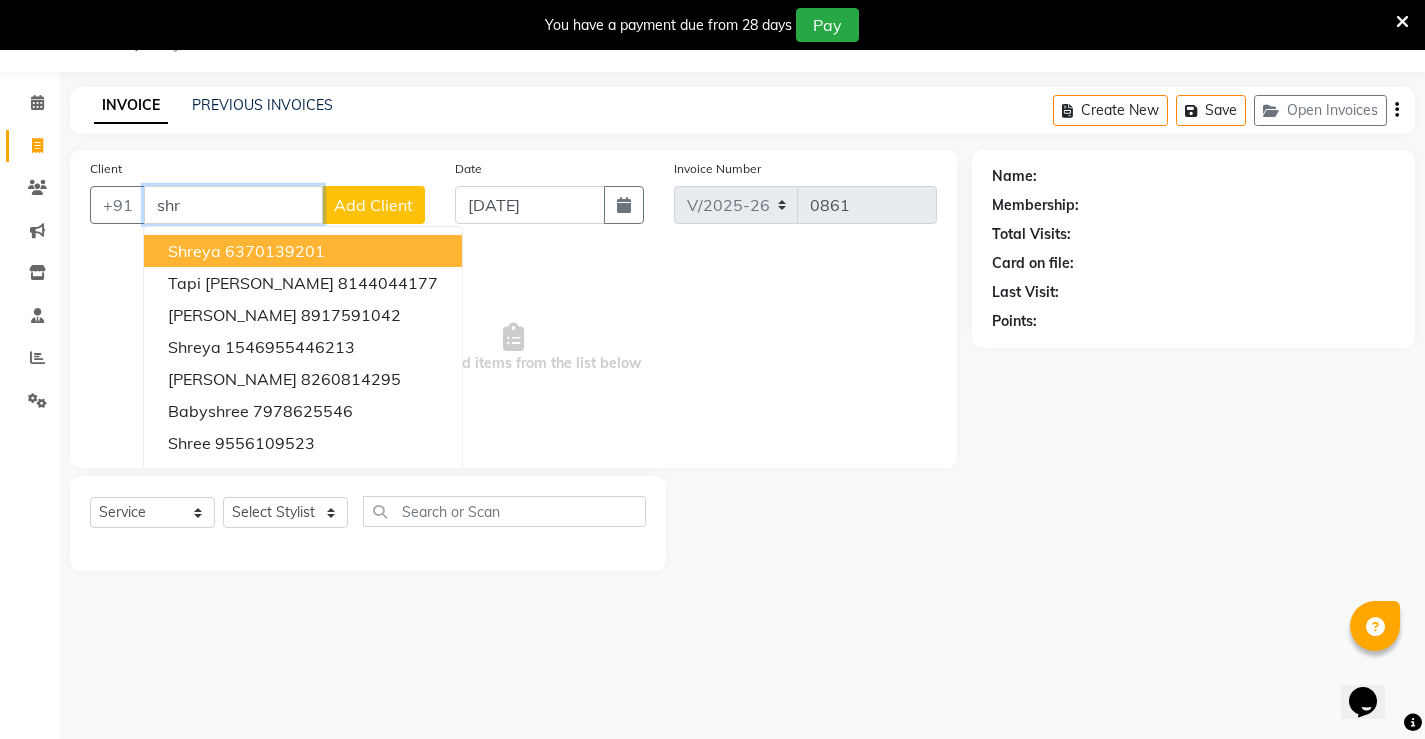 click on "shreya" at bounding box center [194, 251] 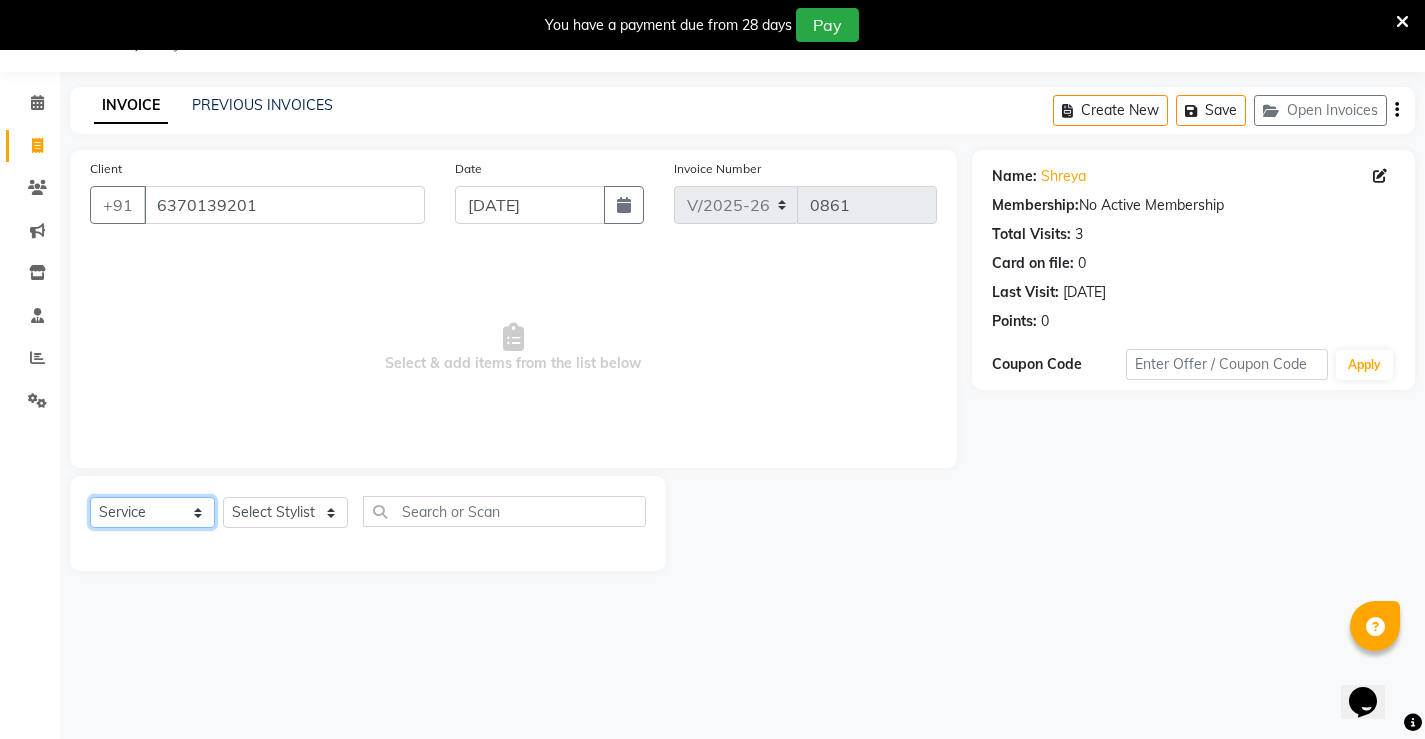 click on "Select  Service  Product  Membership  Package Voucher Prepaid Gift Card" 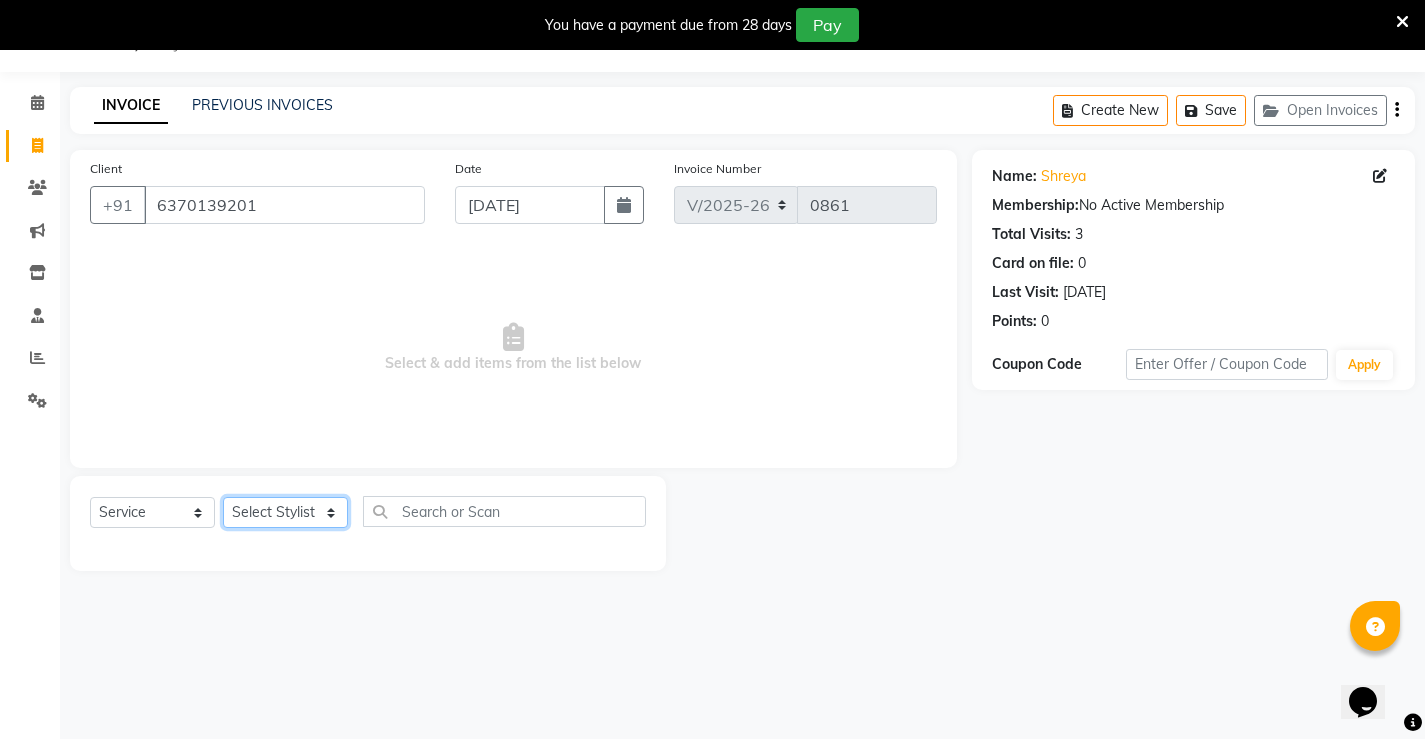 click on "Select Stylist Ajay archita Lili Naren sukhmay Varti" 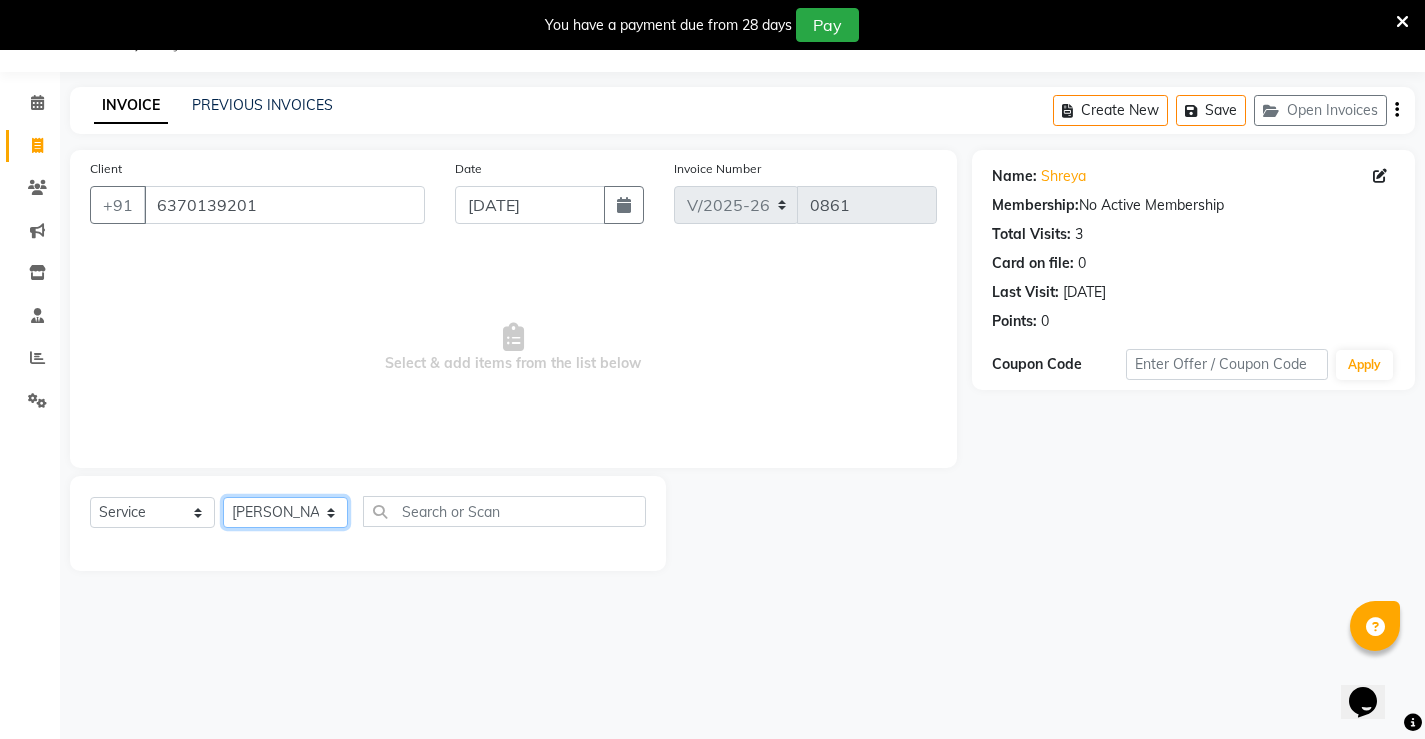 click on "Select Stylist Ajay archita Lili Naren sukhmay Varti" 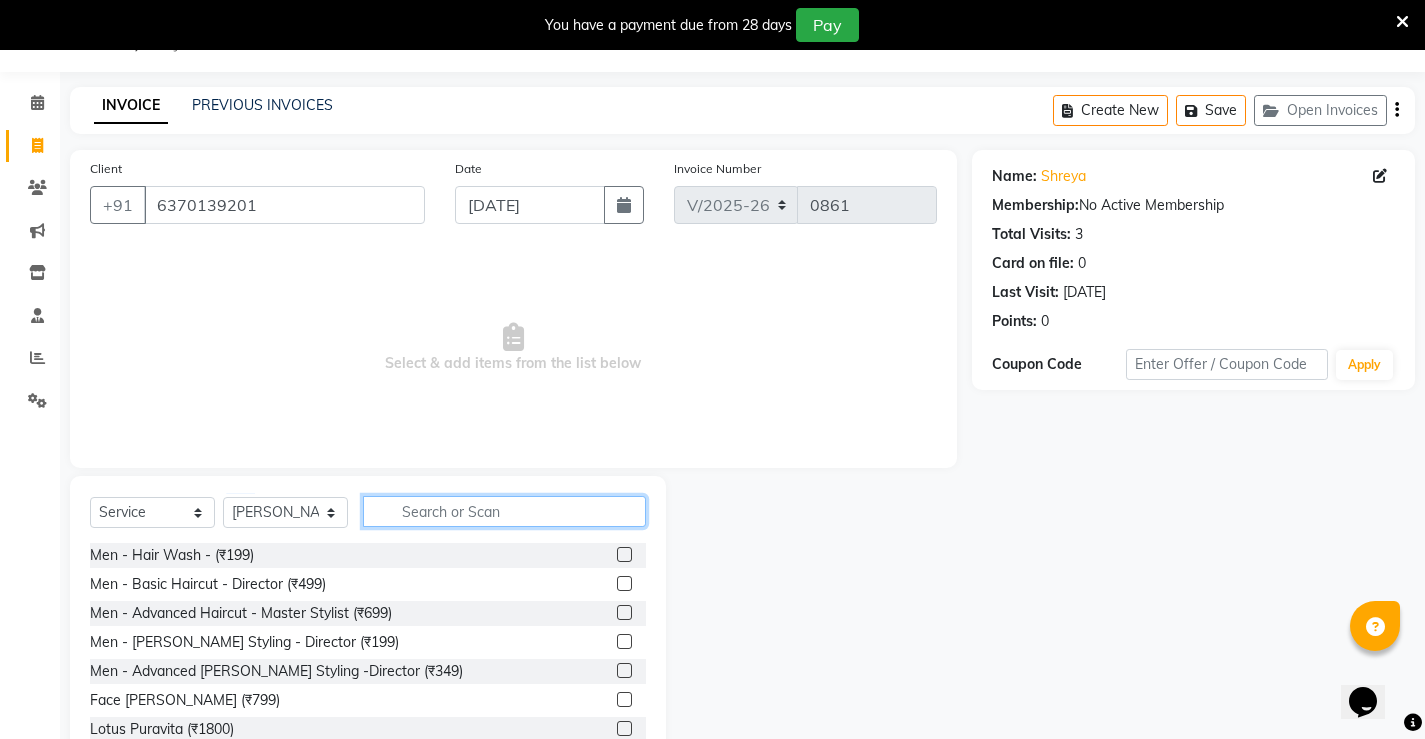 click 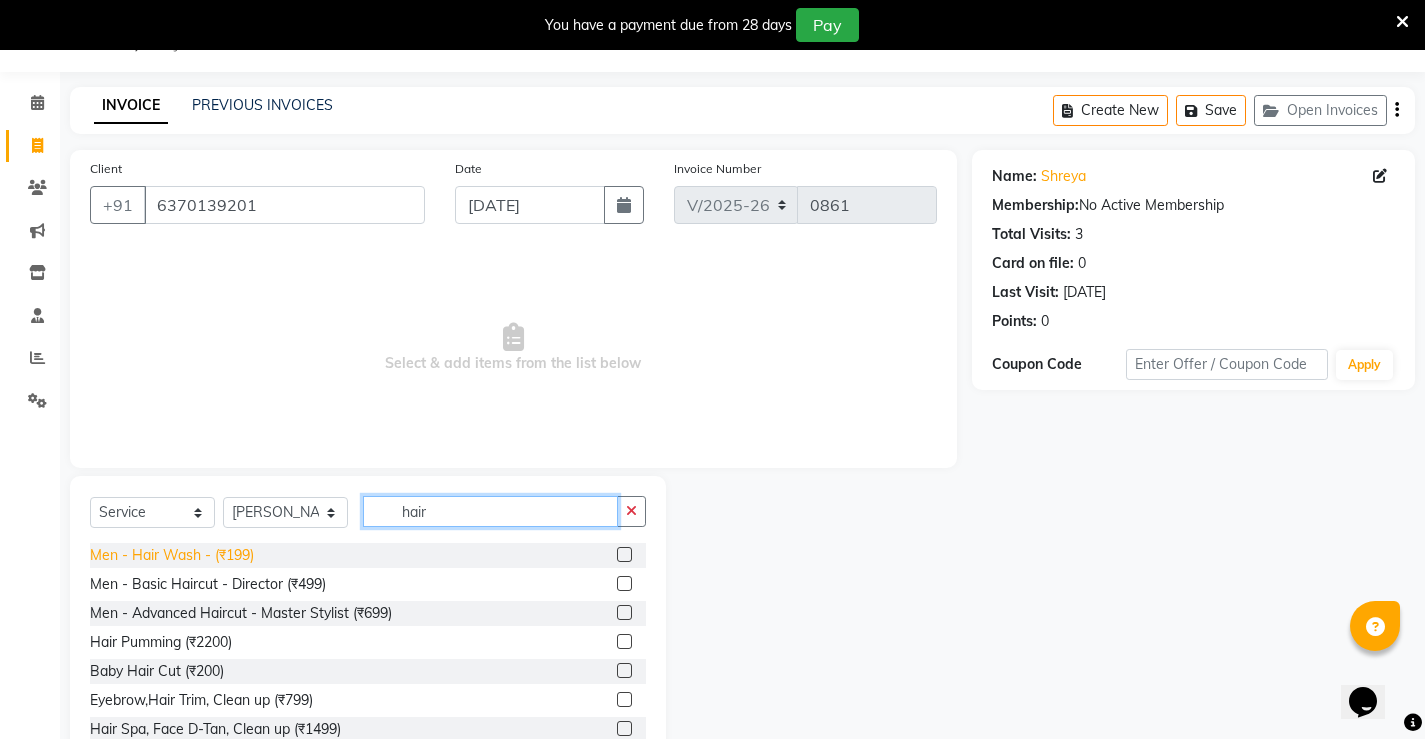 type on "hair" 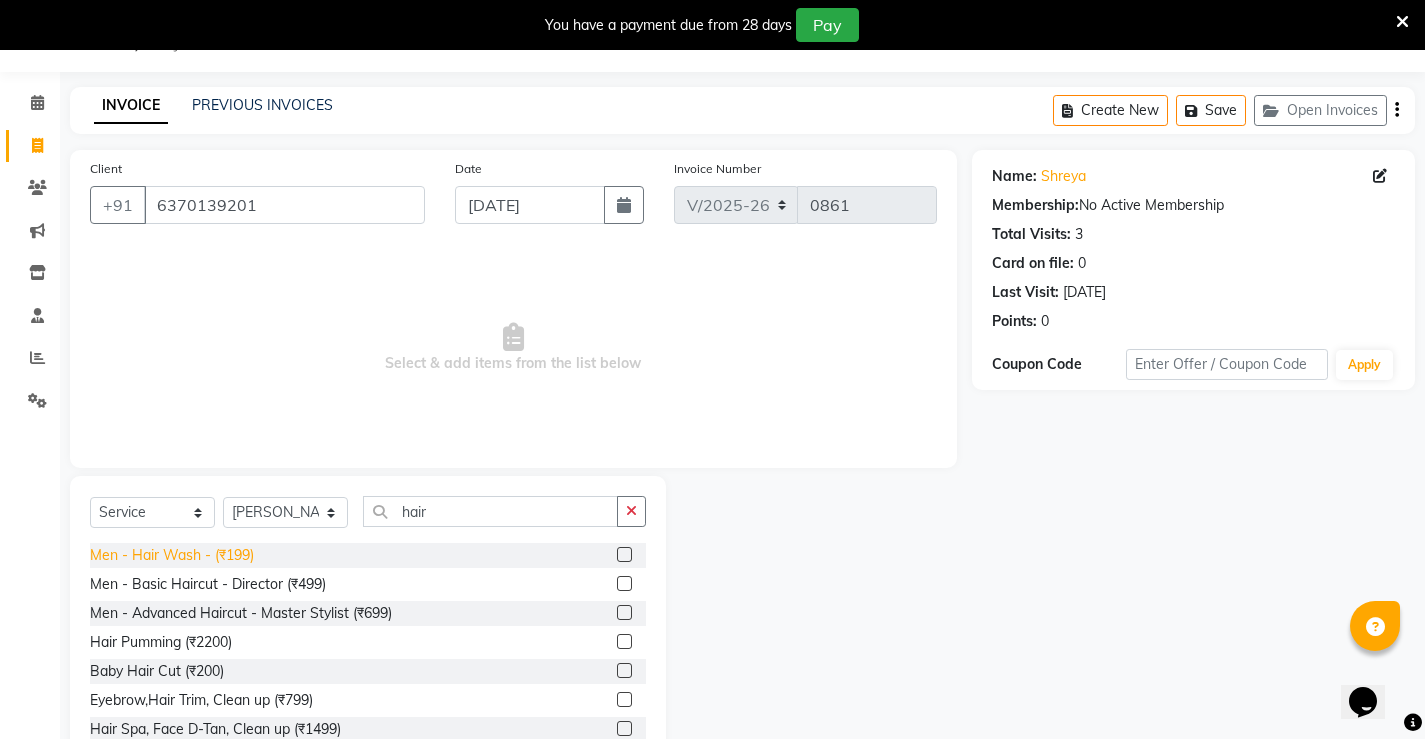 click on "Men - Hair Wash -  (₹199)" 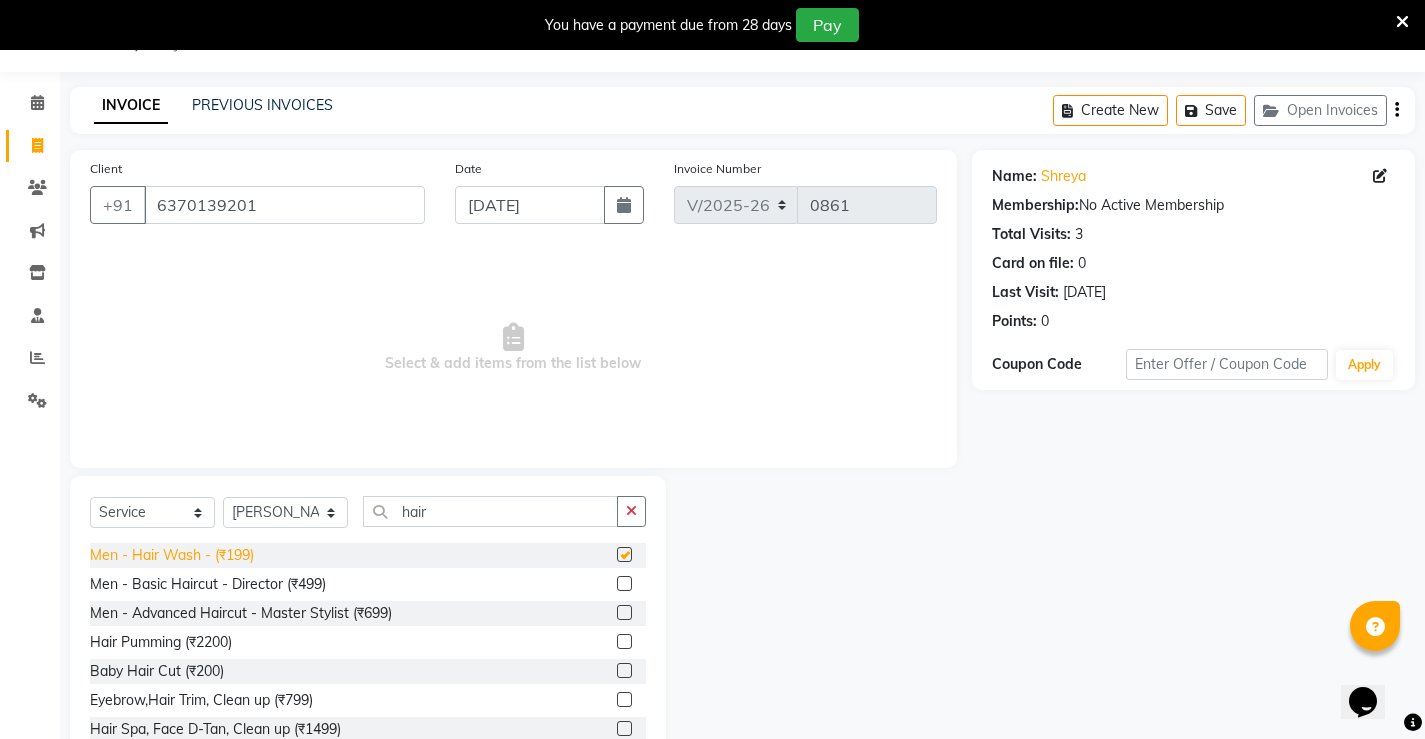 checkbox on "false" 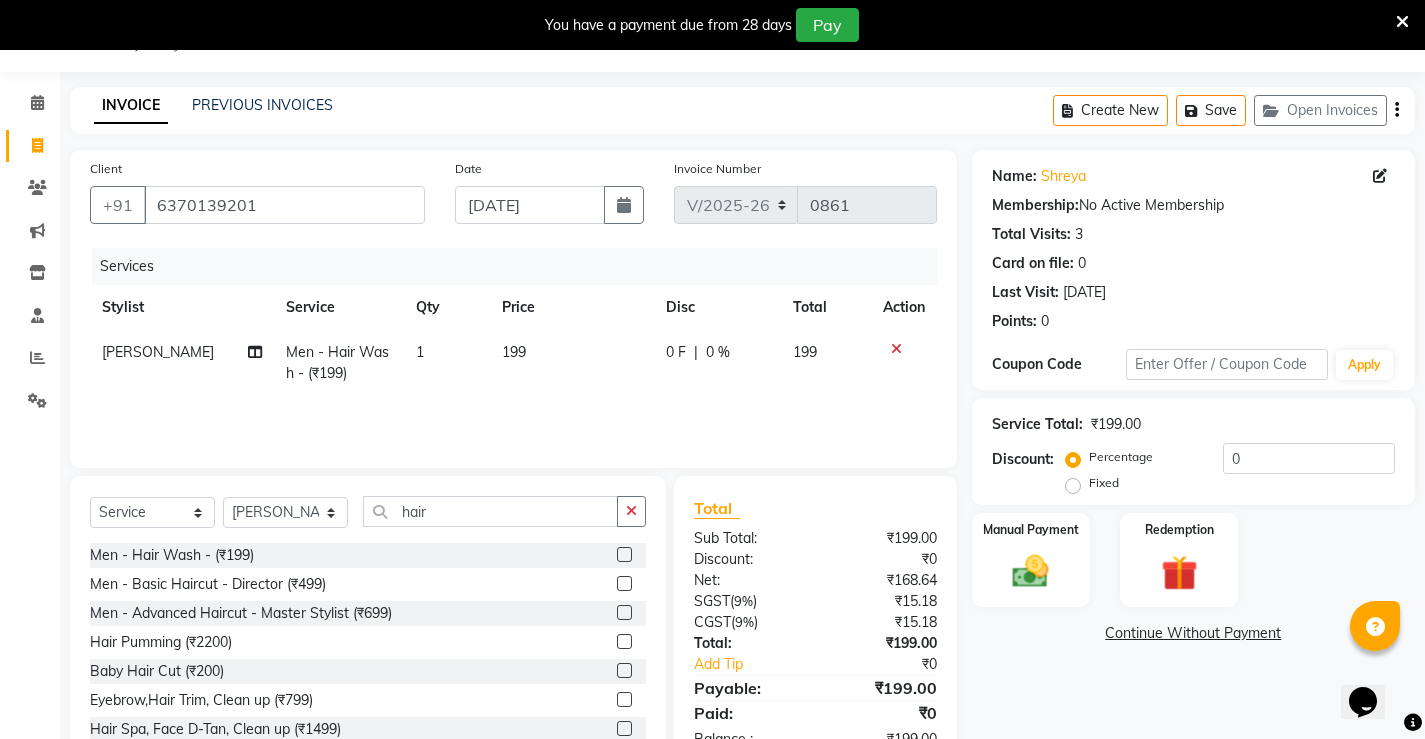 click on "199" 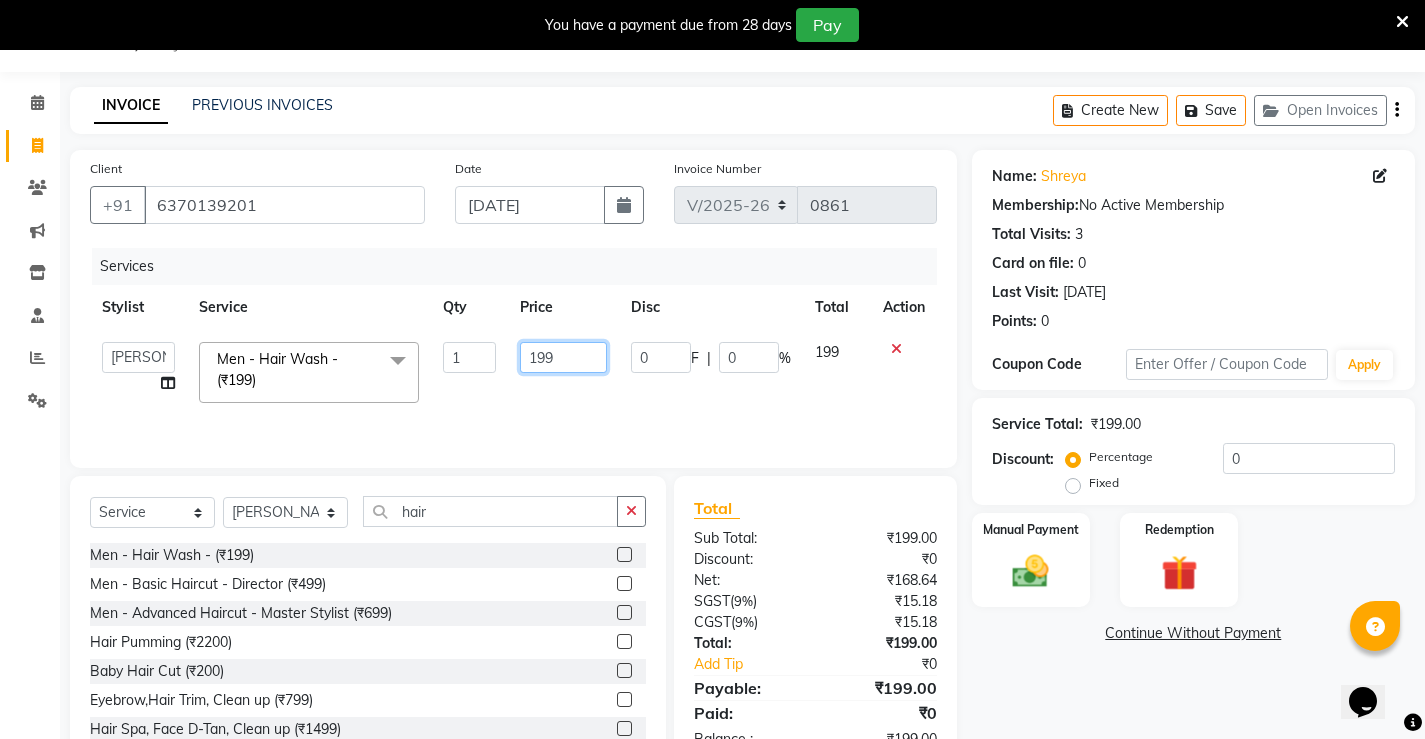 click on "199" 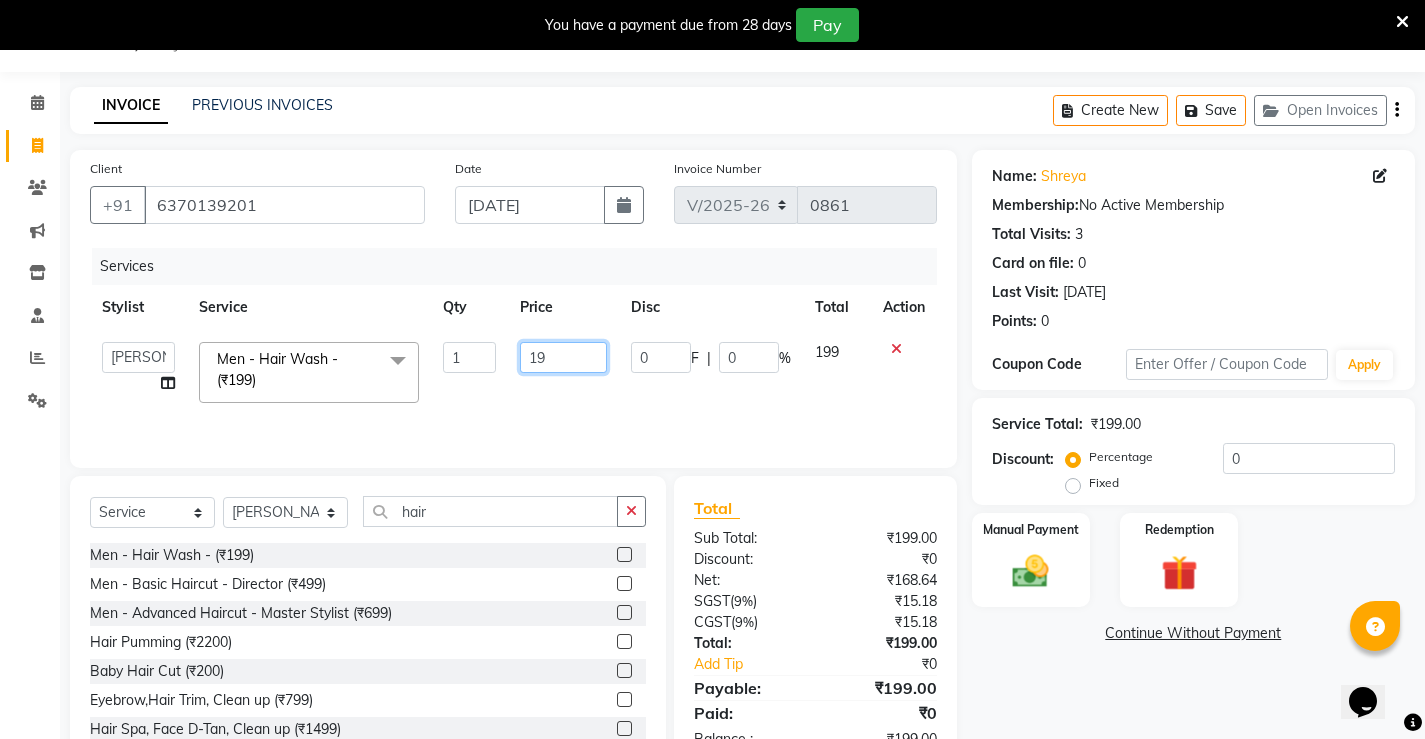 type on "9" 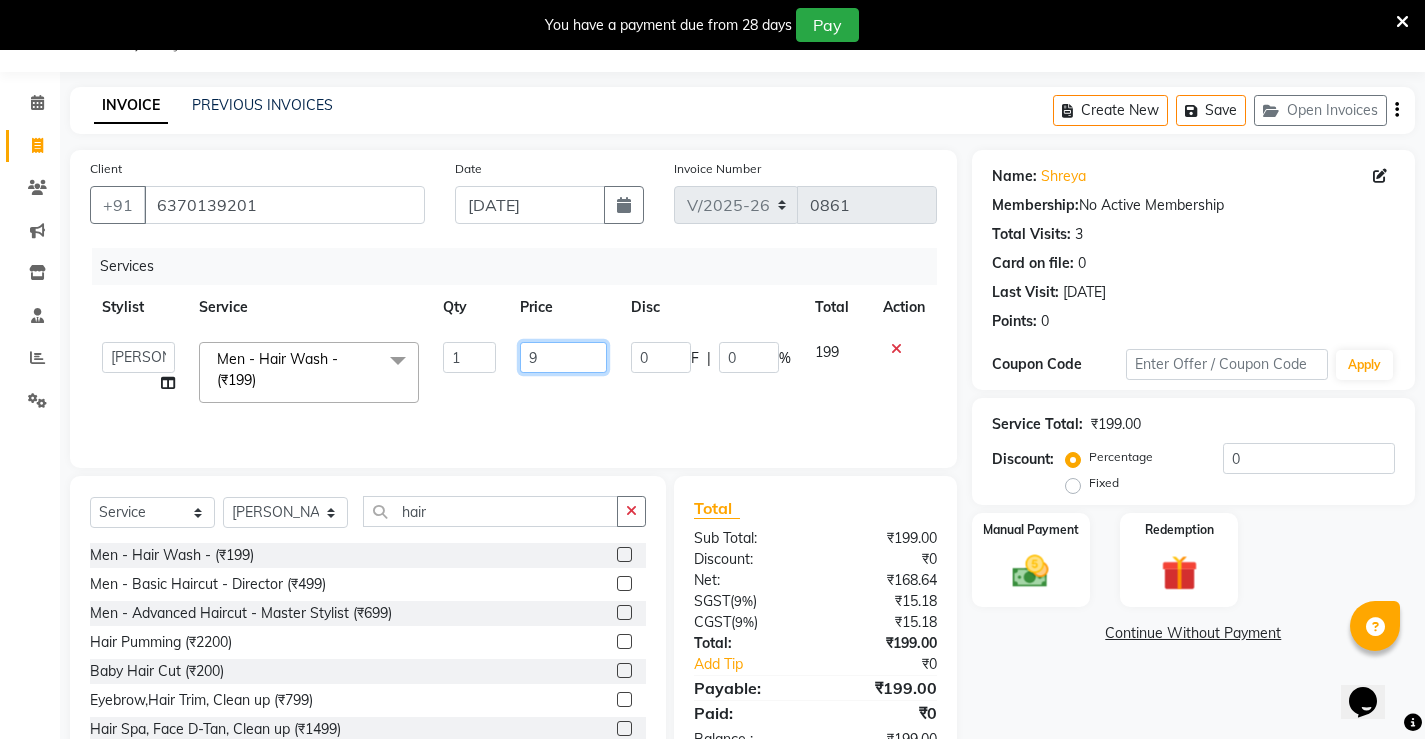 click on "9" 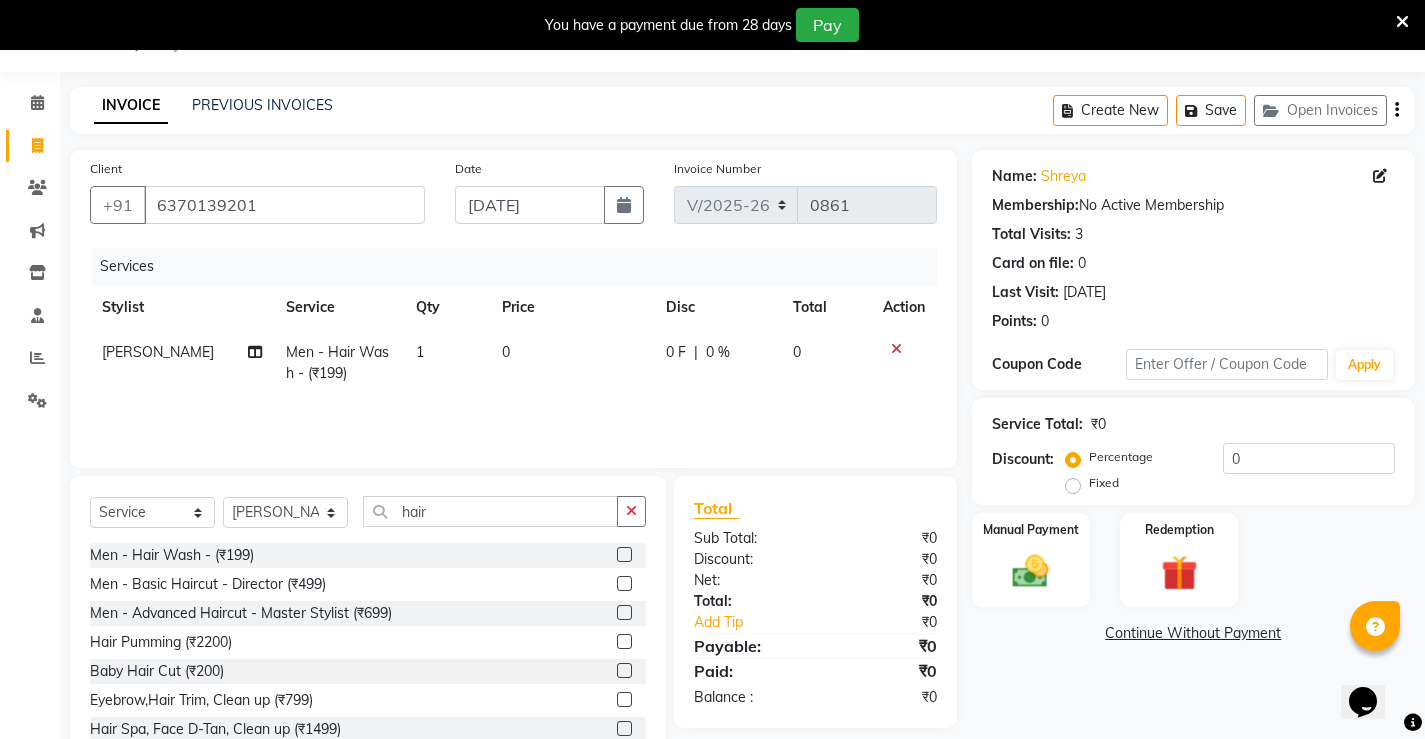 click on "Services Stylist Service Qty Price Disc Total Action Lili Men - Hair Wash -  (₹199) 1 0 0 F | 0 % 0" 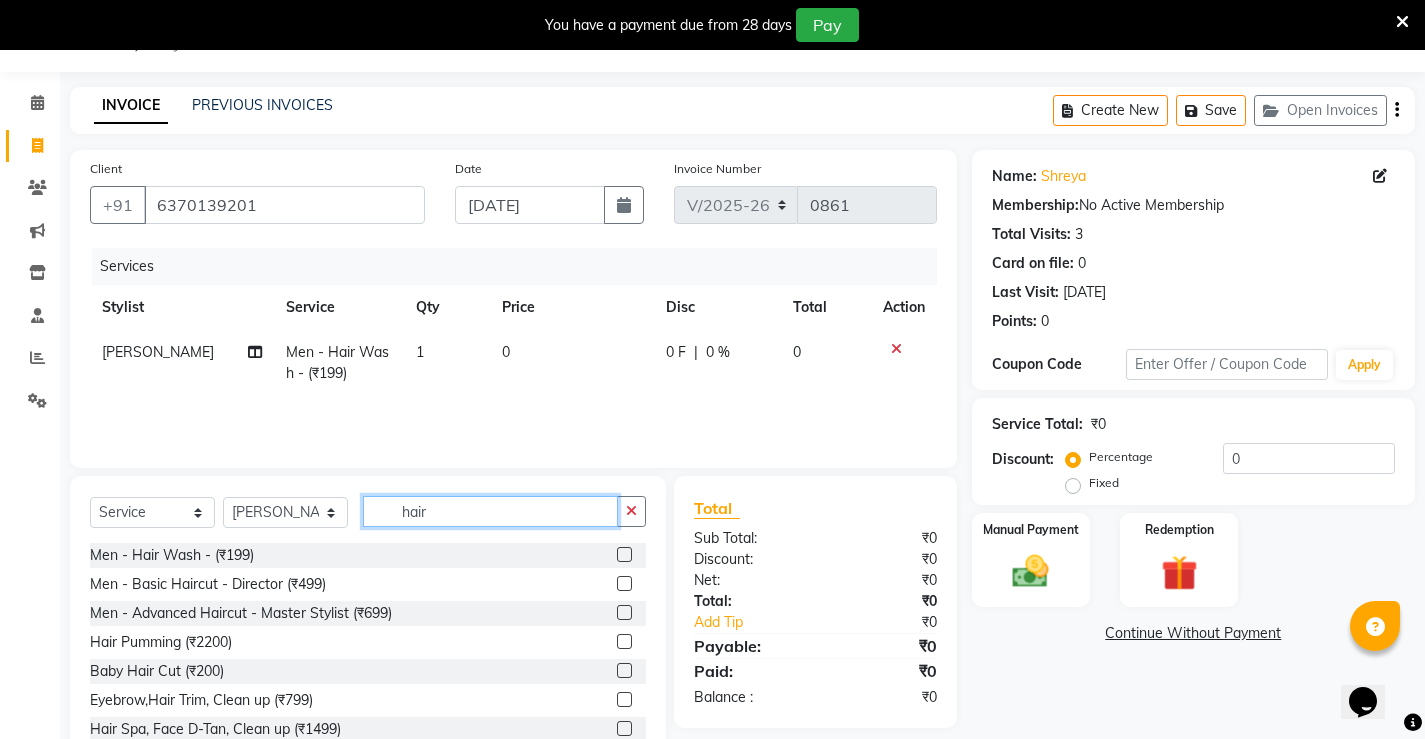 click on "hair" 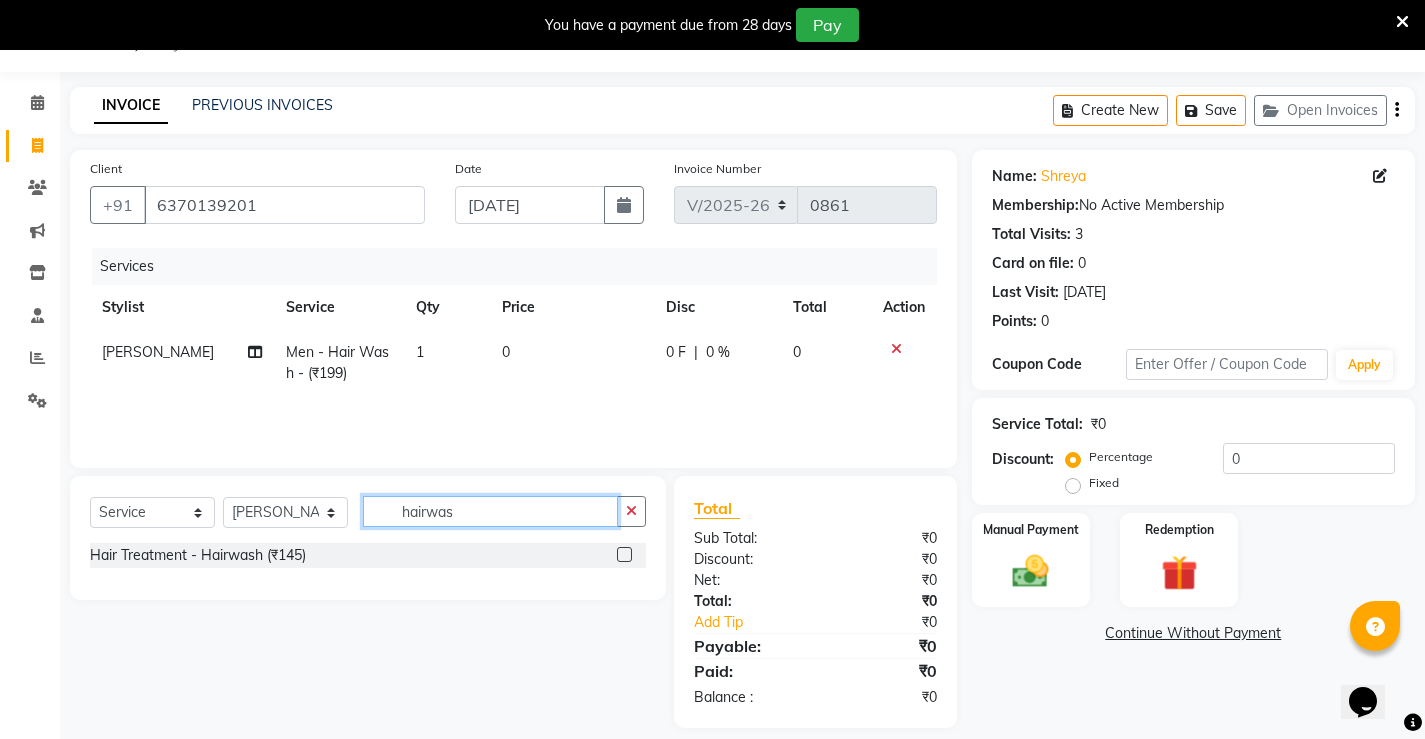 type on "hairwas" 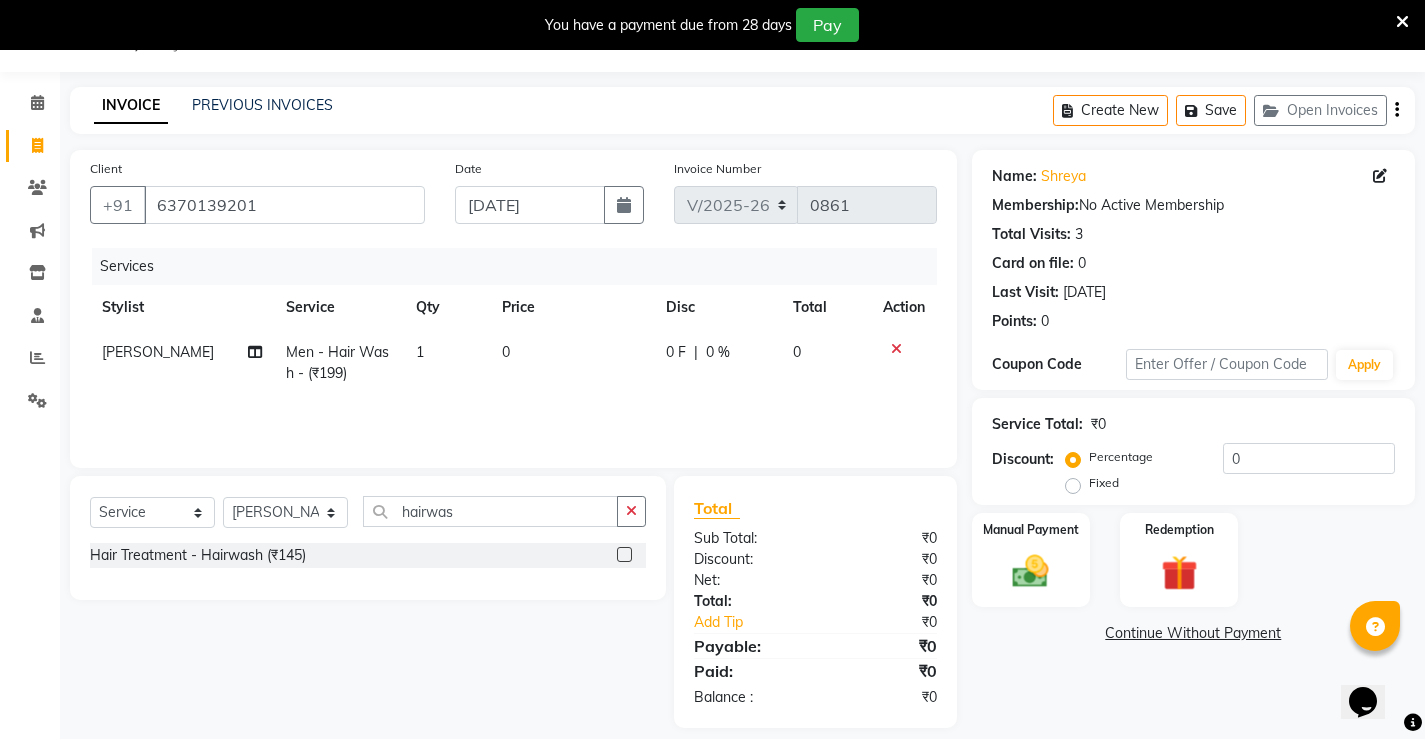 click on "Hair Treatment - Hairwash (₹145)" 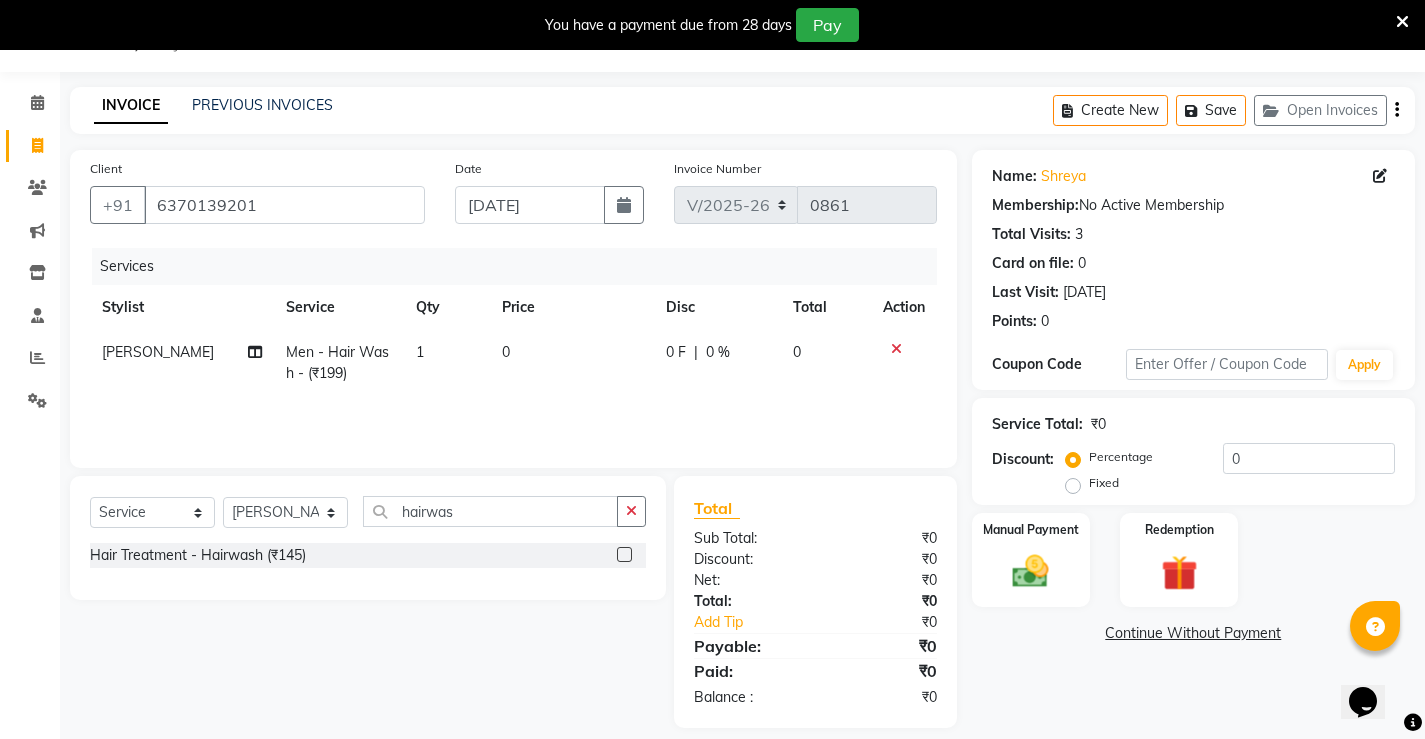 click on "0" 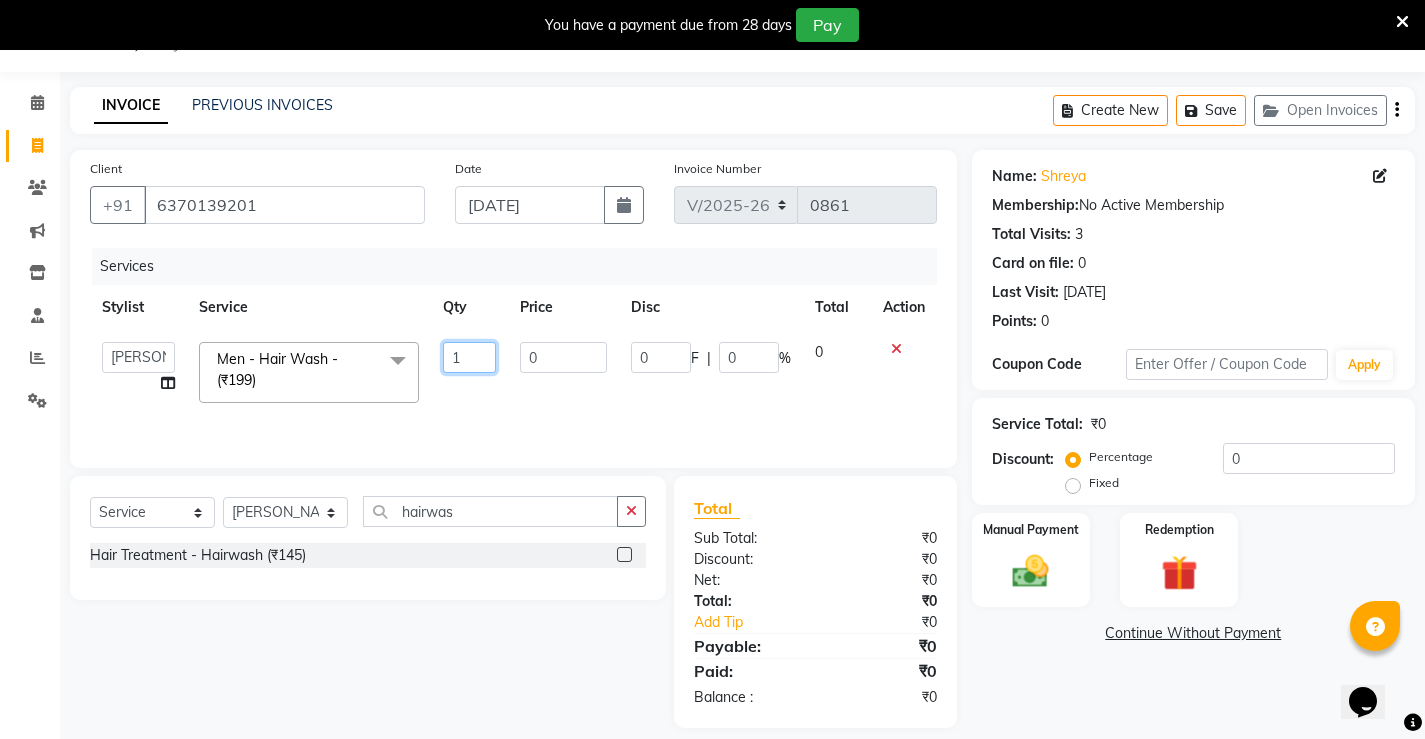 click on "1" 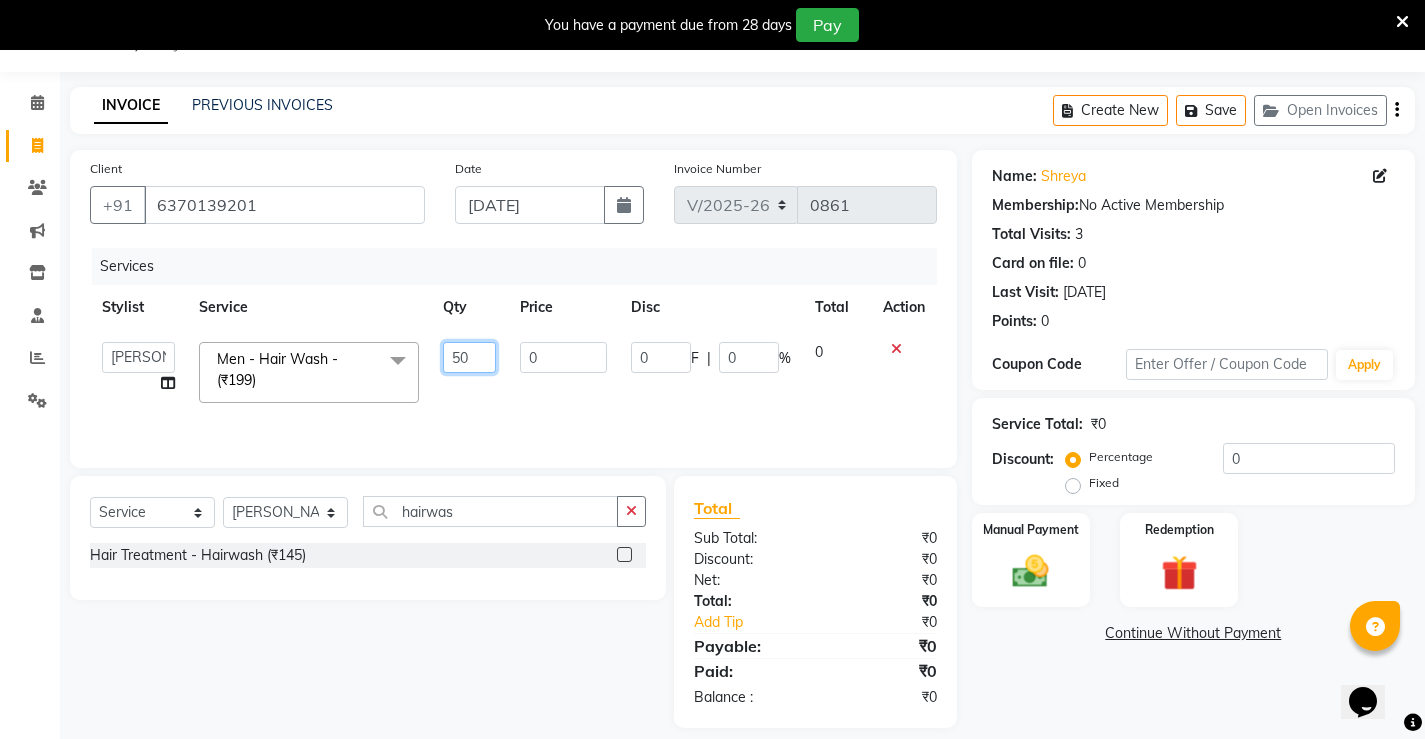 type on "500" 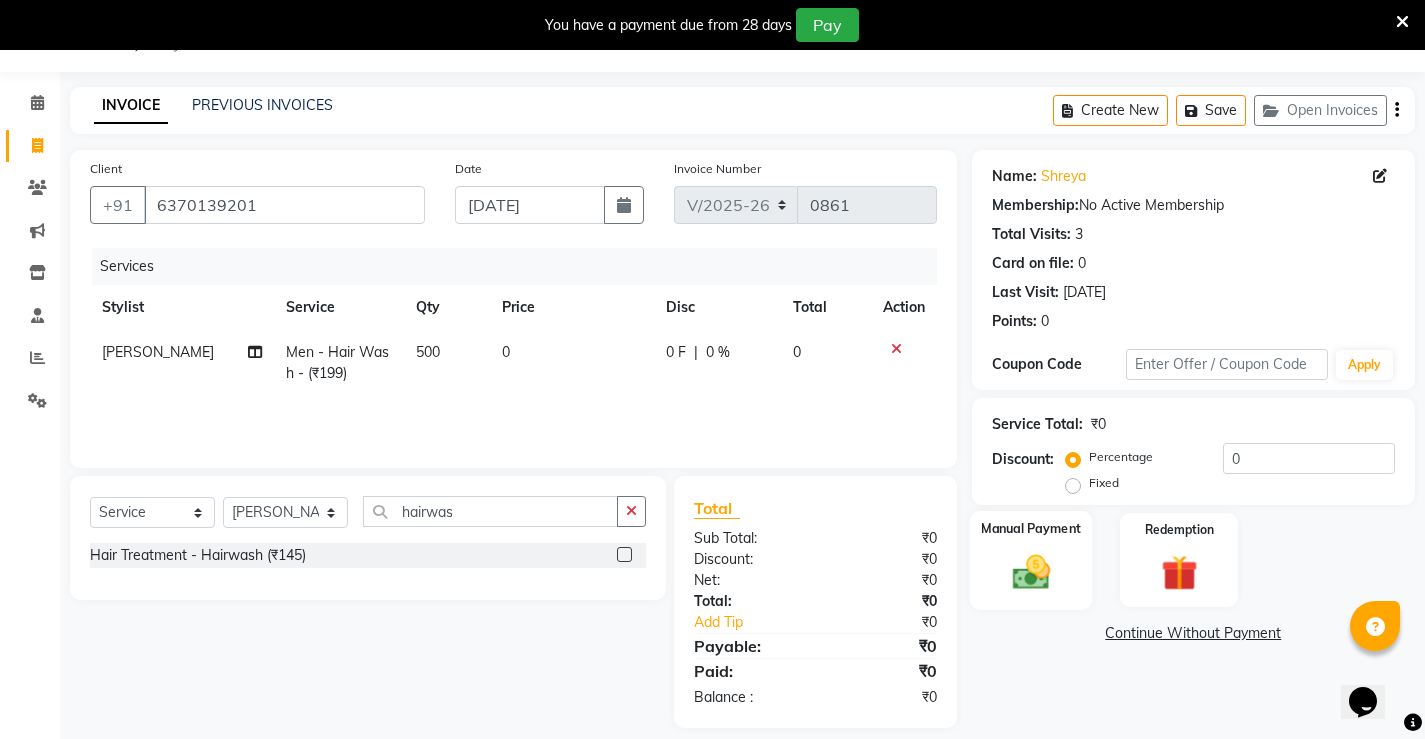 click 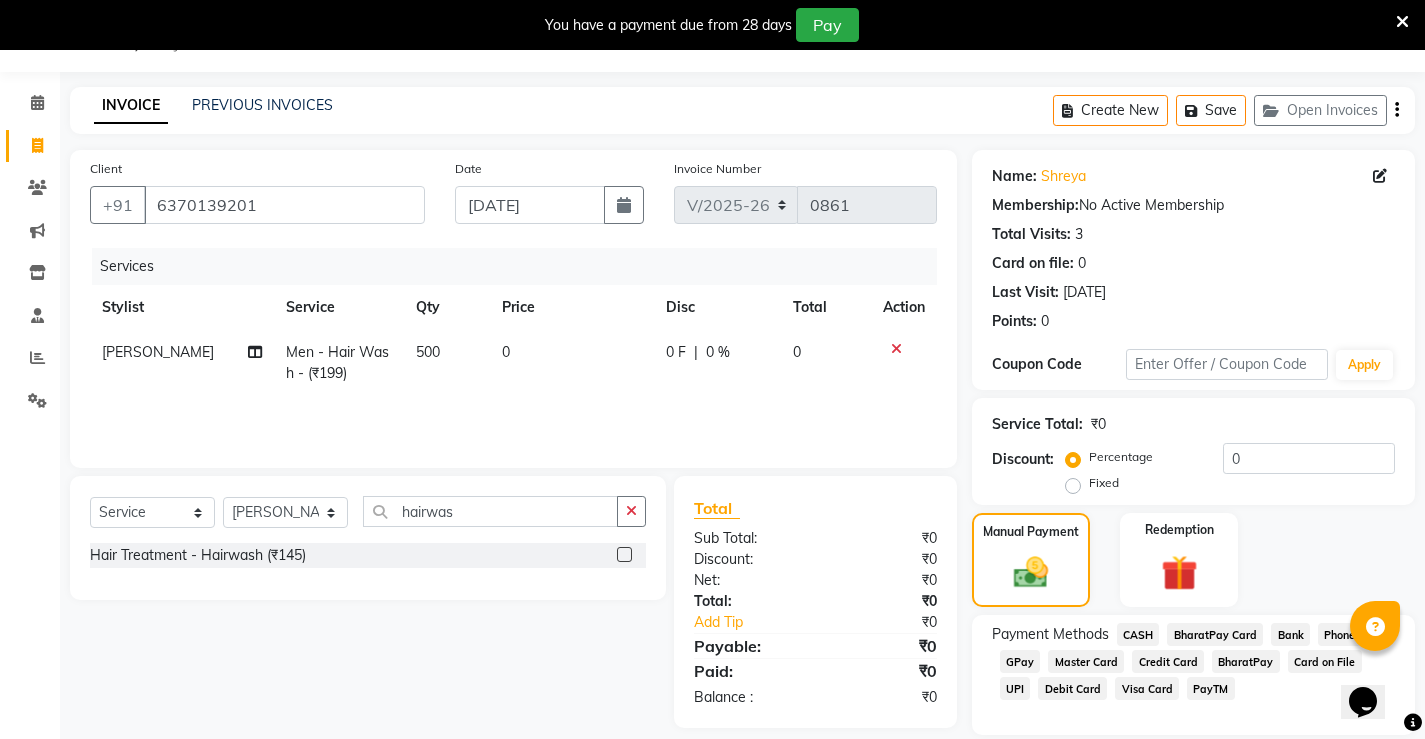 click on "Men - Hair Wash -  (₹199)" 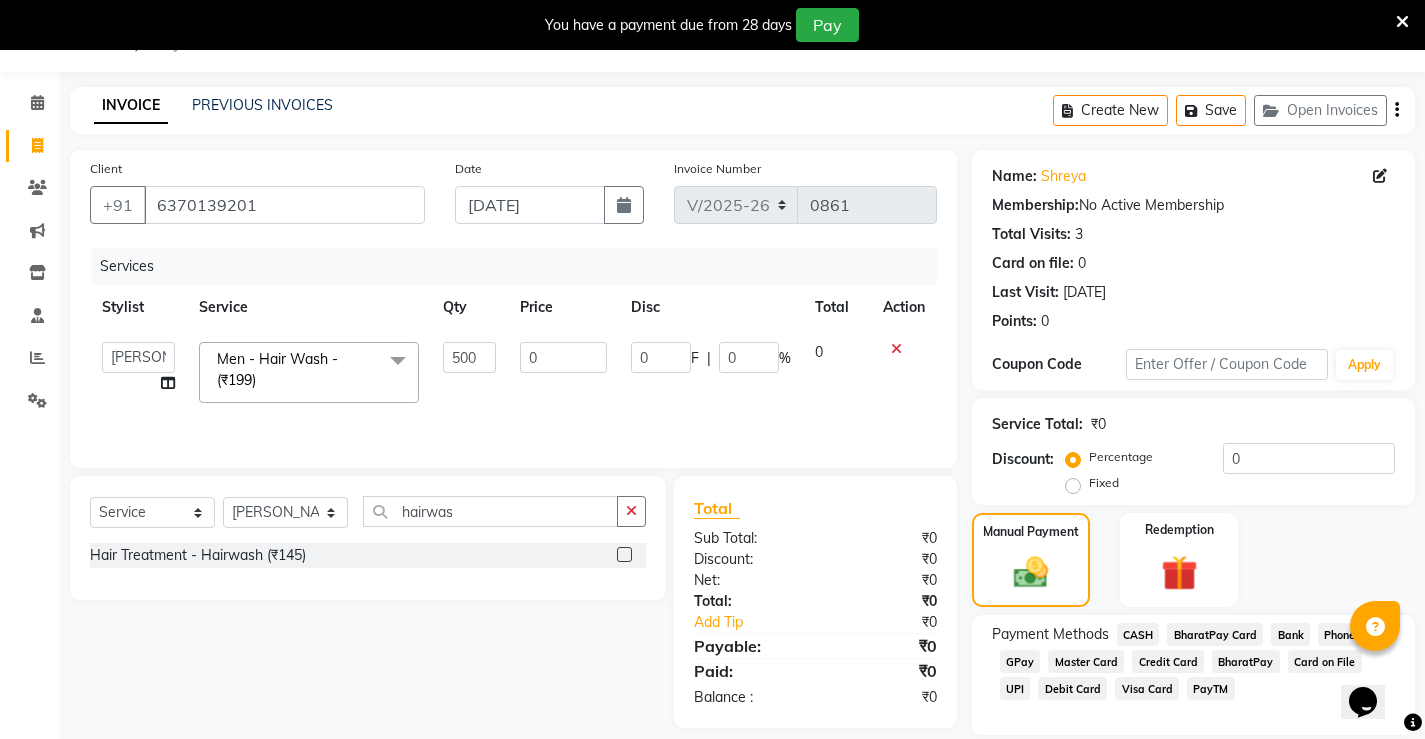 click on "Men - Hair Wash -  (₹199)" 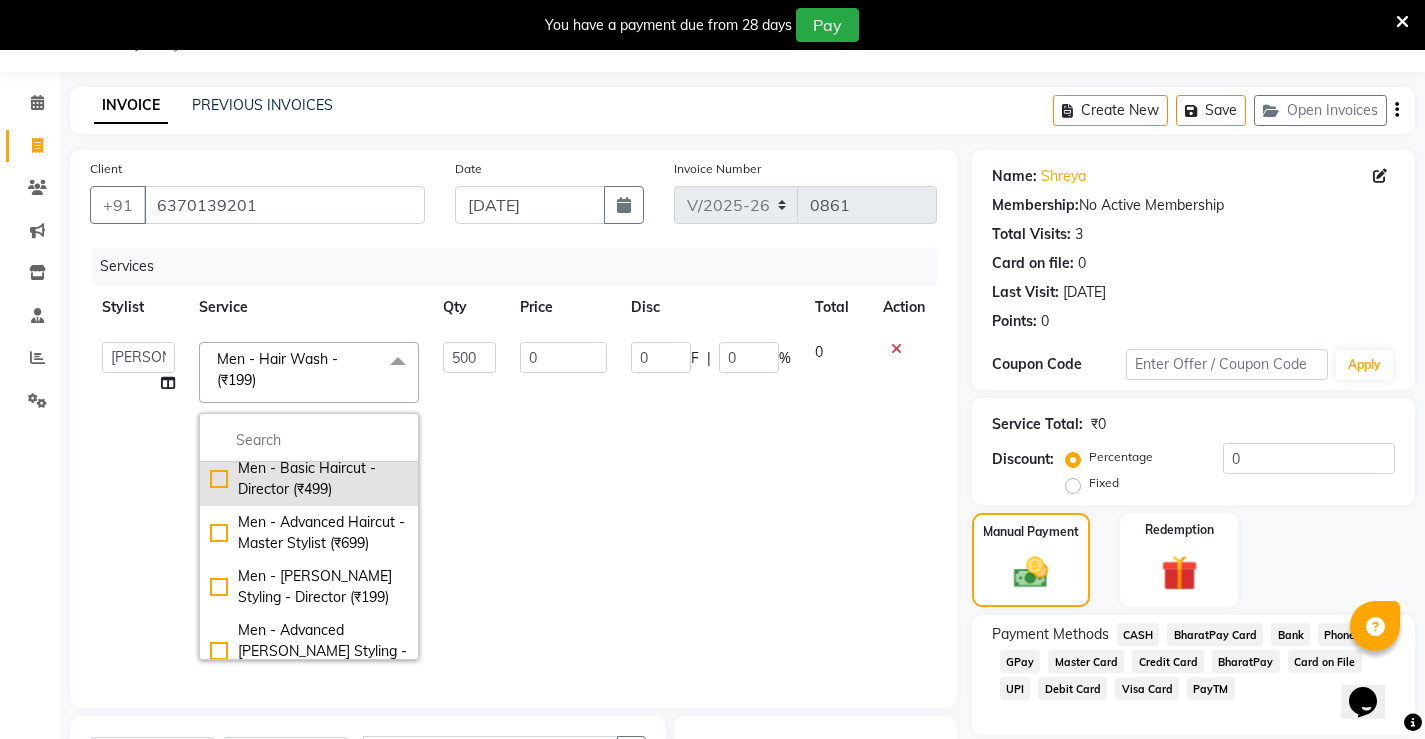 scroll, scrollTop: 0, scrollLeft: 0, axis: both 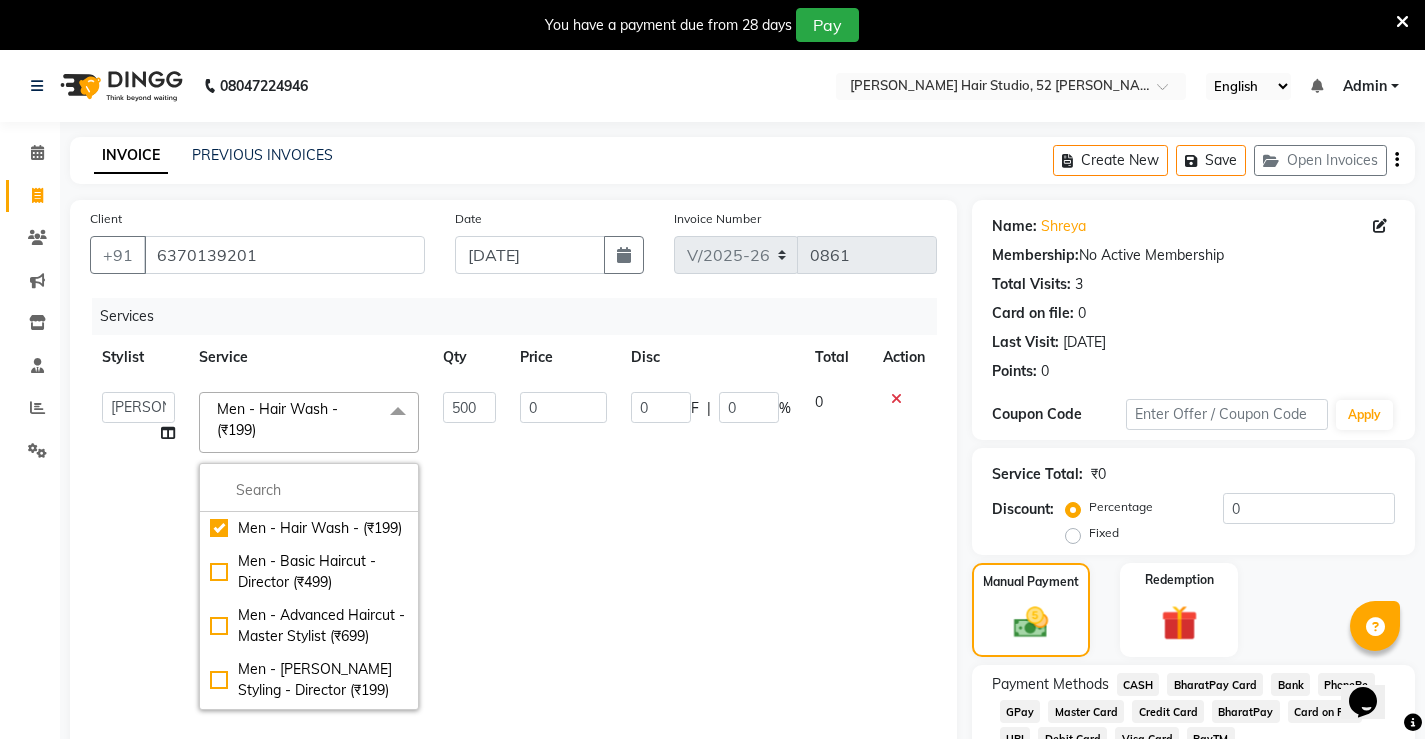 click on "0" 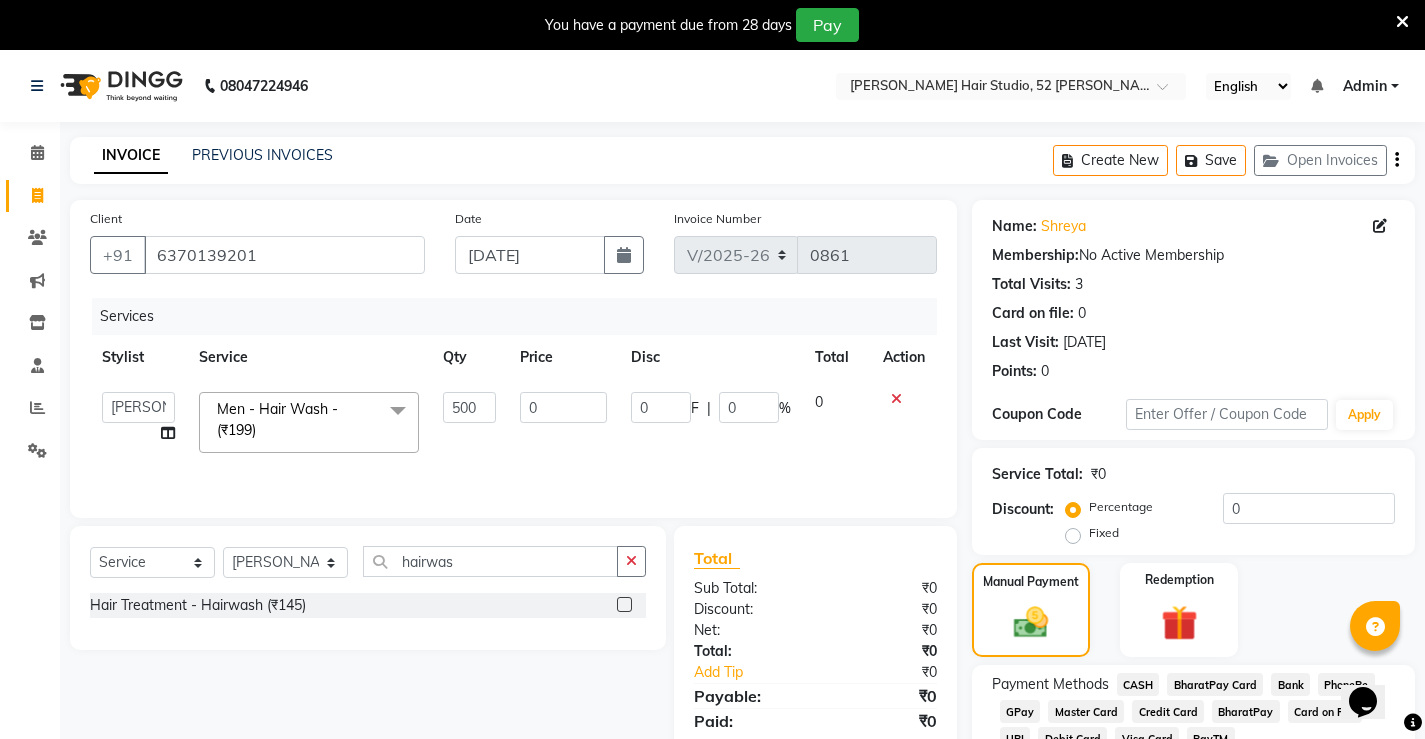 click on "0 F | 0 %" 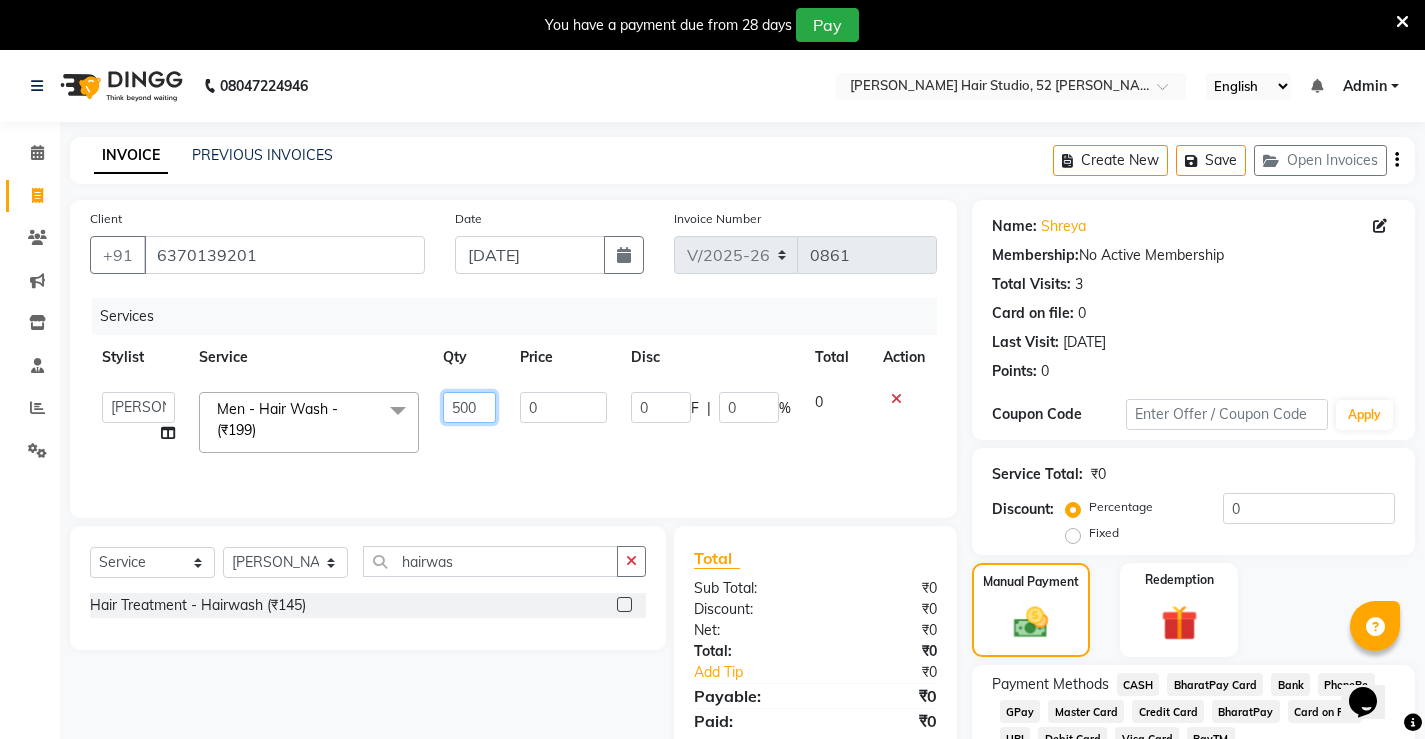 click on "500" 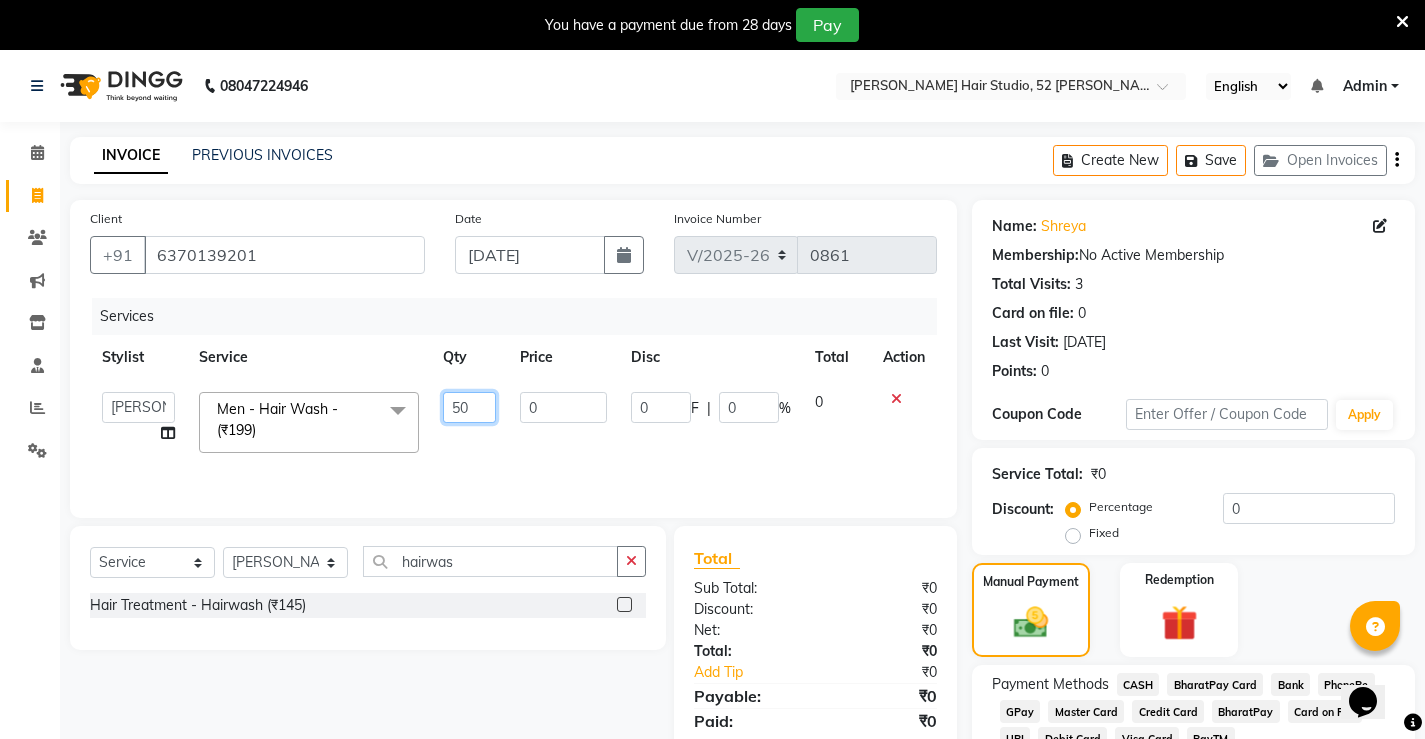 type on "5" 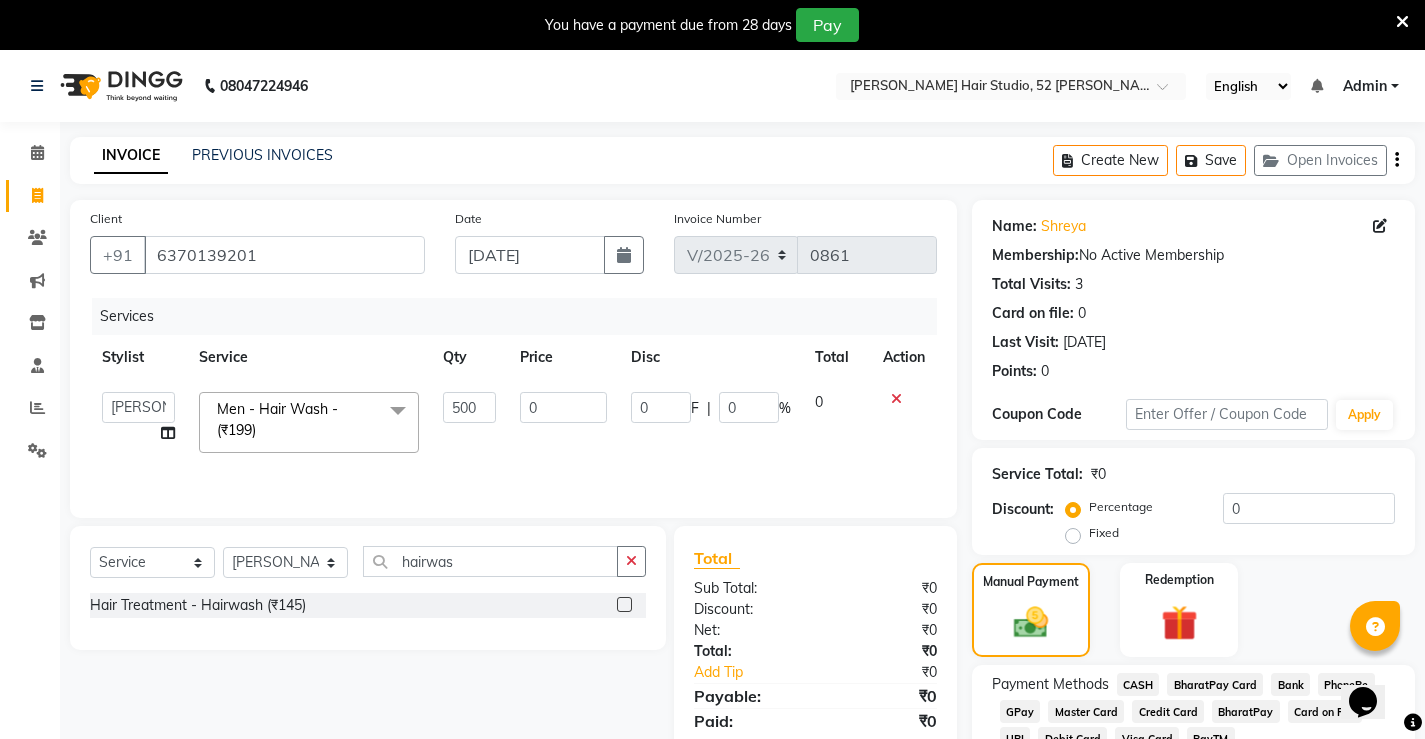 click on "Services Stylist Service Qty Price Disc Total Action  Ajay   archita   Lili   Naren   sukhmay   Varti  Men - Hair Wash -  (₹199)  x Men - Hair Wash -  (₹199) Men - Basic Haircut - Director (₹499) Men - Advanced Haircut - Master Stylist (₹699) Men - Beard Styling - Director (₹199) Men - Advanced Beard Styling -Director (₹349) Face De-Tan  (₹799) Lotus Puravita (₹1800) Lotus hydravital (₹1800) Hair Pumming  (₹2200) Baby Hair Cut (₹200) Kanpeki Pro Hydra (₹3499) Scrubbing (₹350) organic facial  (₹4000) Anti Dandruff Treatment (₹2500) Eyebrow,Hair Trim, Clean up (₹799) Eyebrow, Face D-Tan,Clean up (₹999) Hair Spa, Face D-Tan, Clean up (₹1499) Head Masssage, Hair Trim ,Face D-Tan, Clean Up (₹1999) Facial, Face D-Tan, Hair Basic Colour, Foot Massage  (₹2999) Hair Spa With Treatment, Face D-Tan , Facial, Pedicure  (₹3222) Hair Cut & Wash Beard Trim, Foot Massasge  (₹549) Hair Cut & Wash , Clean Up Head Massage , Face D-Tan  (₹1449) Cleansing  (₹200) 500 0 0 F | 0 % 0" 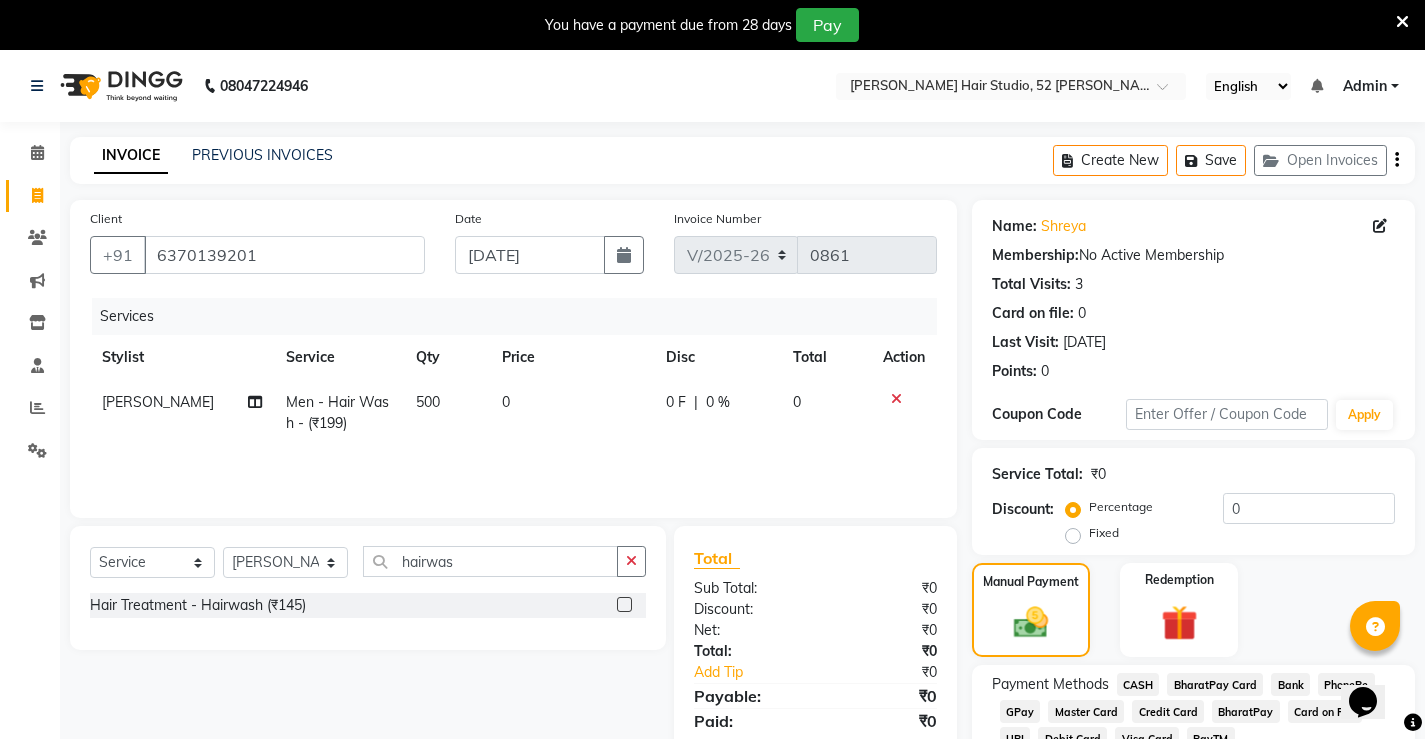 click on "08047224946" 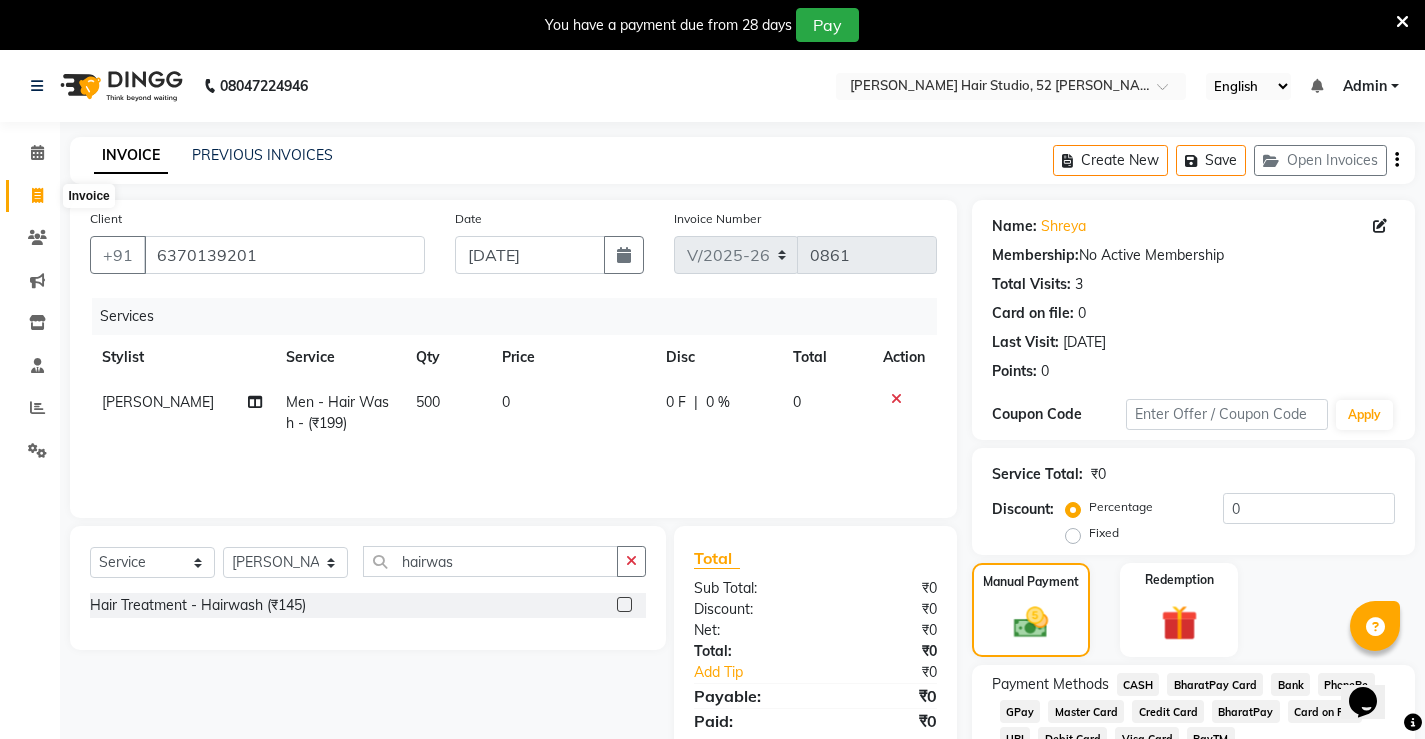 click 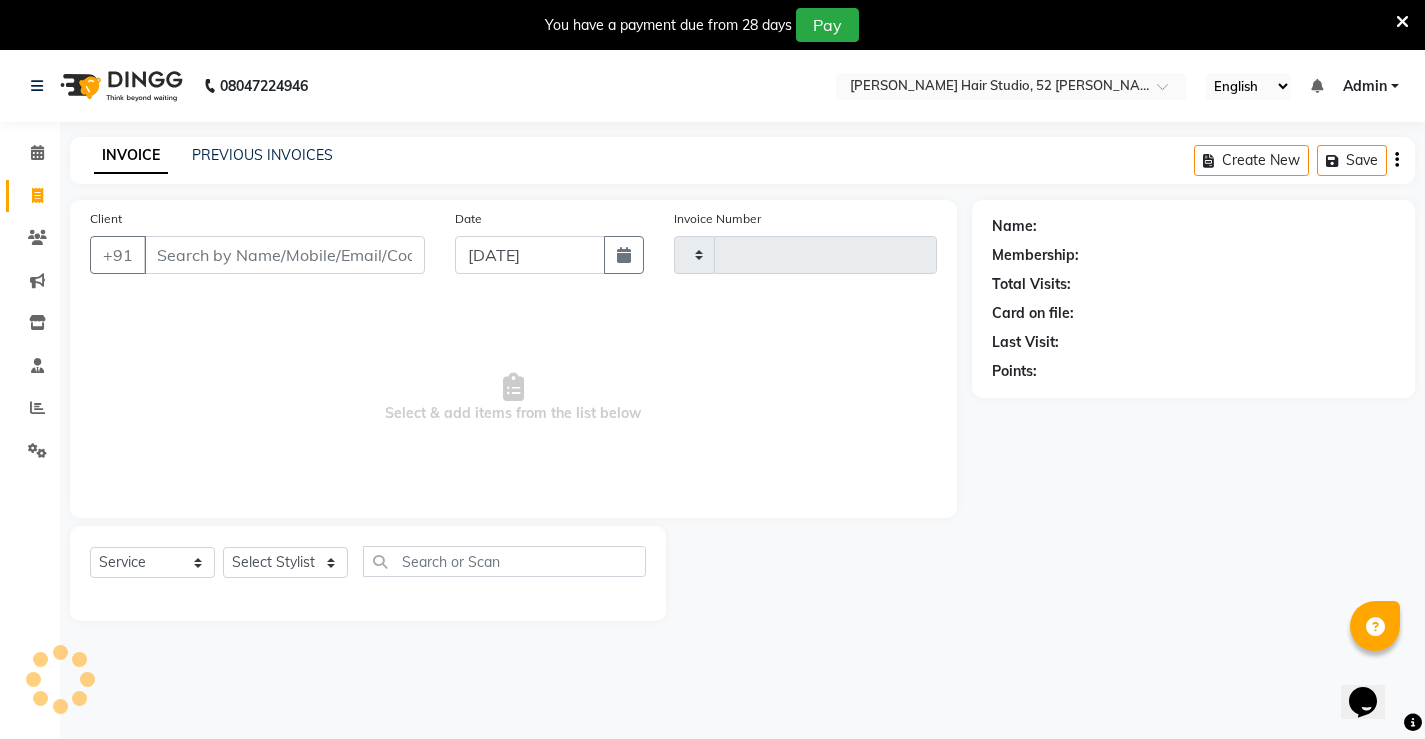 scroll, scrollTop: 50, scrollLeft: 0, axis: vertical 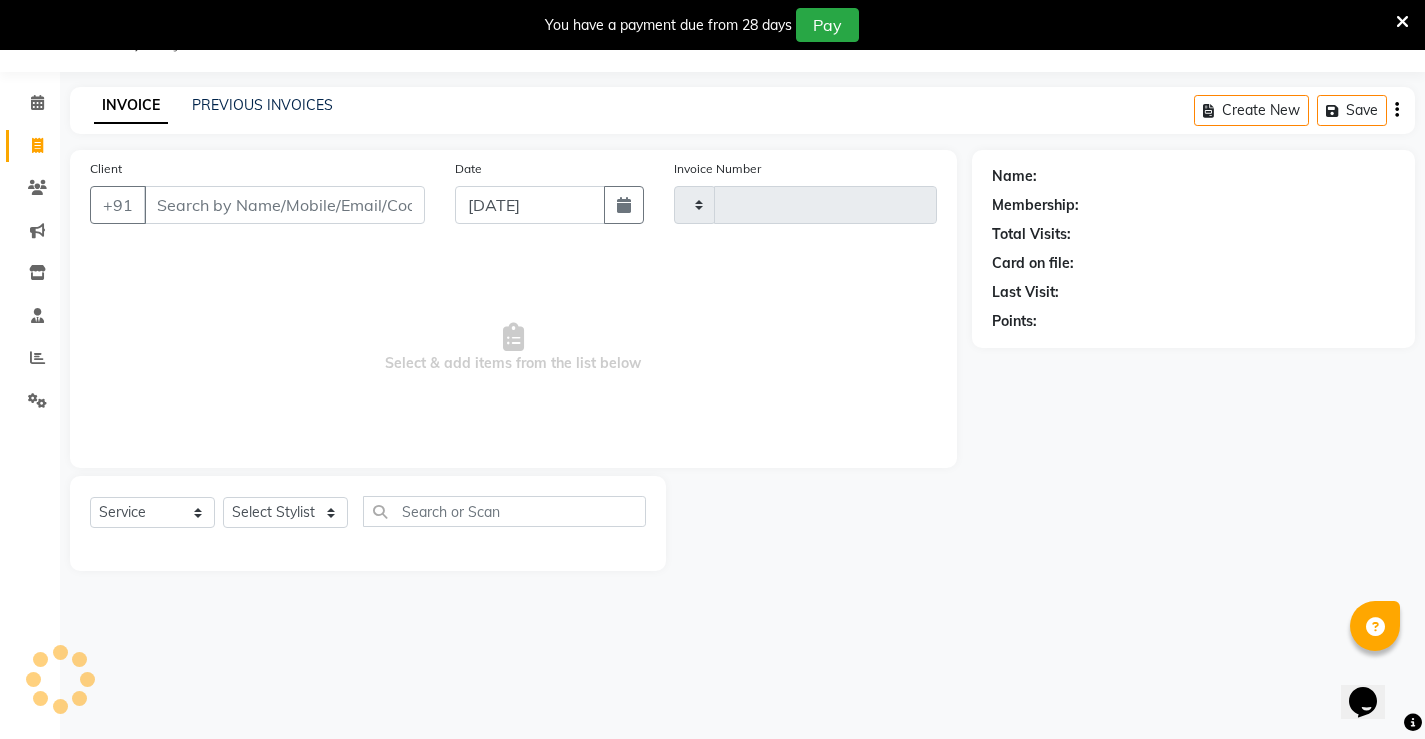 type on "0861" 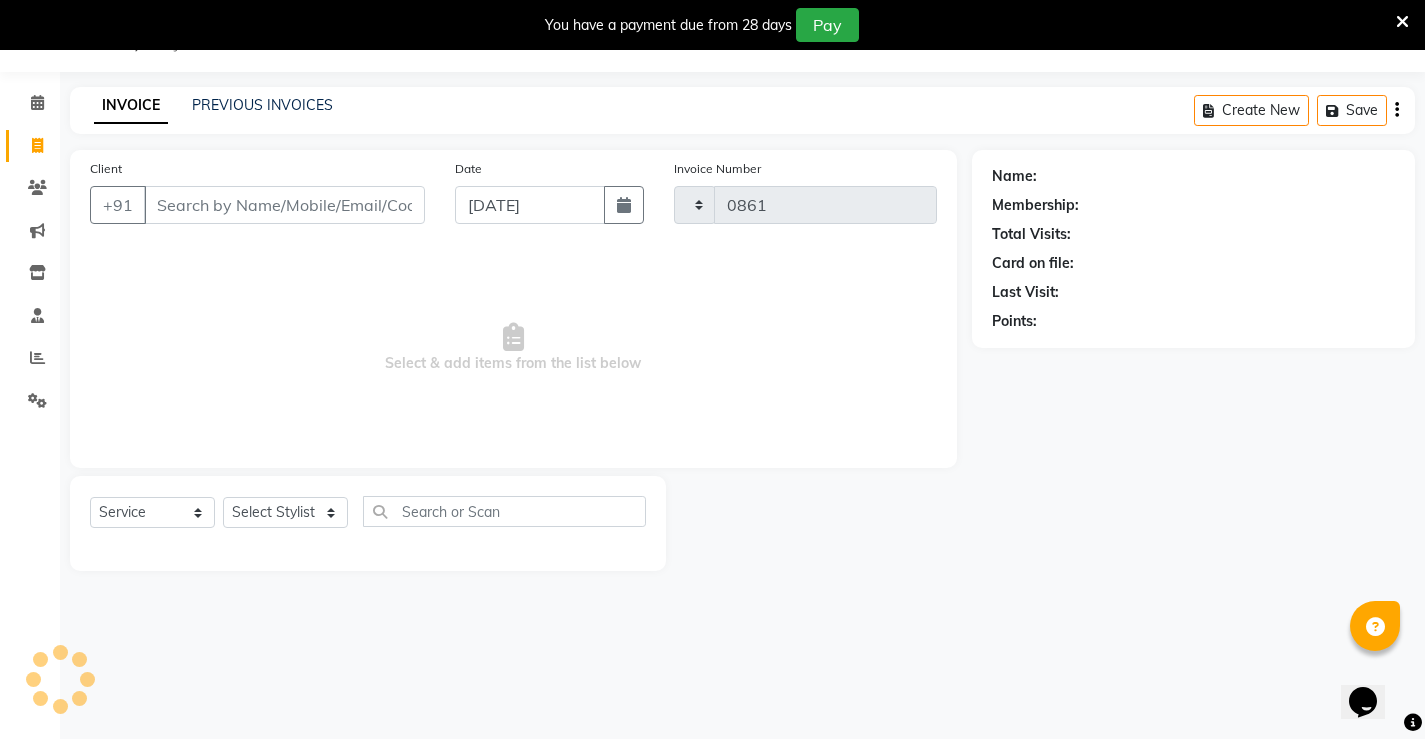 select on "7705" 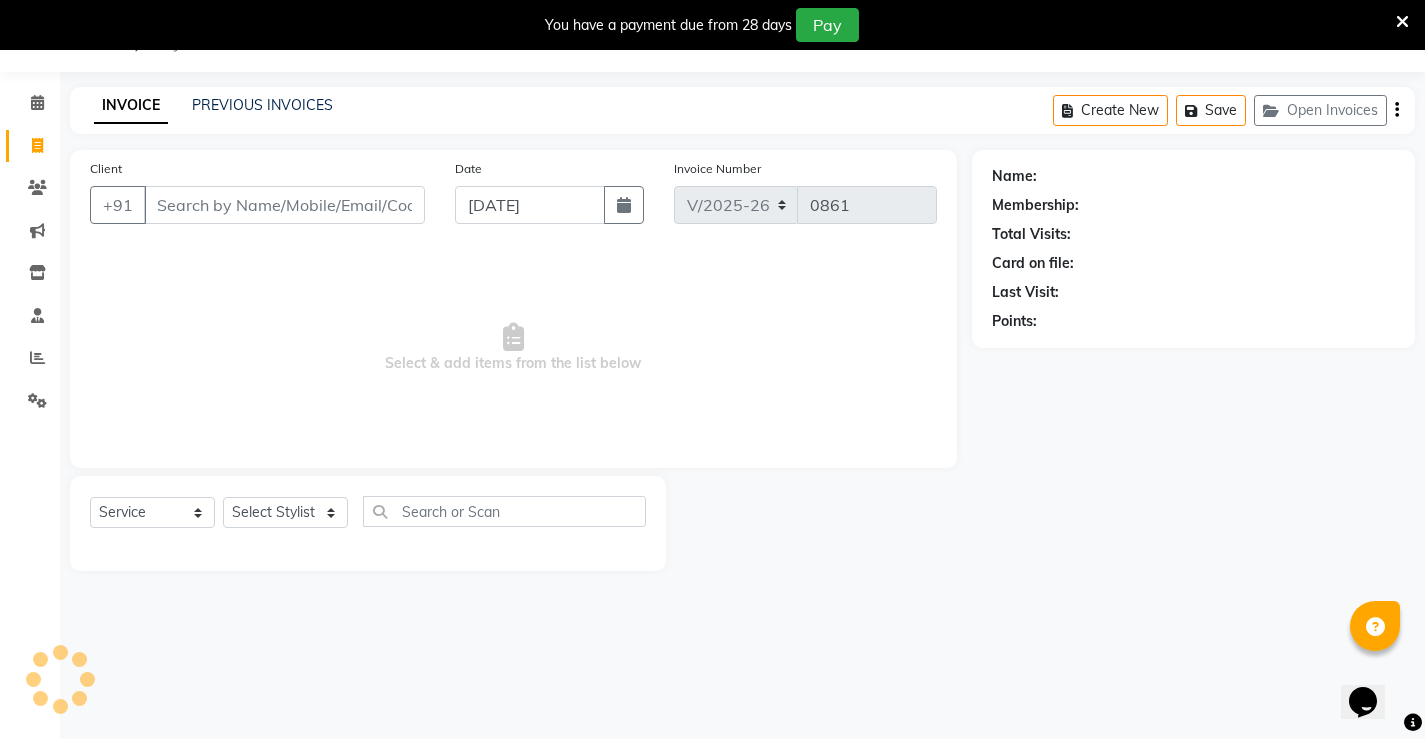 click on "Client" at bounding box center [284, 205] 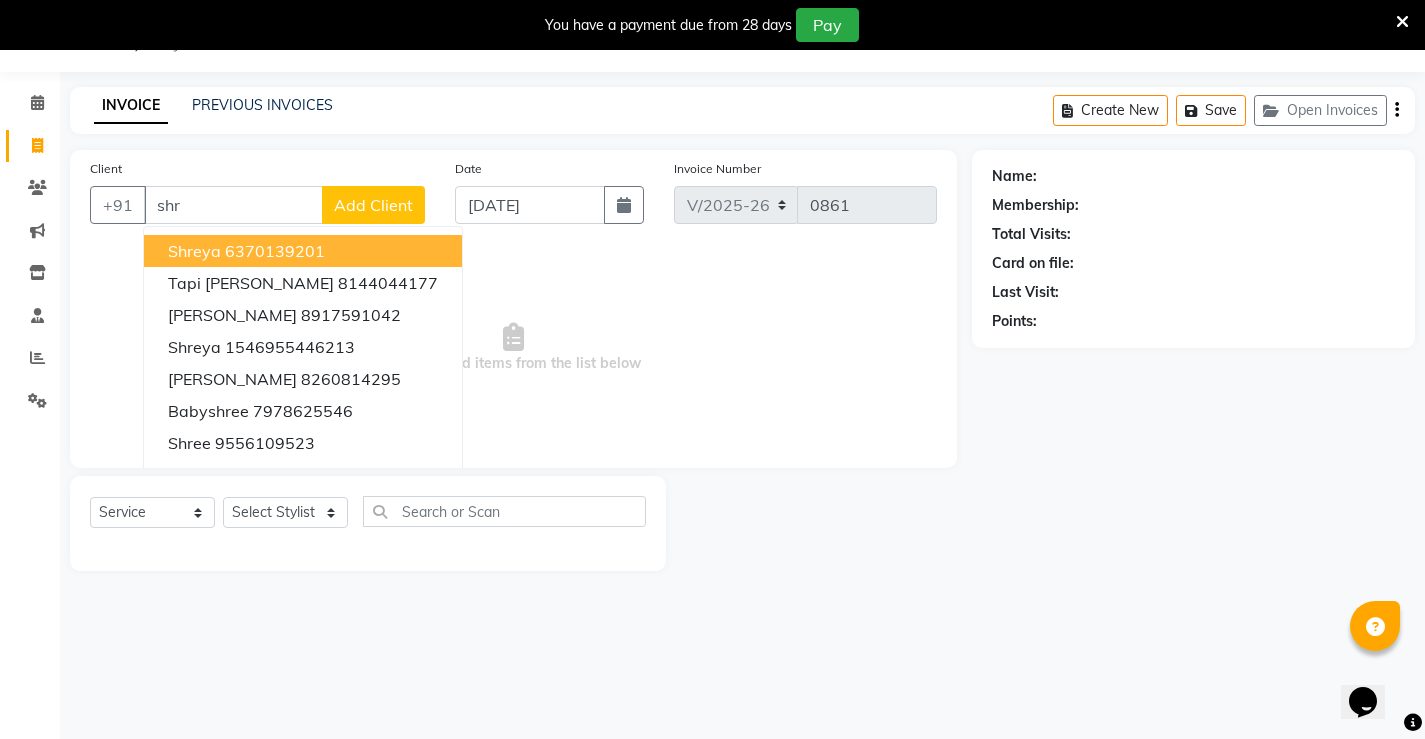 click on "shreya" at bounding box center [194, 251] 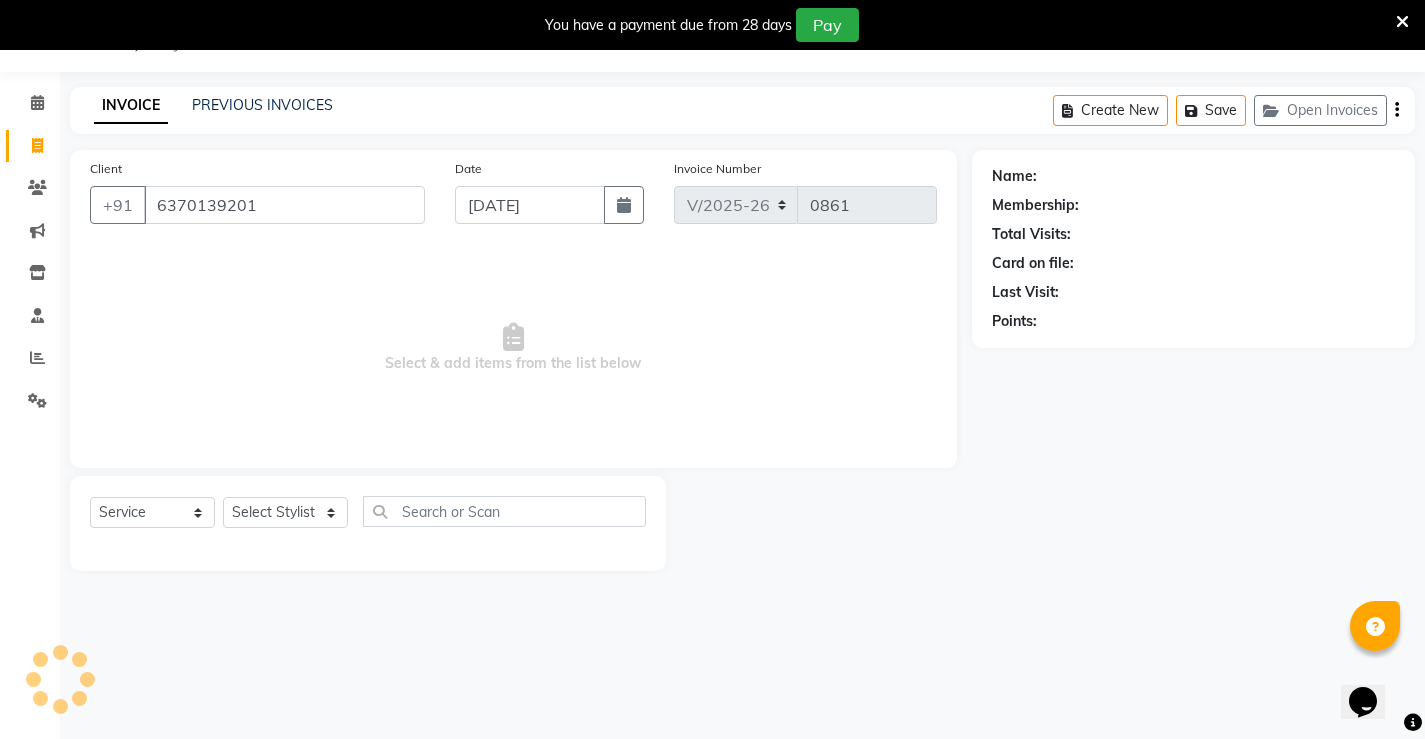 type on "6370139201" 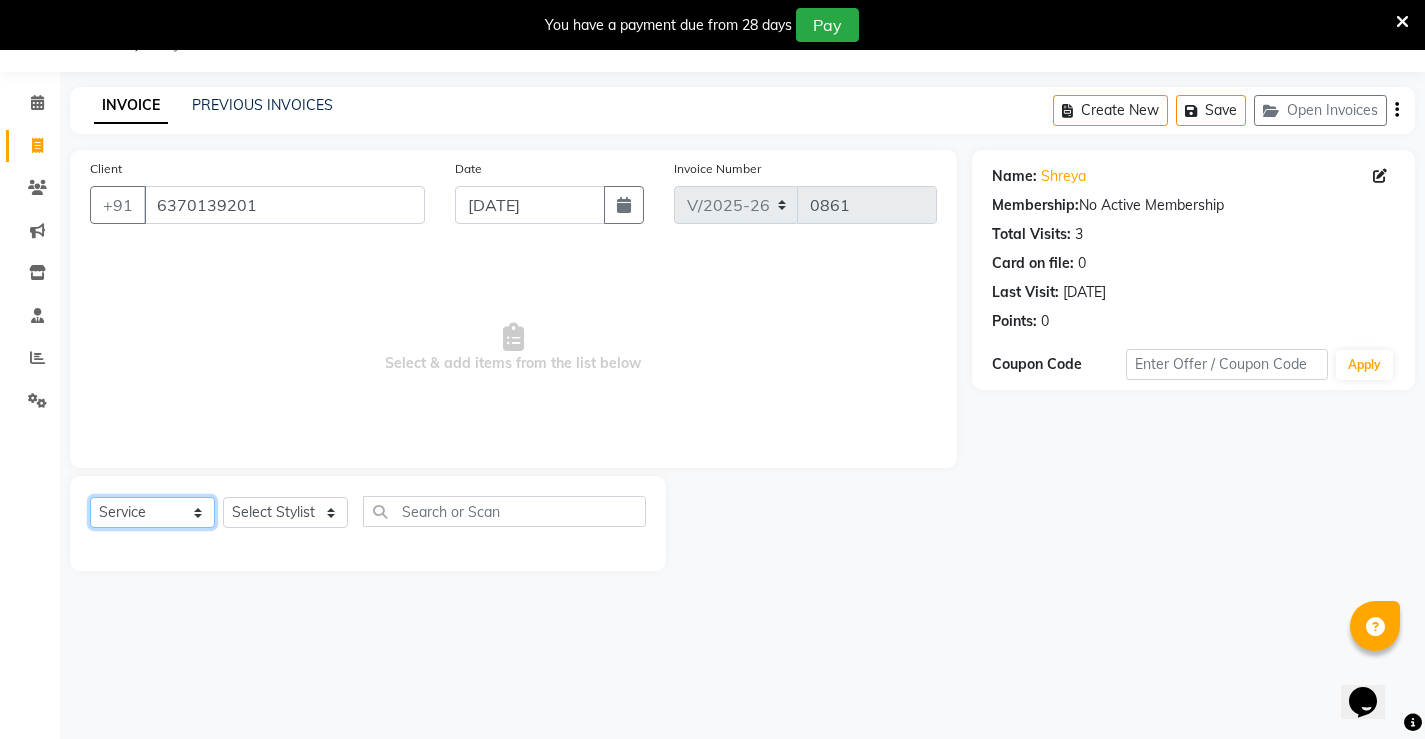 click on "Select  Service  Product  Membership  Package Voucher Prepaid Gift Card" 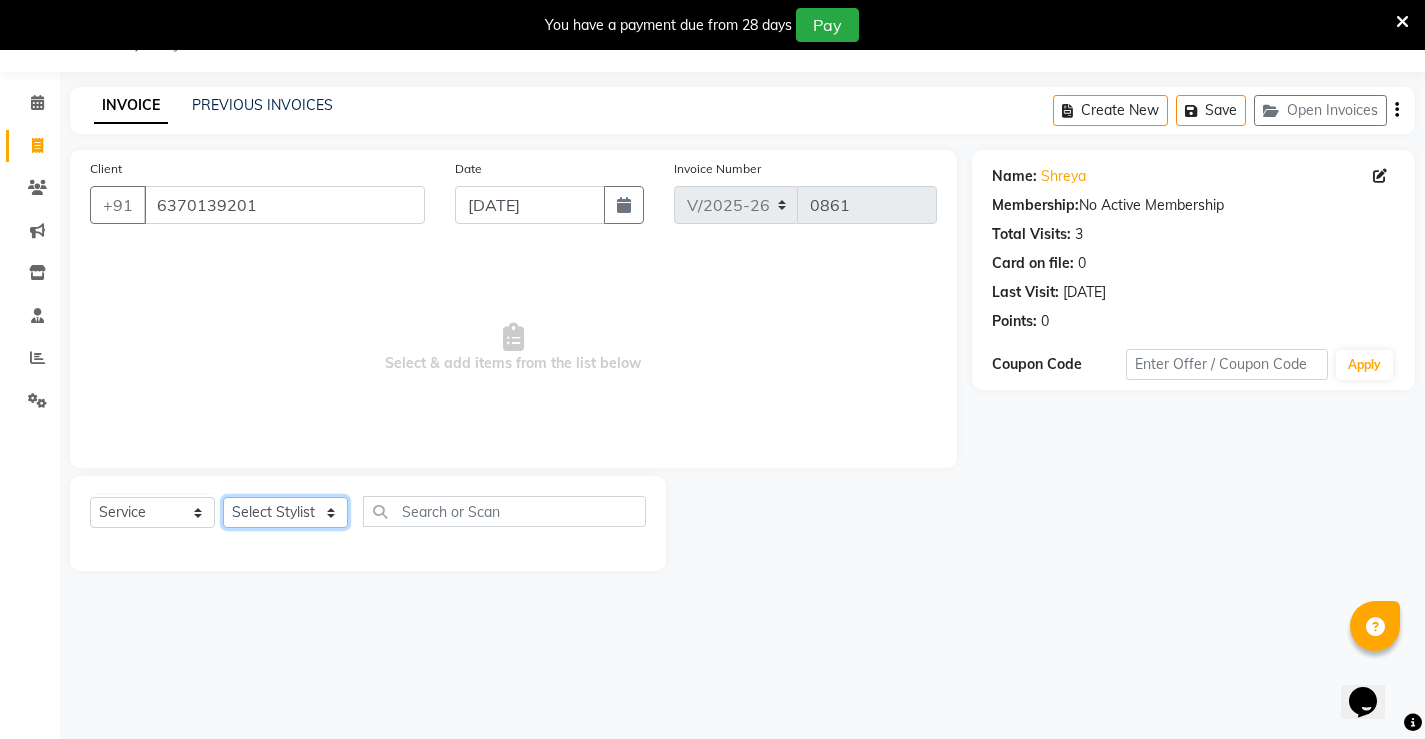 click on "Select Stylist Ajay archita Lili Naren sukhmay Varti" 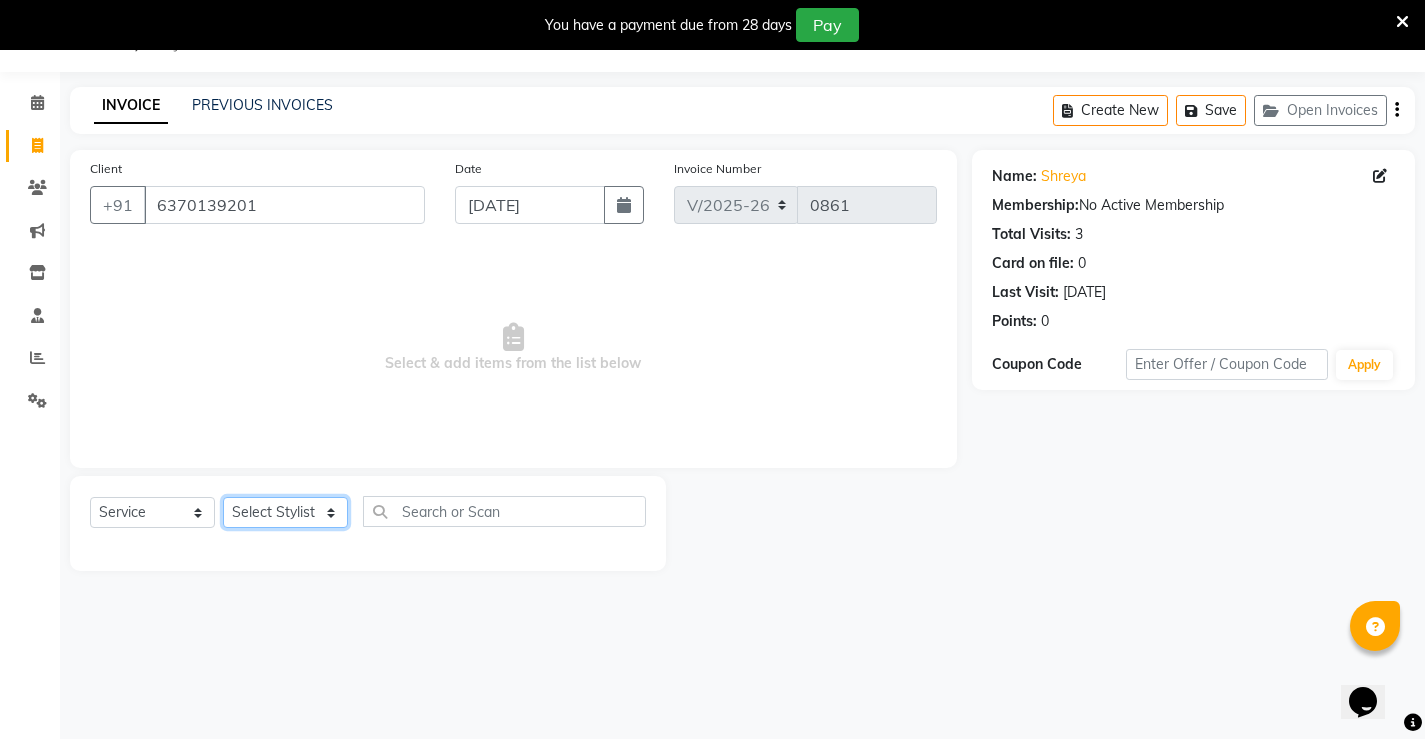 select on "68610" 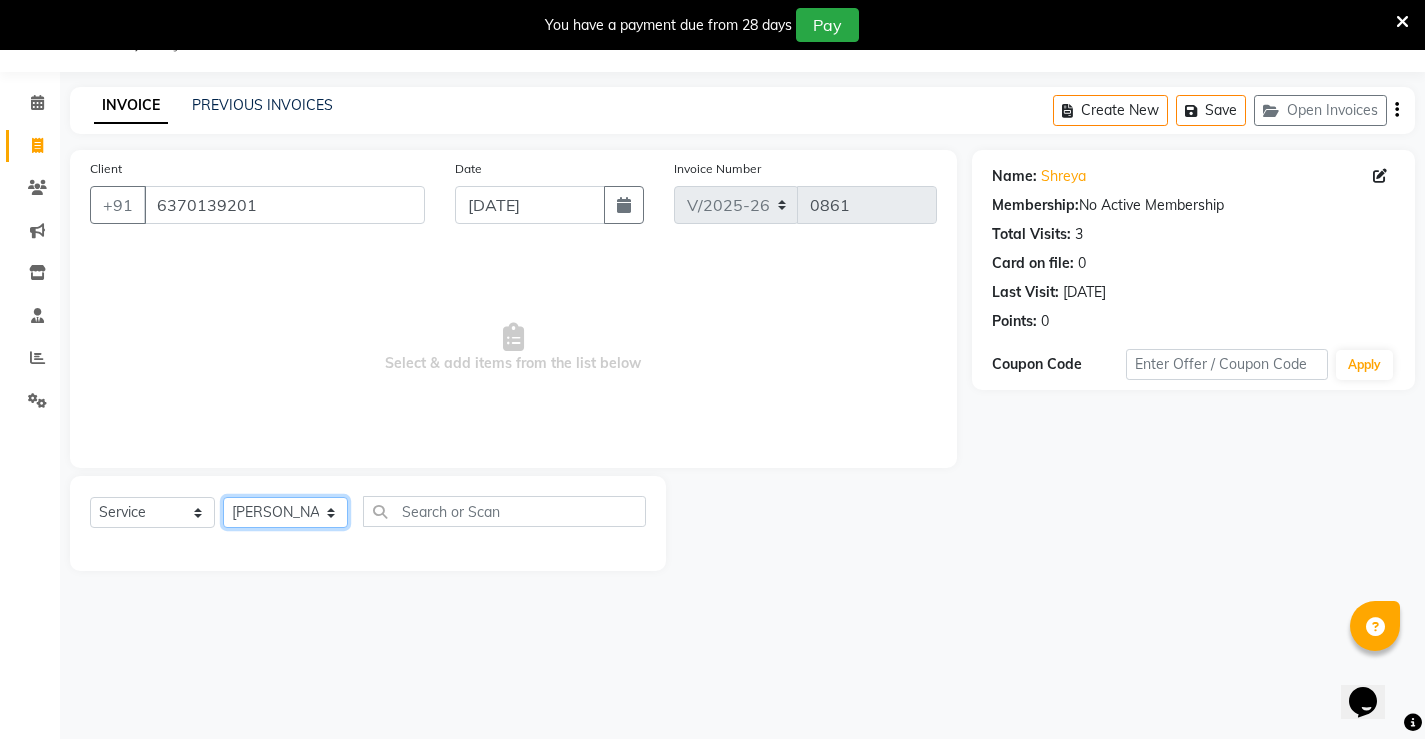 click on "Select Stylist Ajay archita Lili Naren sukhmay Varti" 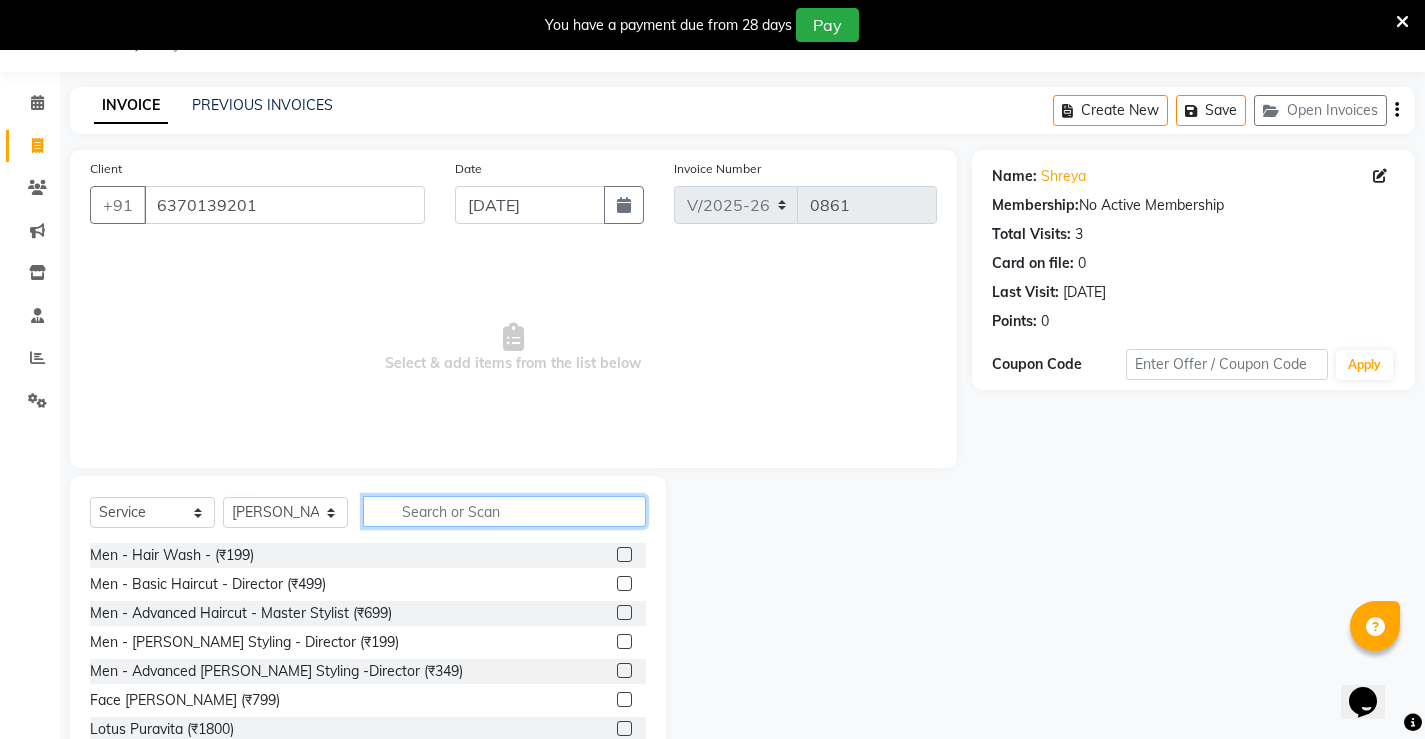 click 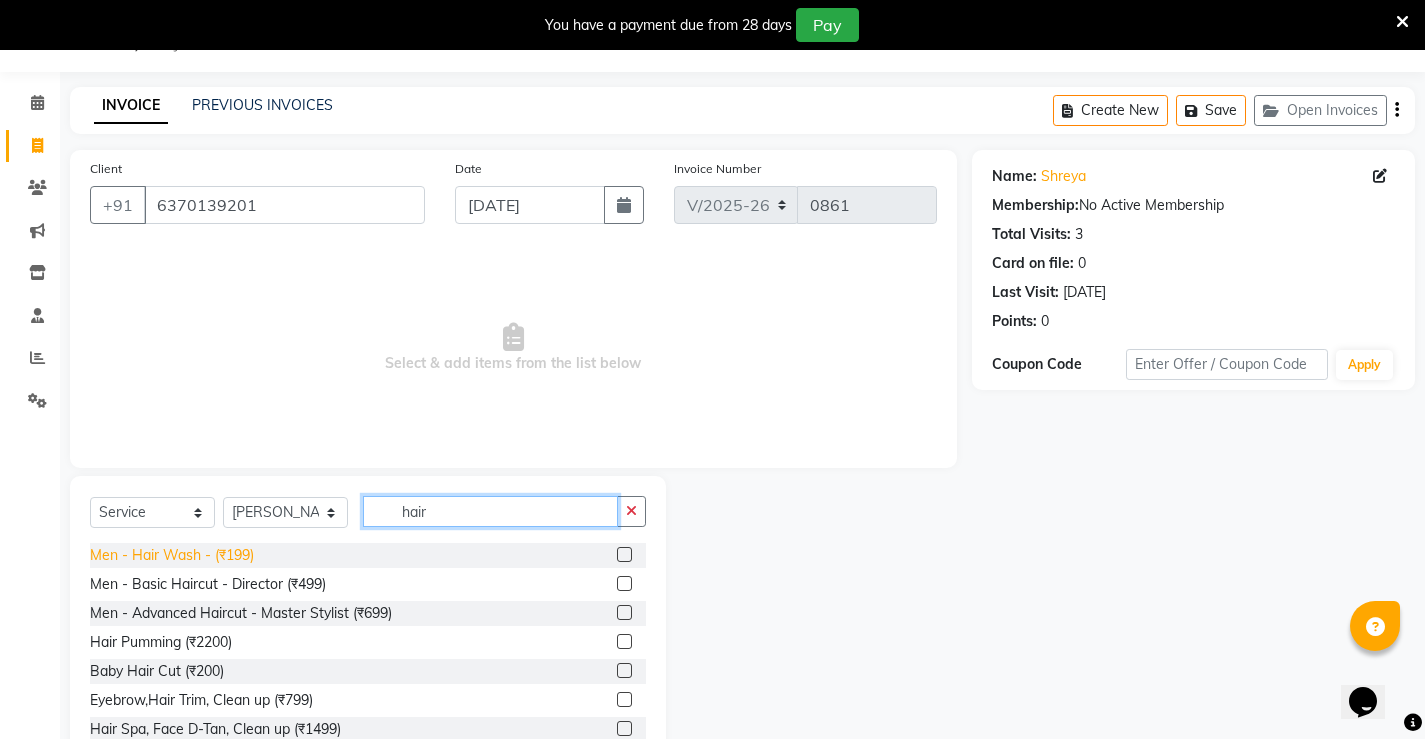 type on "hair" 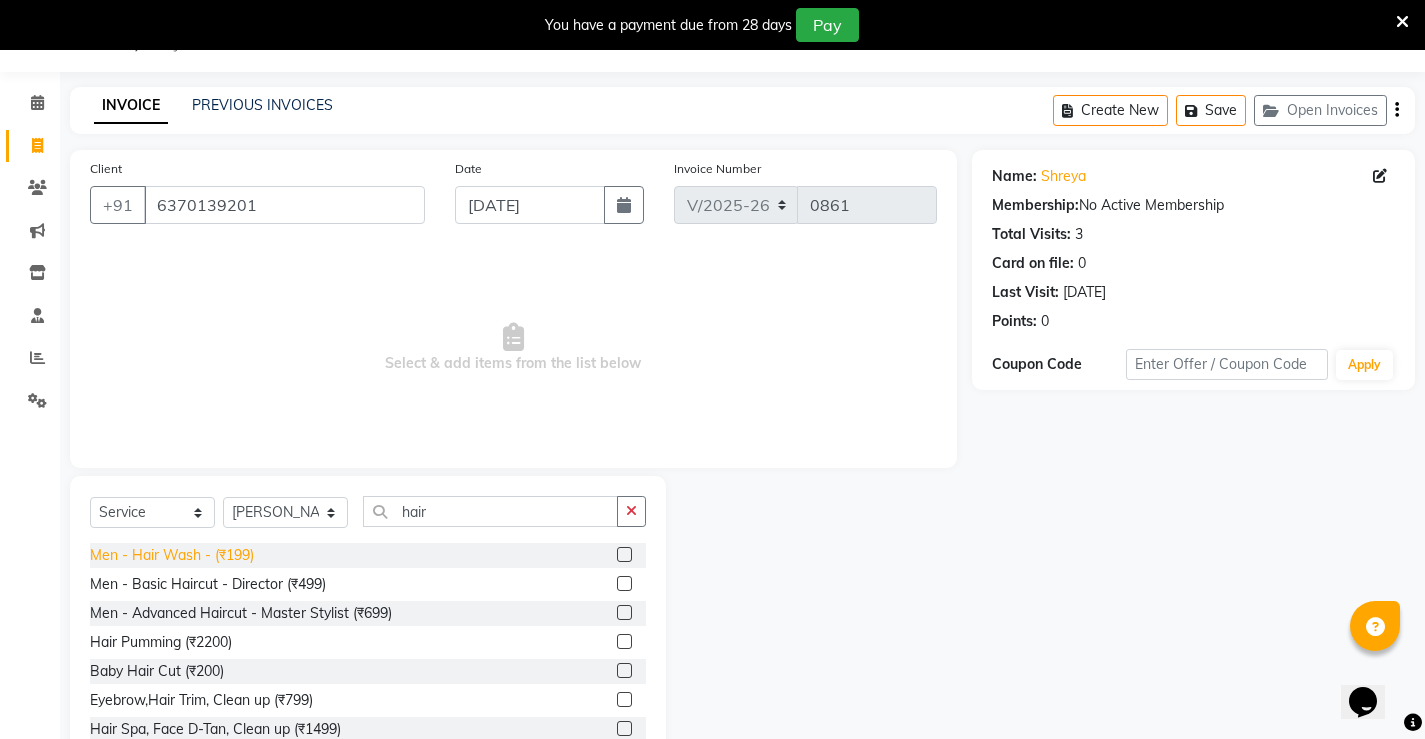 click on "Men - Hair Wash -  (₹199)" 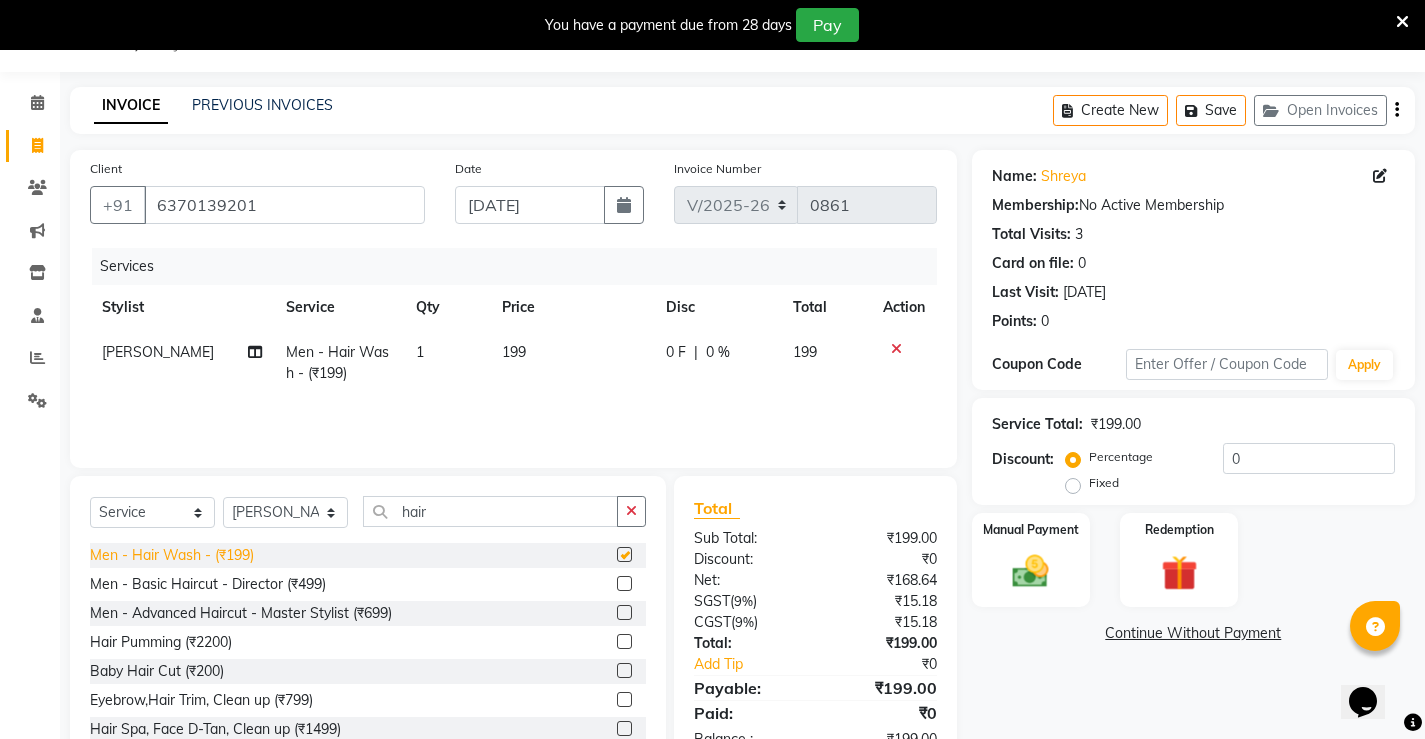 checkbox on "false" 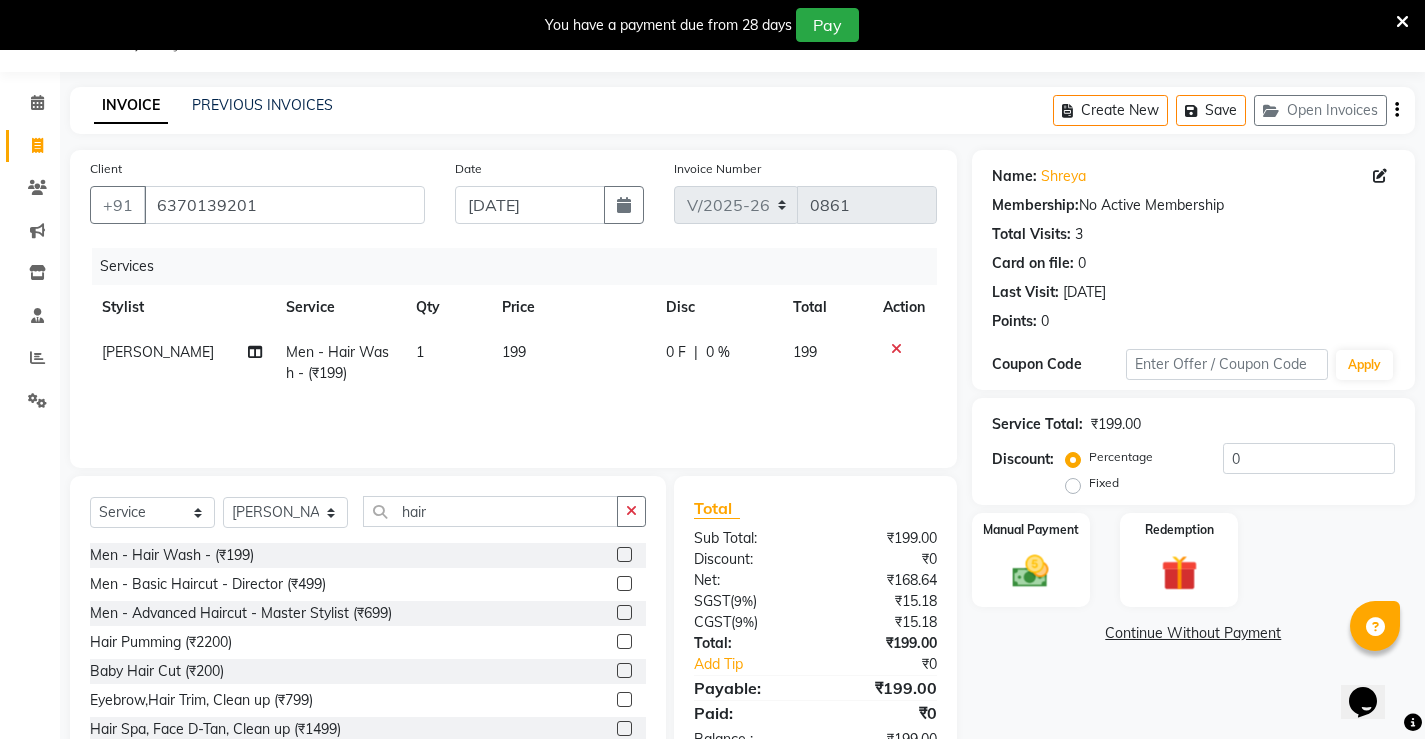 click on "199" 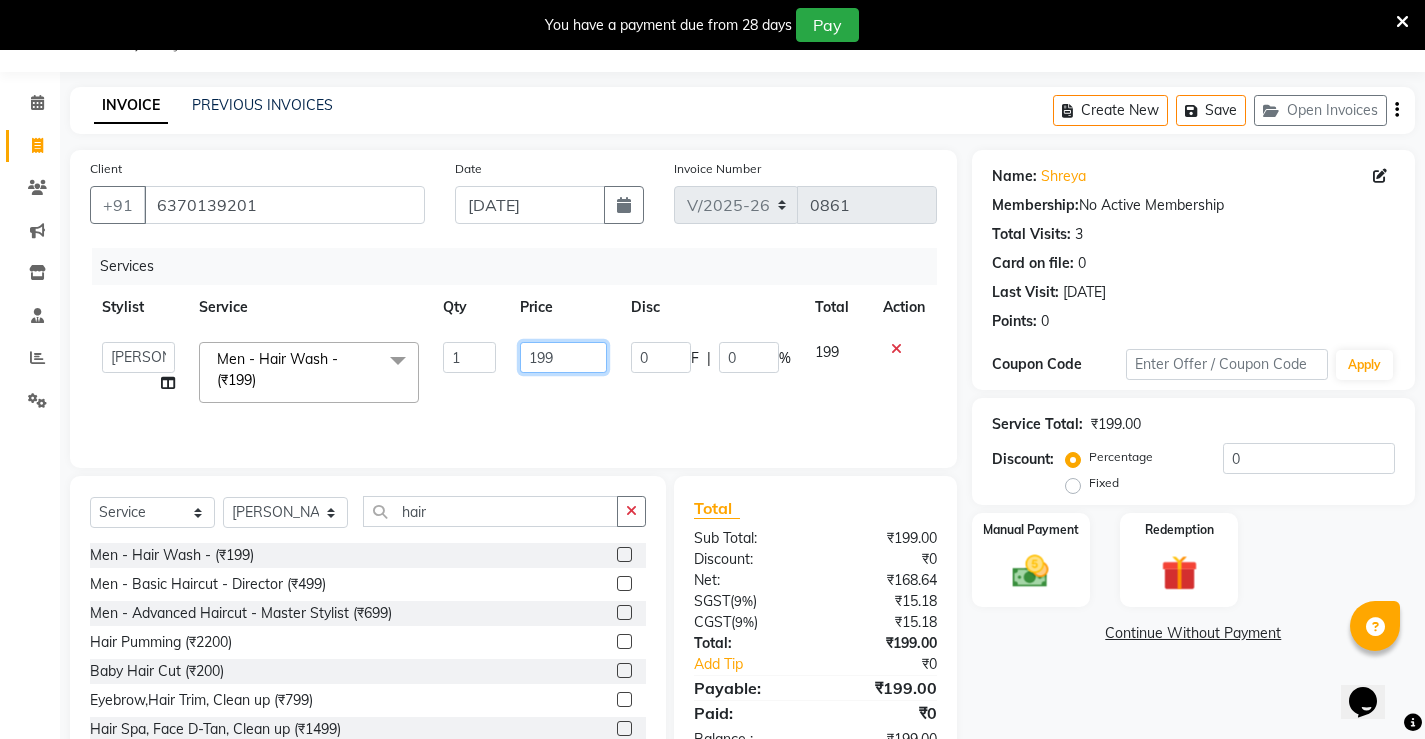 click on "199" 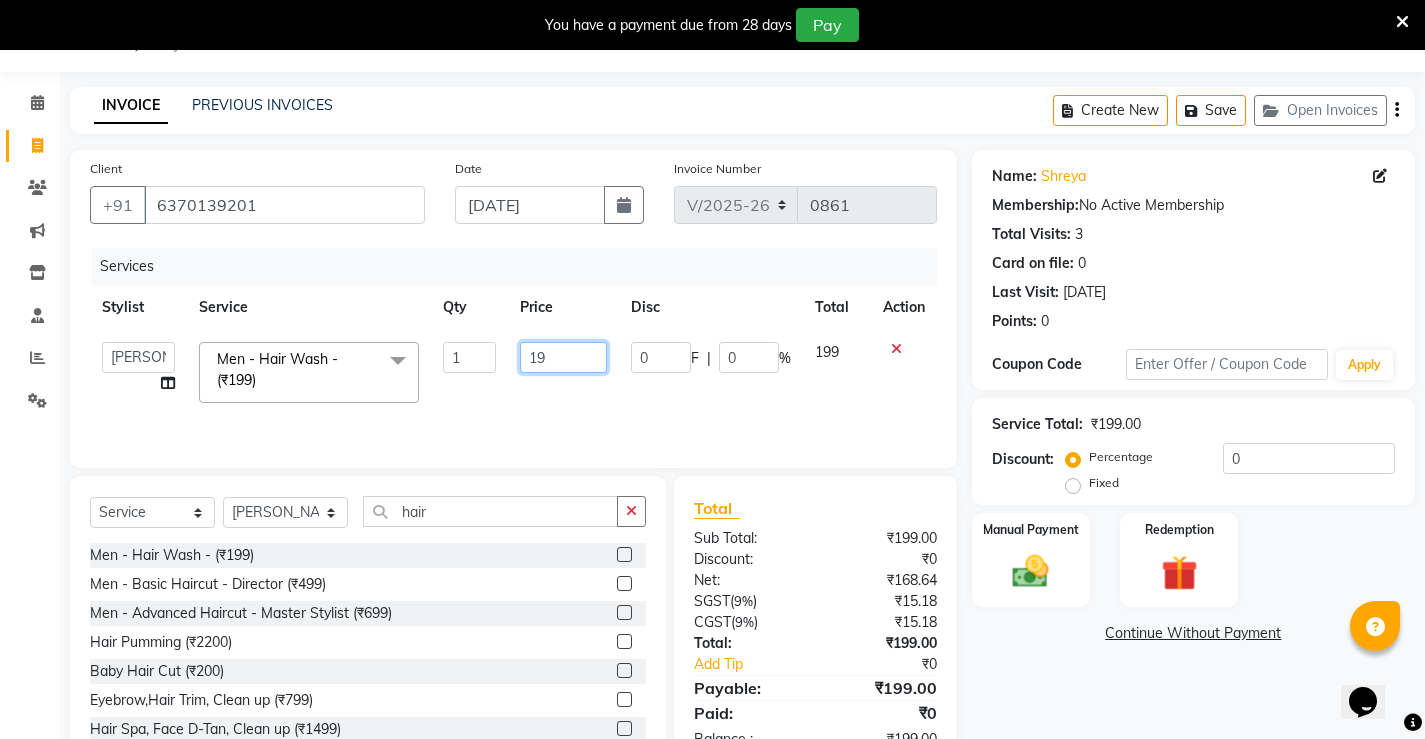 type on "9" 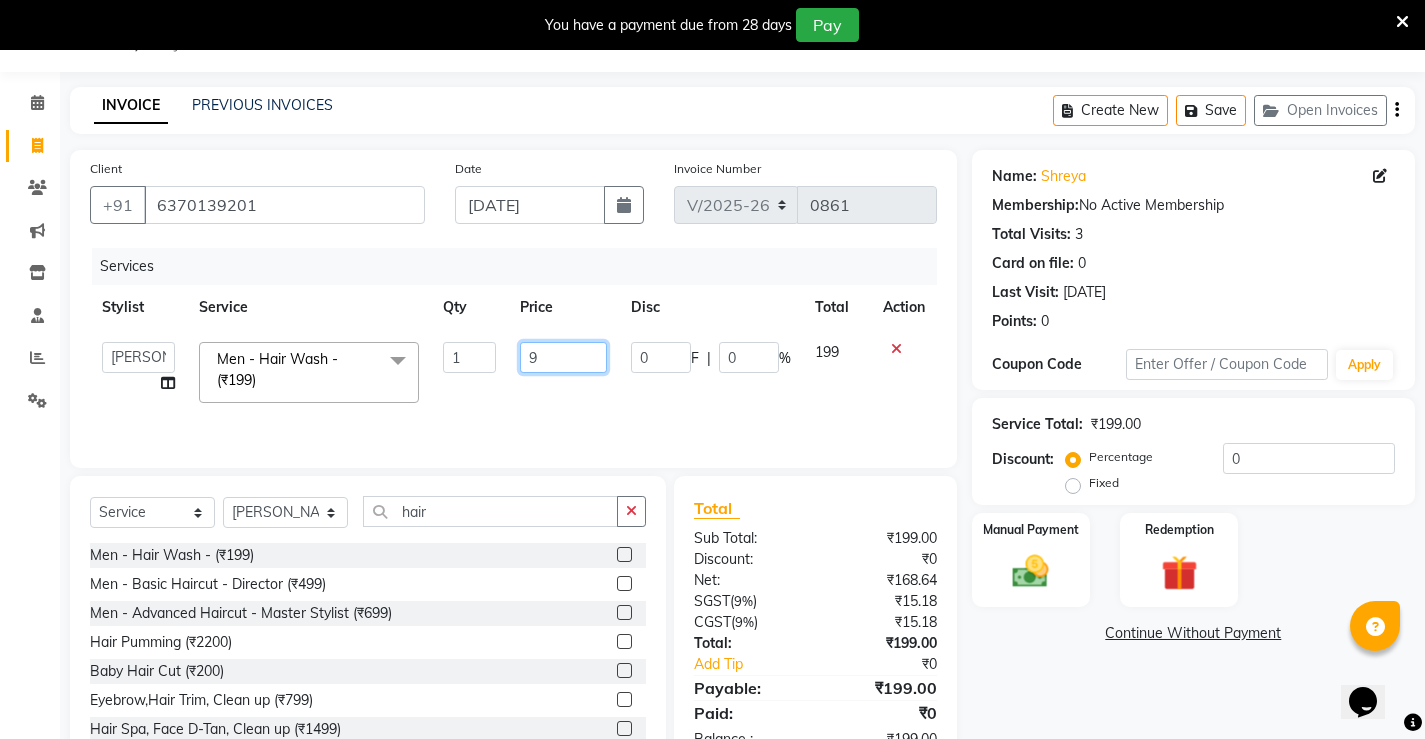 click on "9" 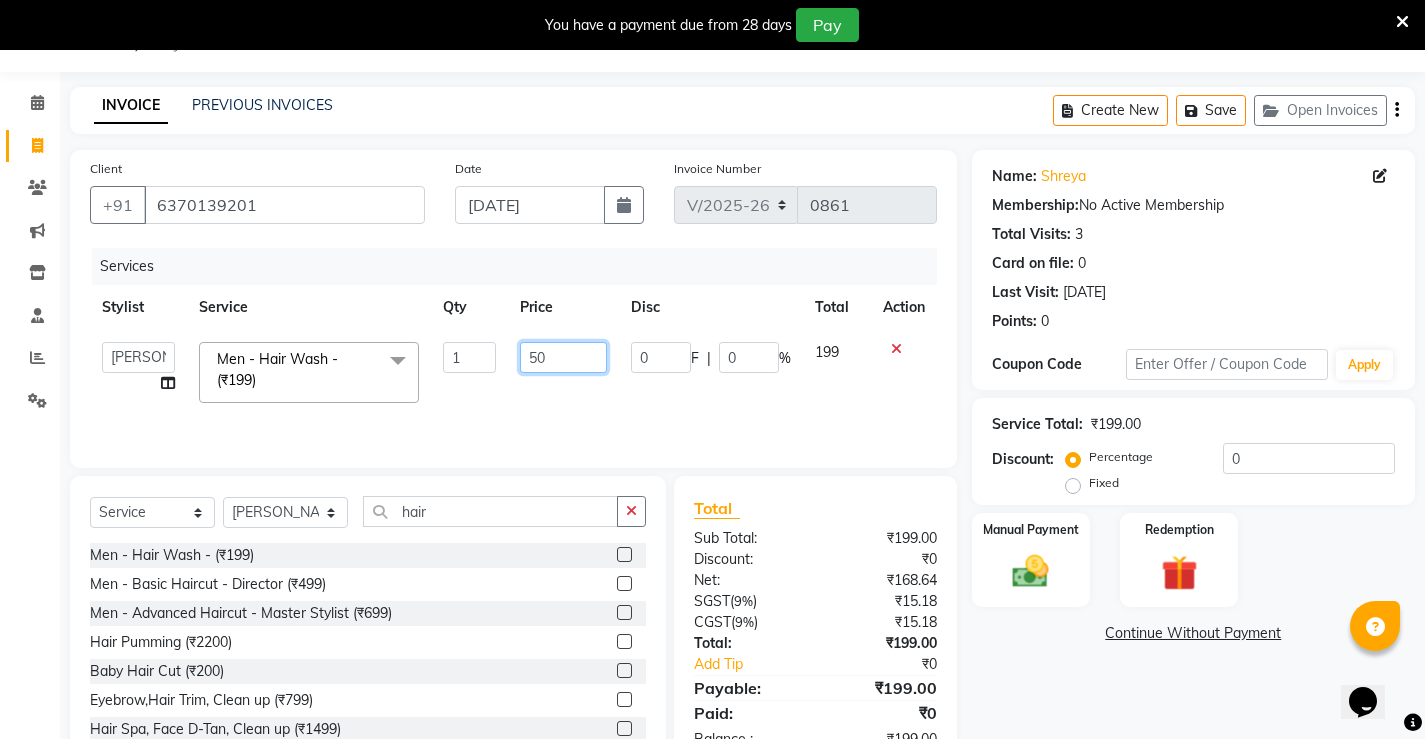 type on "500" 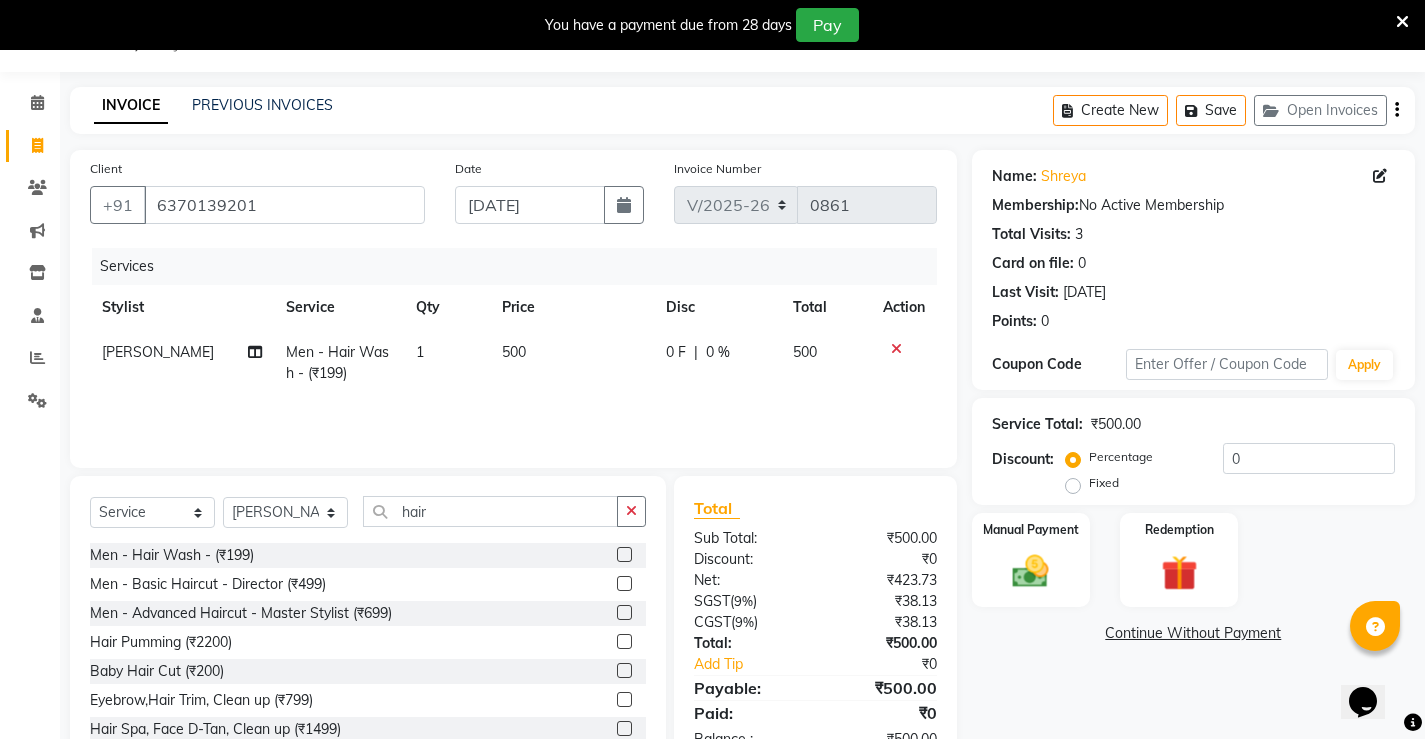 click 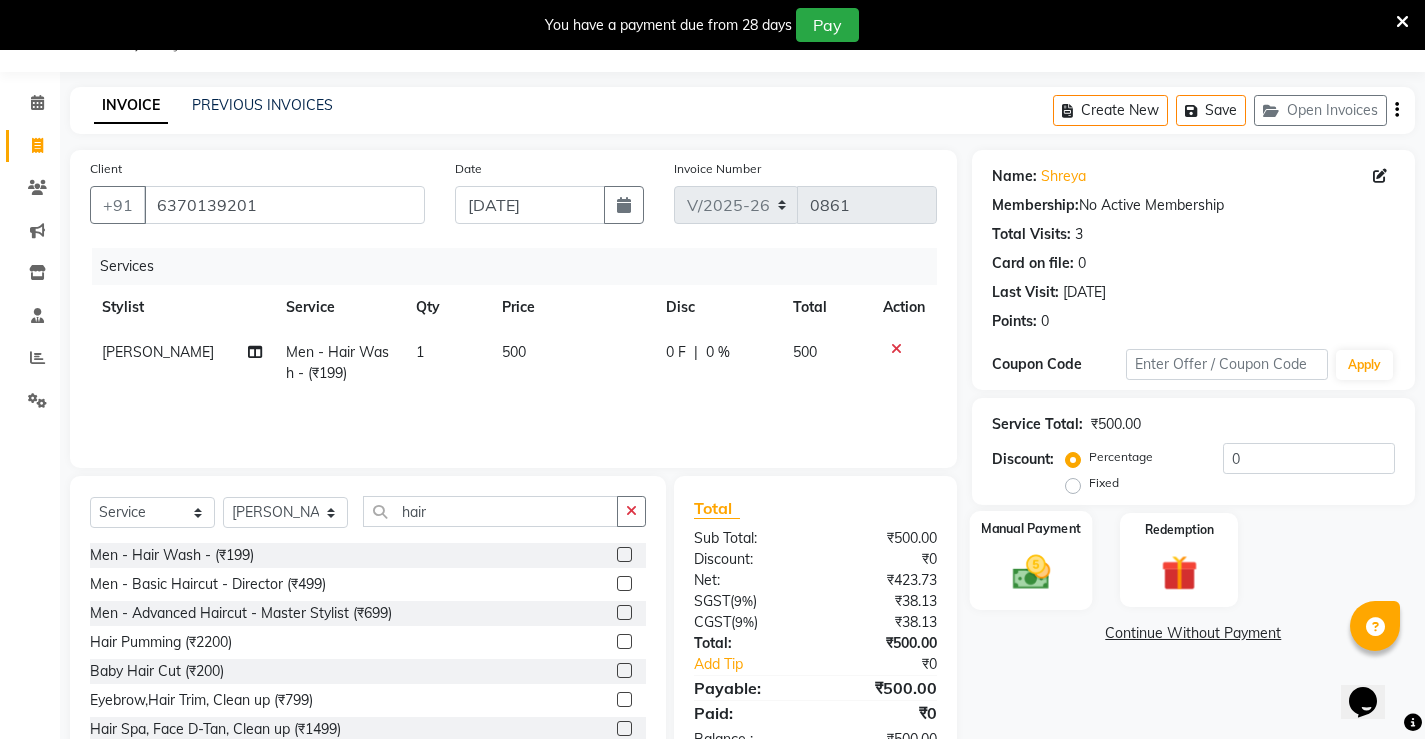 click 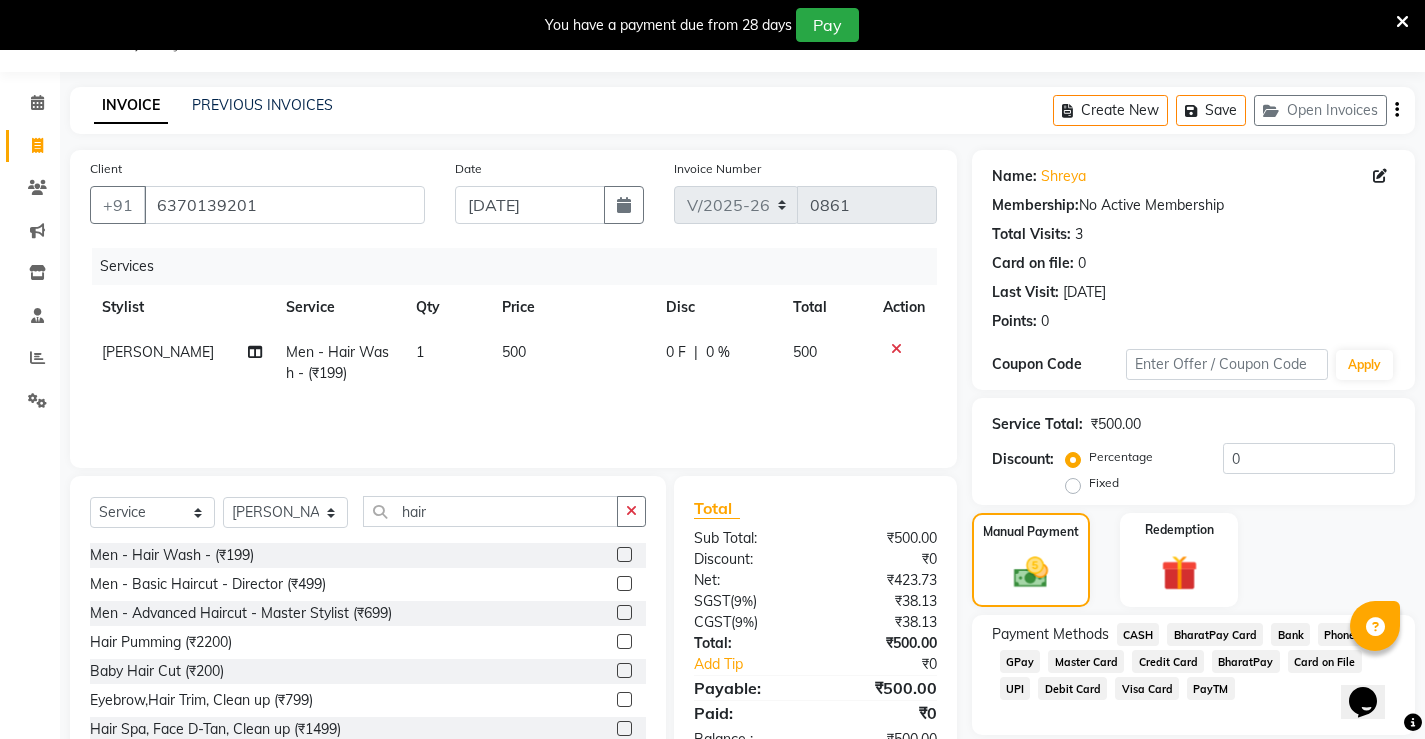 click on "CASH" 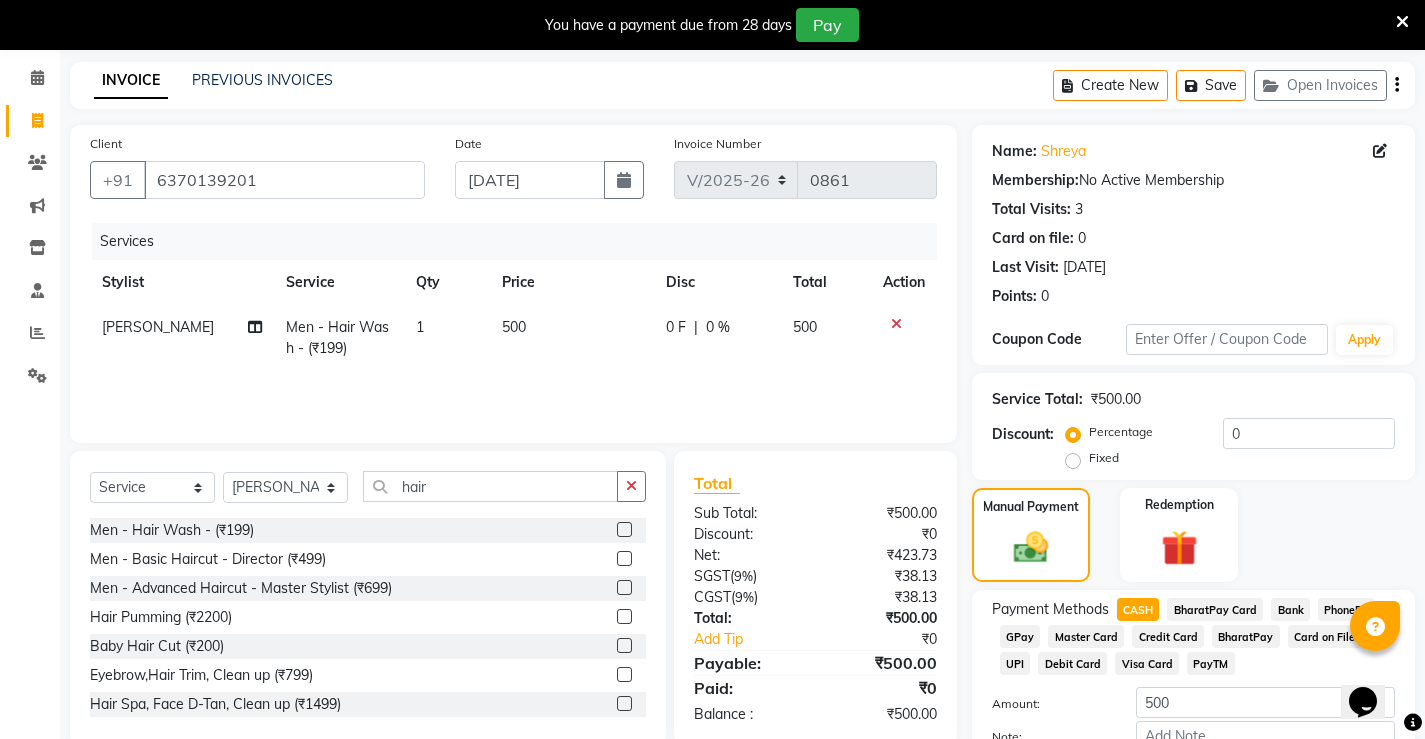 scroll, scrollTop: 200, scrollLeft: 0, axis: vertical 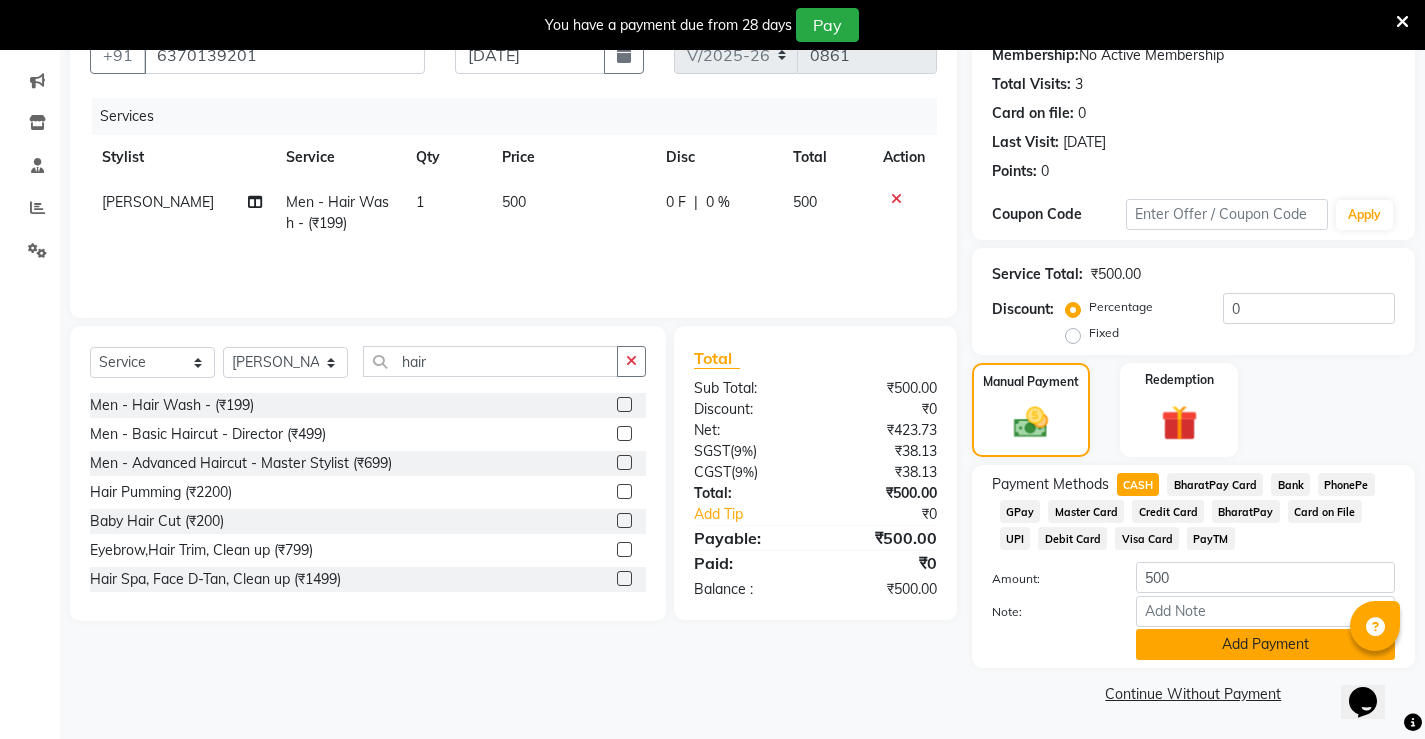 click on "Add Payment" 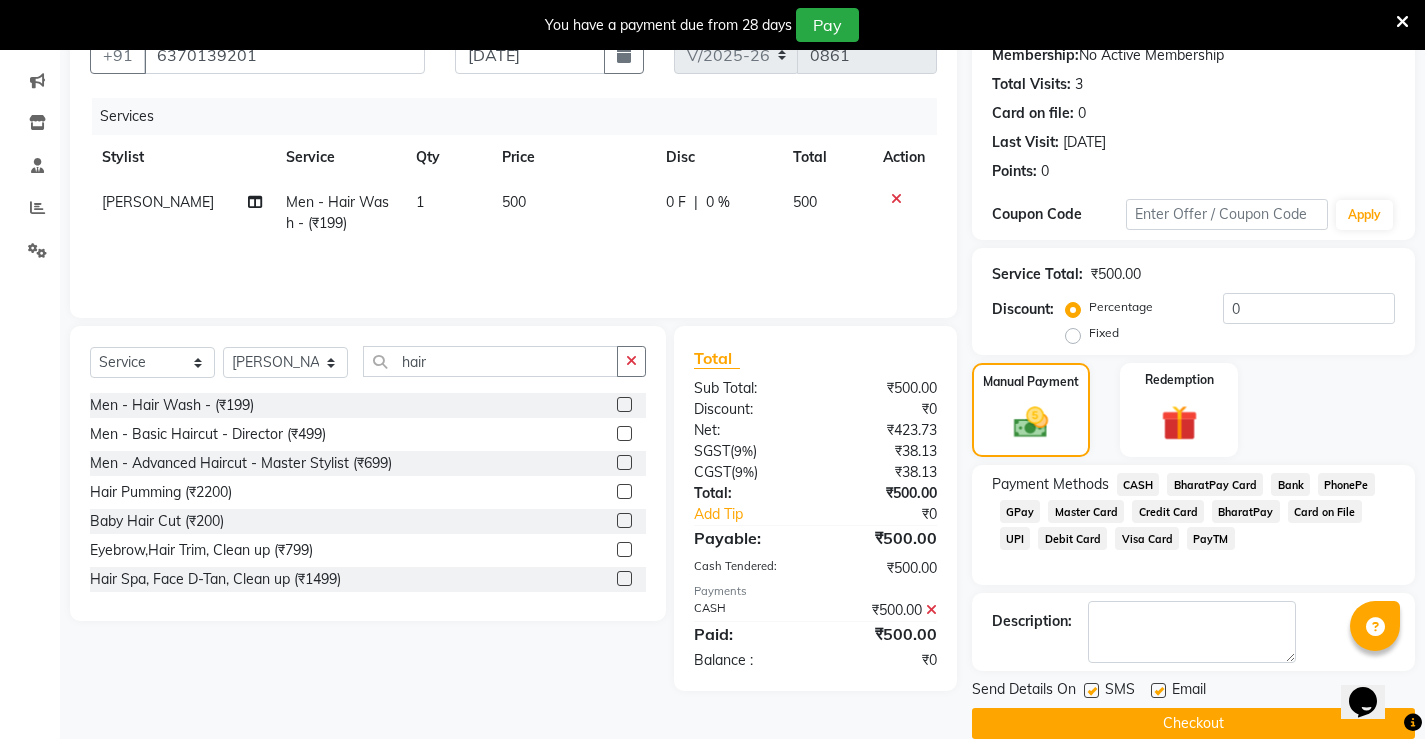 scroll, scrollTop: 230, scrollLeft: 0, axis: vertical 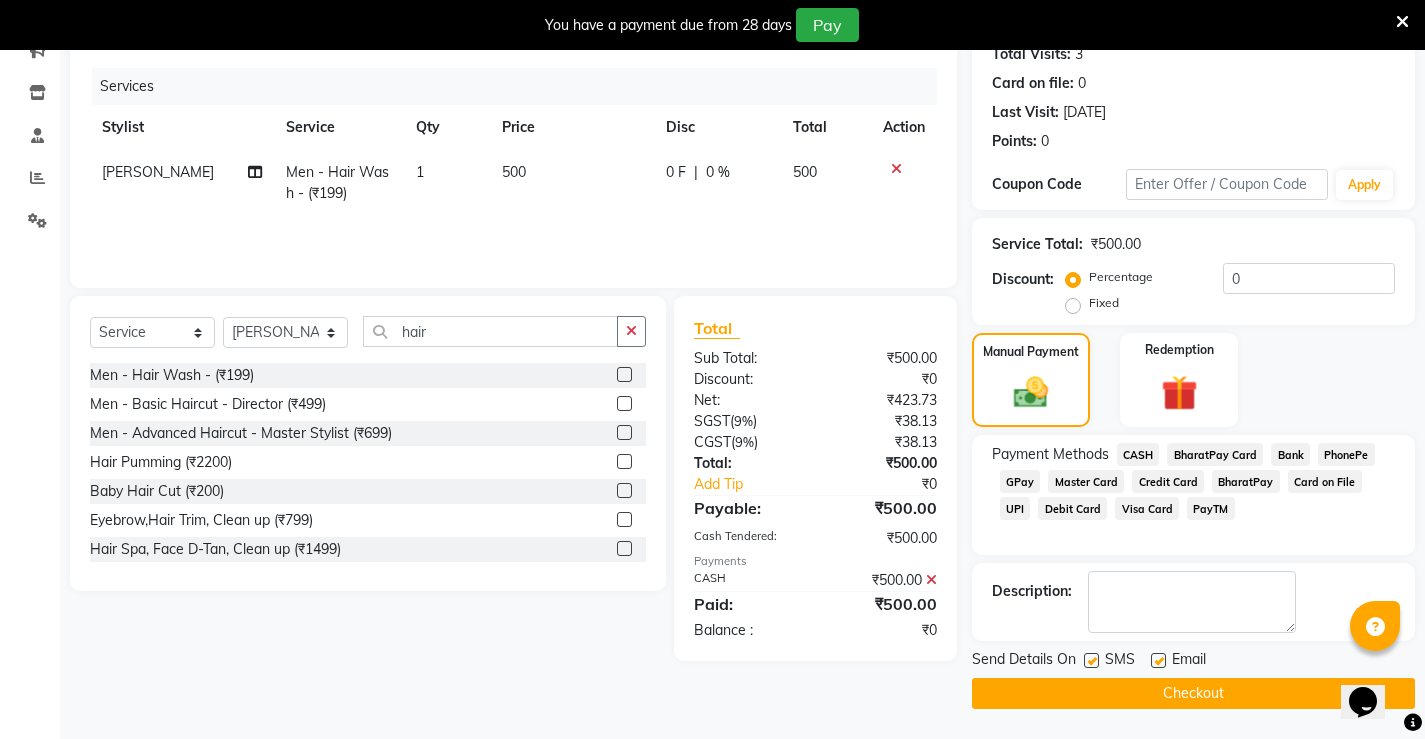 click on "Checkout" 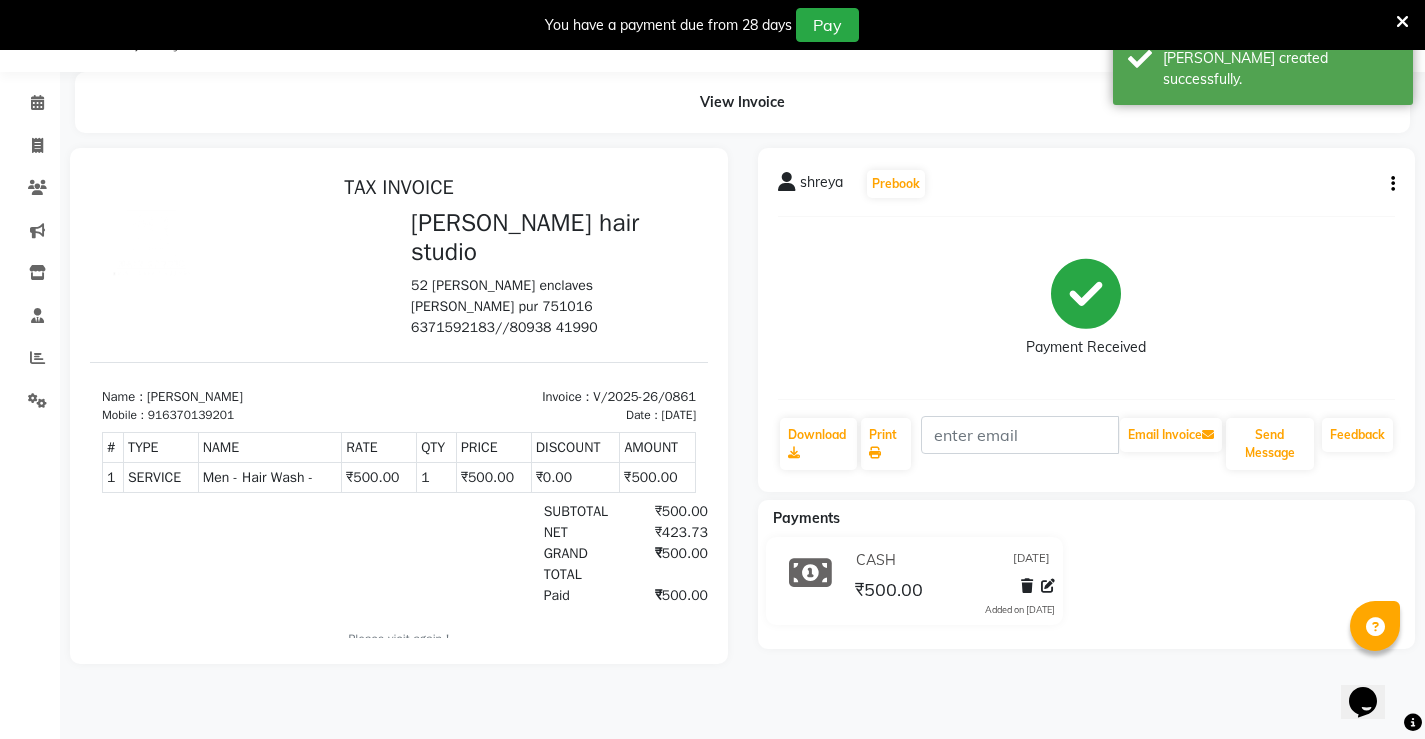 scroll, scrollTop: 0, scrollLeft: 0, axis: both 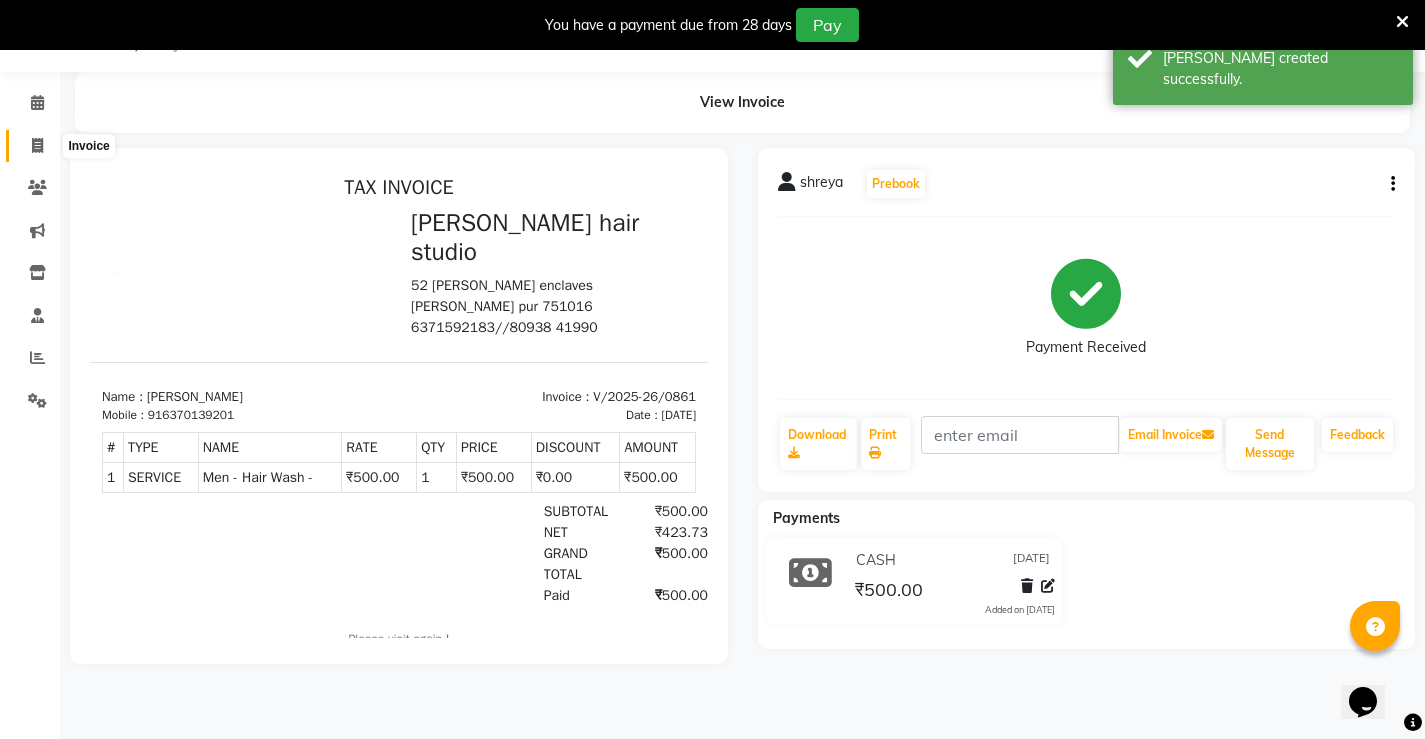 click 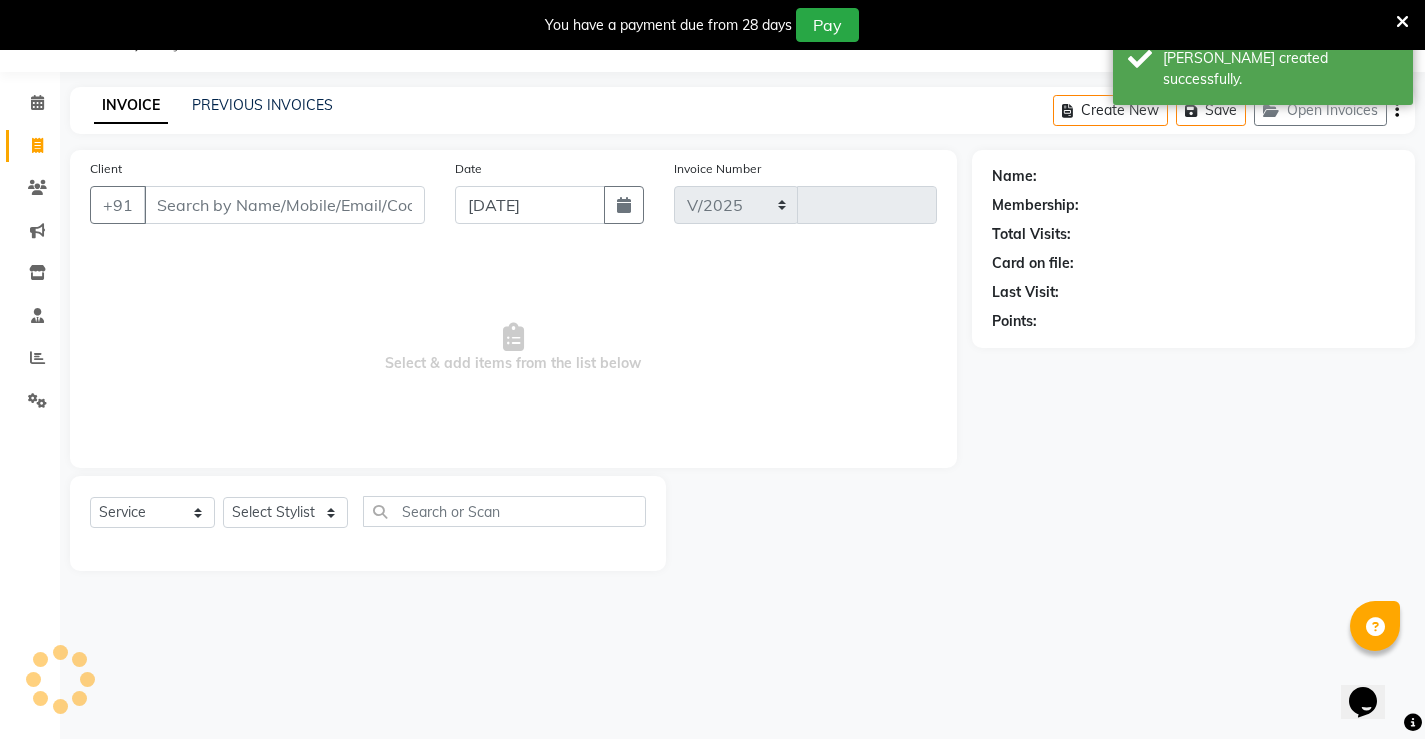 select on "7705" 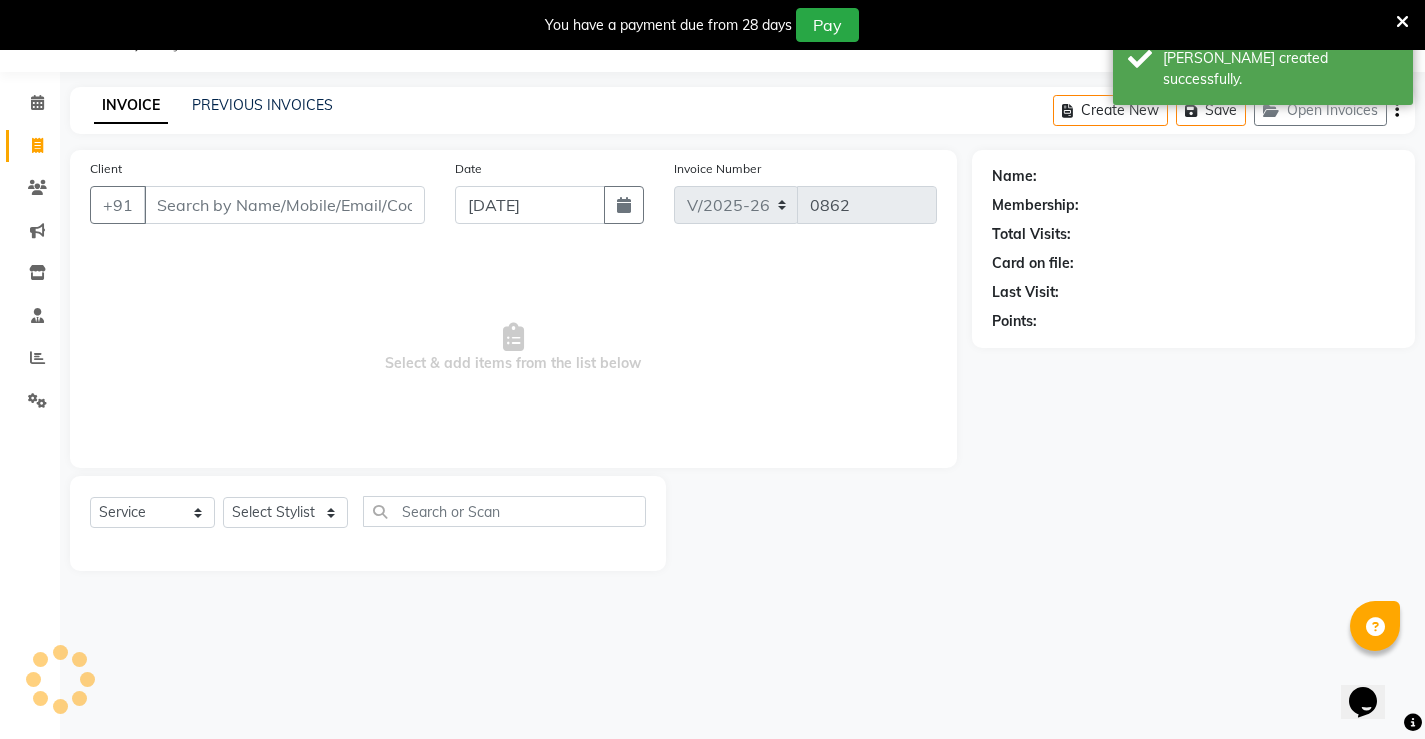 drag, startPoint x: 209, startPoint y: 193, endPoint x: 200, endPoint y: 209, distance: 18.35756 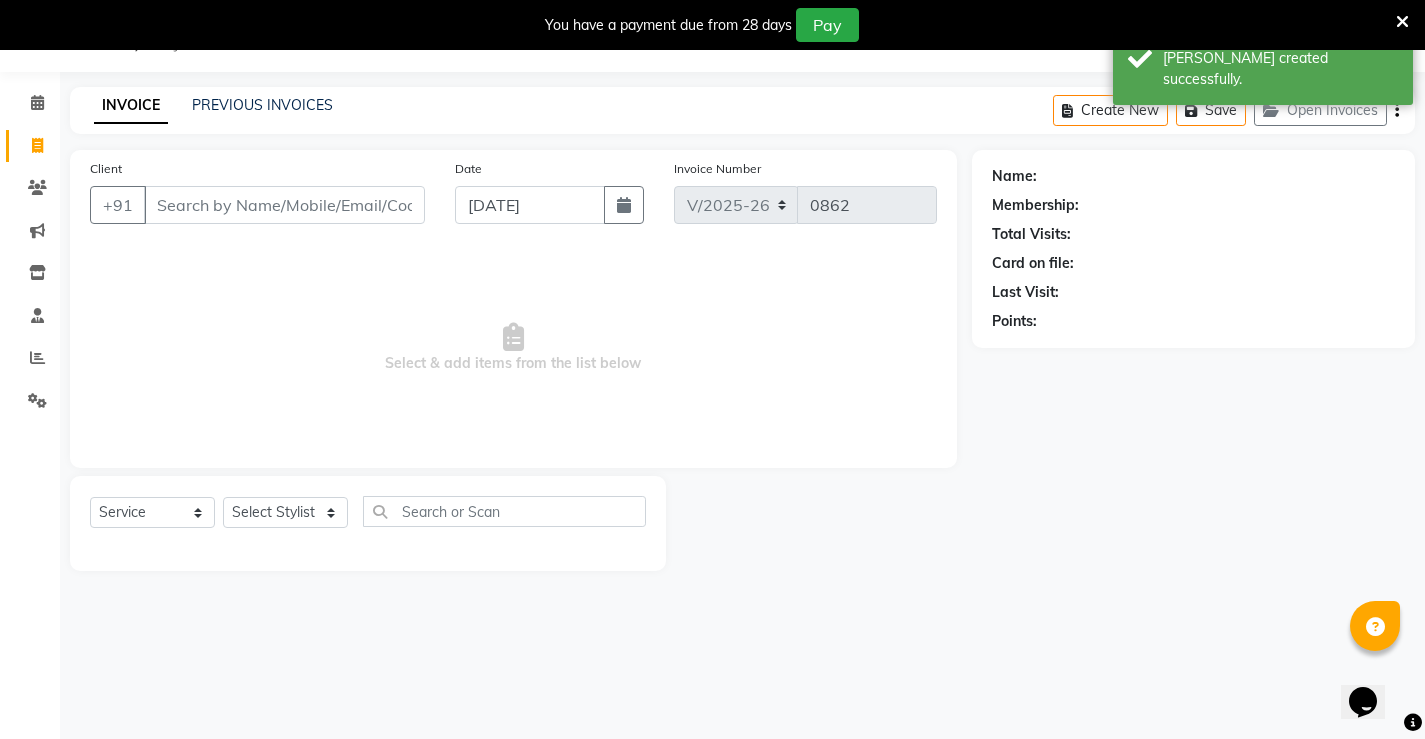click on "Client" at bounding box center [284, 205] 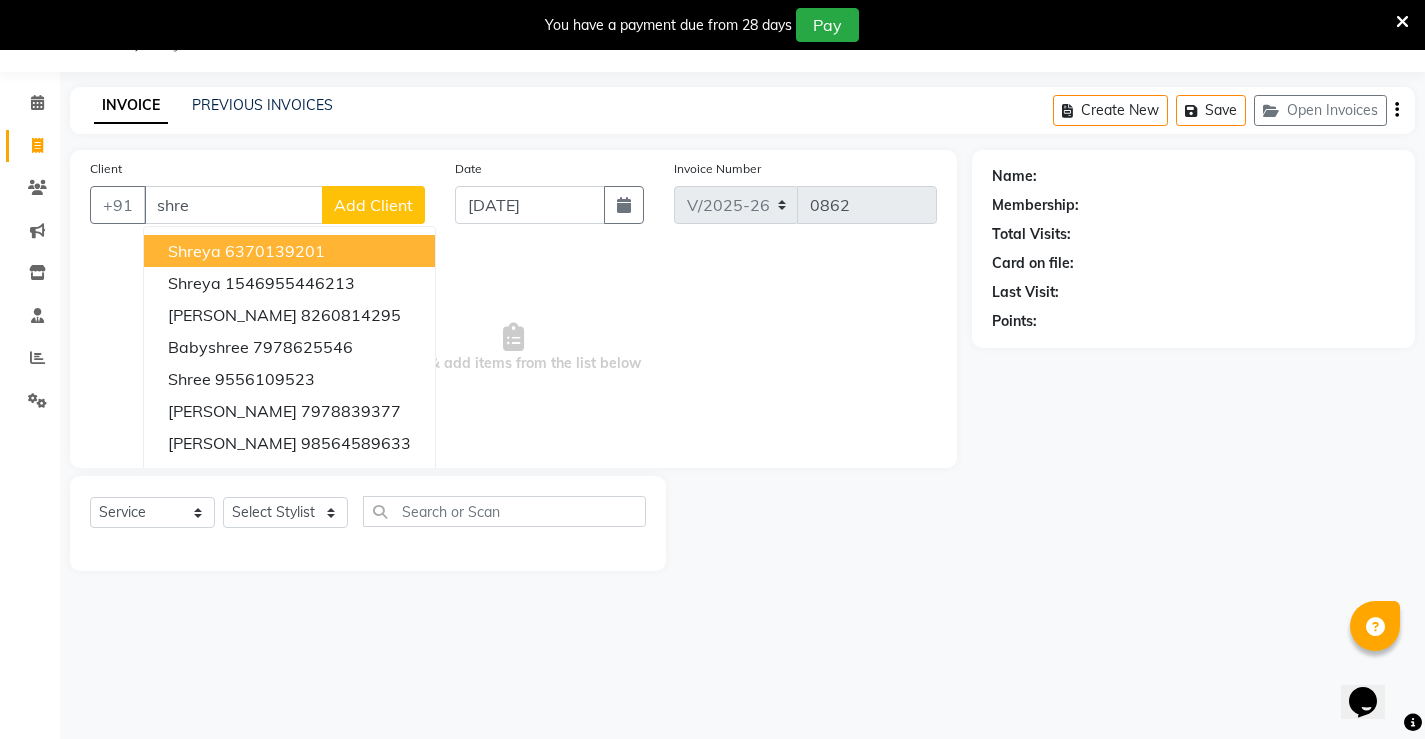 click on "6370139201" at bounding box center [275, 251] 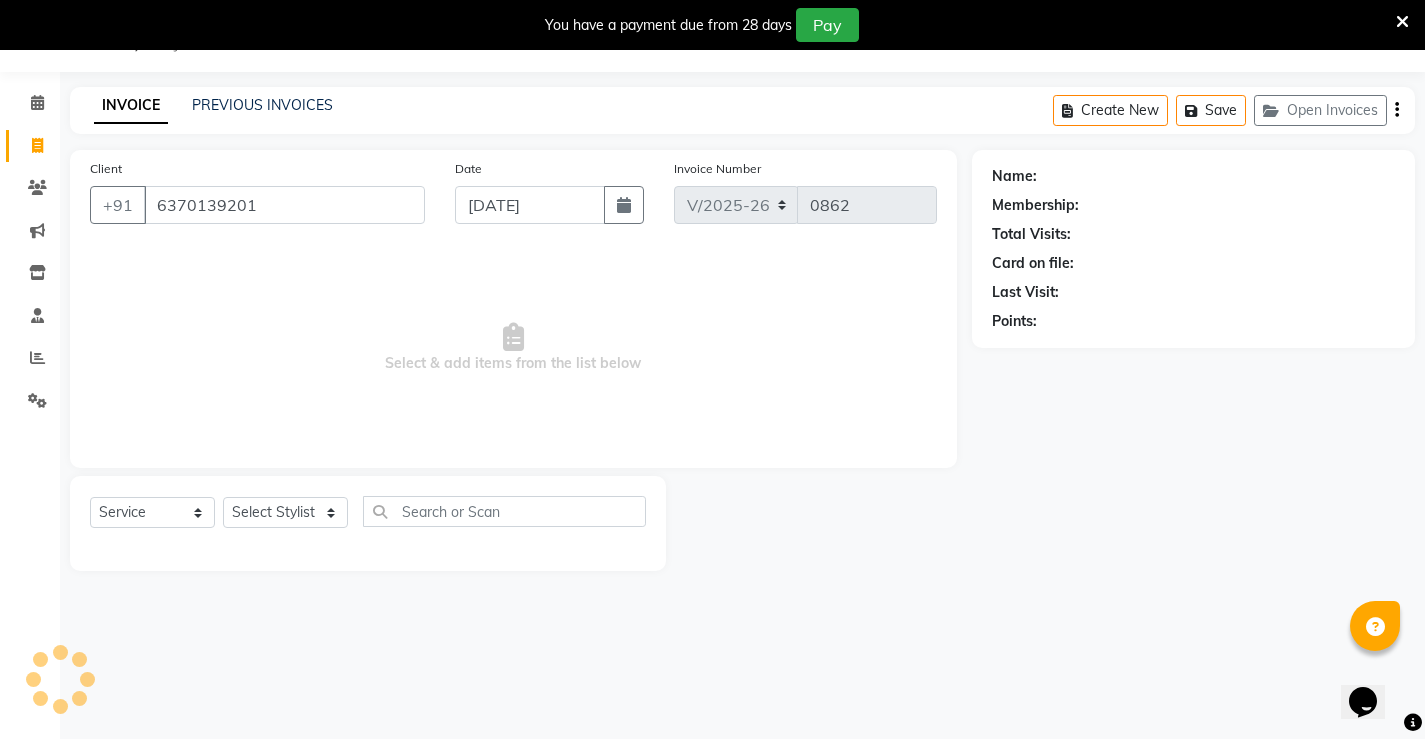 type on "6370139201" 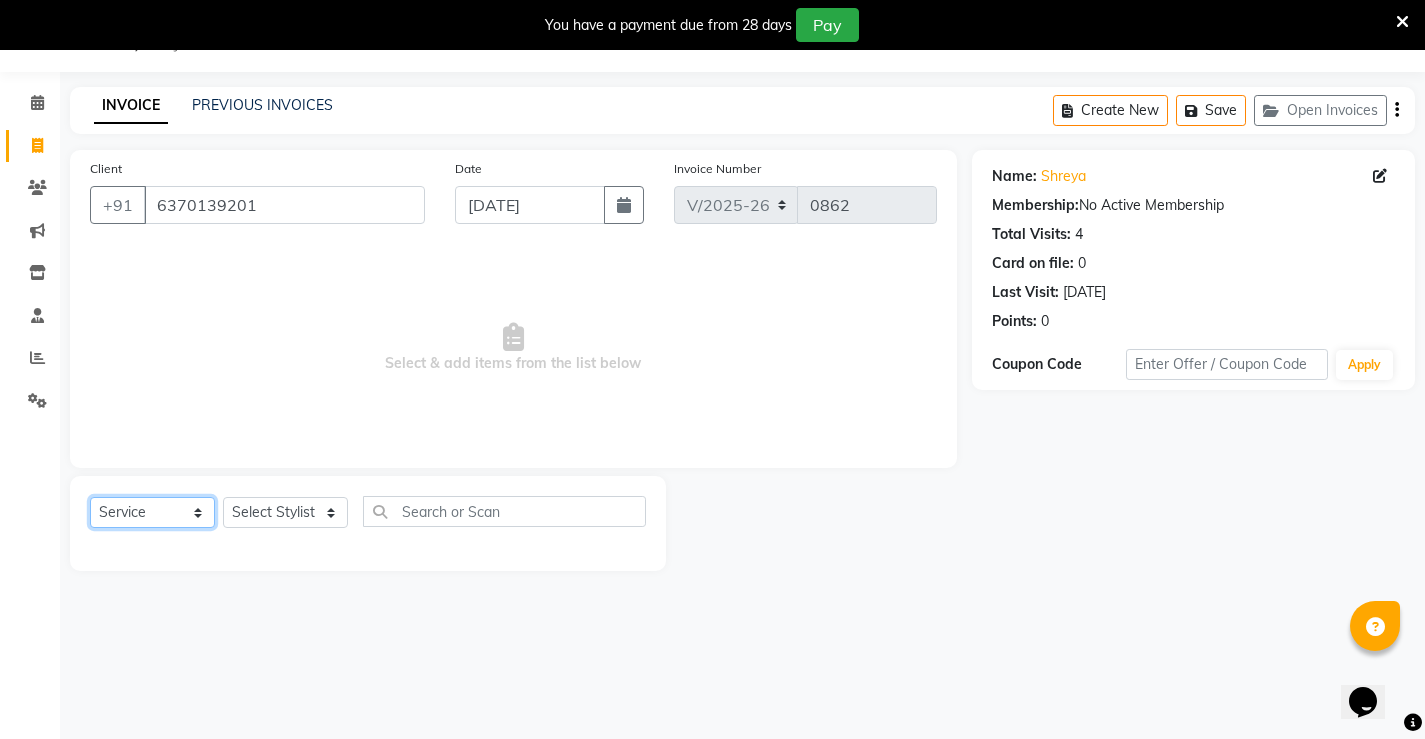 click on "Select  Service  Product  Membership  Package Voucher Prepaid Gift Card" 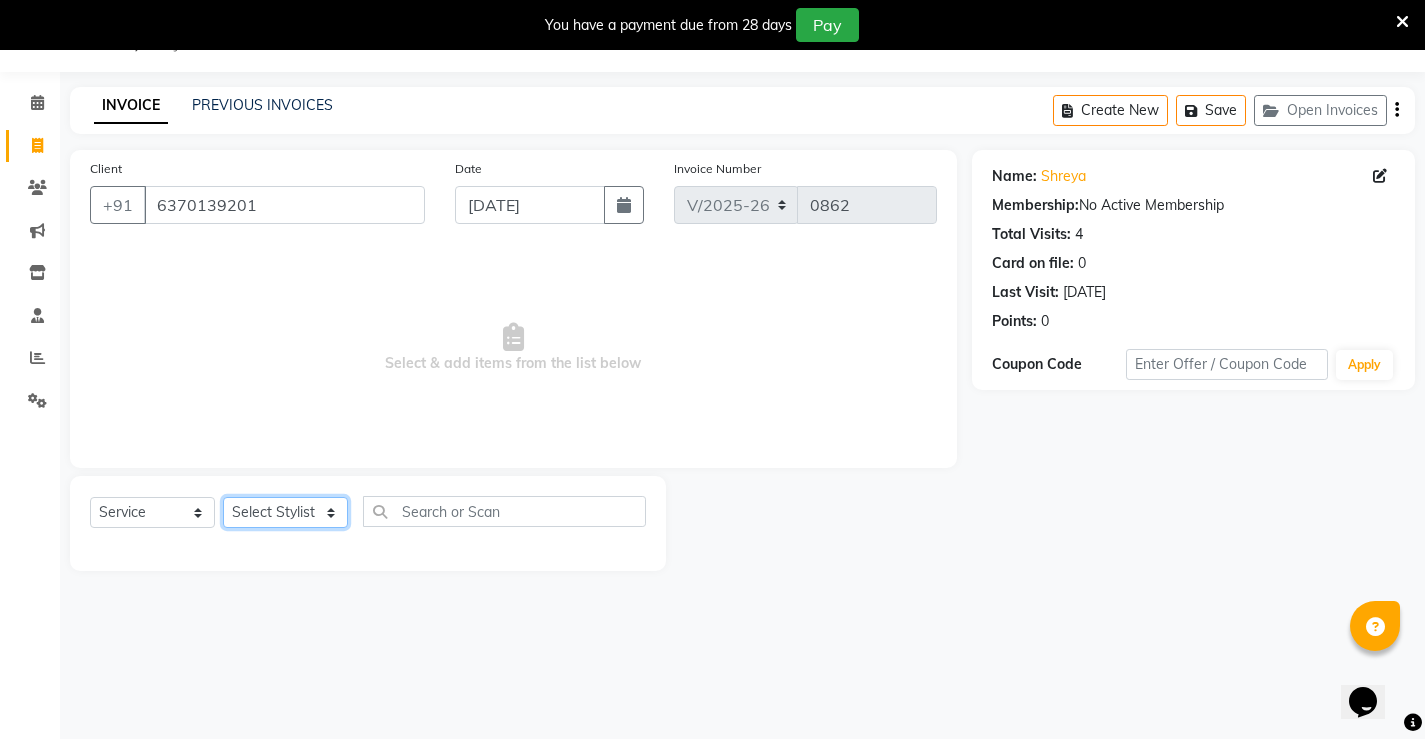 click on "Select Stylist Ajay archita Lili Naren sukhmay Varti" 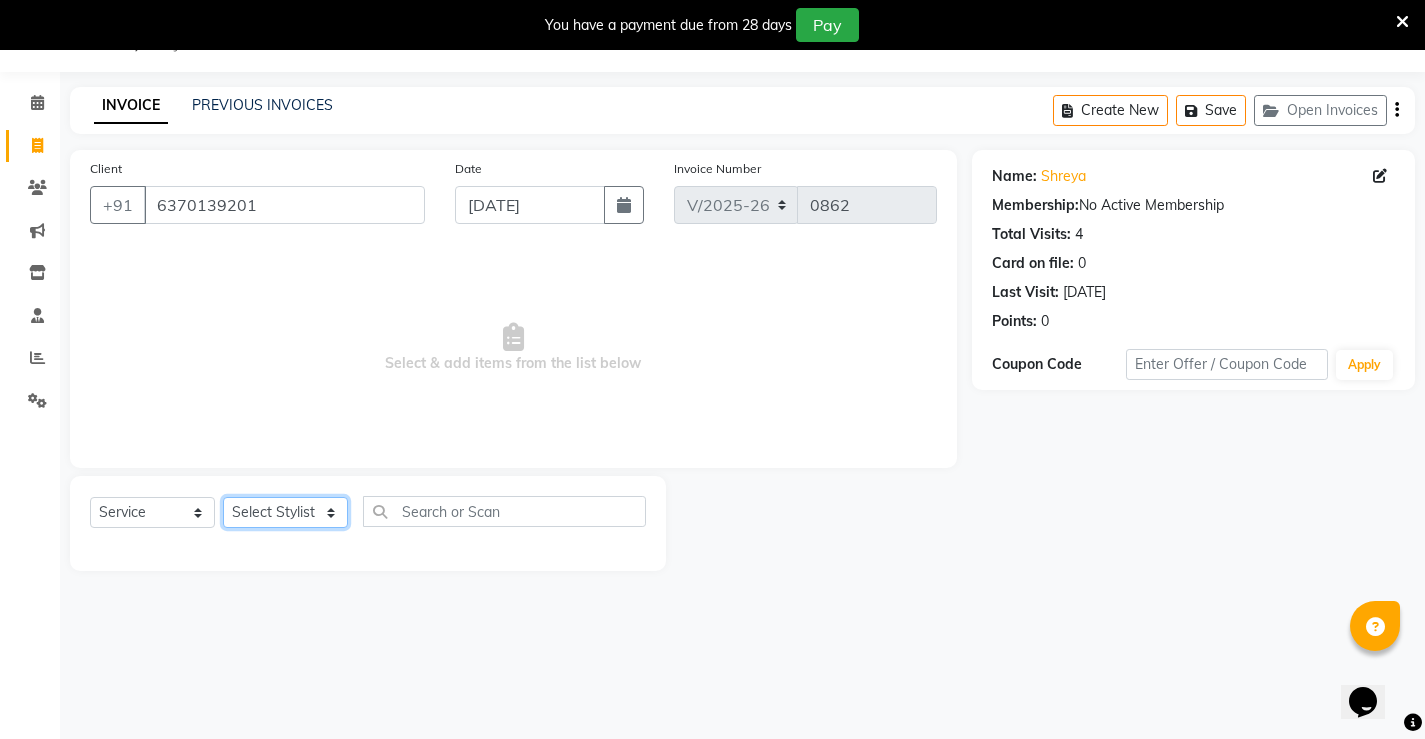 select on "68606" 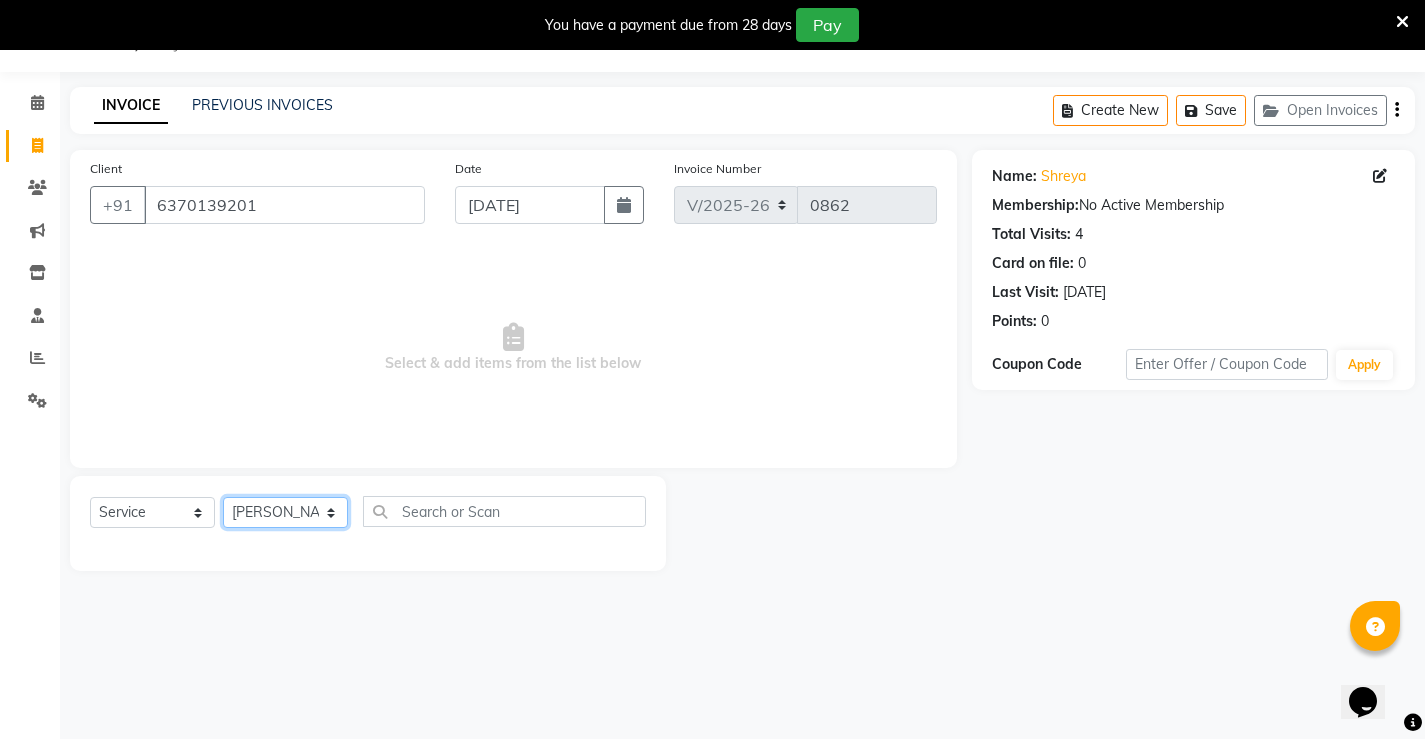 click on "Select Stylist Ajay archita Lili Naren sukhmay Varti" 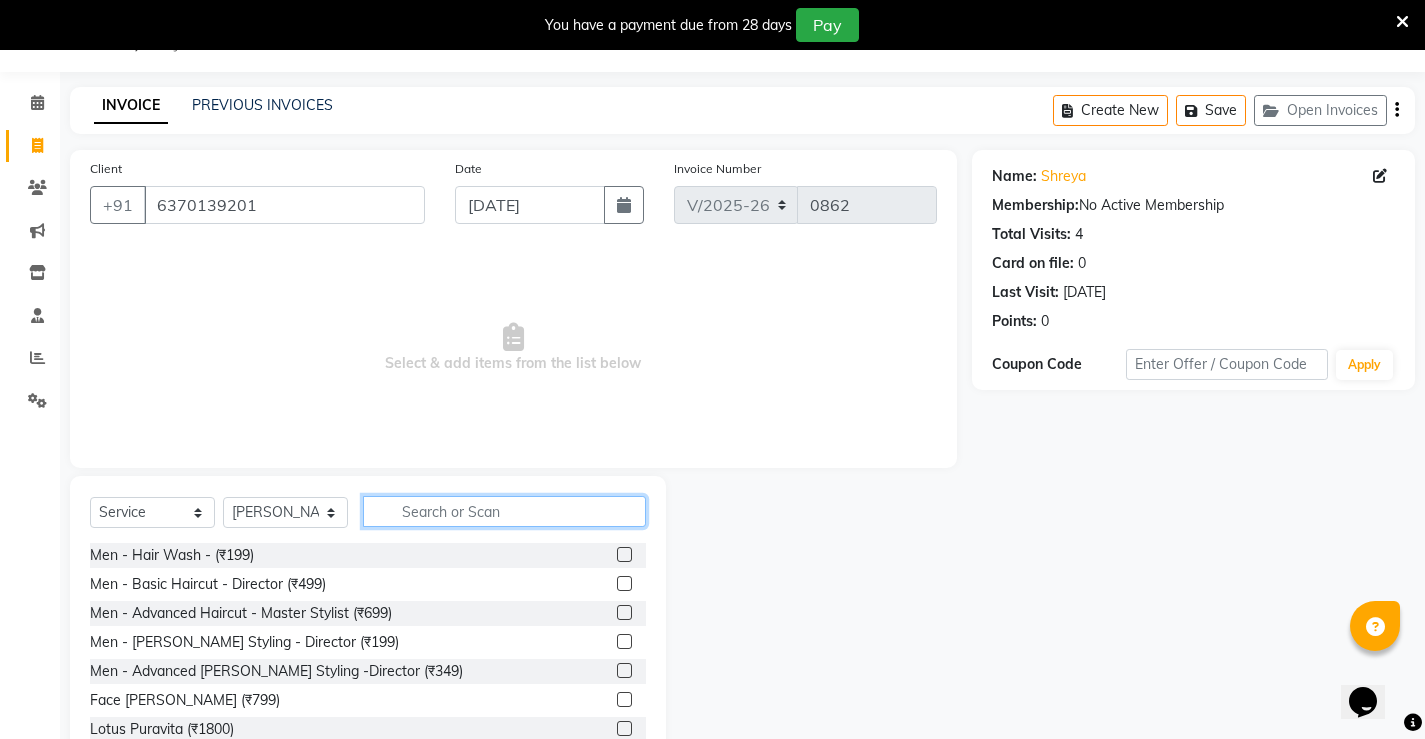 click 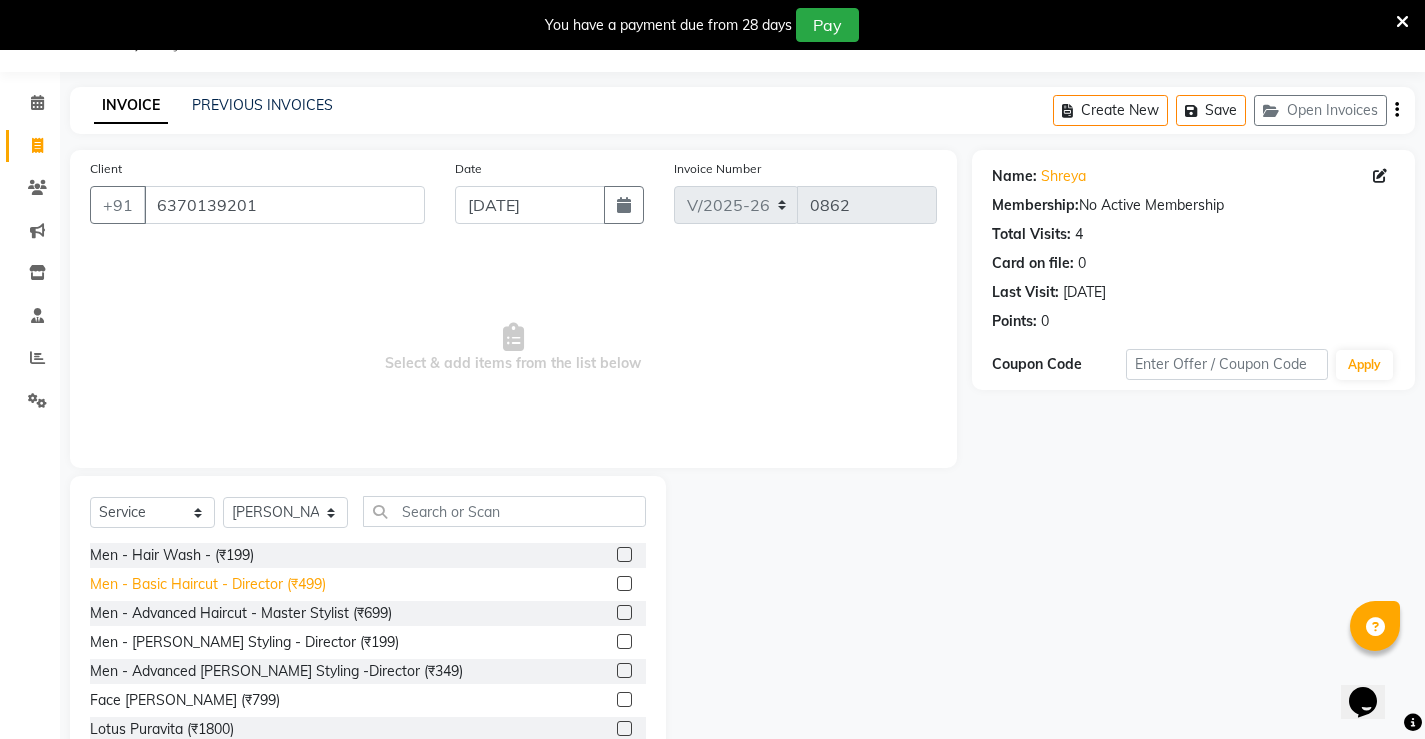 click on "Men - Basic Haircut - Director (₹499)" 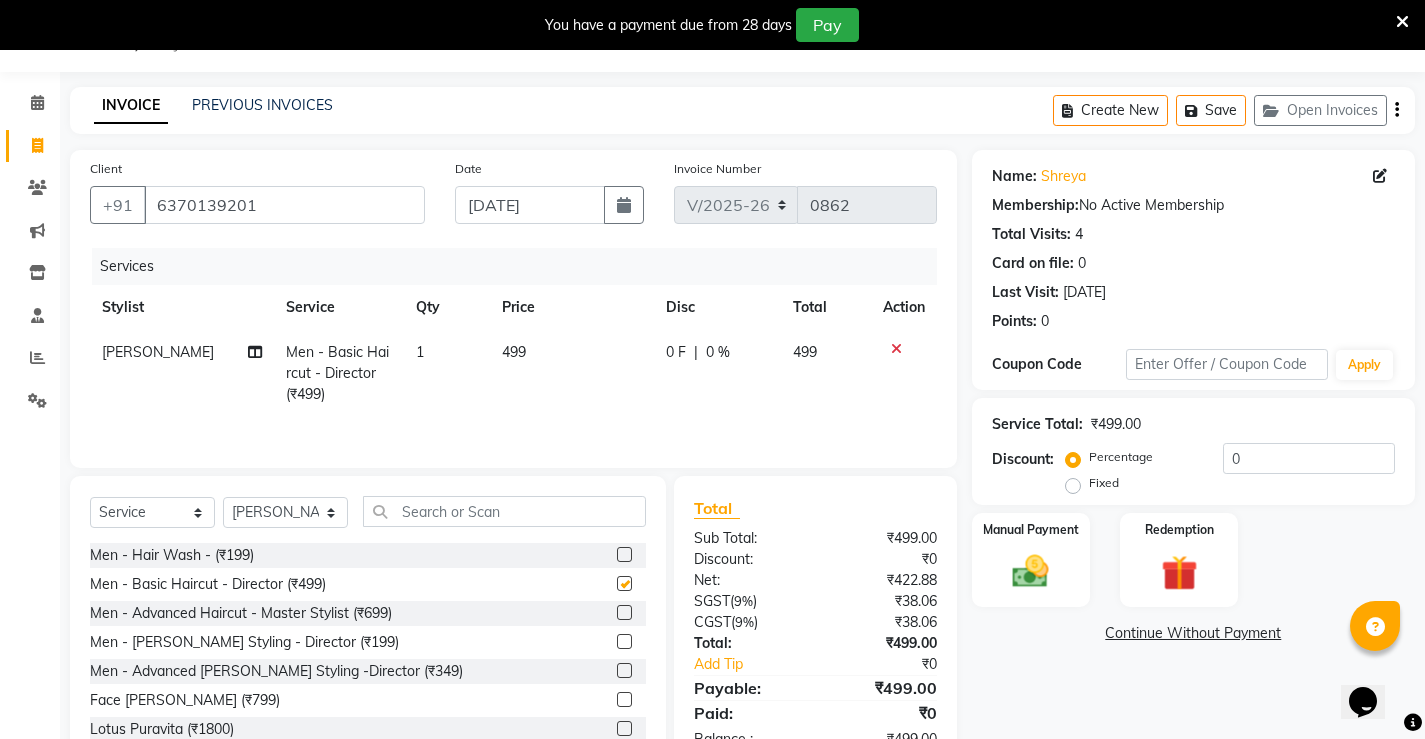 checkbox on "false" 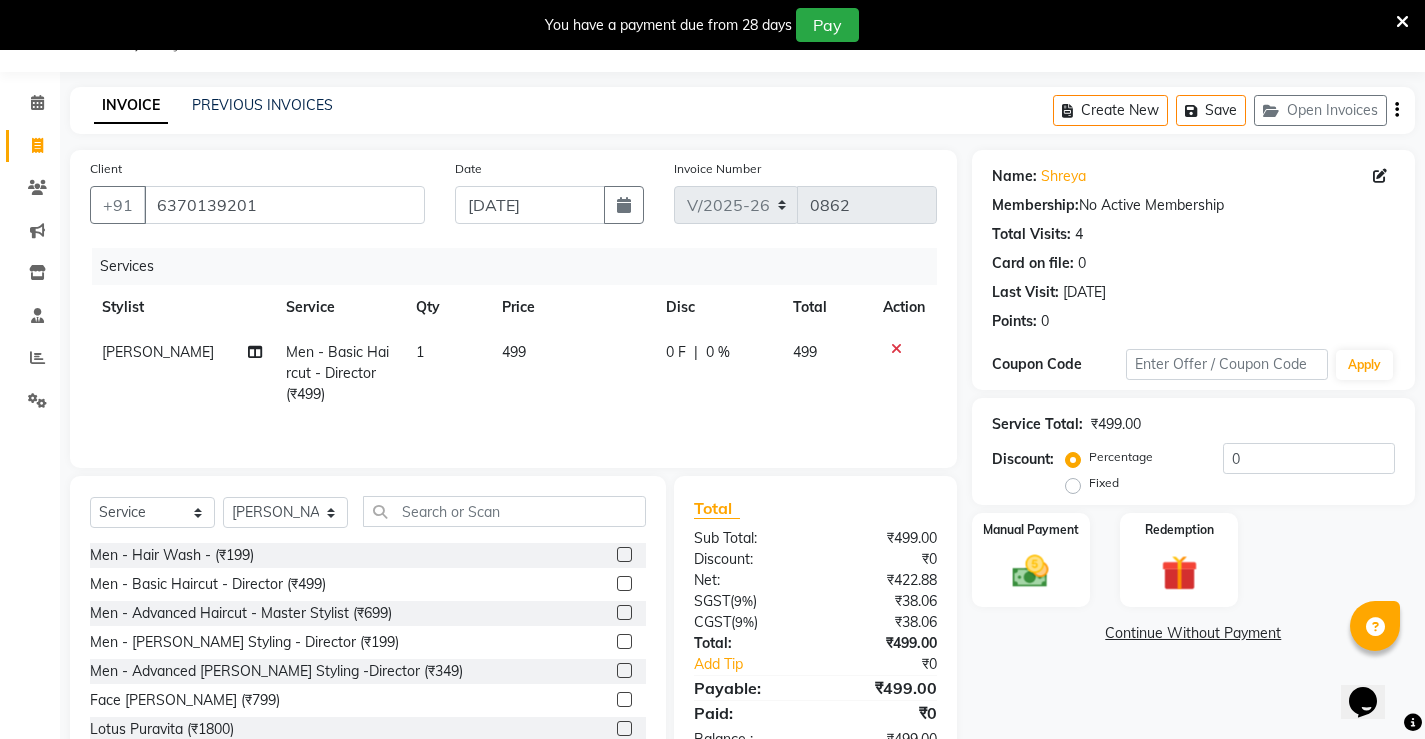 scroll, scrollTop: 112, scrollLeft: 0, axis: vertical 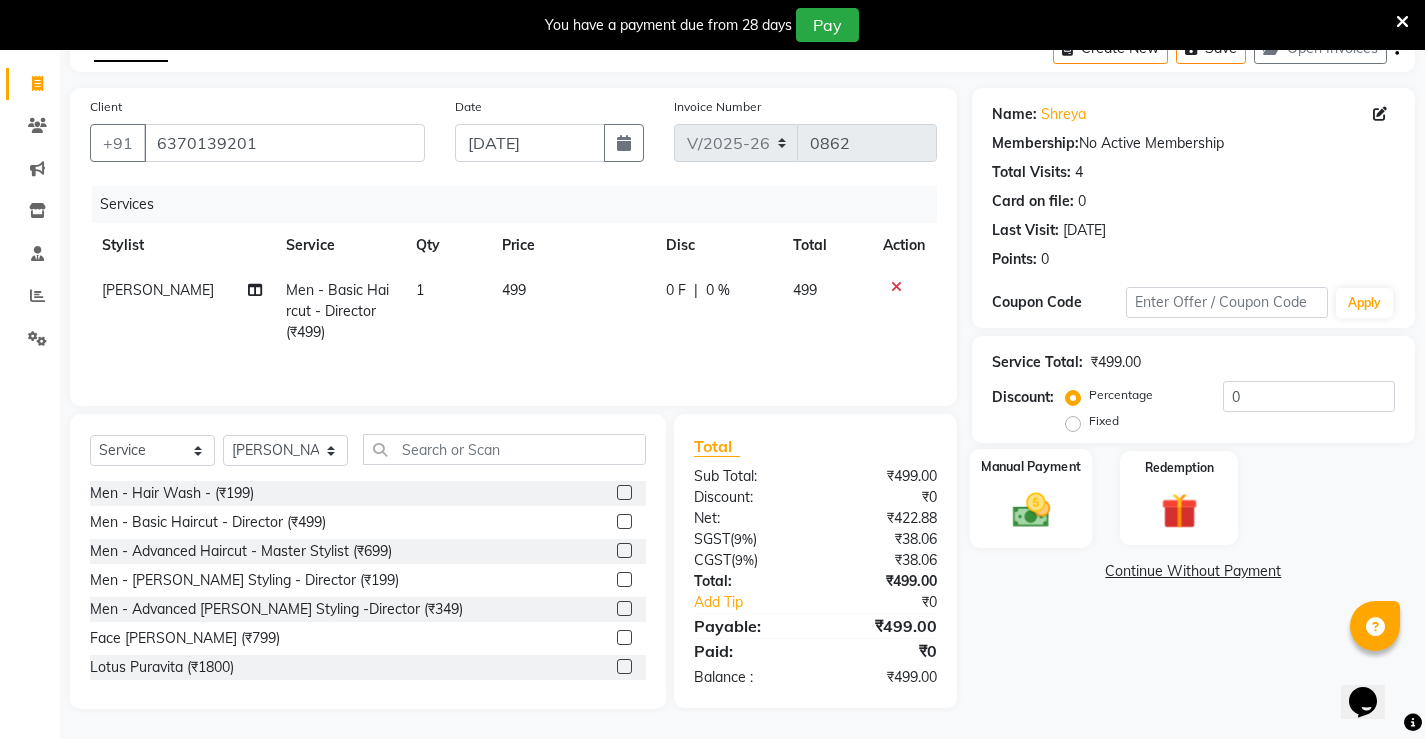 click 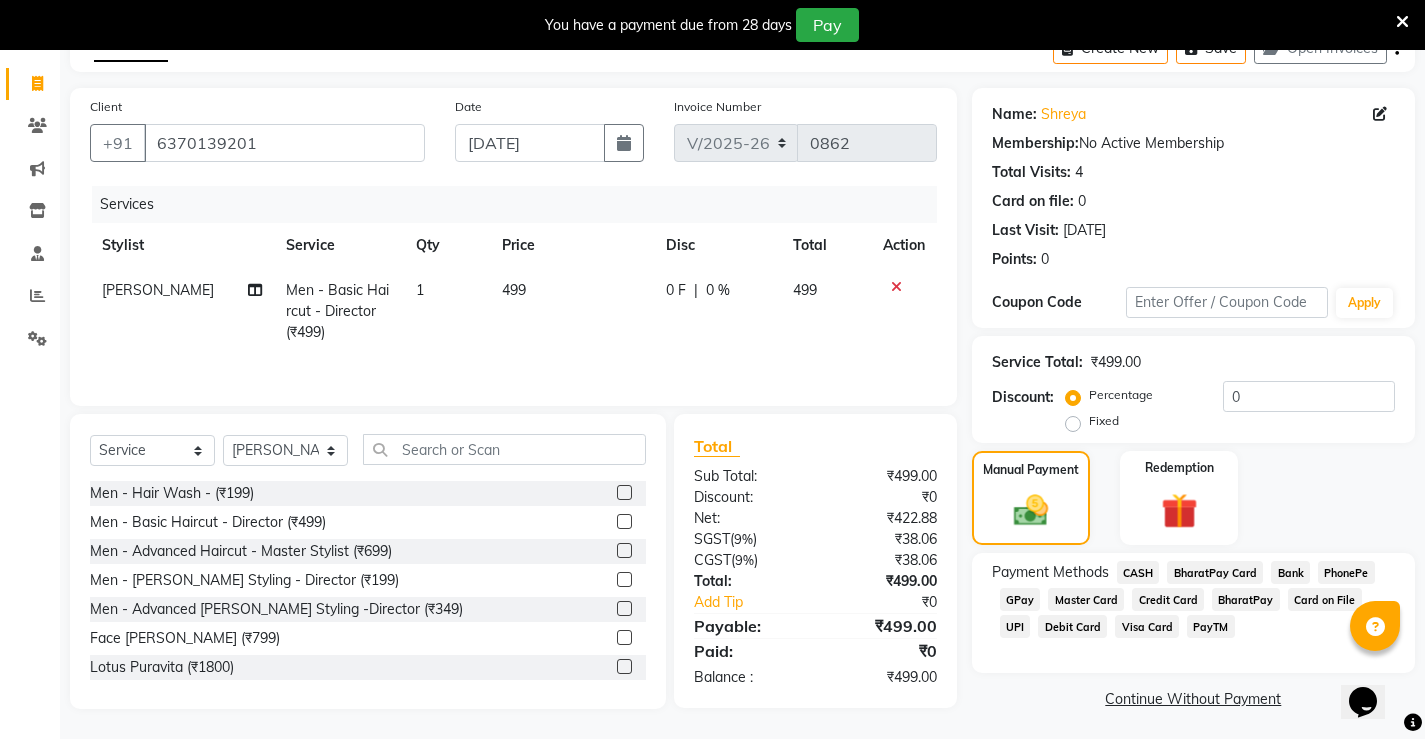 click on "CASH" 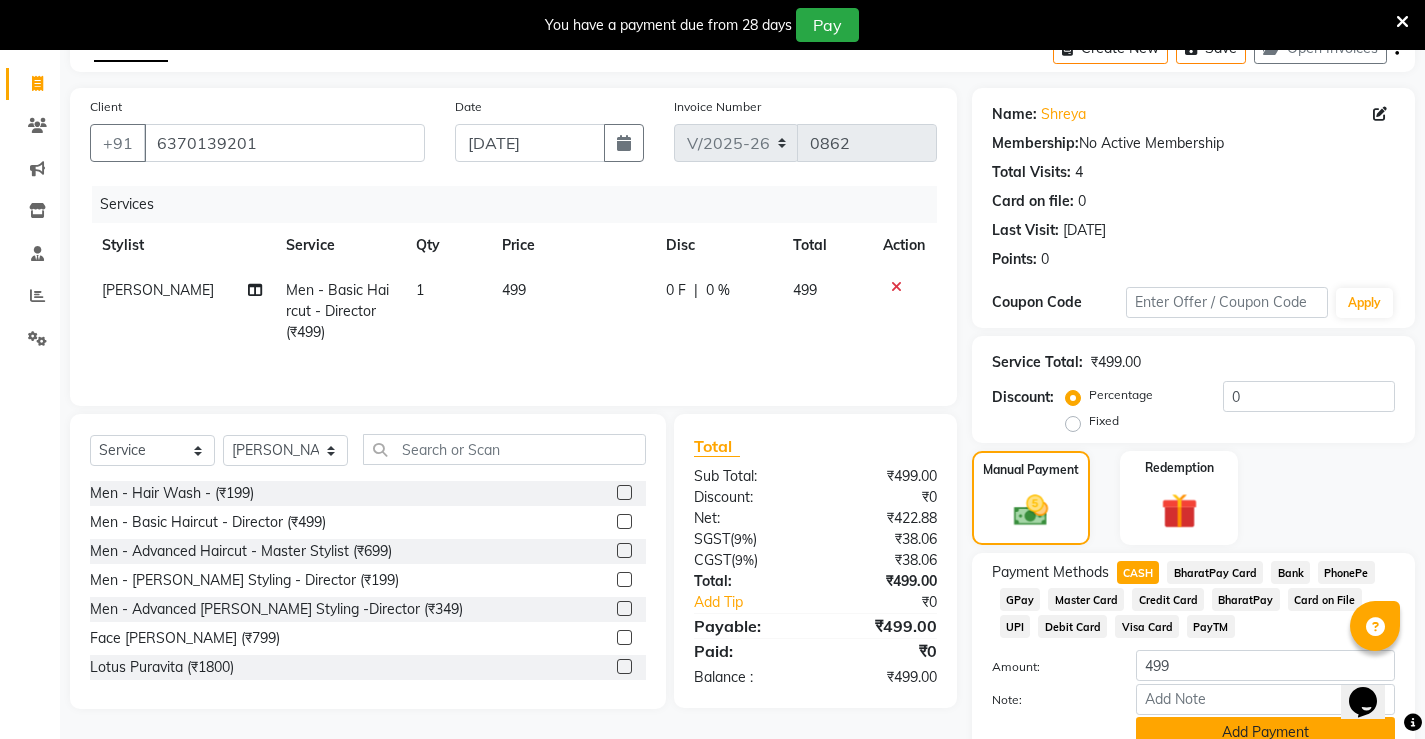 scroll, scrollTop: 200, scrollLeft: 0, axis: vertical 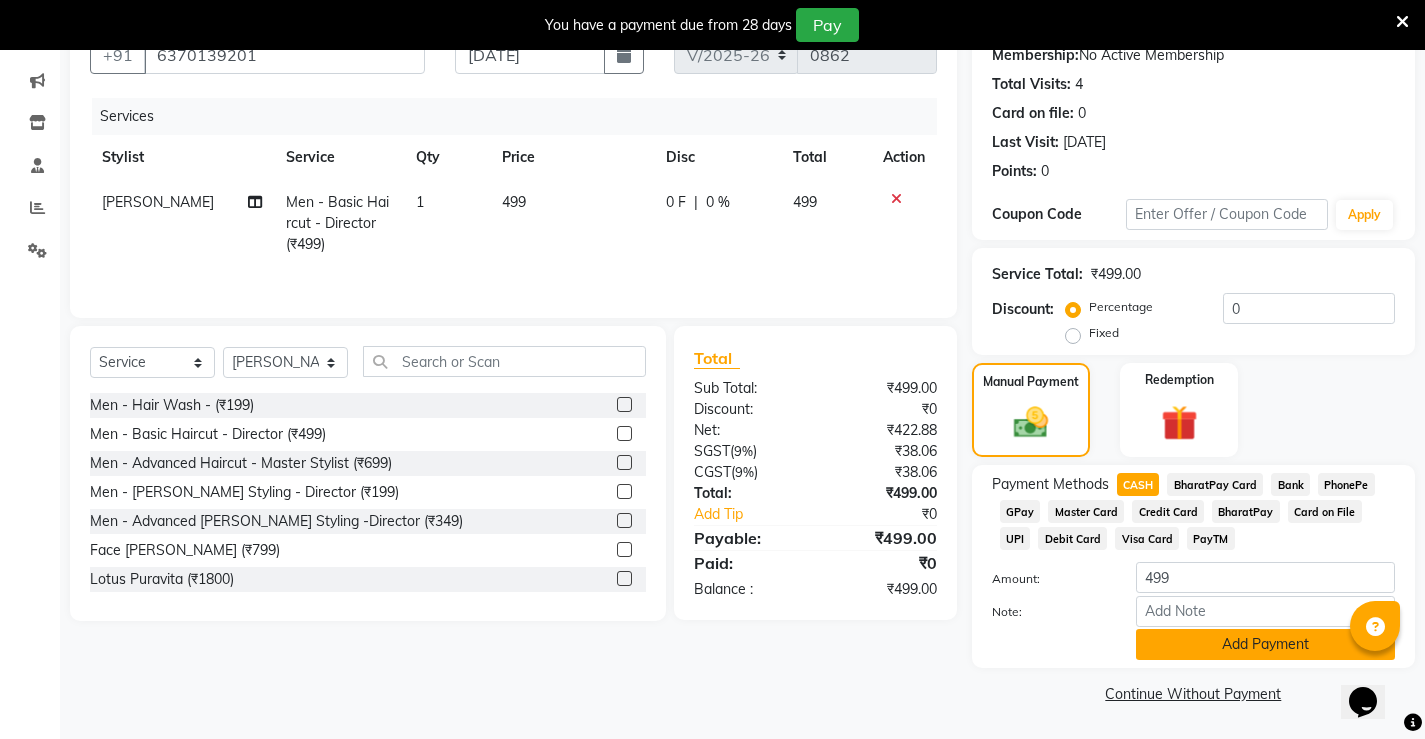 click on "Add Payment" 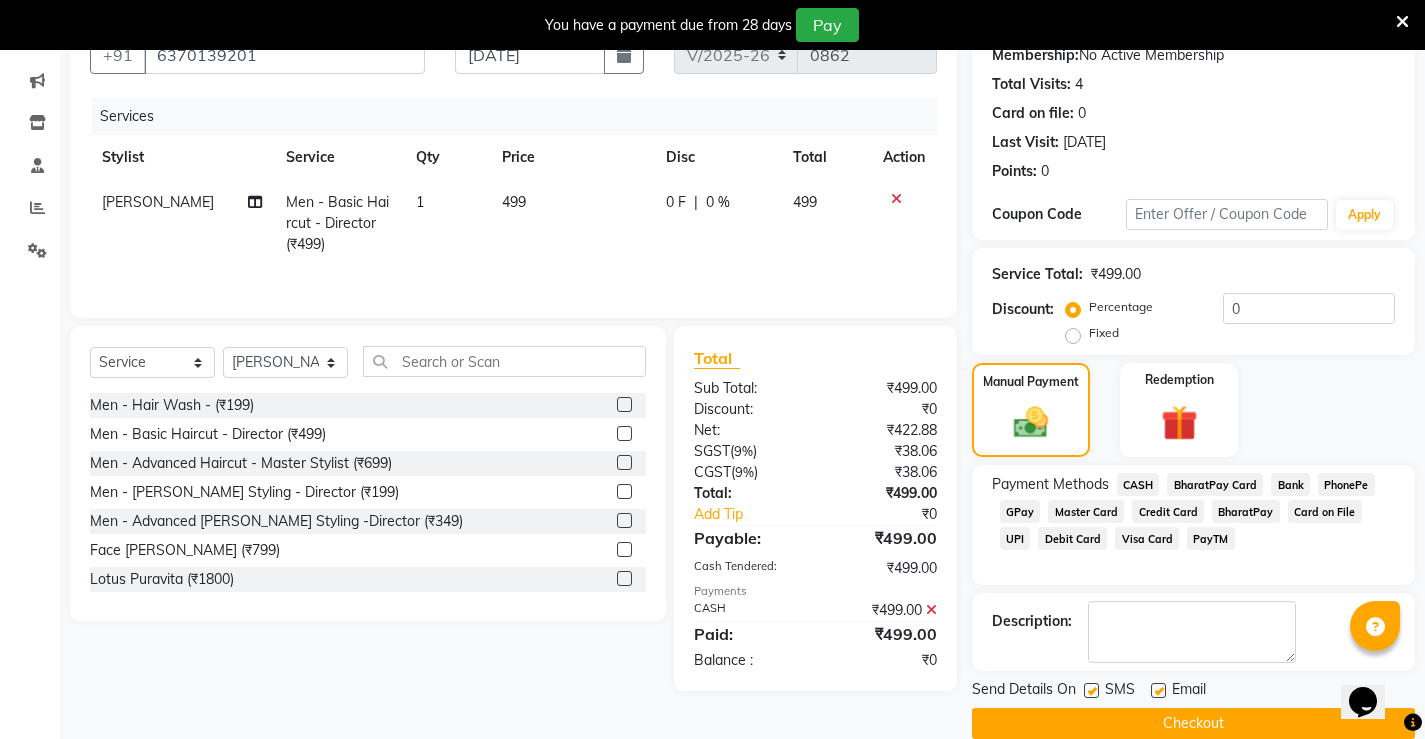 scroll, scrollTop: 230, scrollLeft: 0, axis: vertical 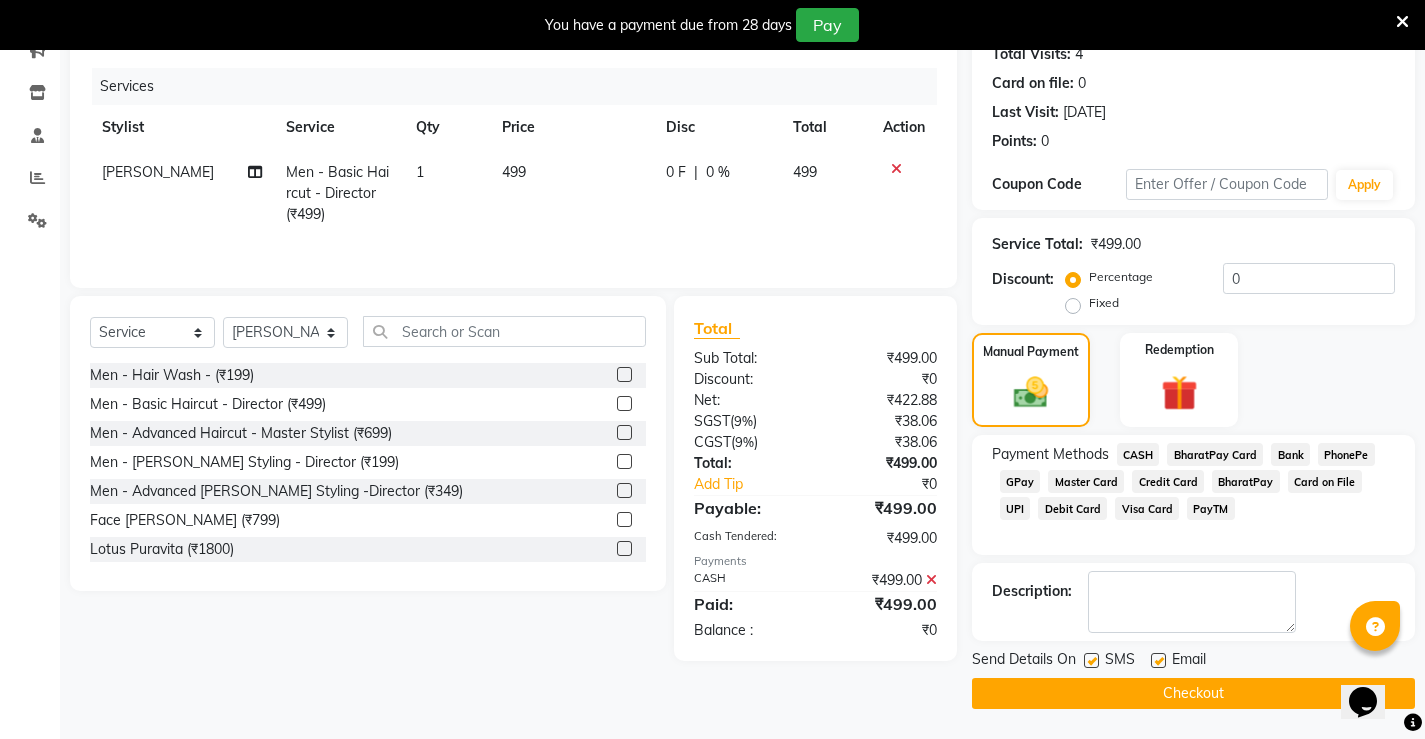 click on "Checkout" 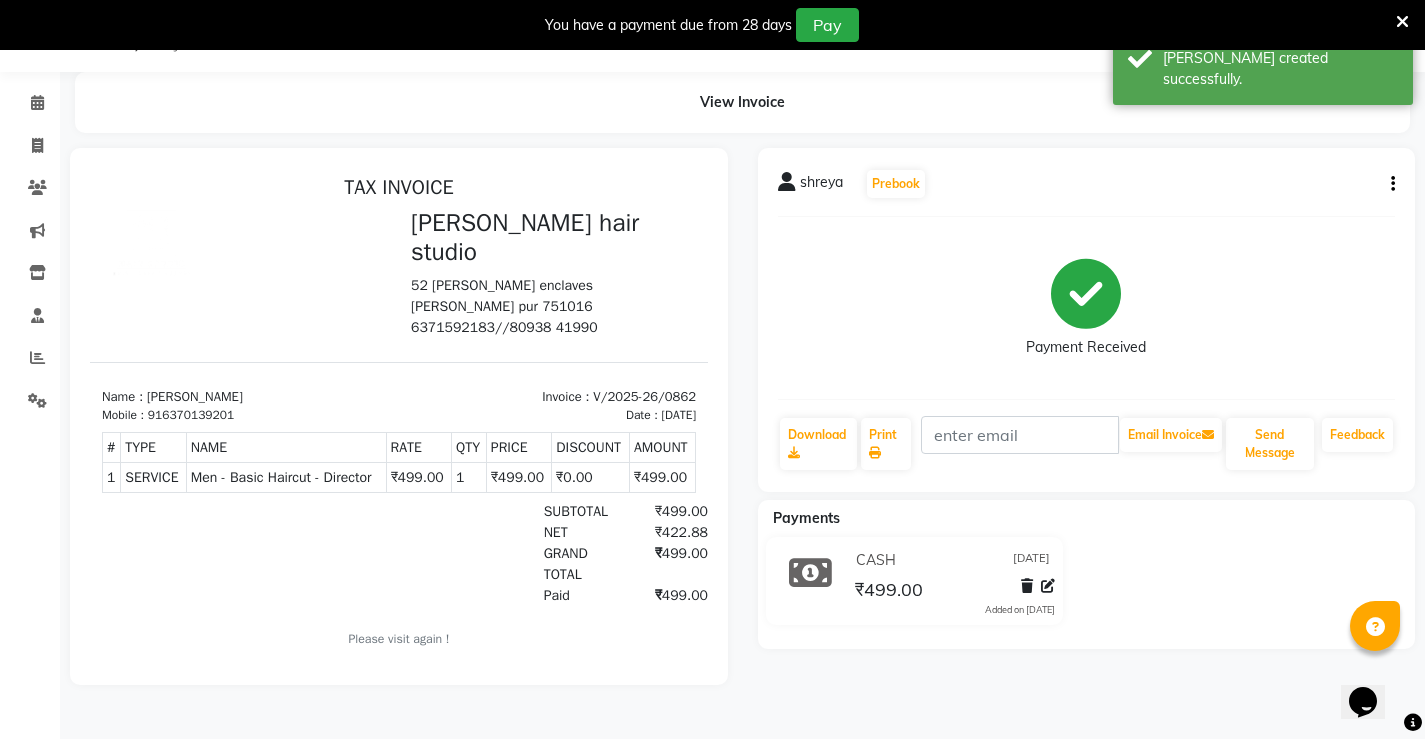 scroll, scrollTop: 0, scrollLeft: 0, axis: both 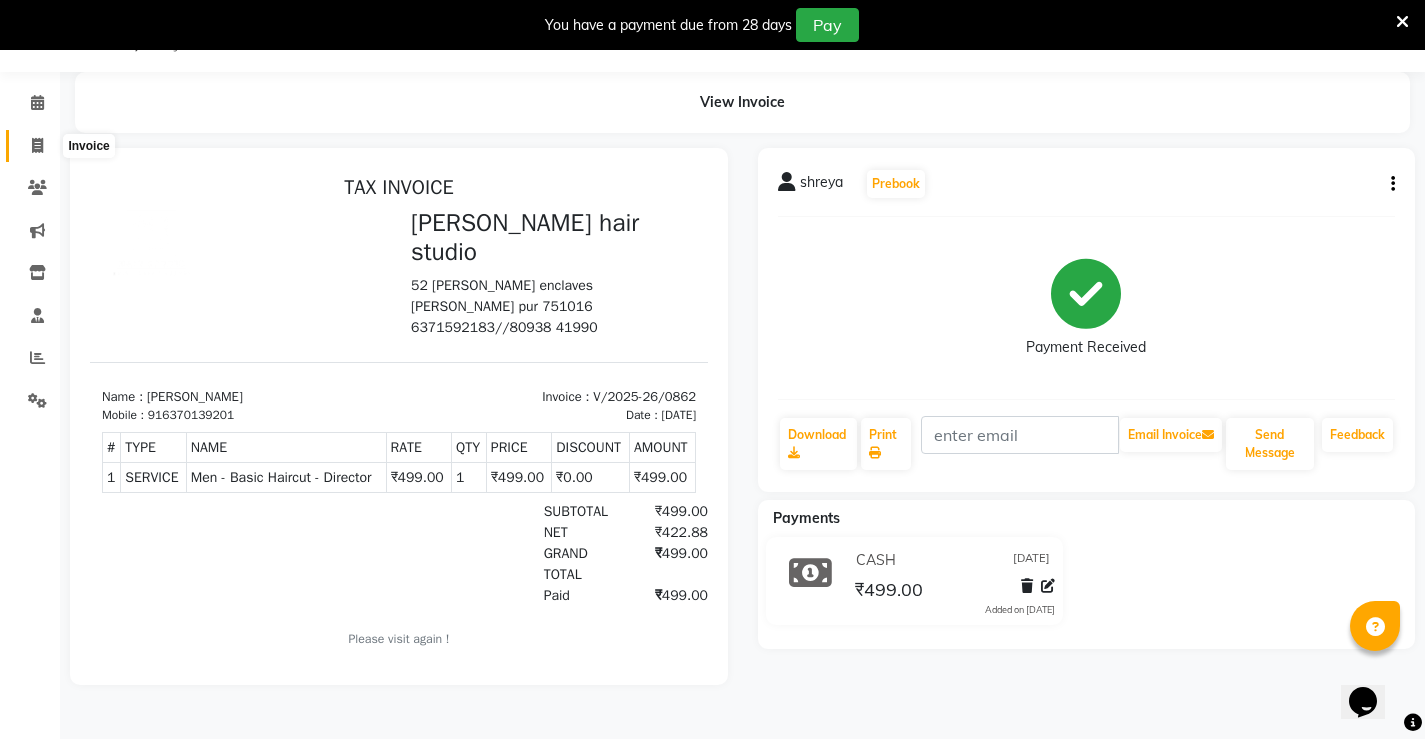 click 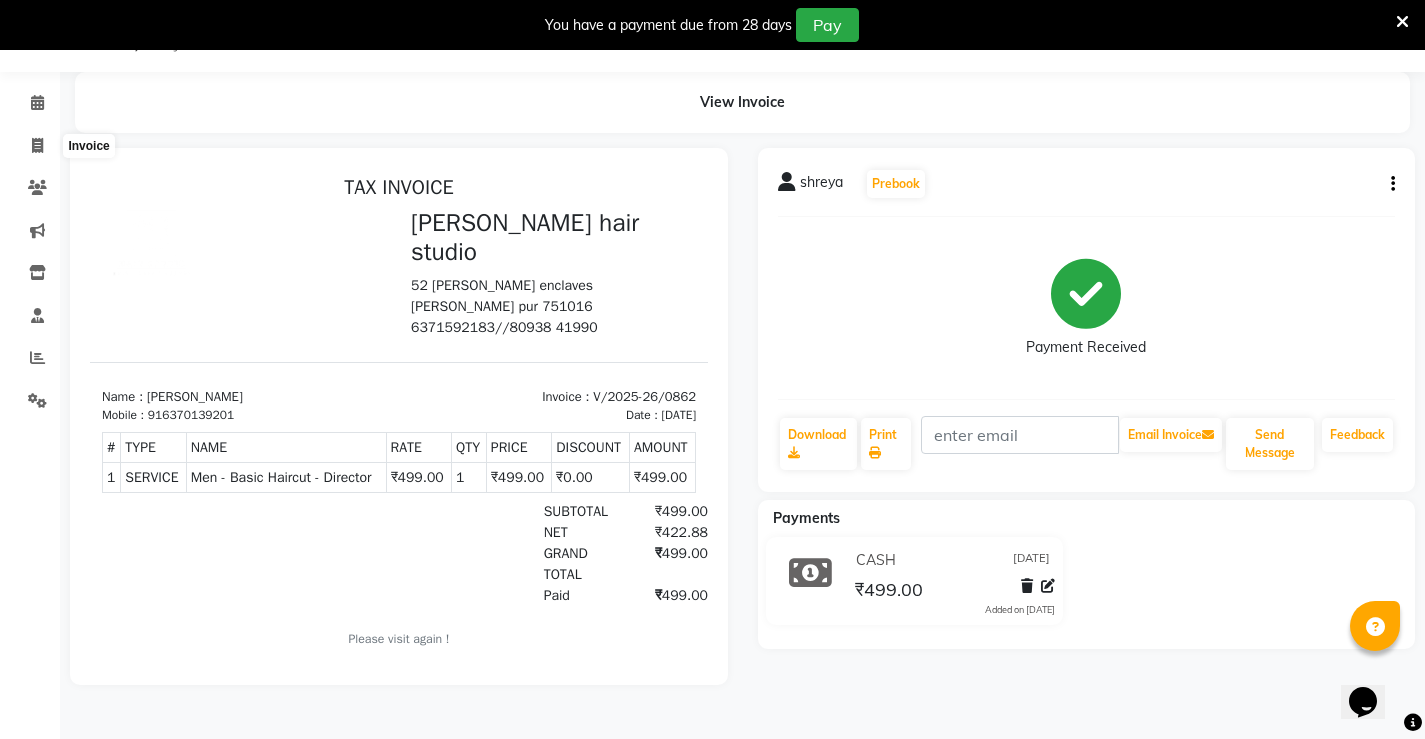 select on "service" 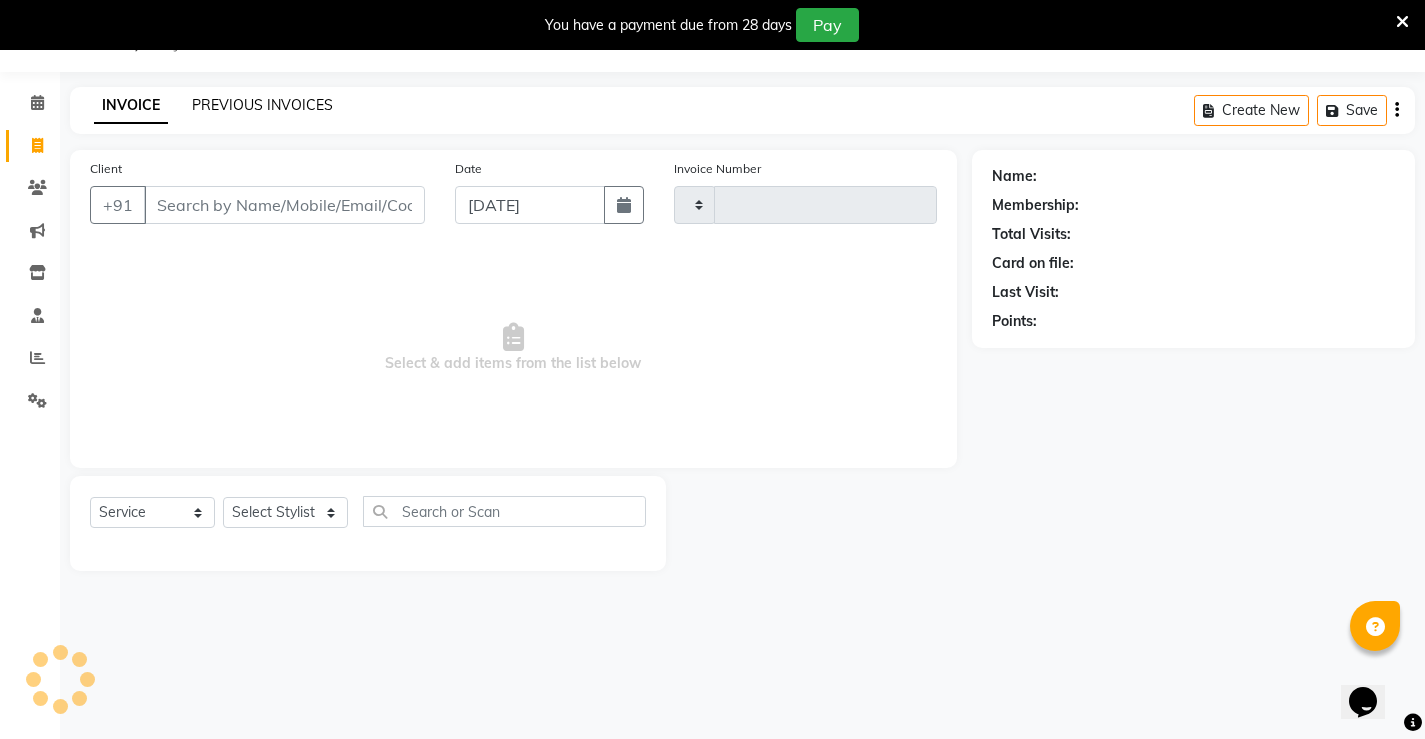 type on "0863" 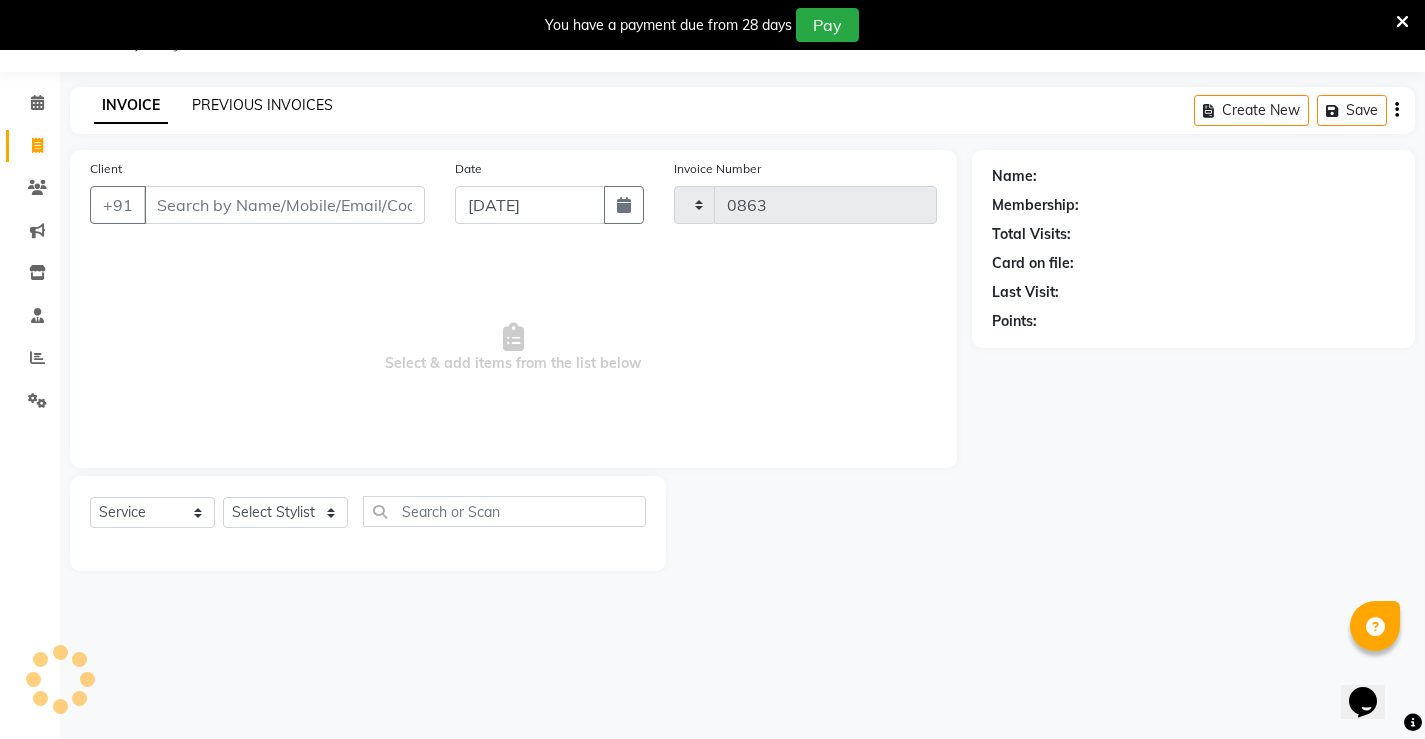 select on "7705" 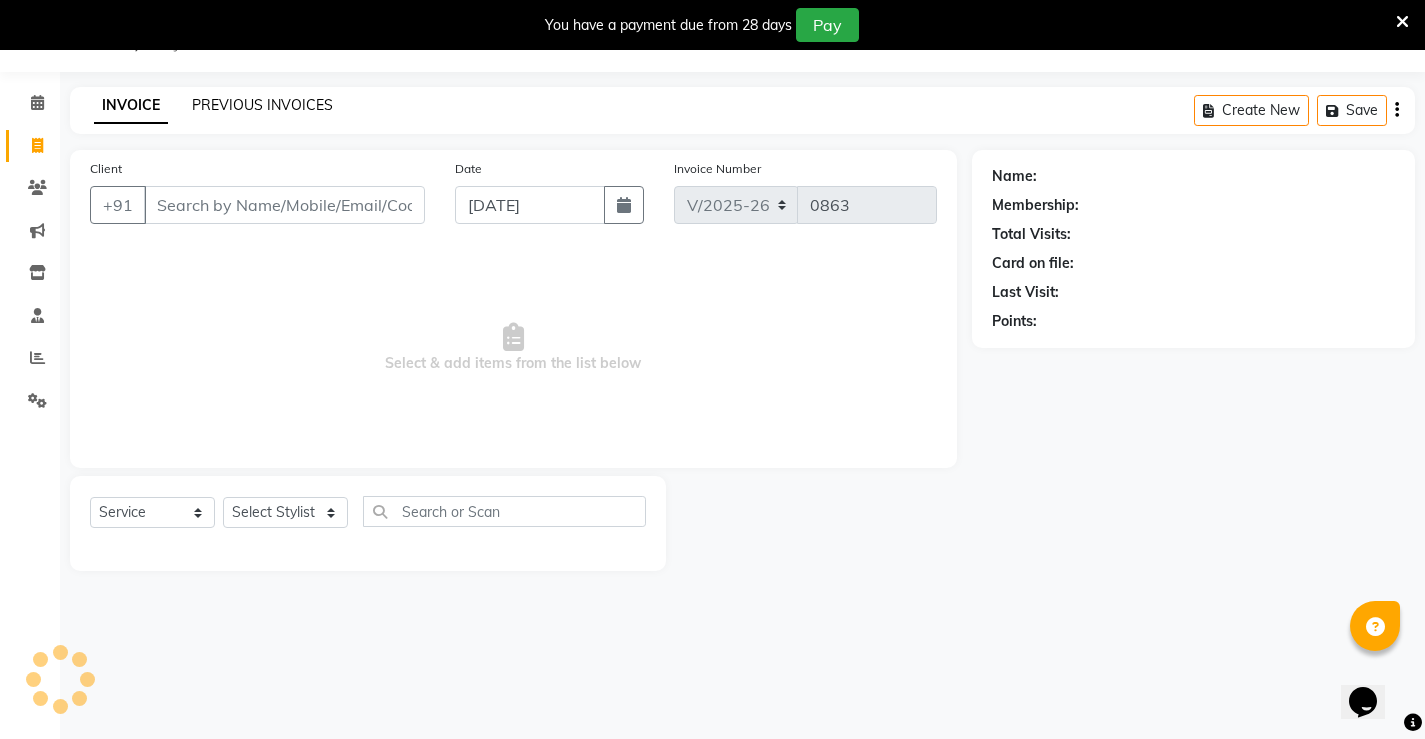click on "PREVIOUS INVOICES" 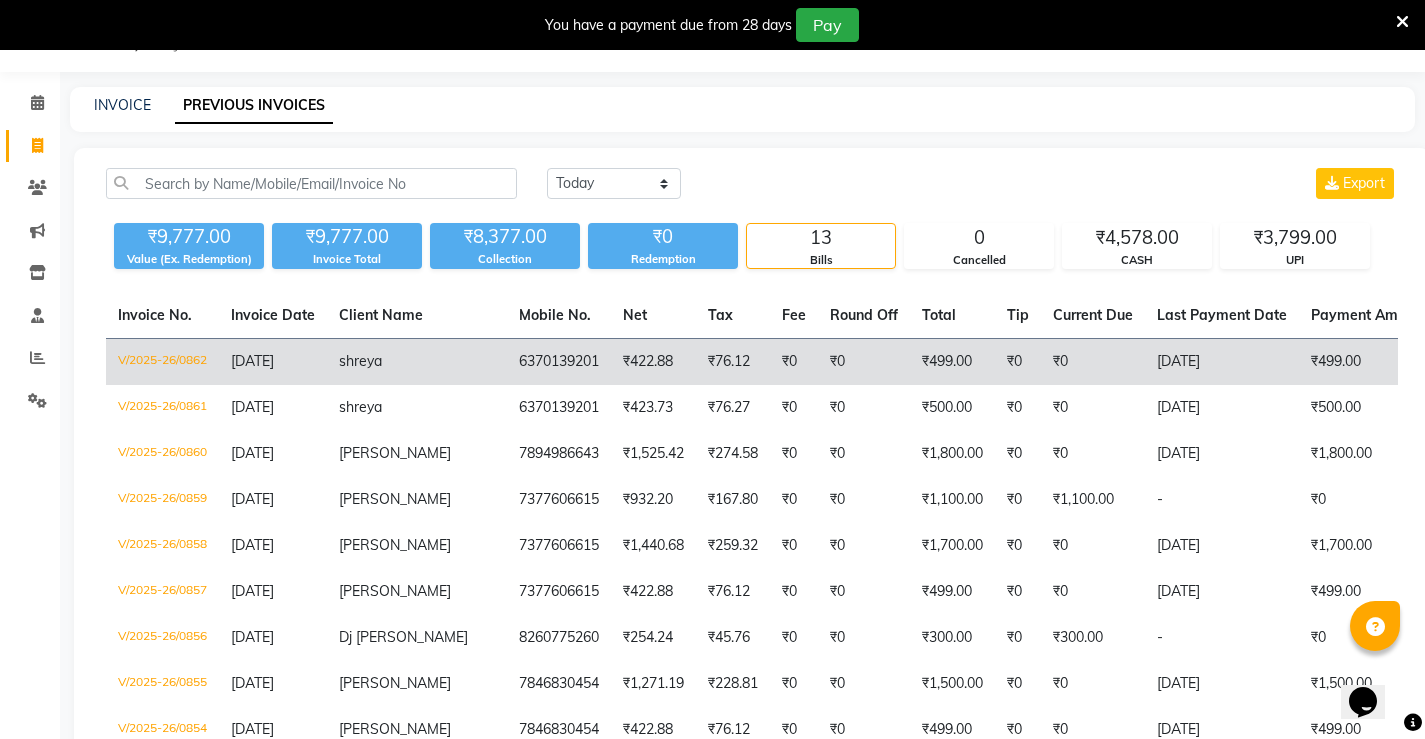 click on "₹499.00" 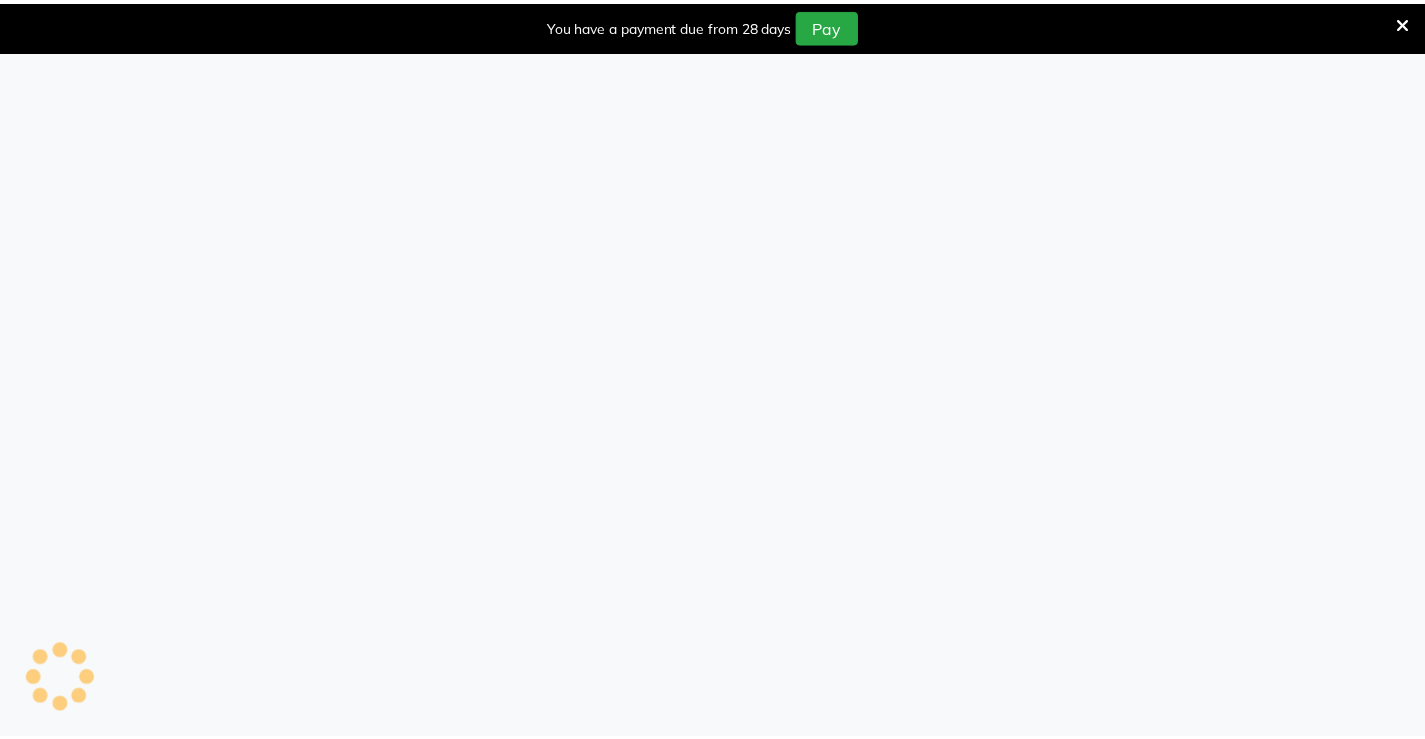 scroll, scrollTop: 0, scrollLeft: 0, axis: both 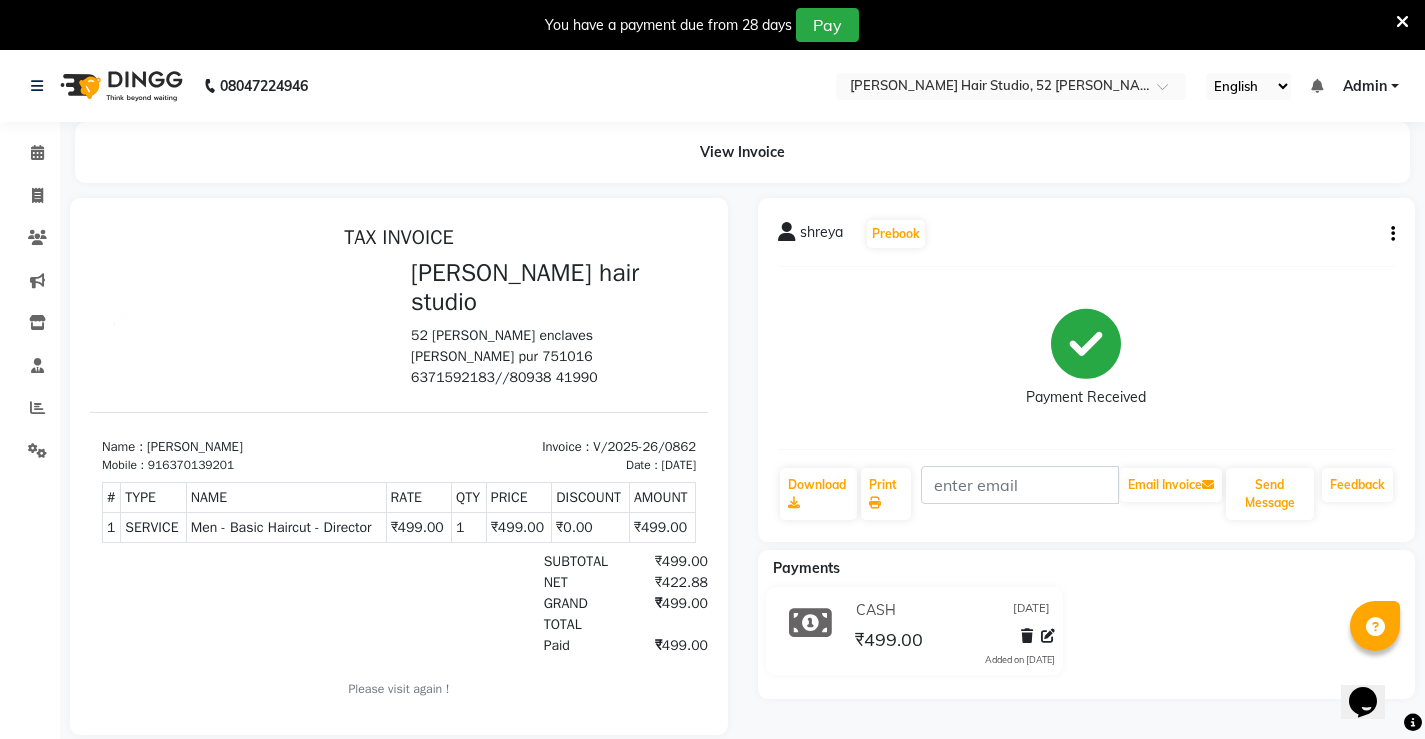 click on "₹499.00" 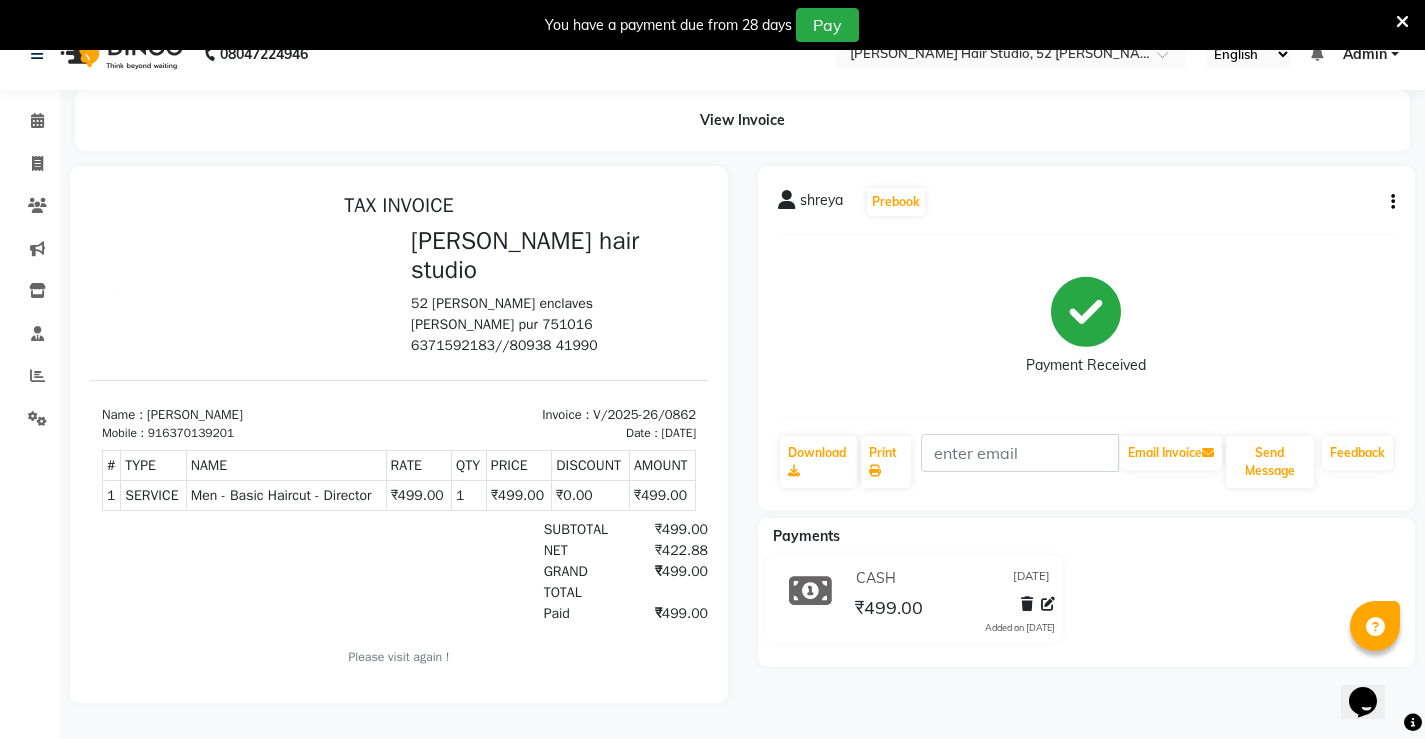 scroll, scrollTop: 50, scrollLeft: 0, axis: vertical 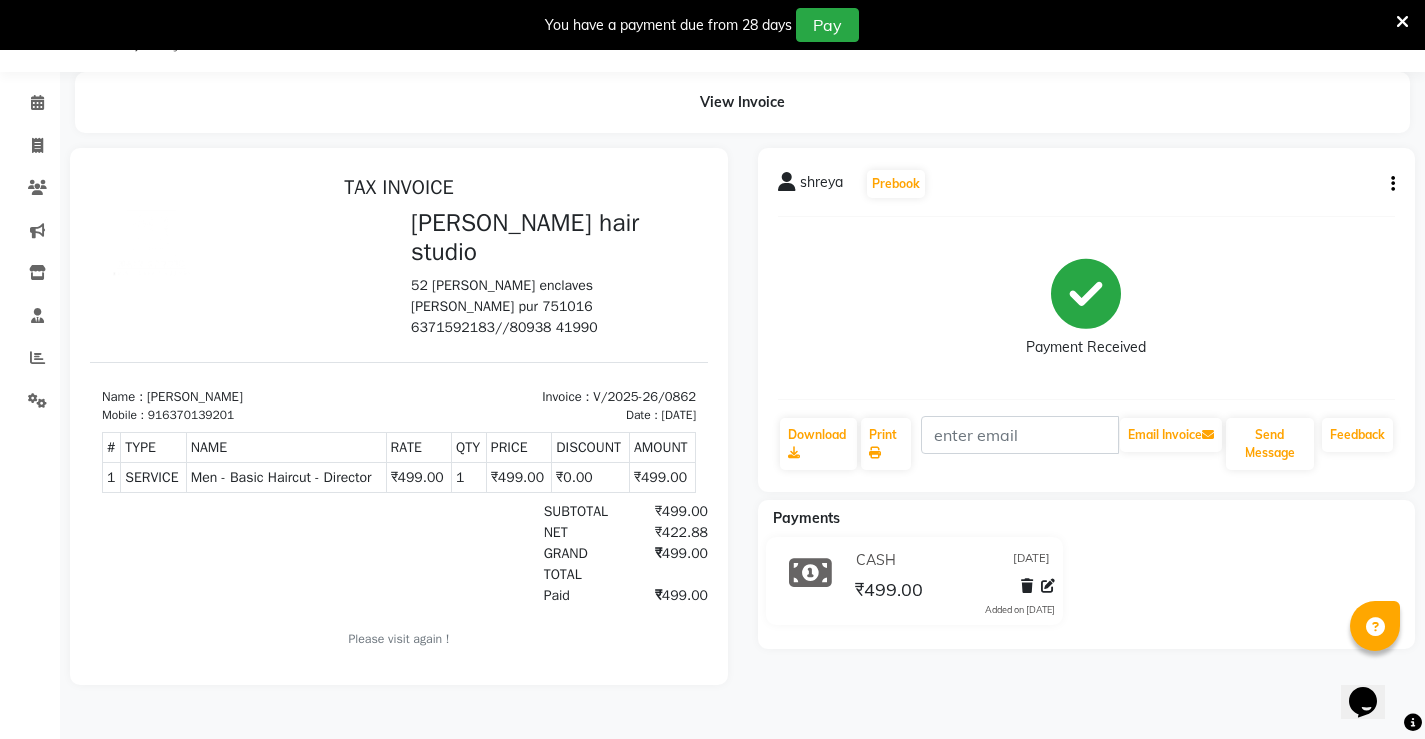 click on "₹499.00" at bounding box center [418, 478] 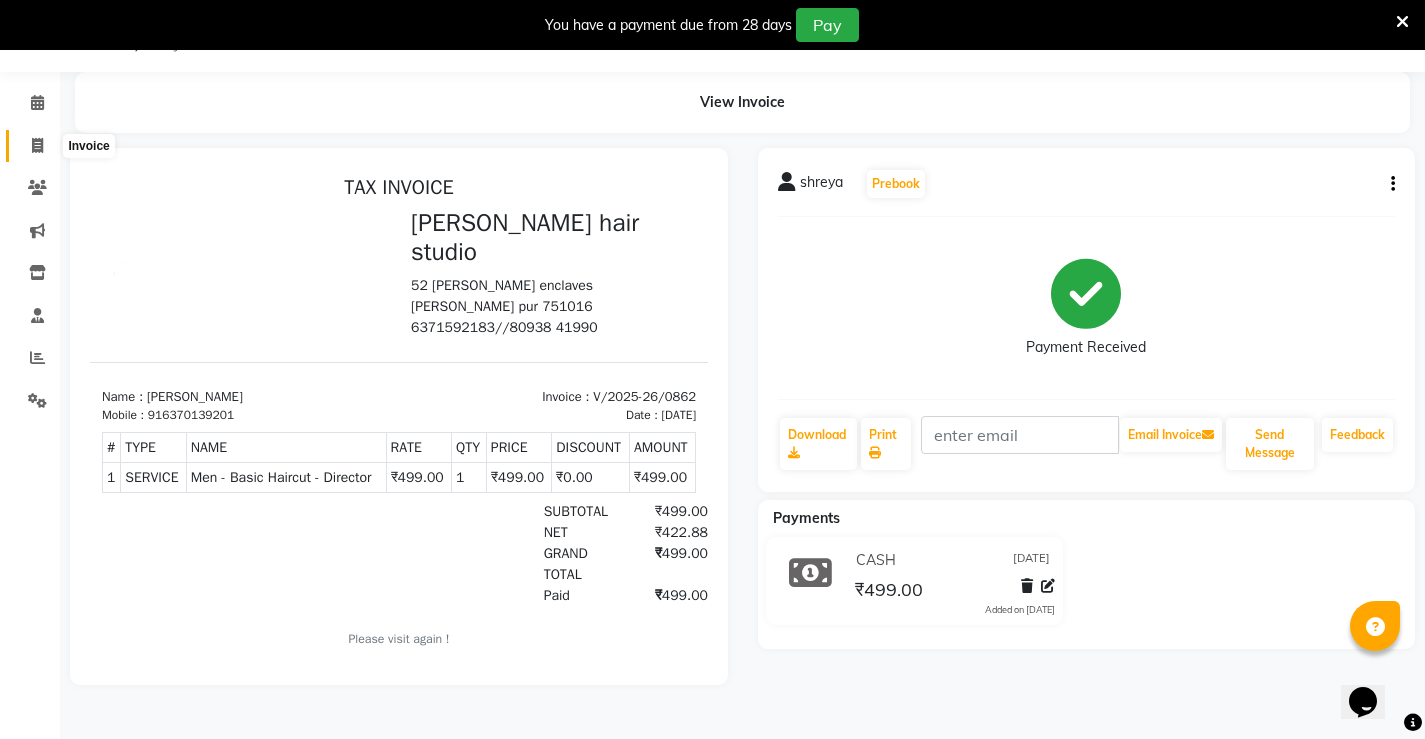 click 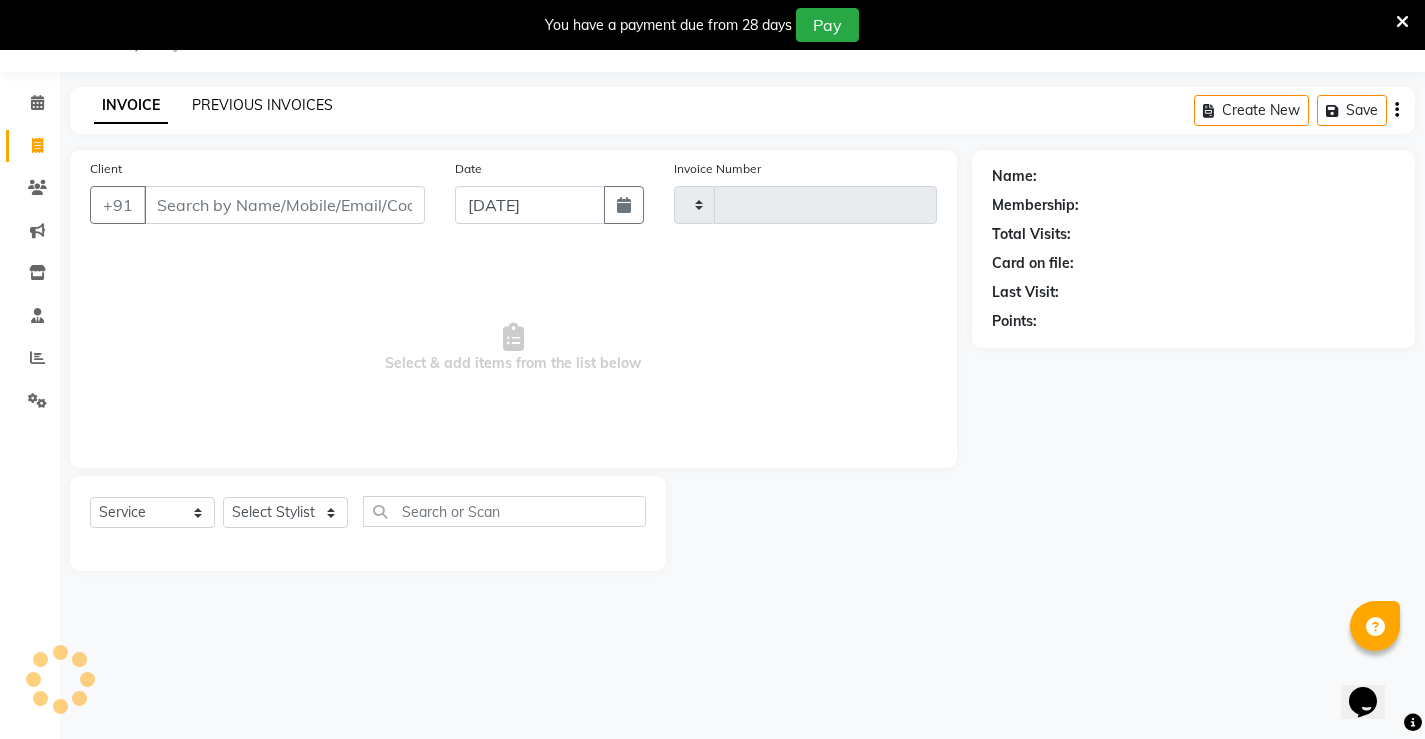 click on "PREVIOUS INVOICES" 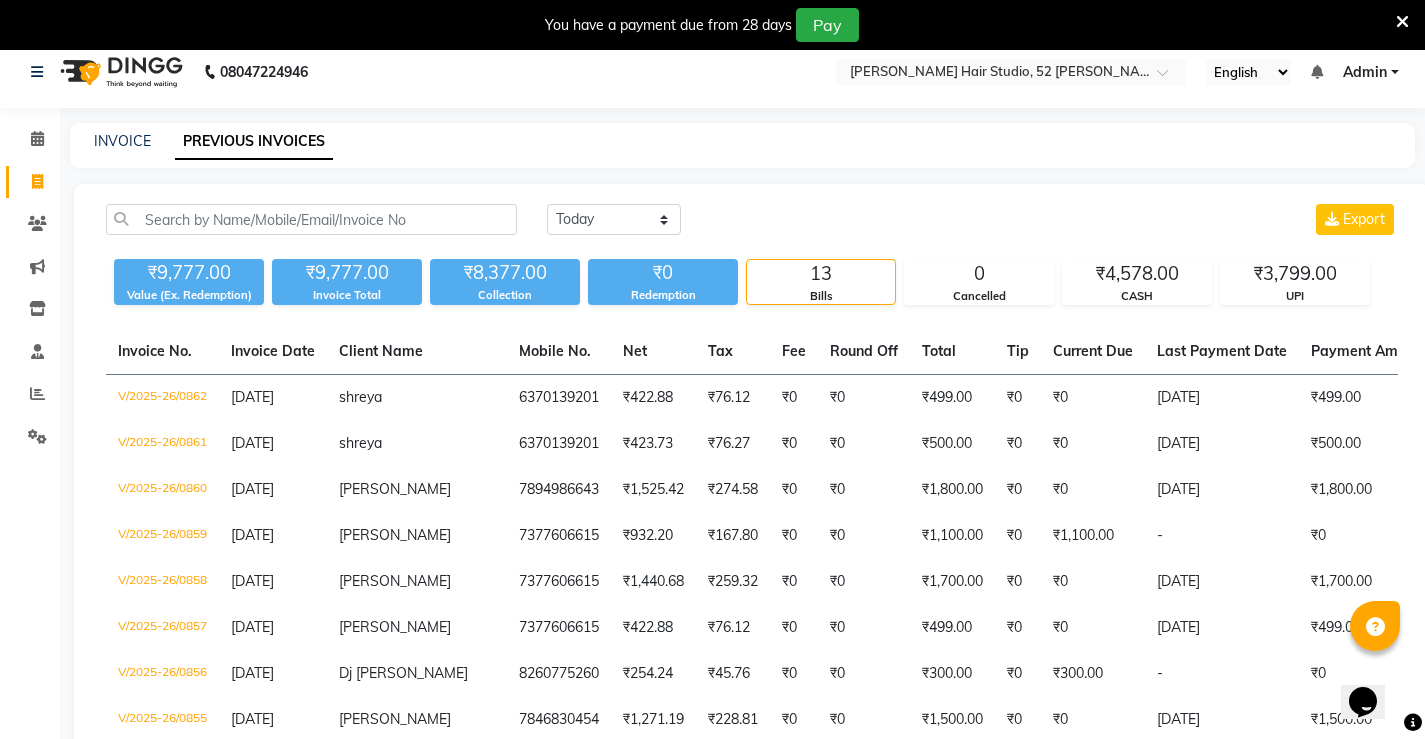 scroll, scrollTop: 0, scrollLeft: 0, axis: both 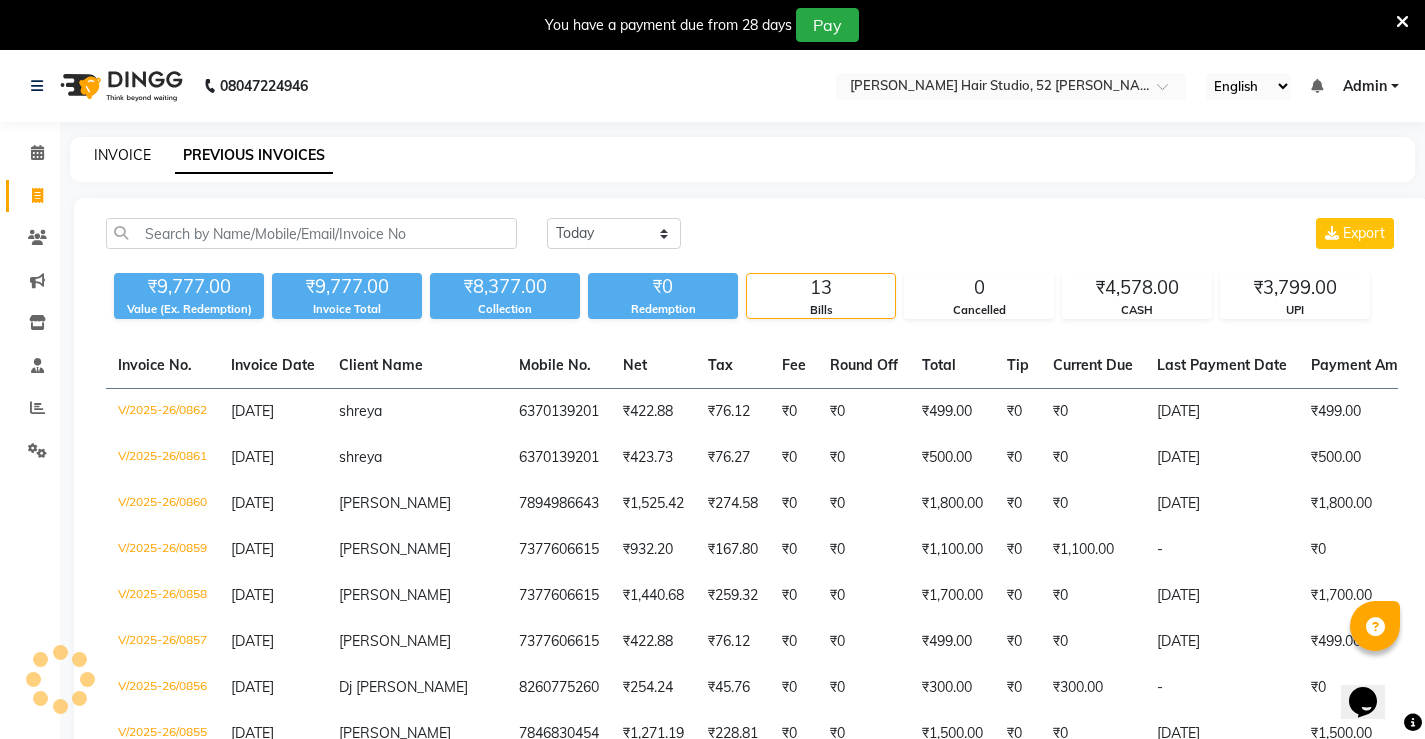click on "INVOICE" 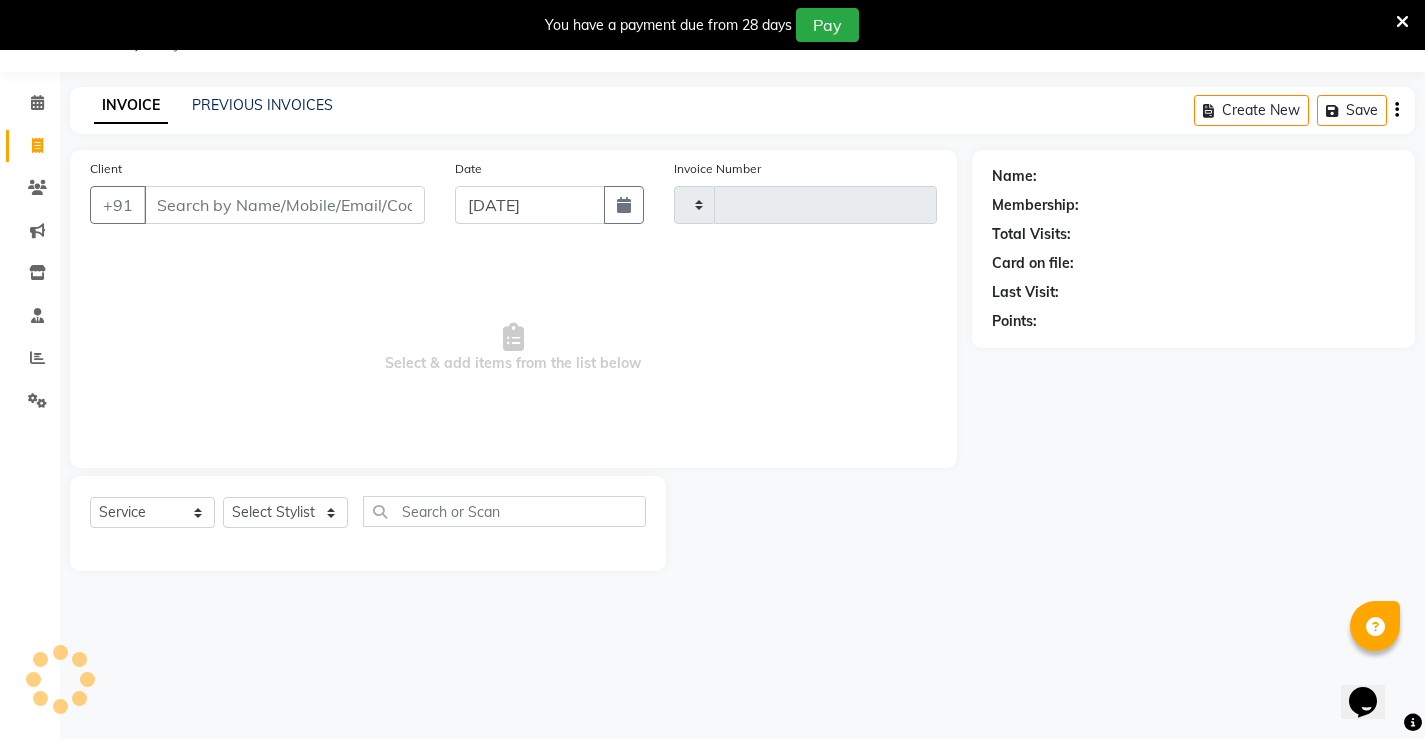 type on "0863" 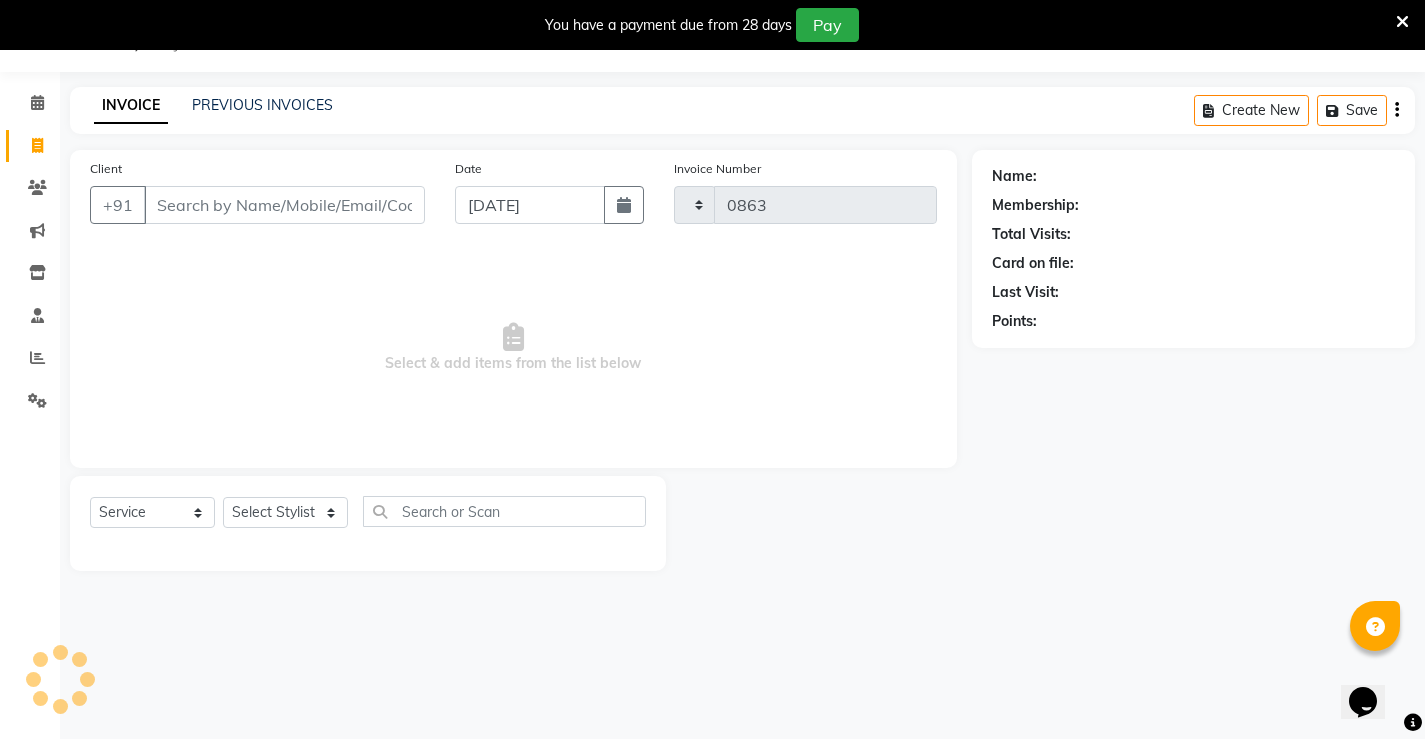 select on "7705" 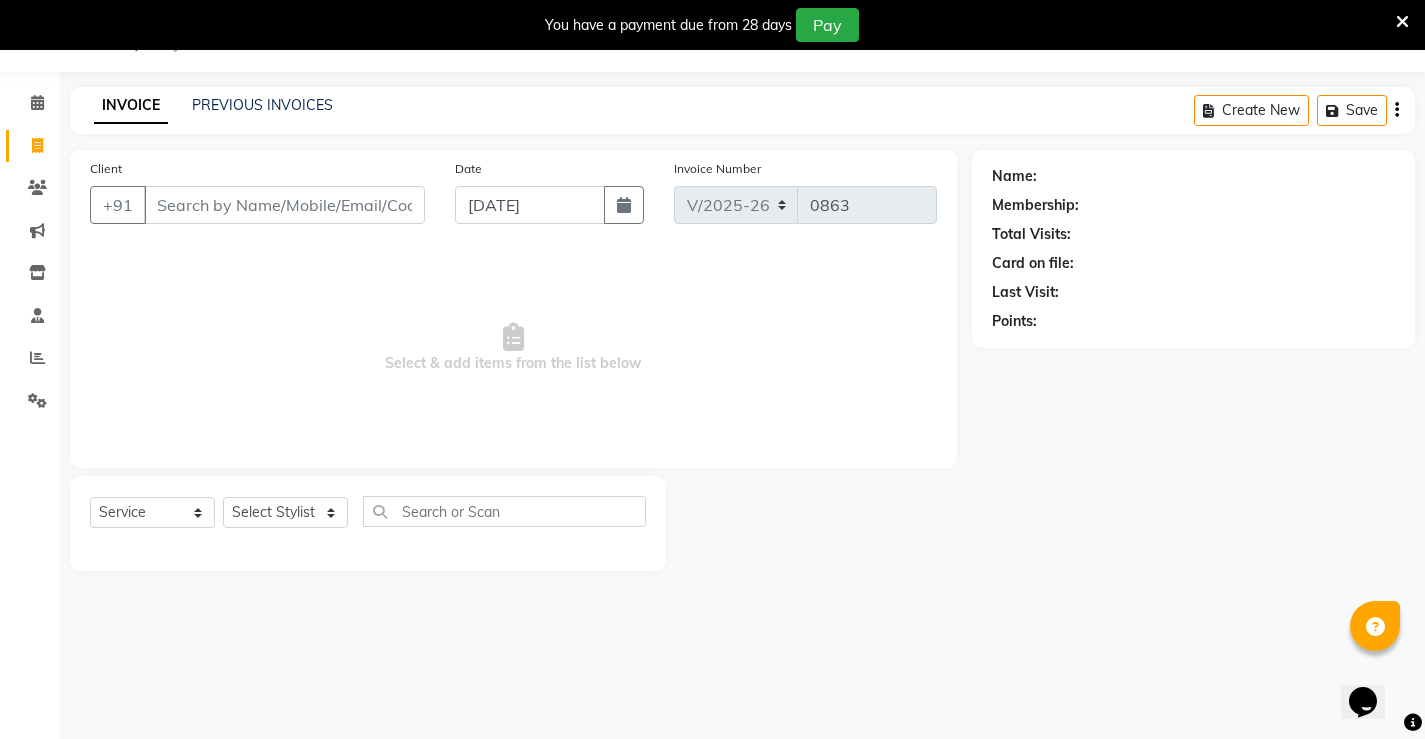 click on "Client" at bounding box center [284, 205] 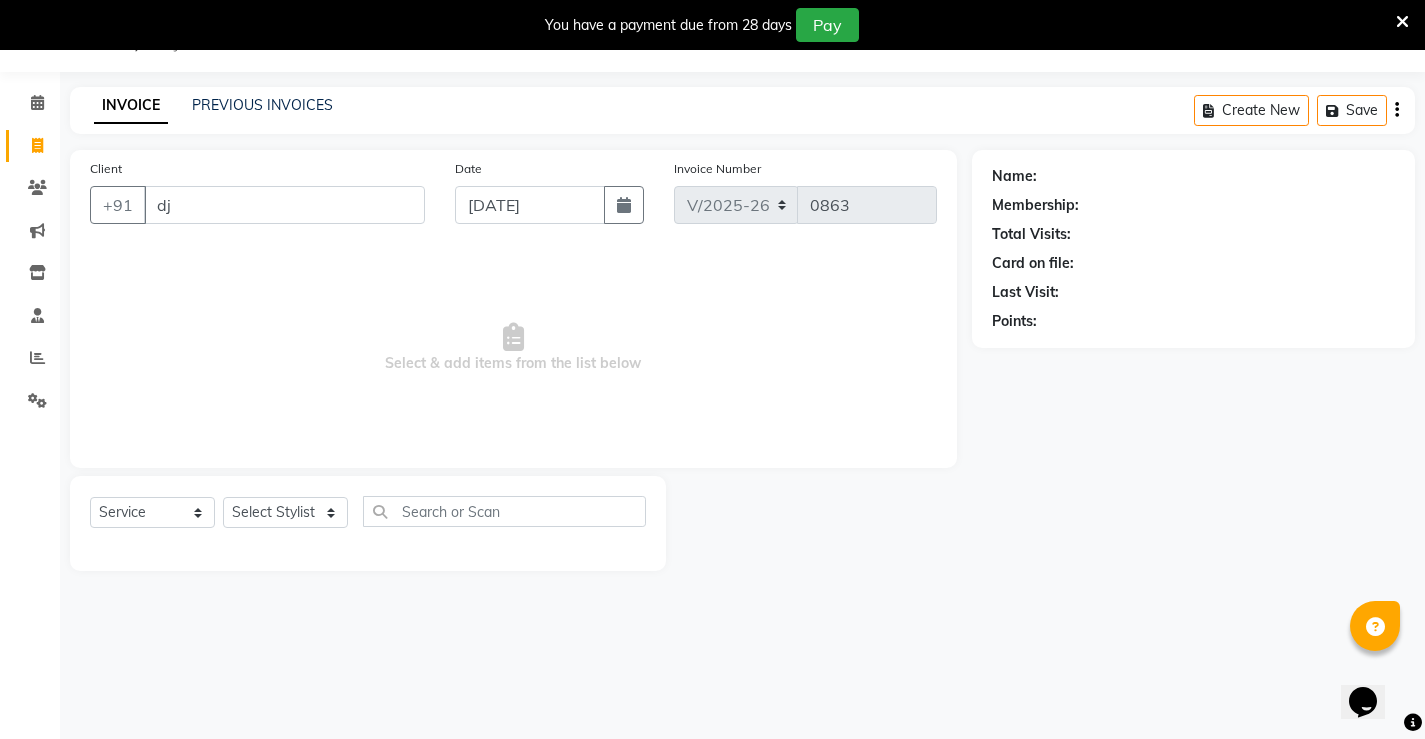 type on "dj" 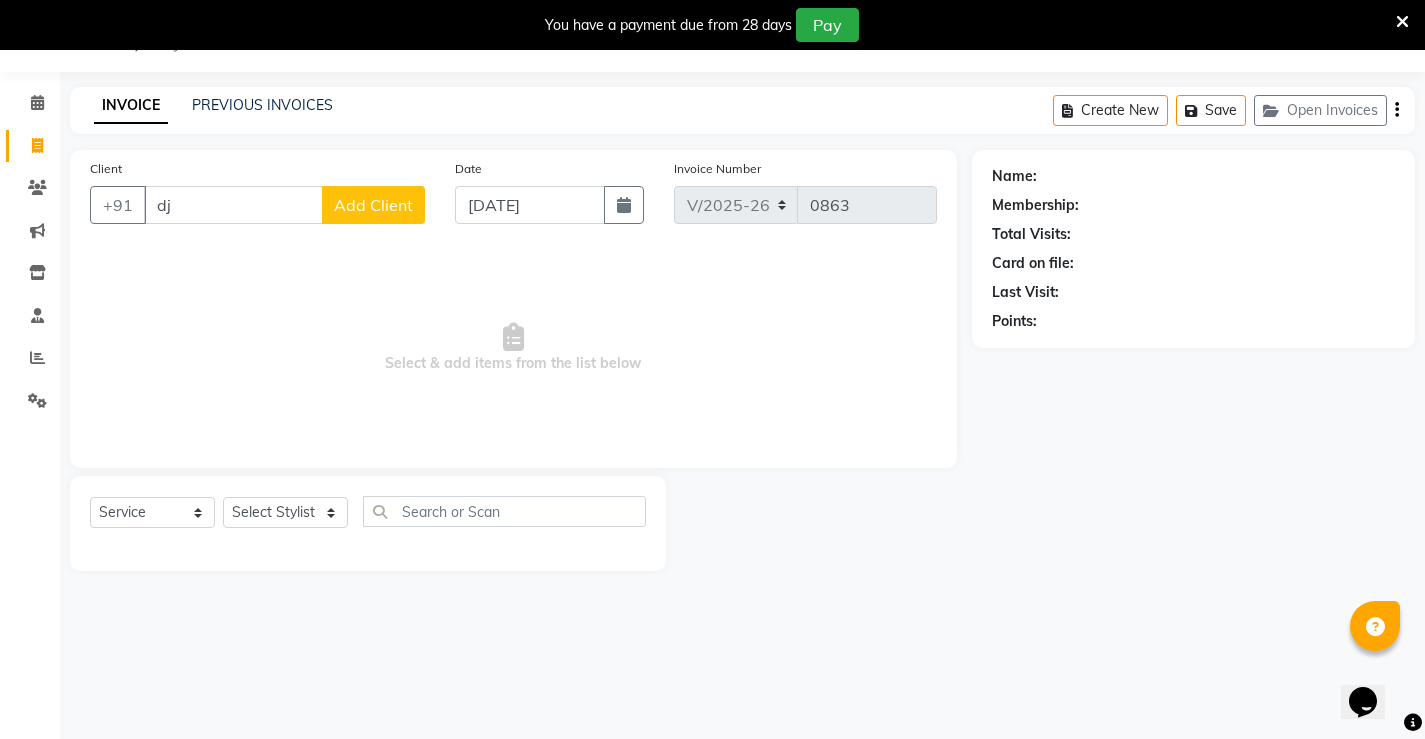 click on "dj" at bounding box center (233, 205) 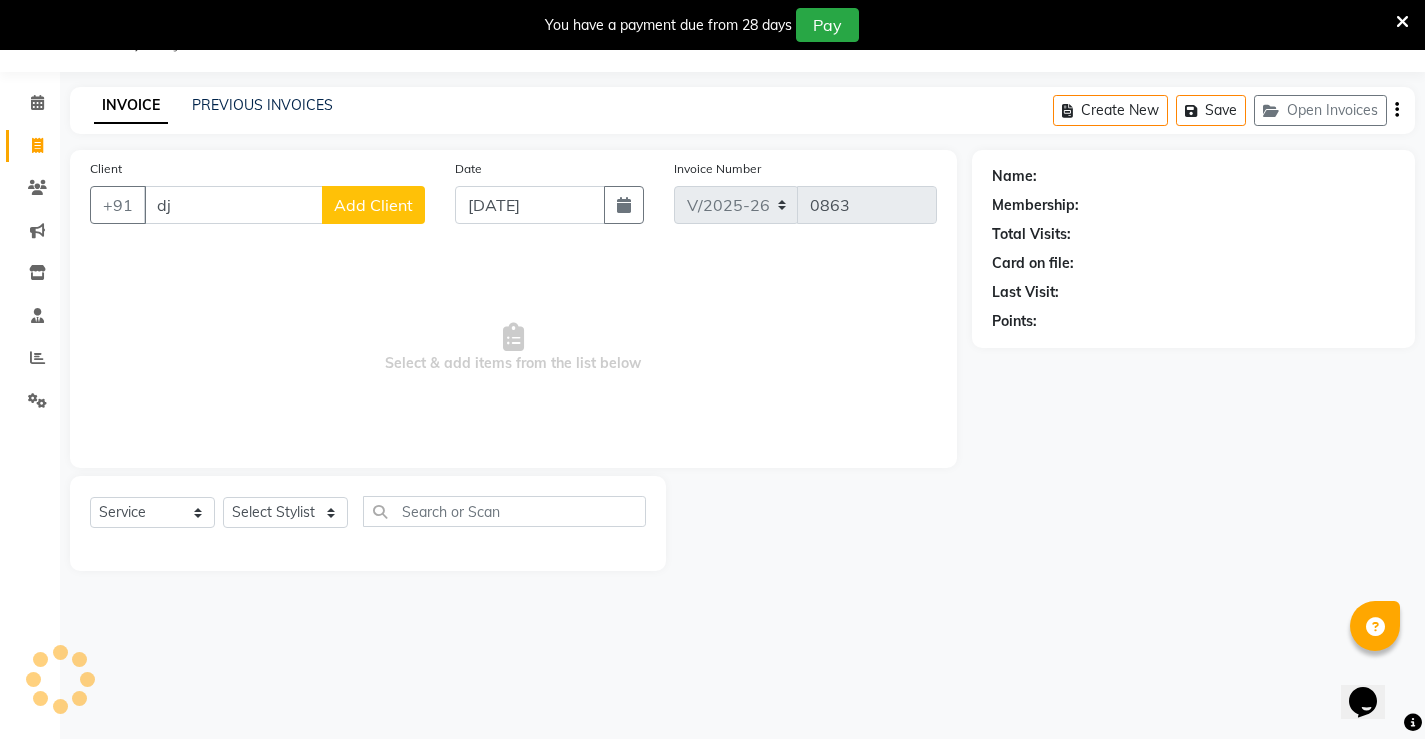drag, startPoint x: 182, startPoint y: 208, endPoint x: 147, endPoint y: 213, distance: 35.35534 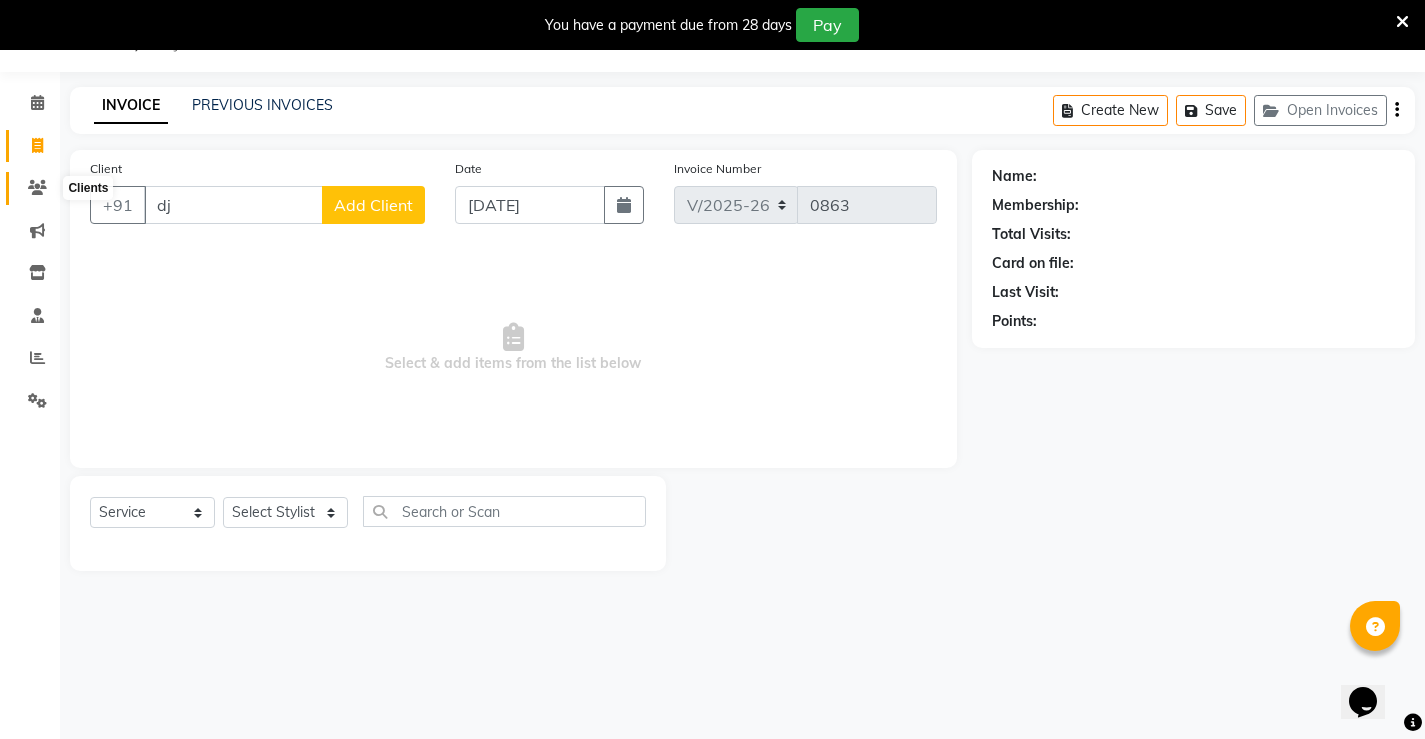 type on "dj" 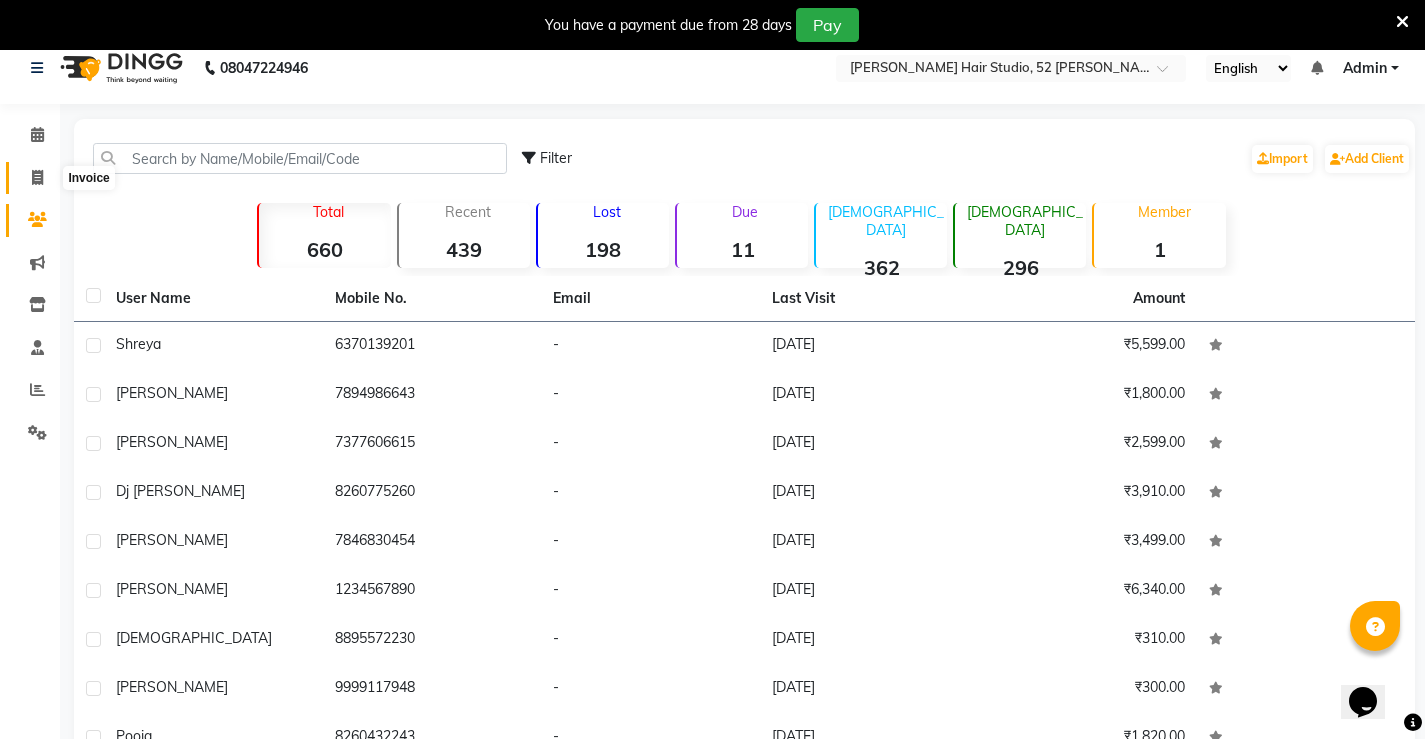 scroll, scrollTop: 0, scrollLeft: 0, axis: both 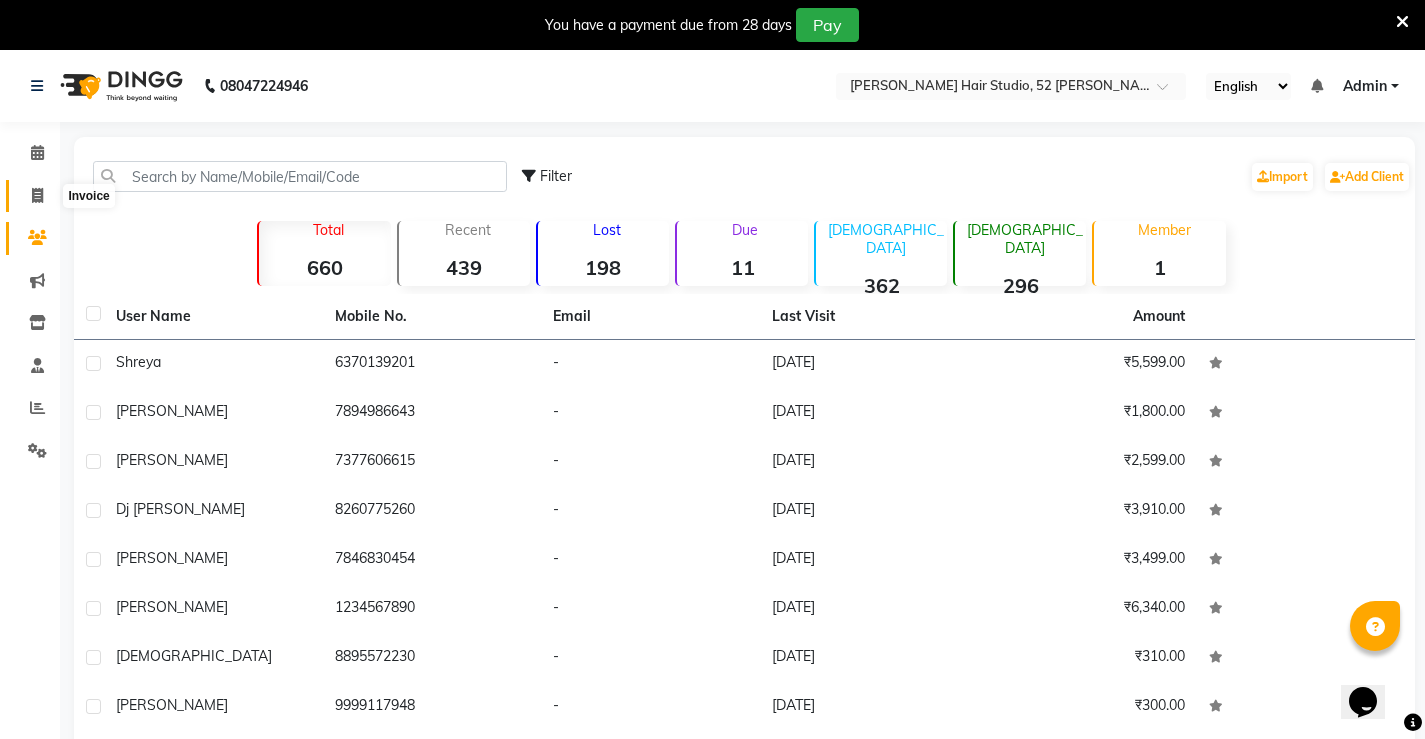 click 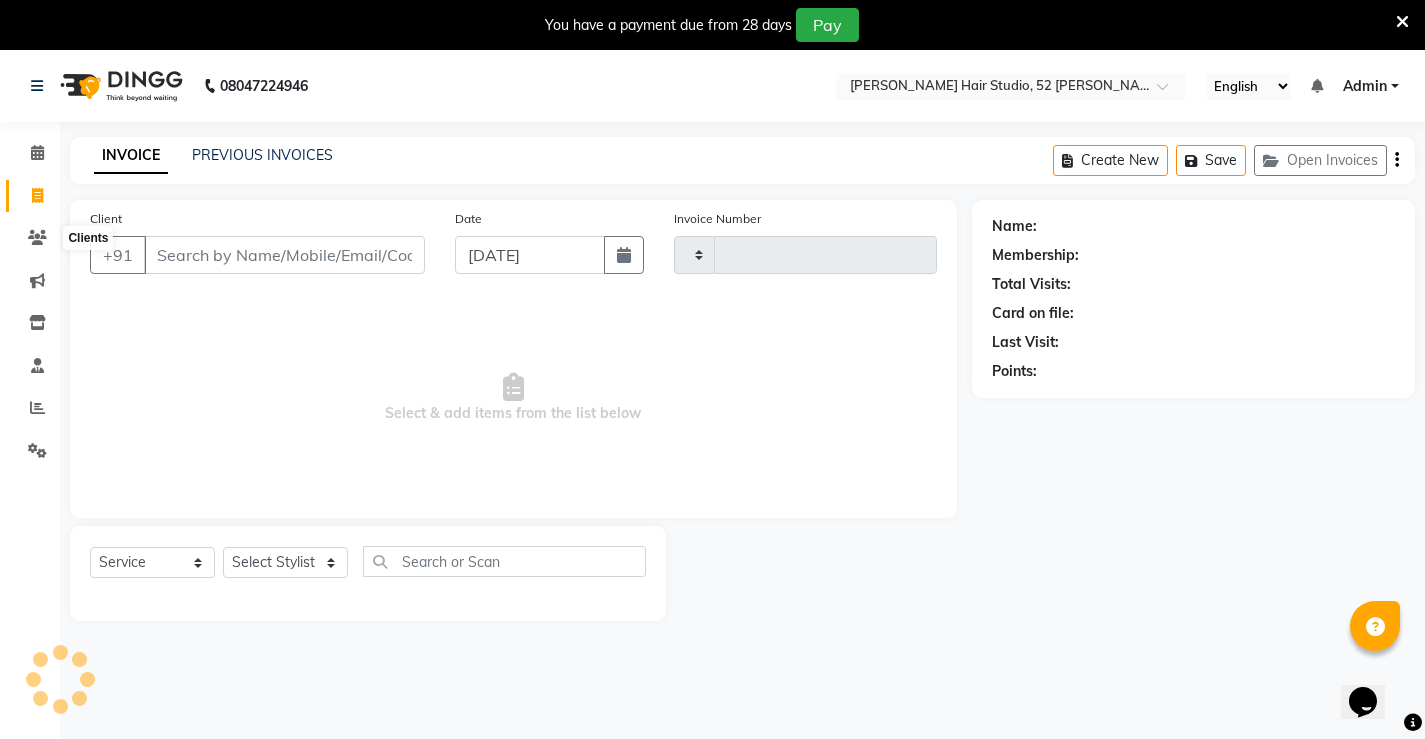 type on "0863" 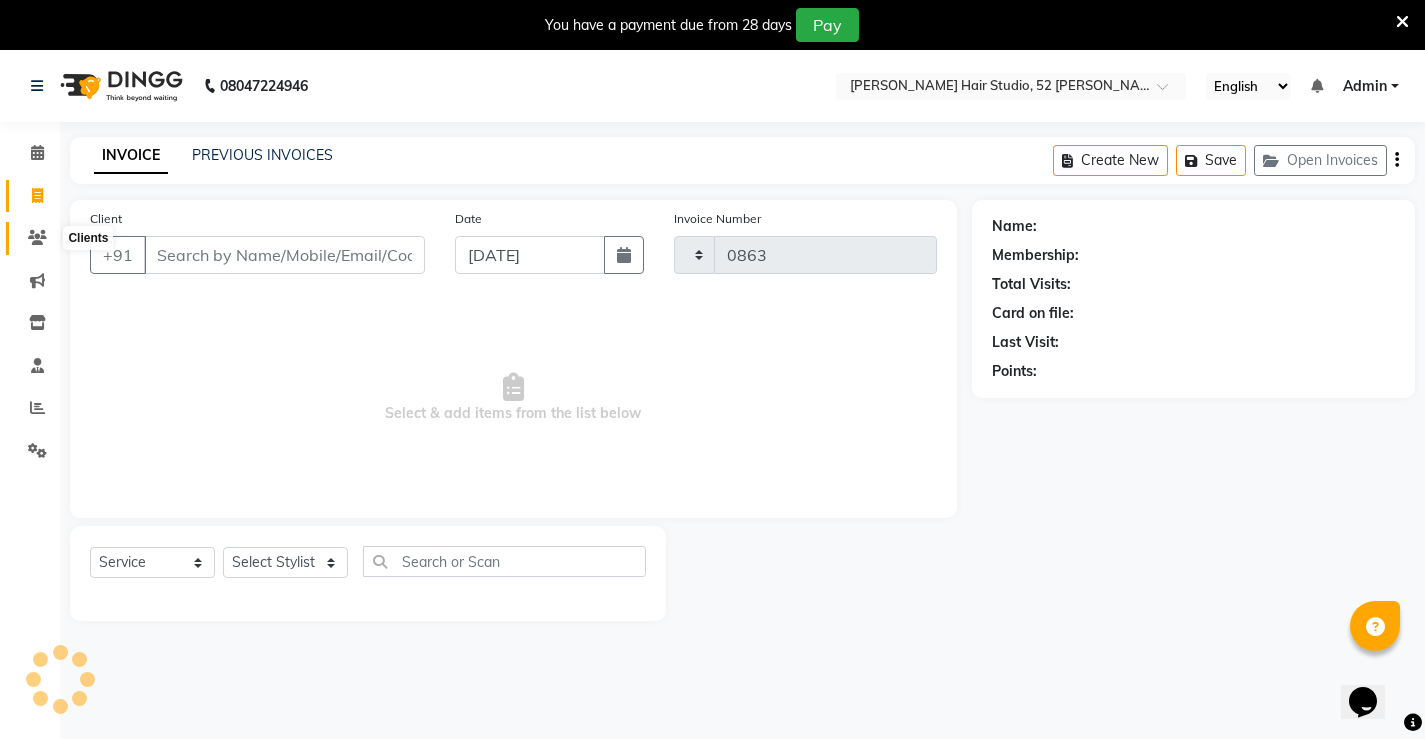 select on "7705" 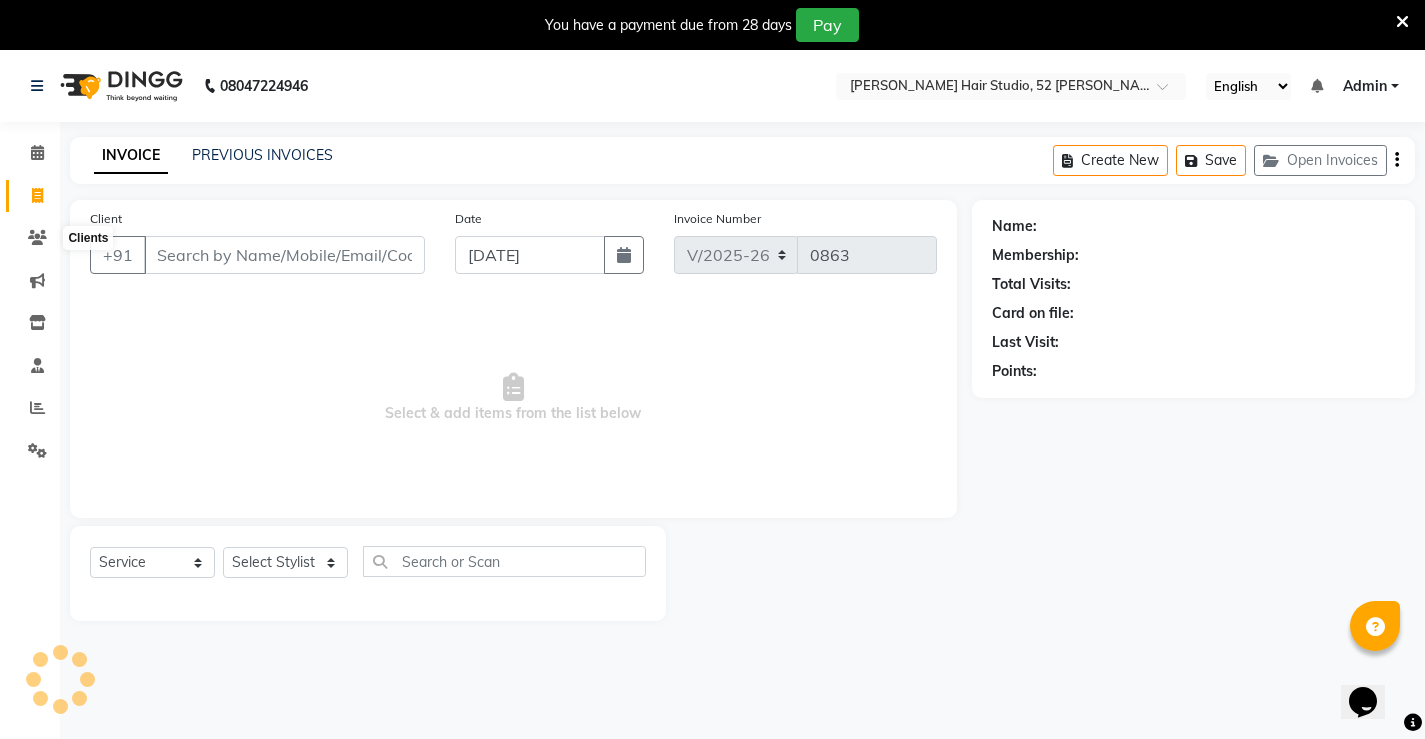scroll, scrollTop: 50, scrollLeft: 0, axis: vertical 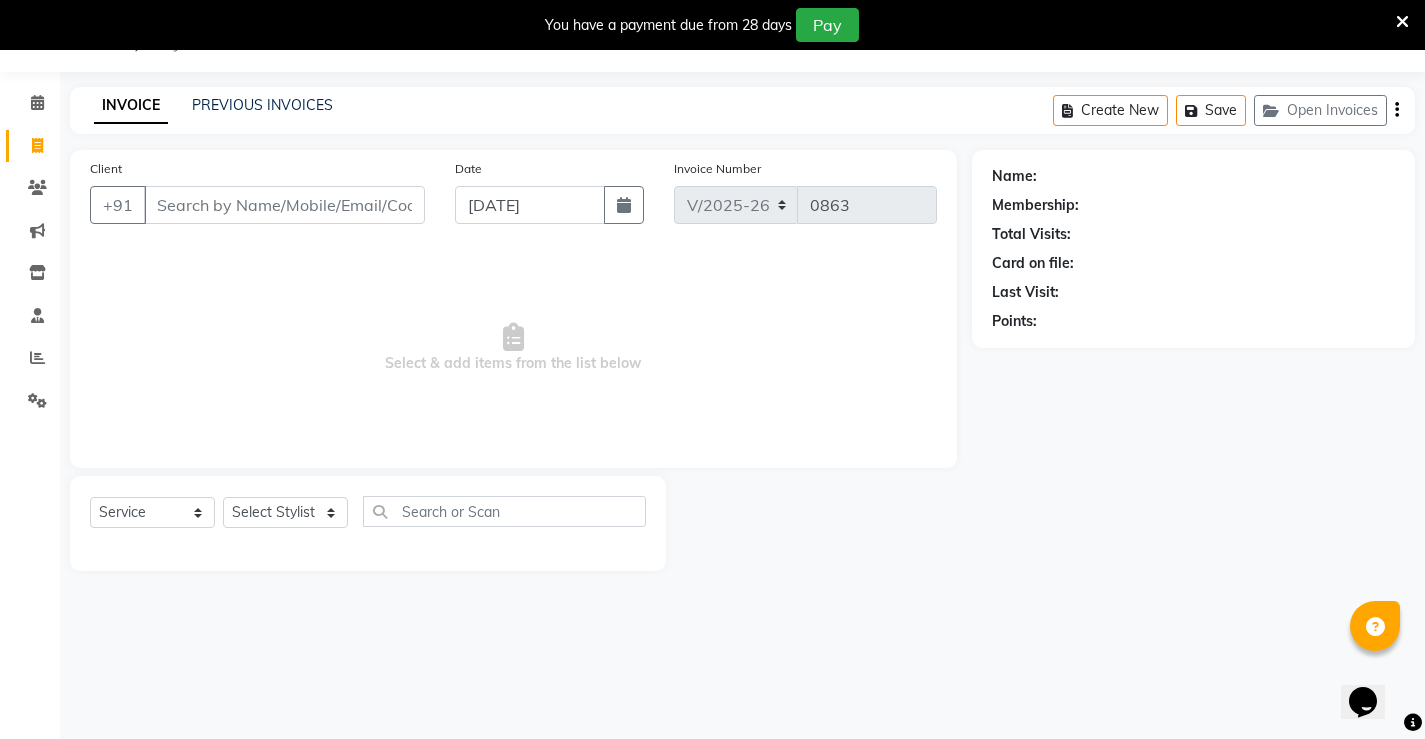 click on "Client" at bounding box center (284, 205) 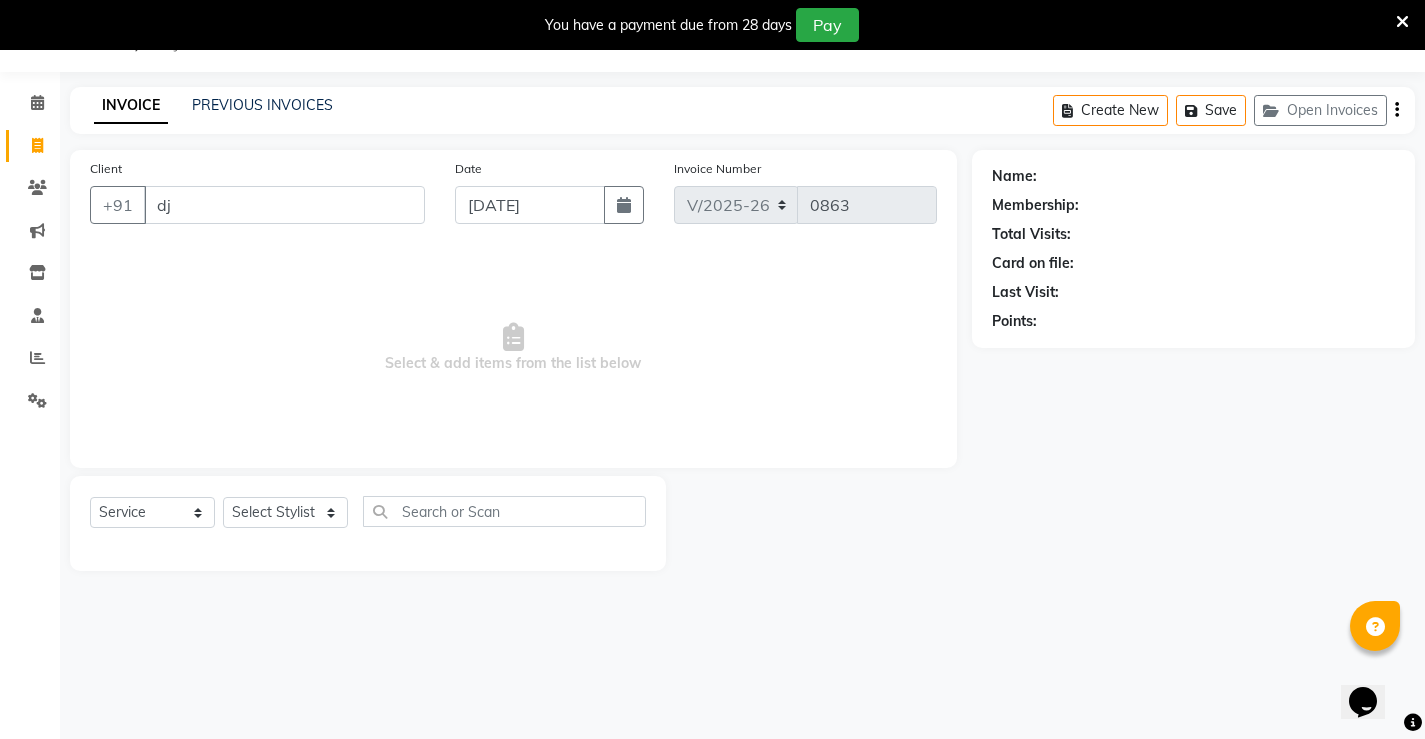 click on "dj" at bounding box center [284, 205] 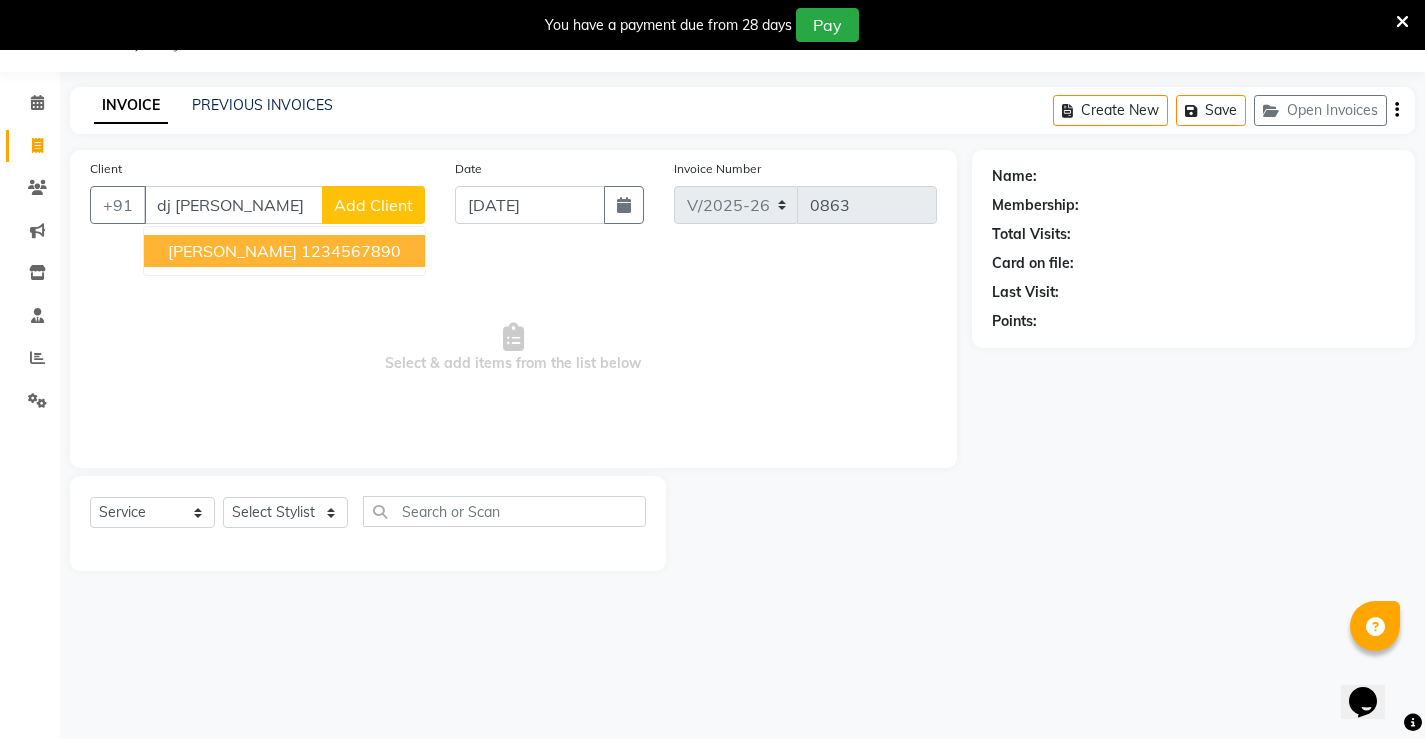 click on "1234567890" at bounding box center (351, 251) 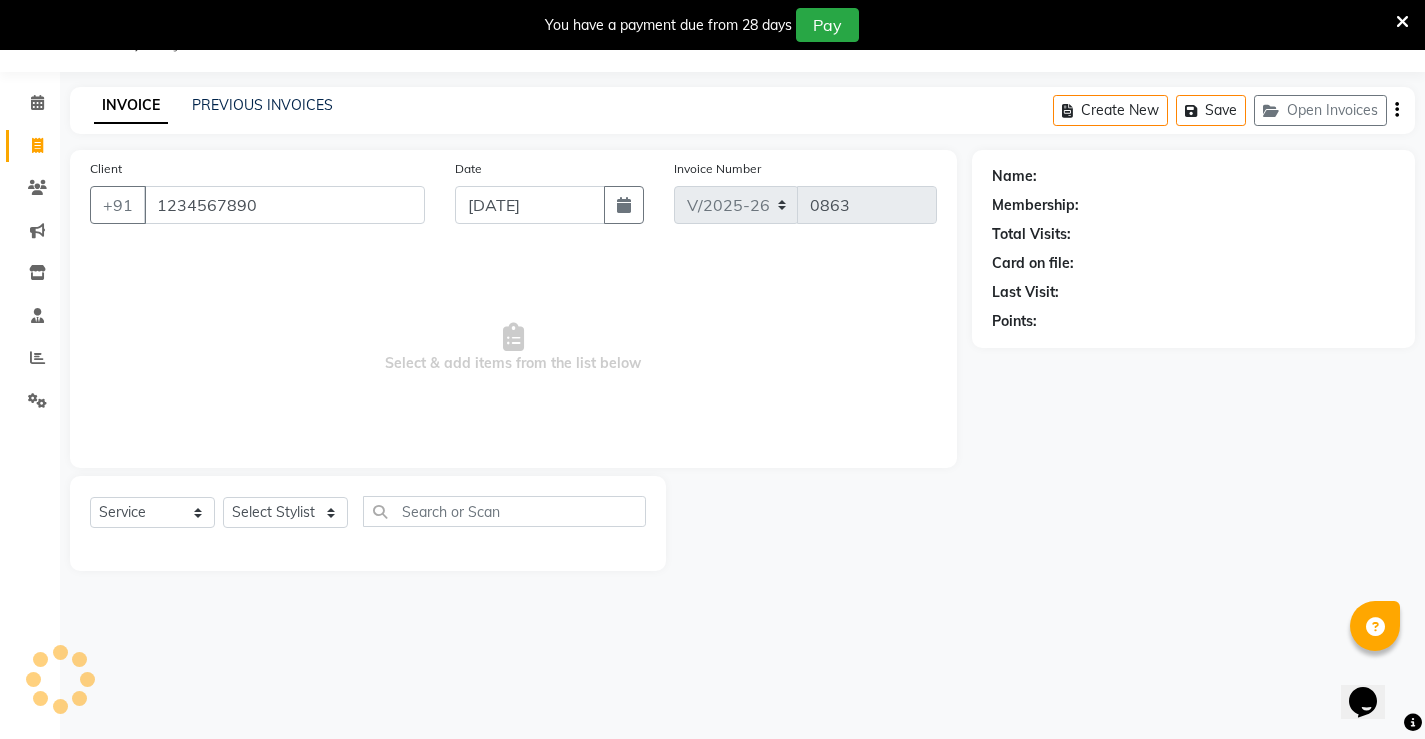 type on "1234567890" 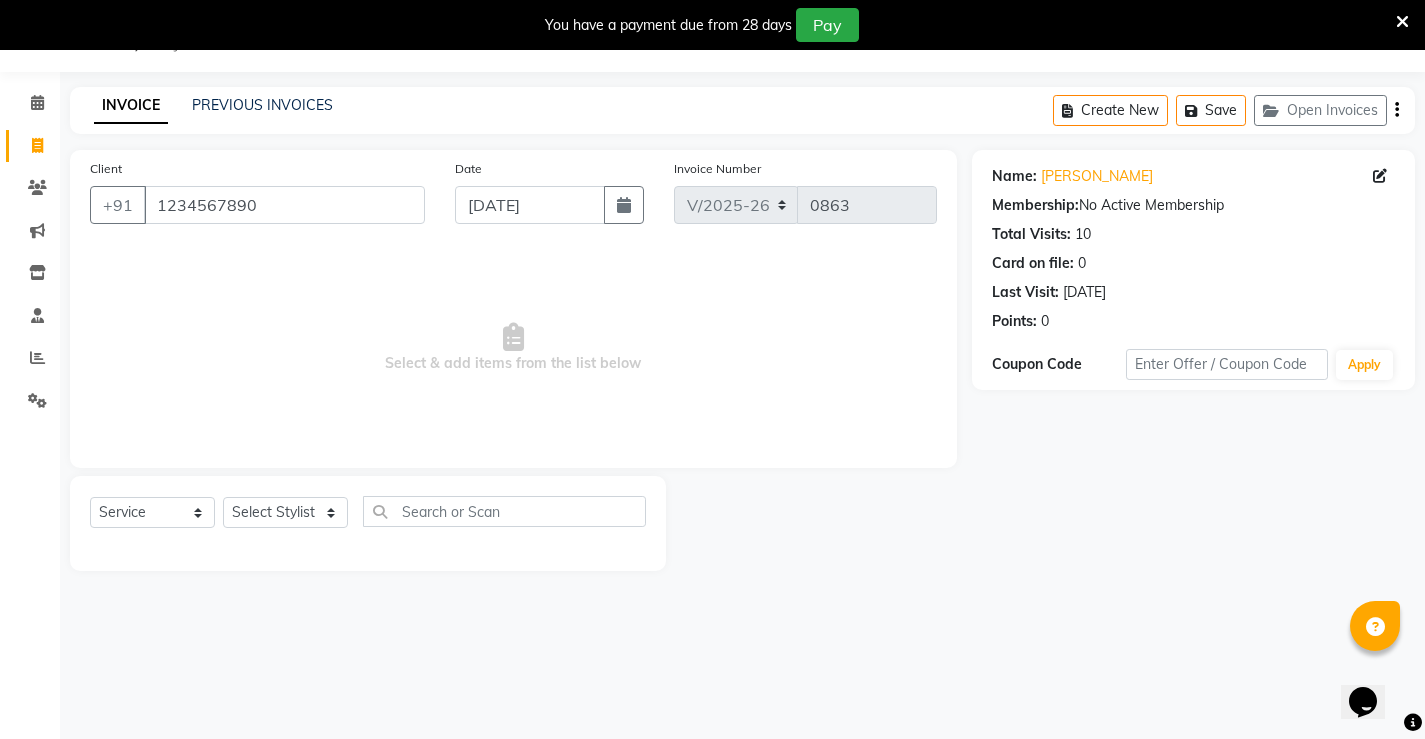 scroll, scrollTop: 0, scrollLeft: 0, axis: both 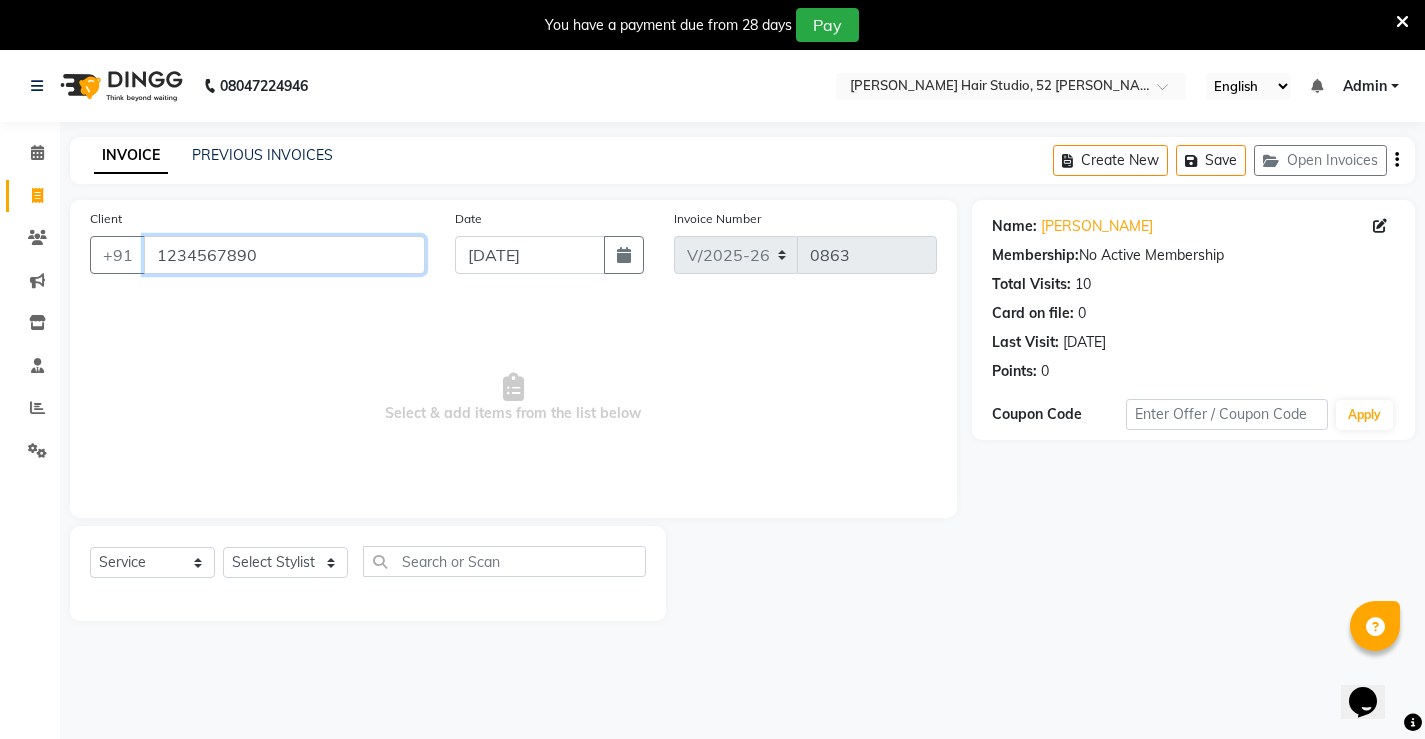 click on "1234567890" at bounding box center [284, 255] 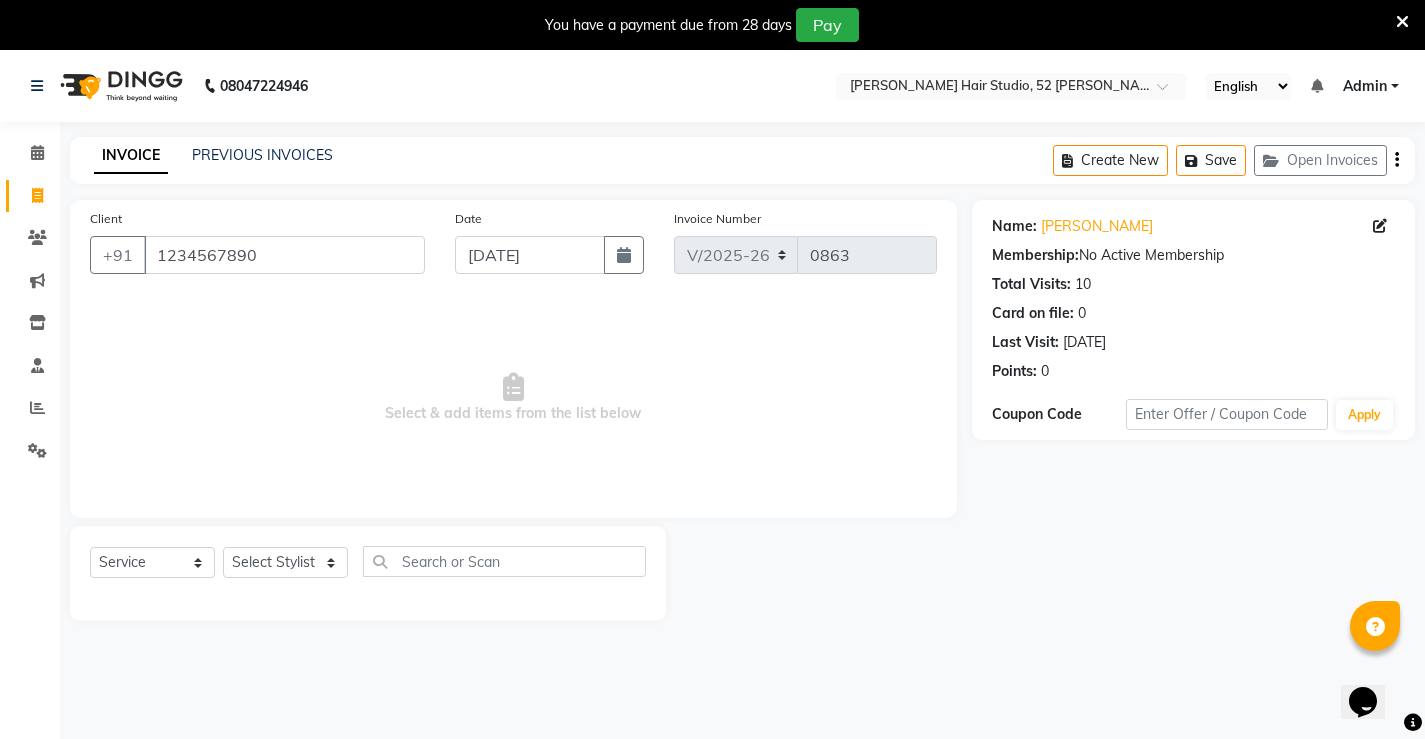 click on "Client [PHONE_NUMBER] Date [DATE] Invoice Number V/2025 V/[PHONE_NUMBER]  Select & add items from the list below" 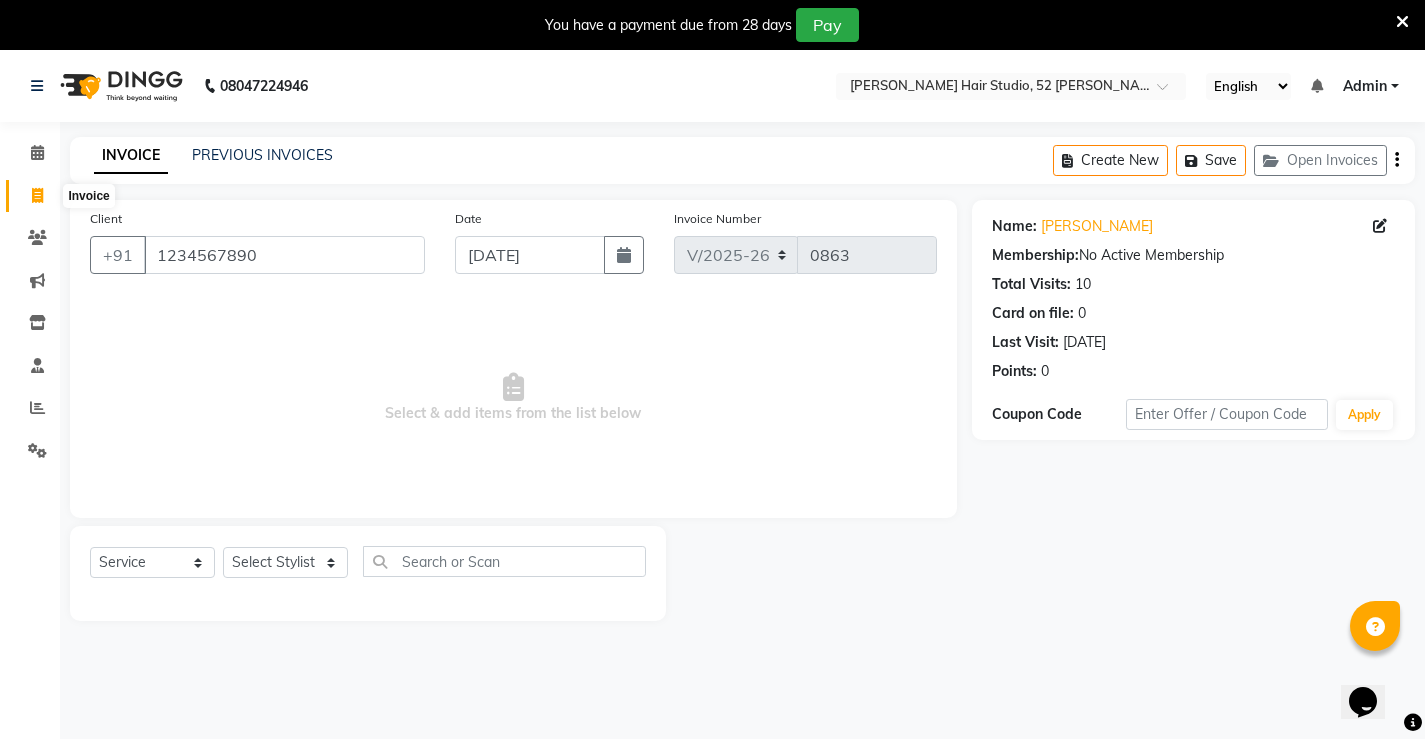 click 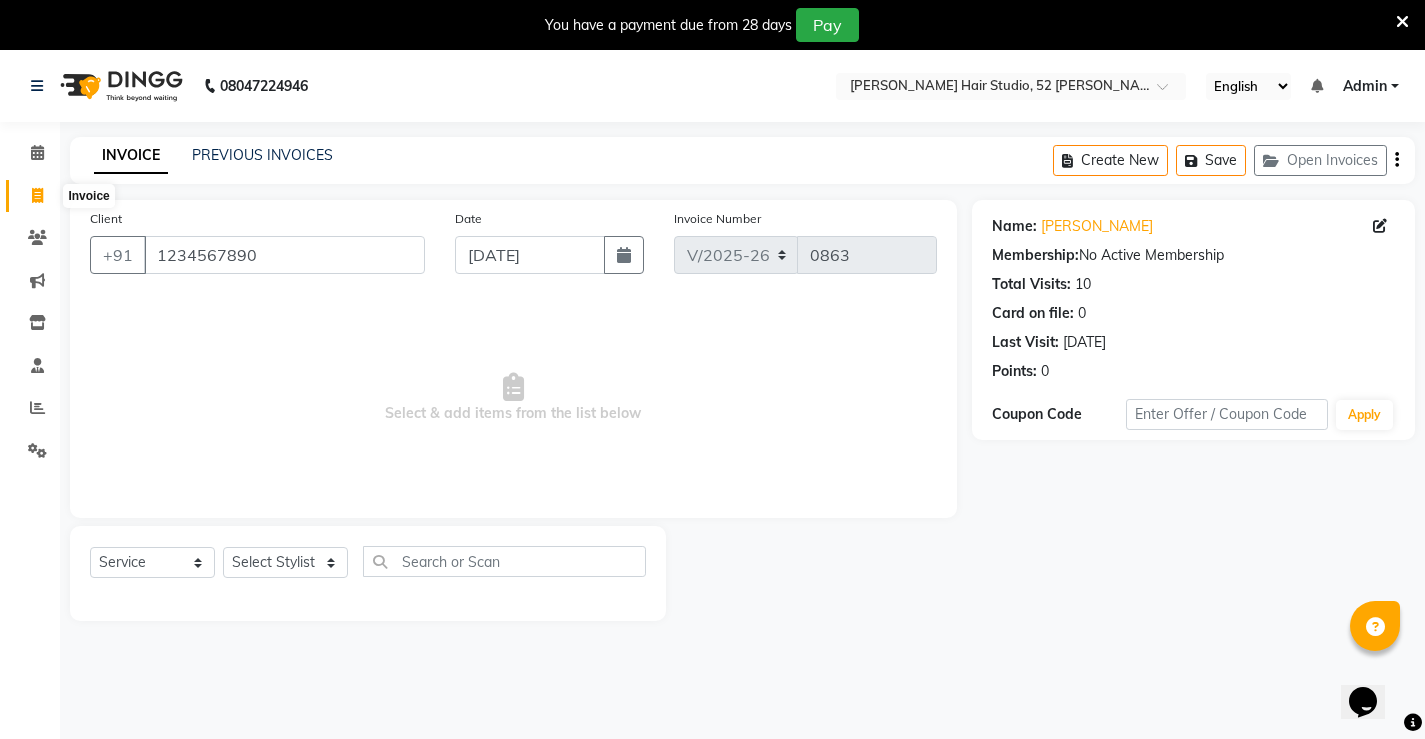 select on "service" 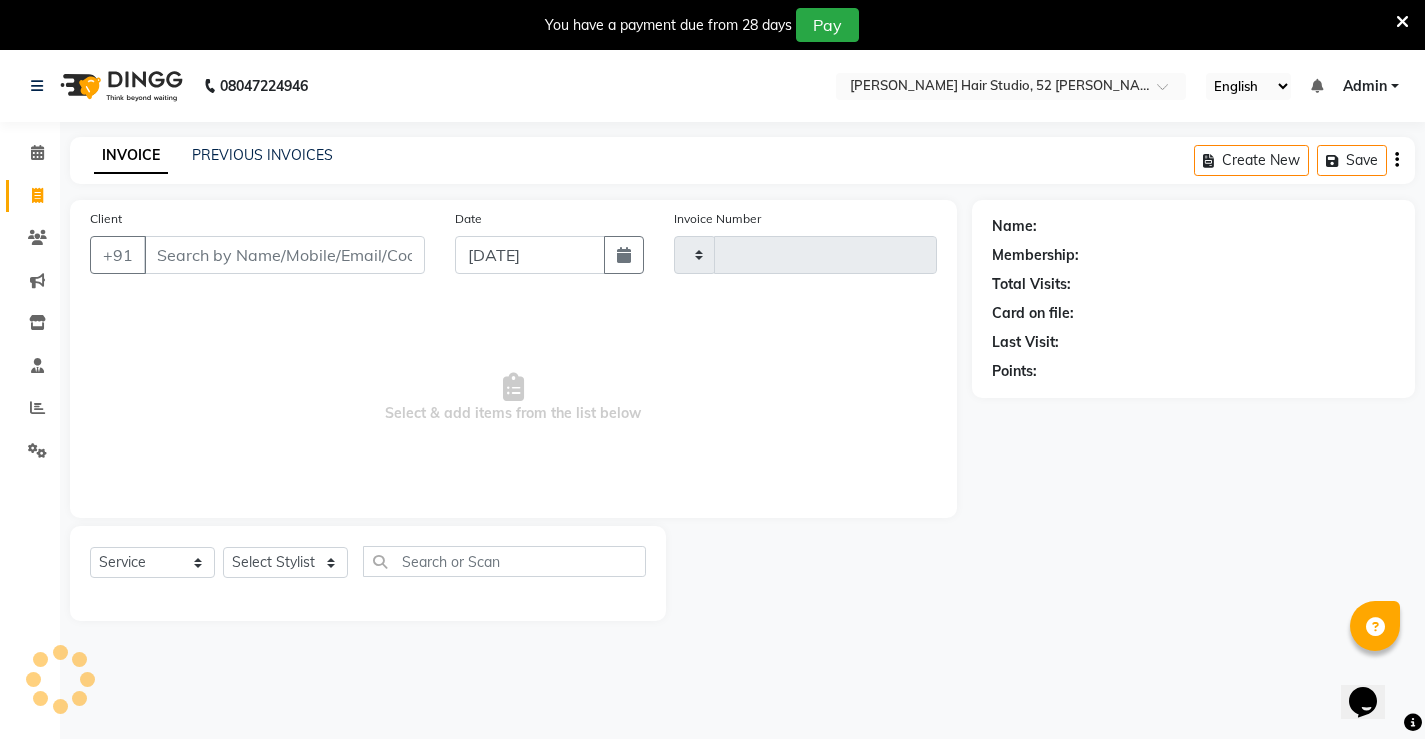 scroll, scrollTop: 50, scrollLeft: 0, axis: vertical 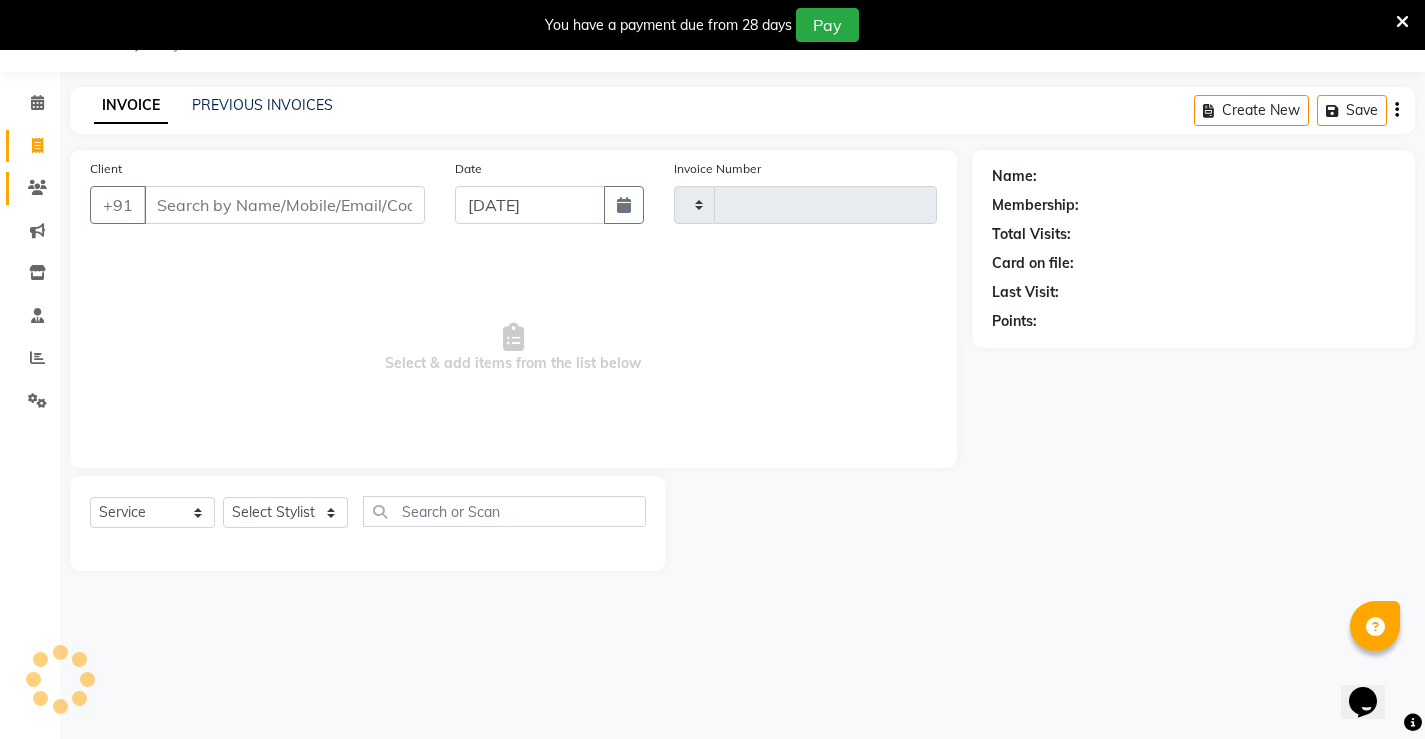 type on "0863" 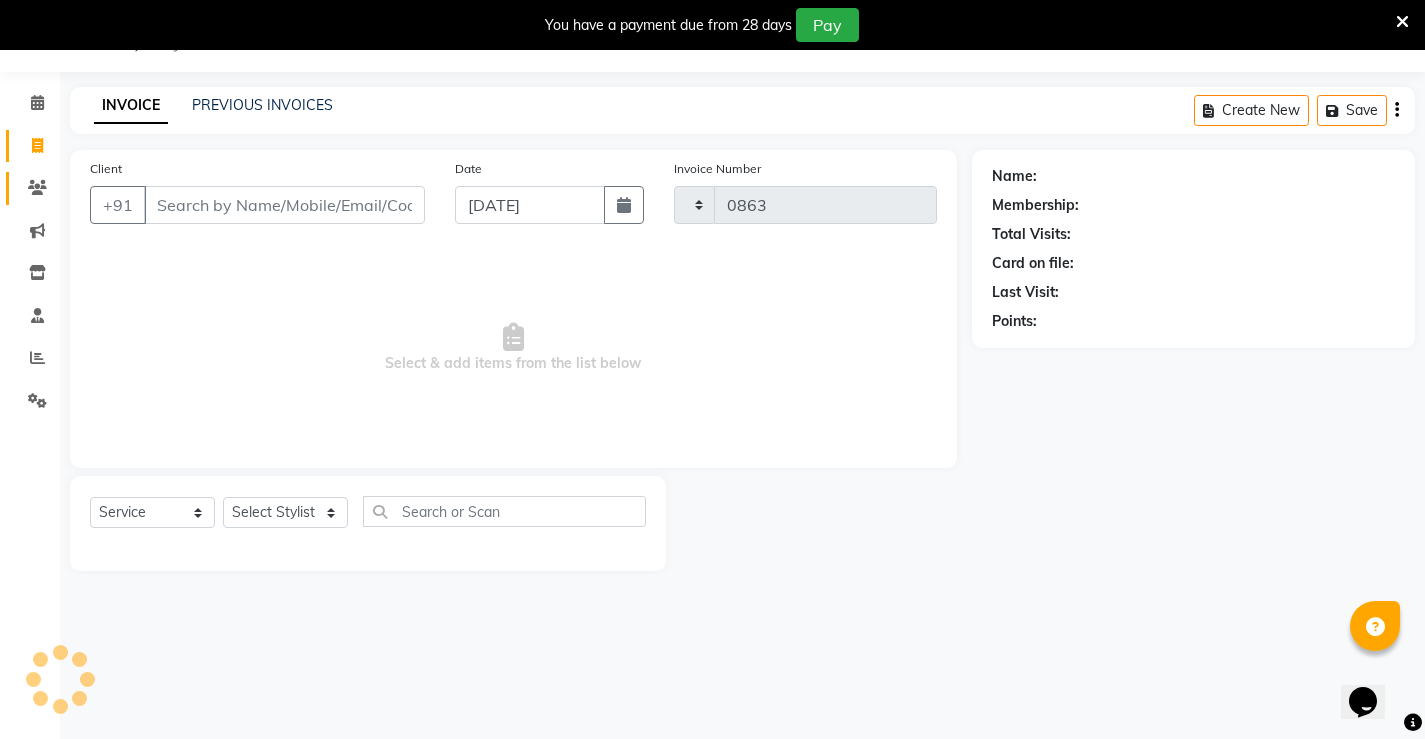 select on "7705" 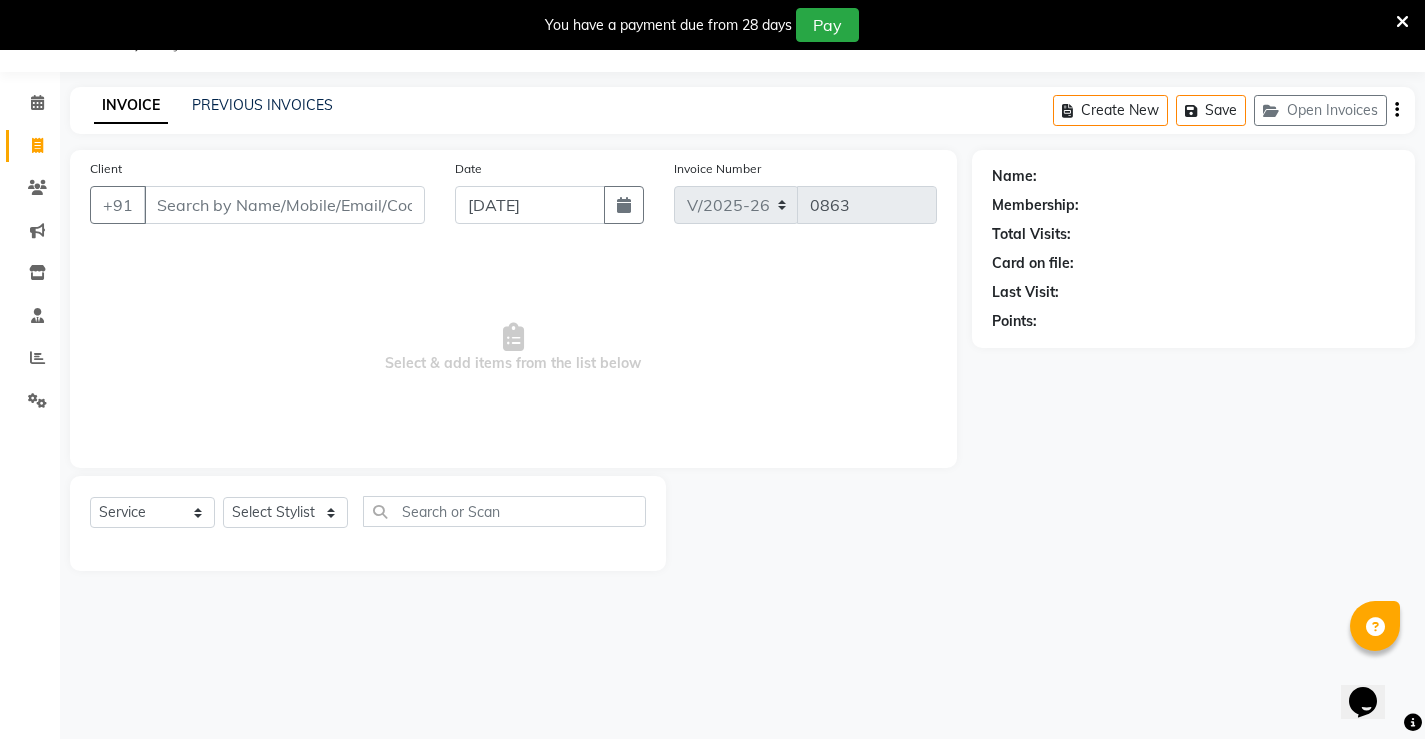 click on "INVOICE PREVIOUS INVOICES Create New   Save   Open Invoices  Client +91 Date [DATE] Invoice Number V/2025 V/[PHONE_NUMBER]  Select & add items from the list below  Select  Service  Product  Membership  Package Voucher Prepaid Gift Card  Select Stylist Ajay archita [PERSON_NAME] sukhmay Varti Name: Membership: Total Visits: Card on file: Last Visit:  Points:" 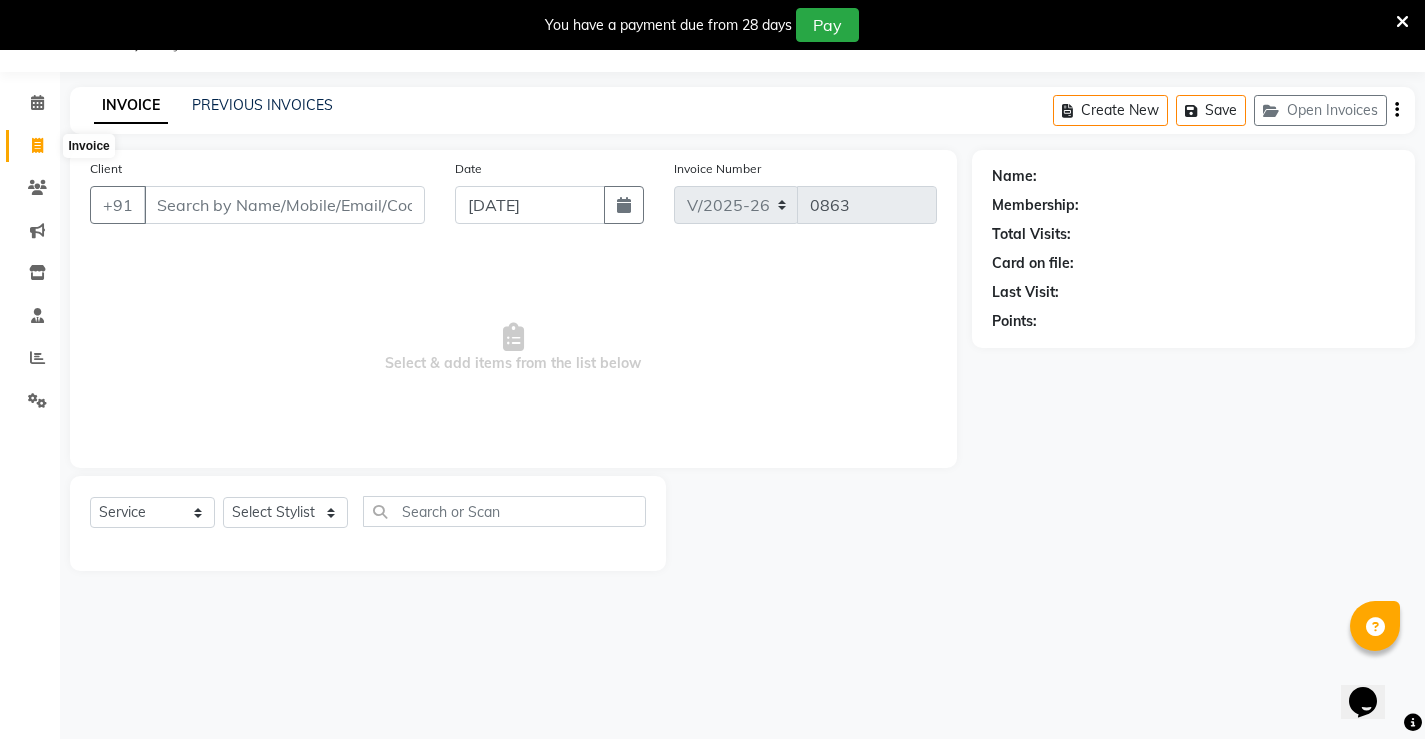 click 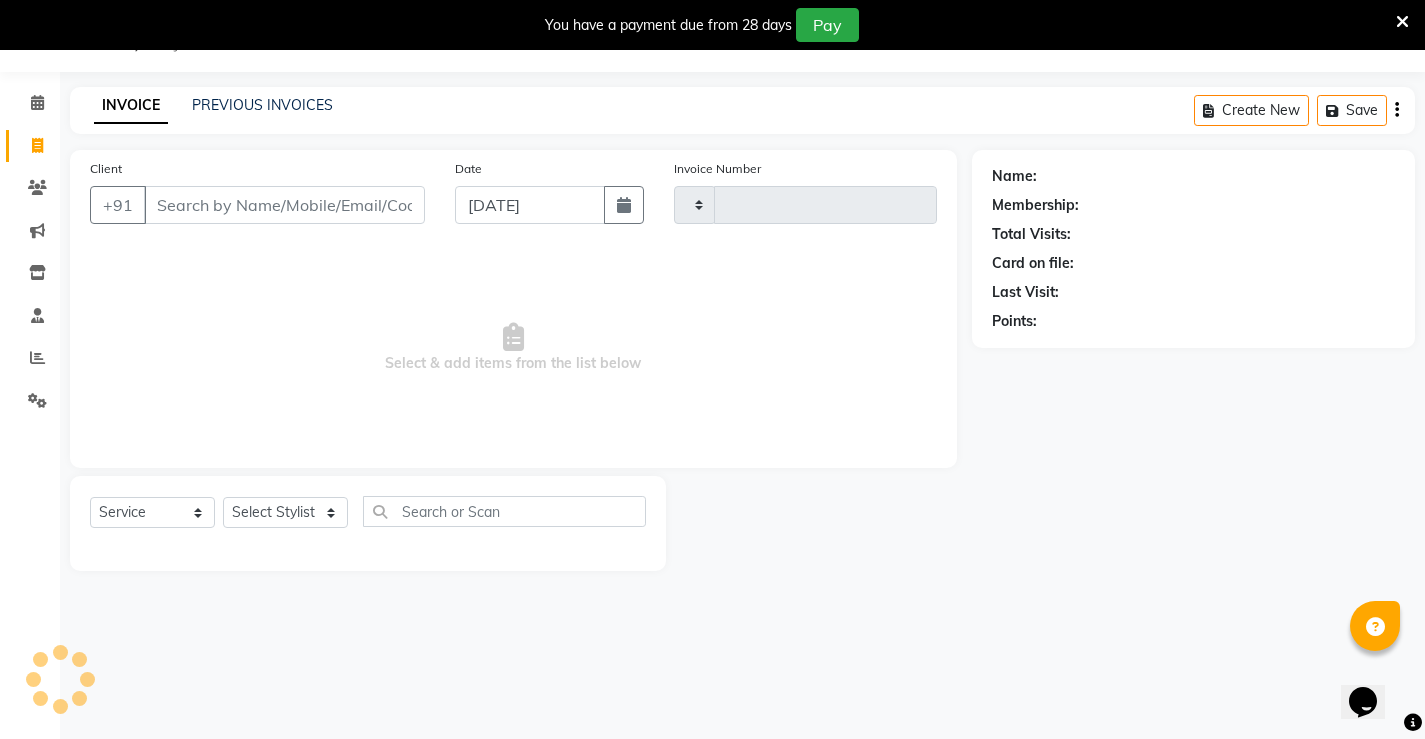 type on "0863" 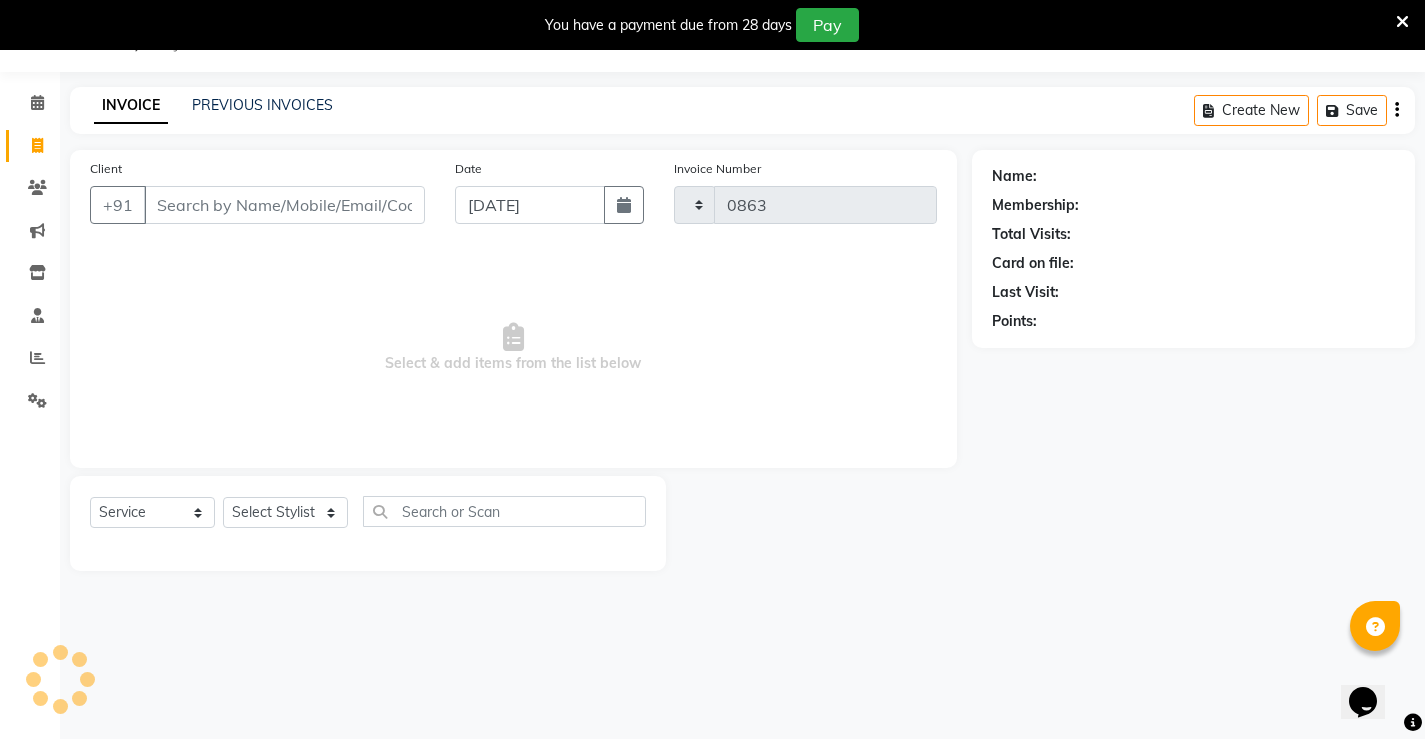 select on "7705" 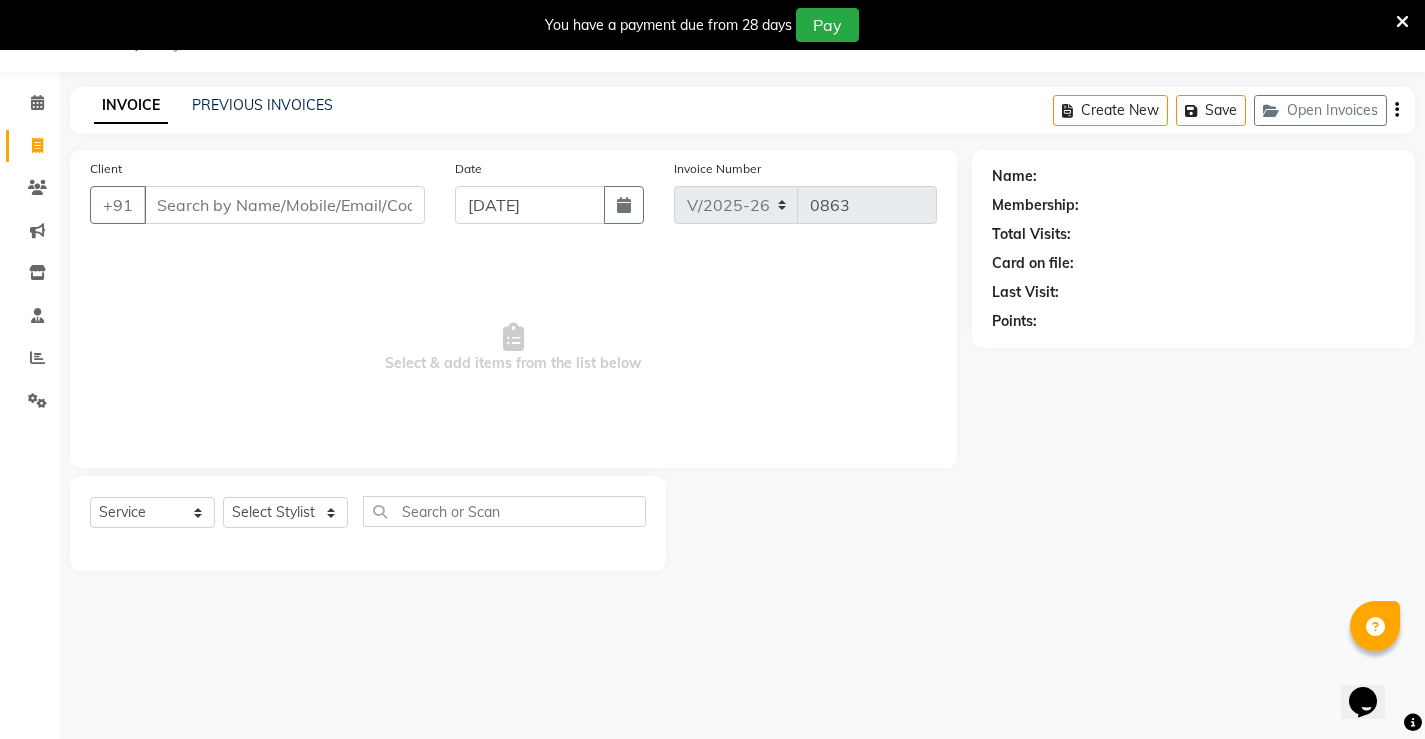click on "Client" at bounding box center (284, 205) 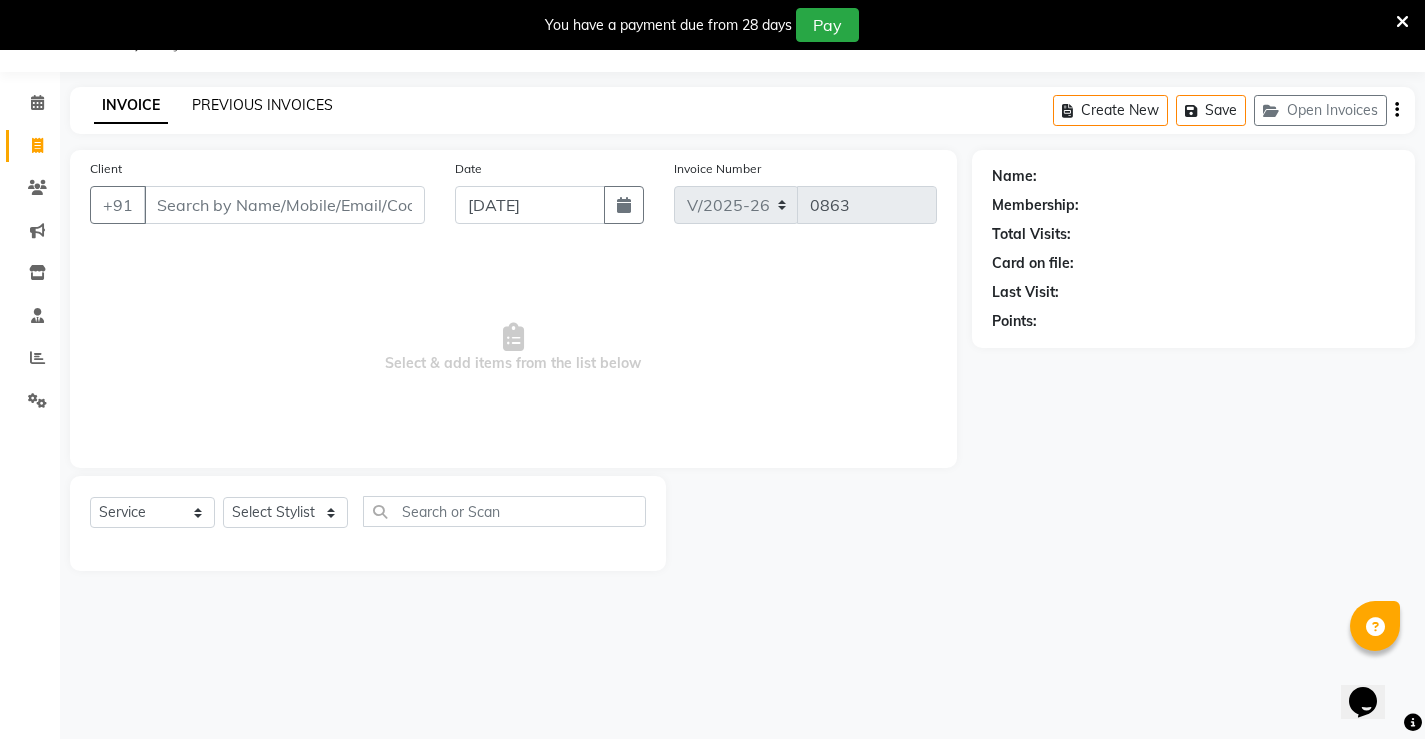 click on "PREVIOUS INVOICES" 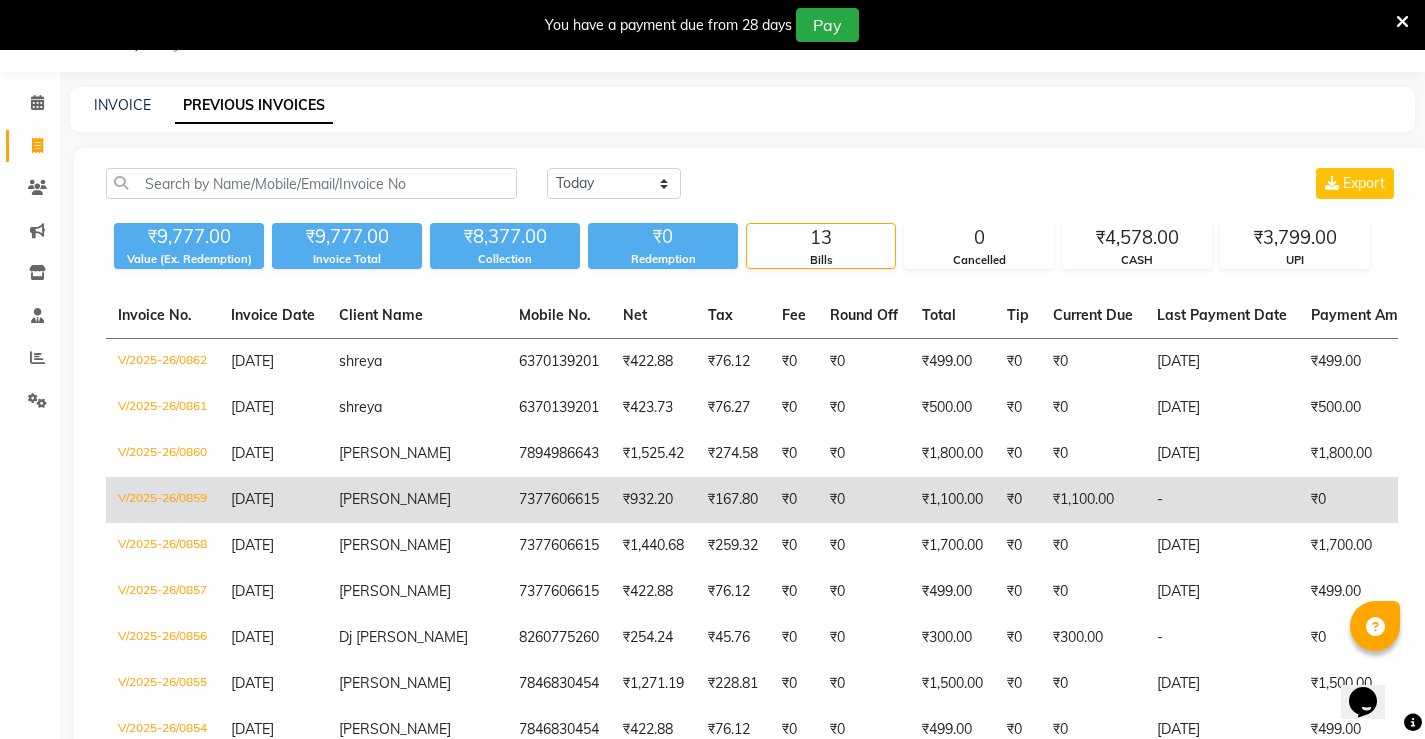 click on "7377606615" 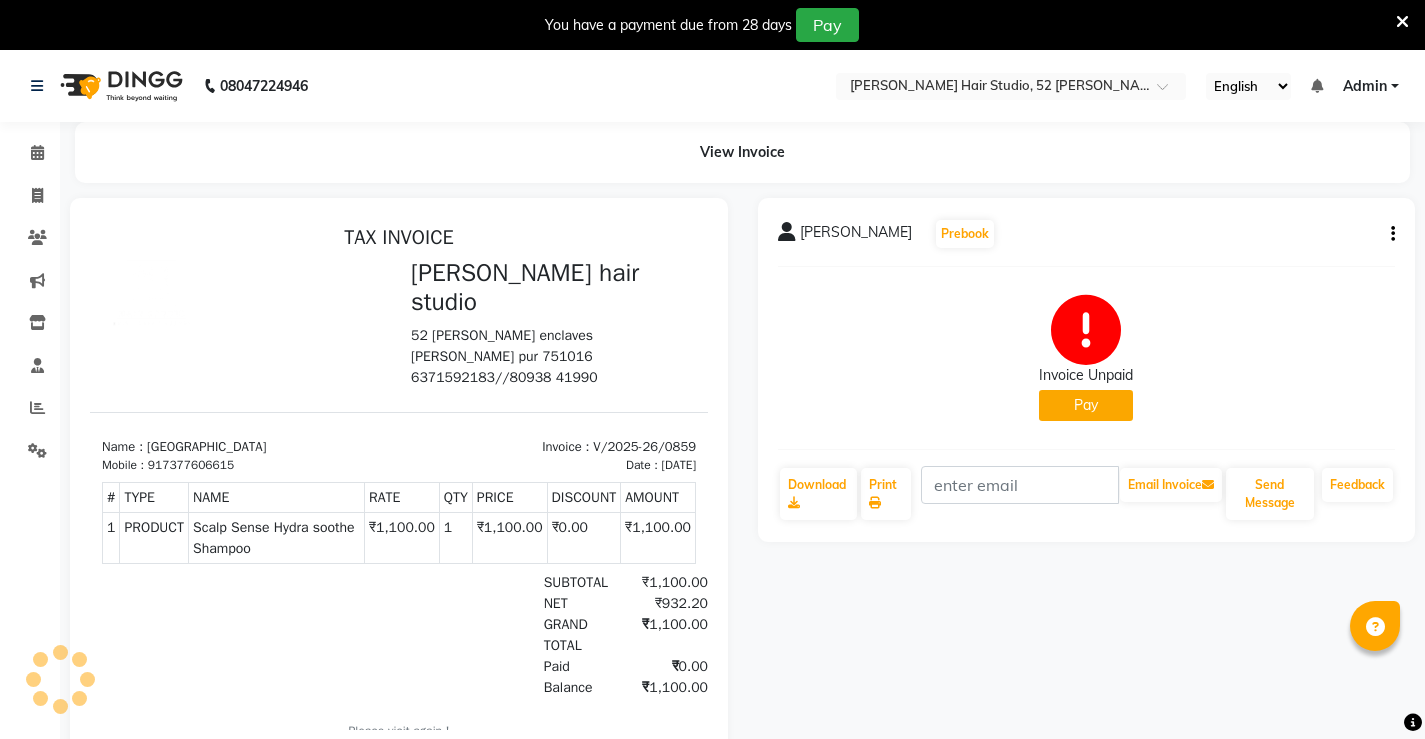 scroll, scrollTop: 0, scrollLeft: 0, axis: both 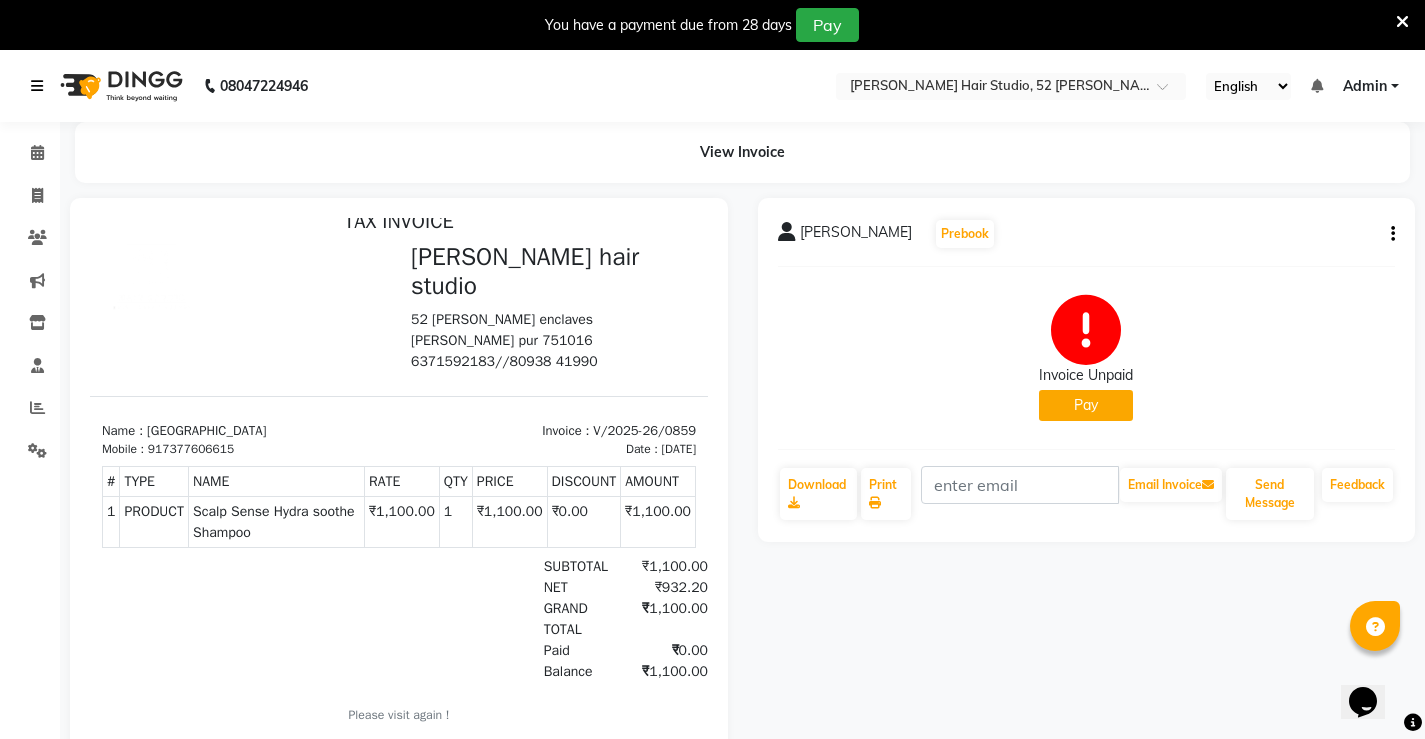 click at bounding box center (37, 86) 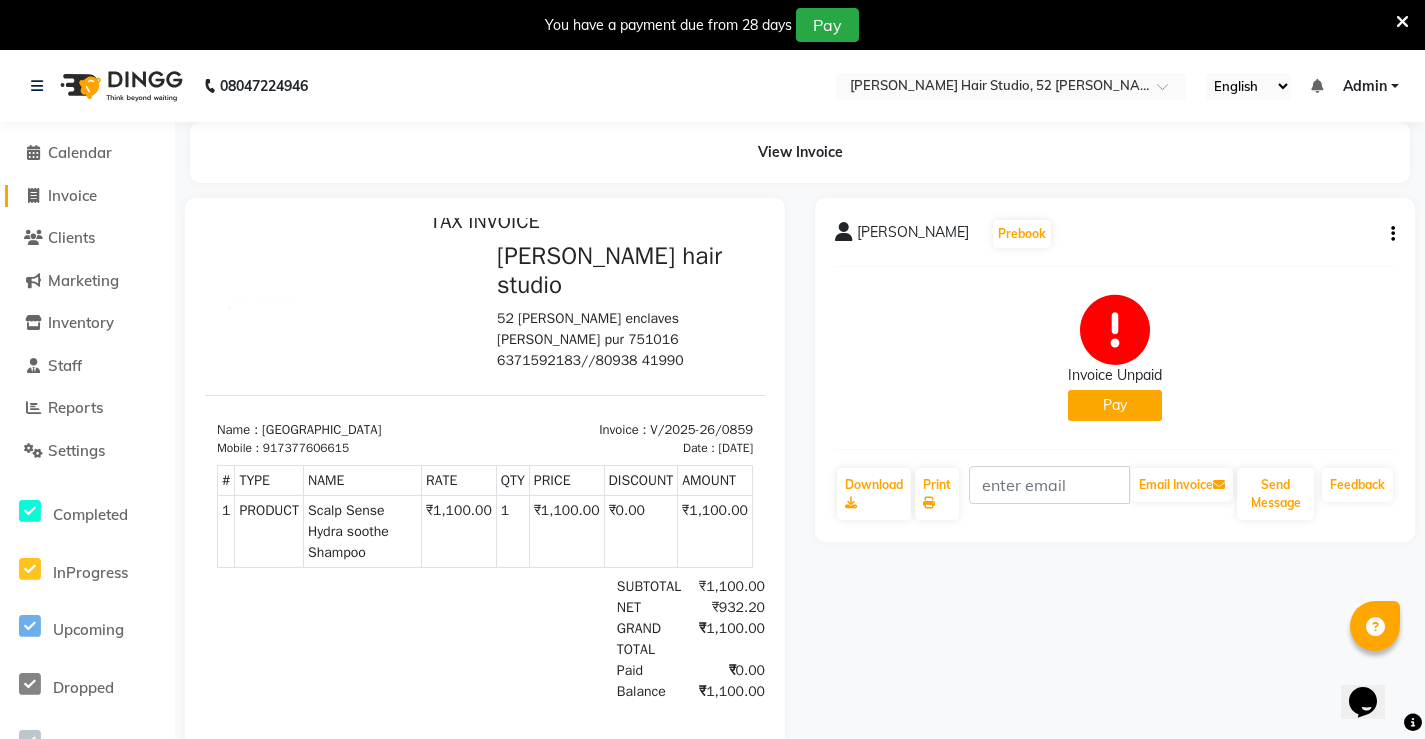 click 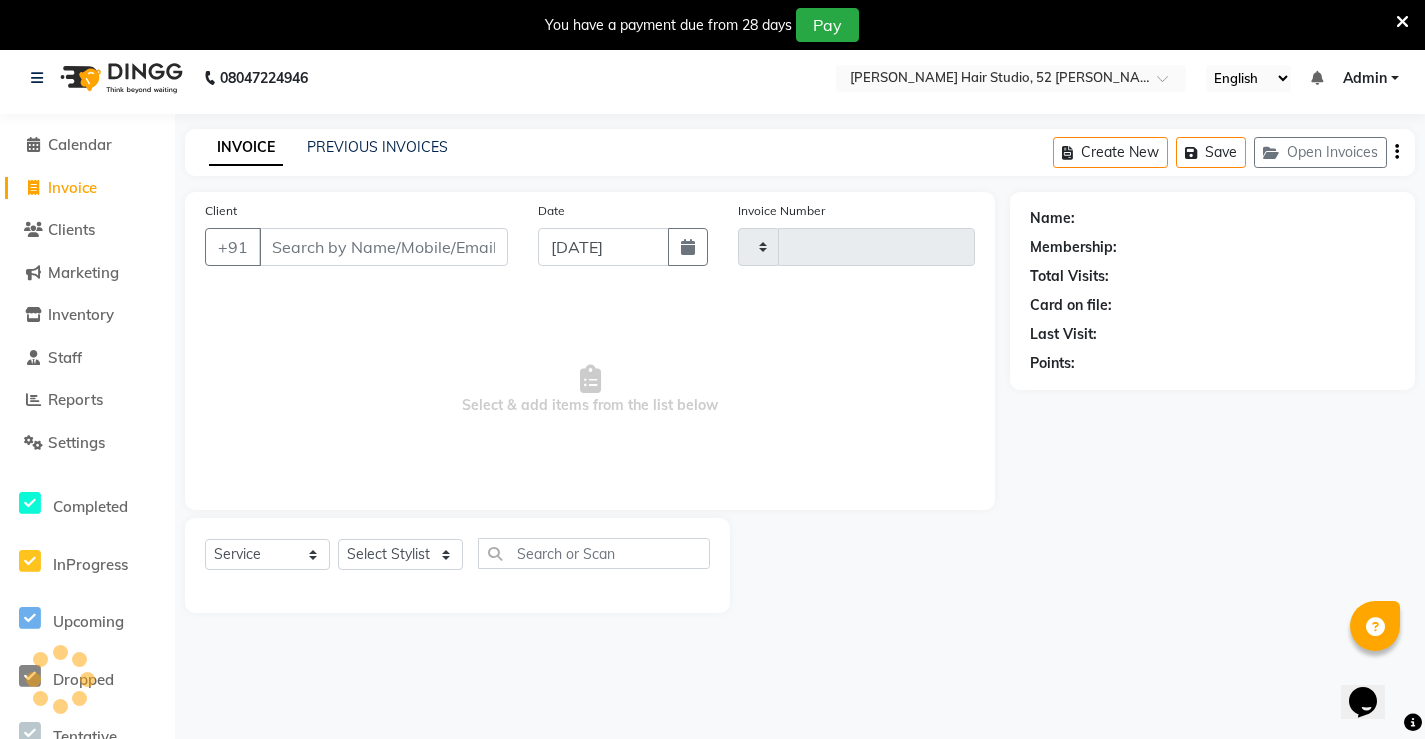 type on "0863" 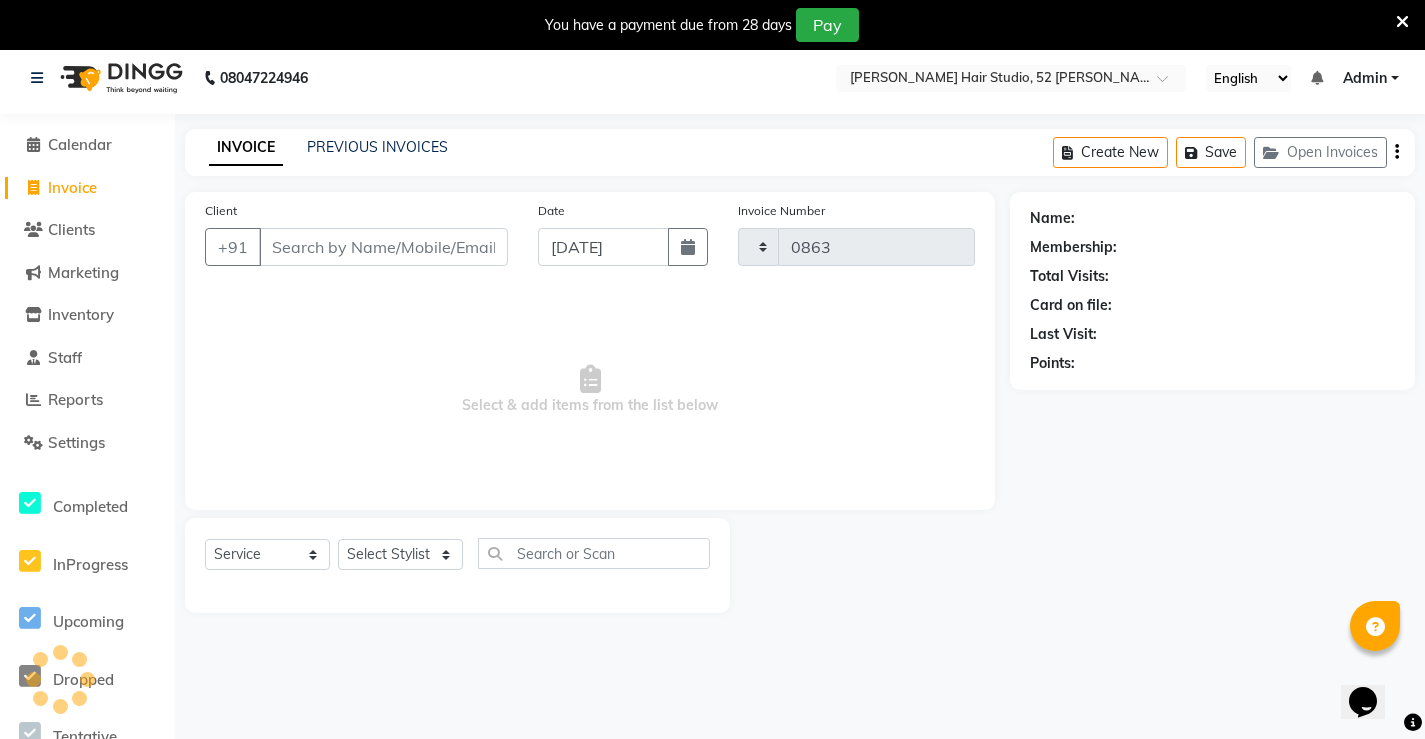 select on "7705" 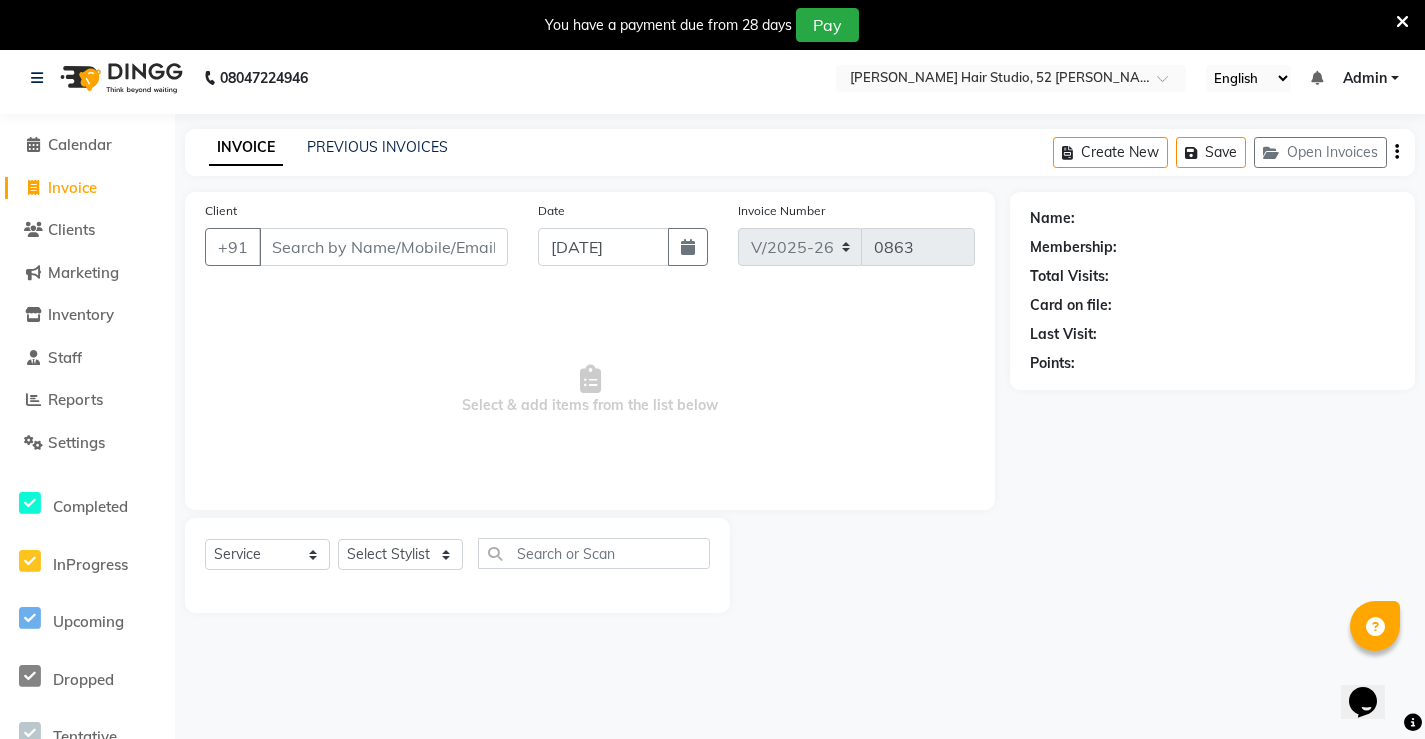 scroll, scrollTop: 50, scrollLeft: 0, axis: vertical 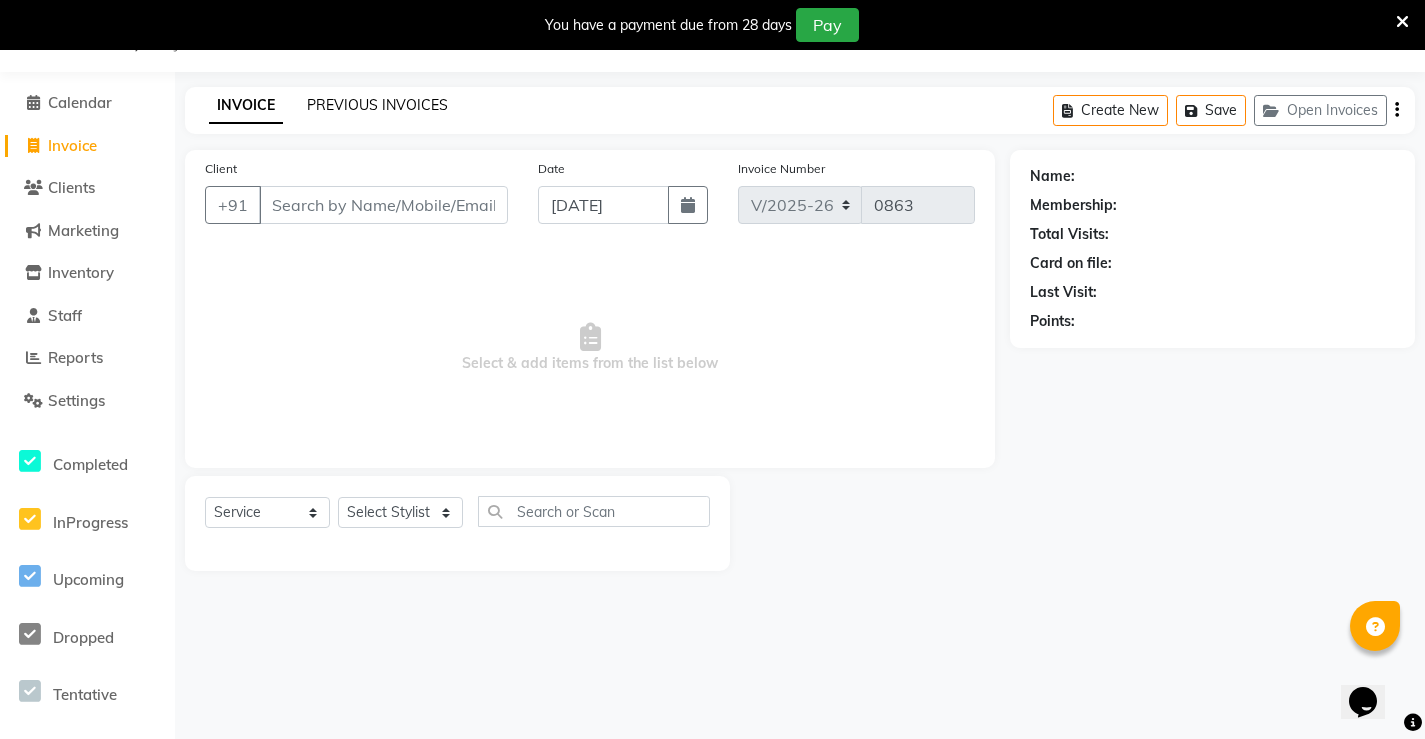 click on "PREVIOUS INVOICES" 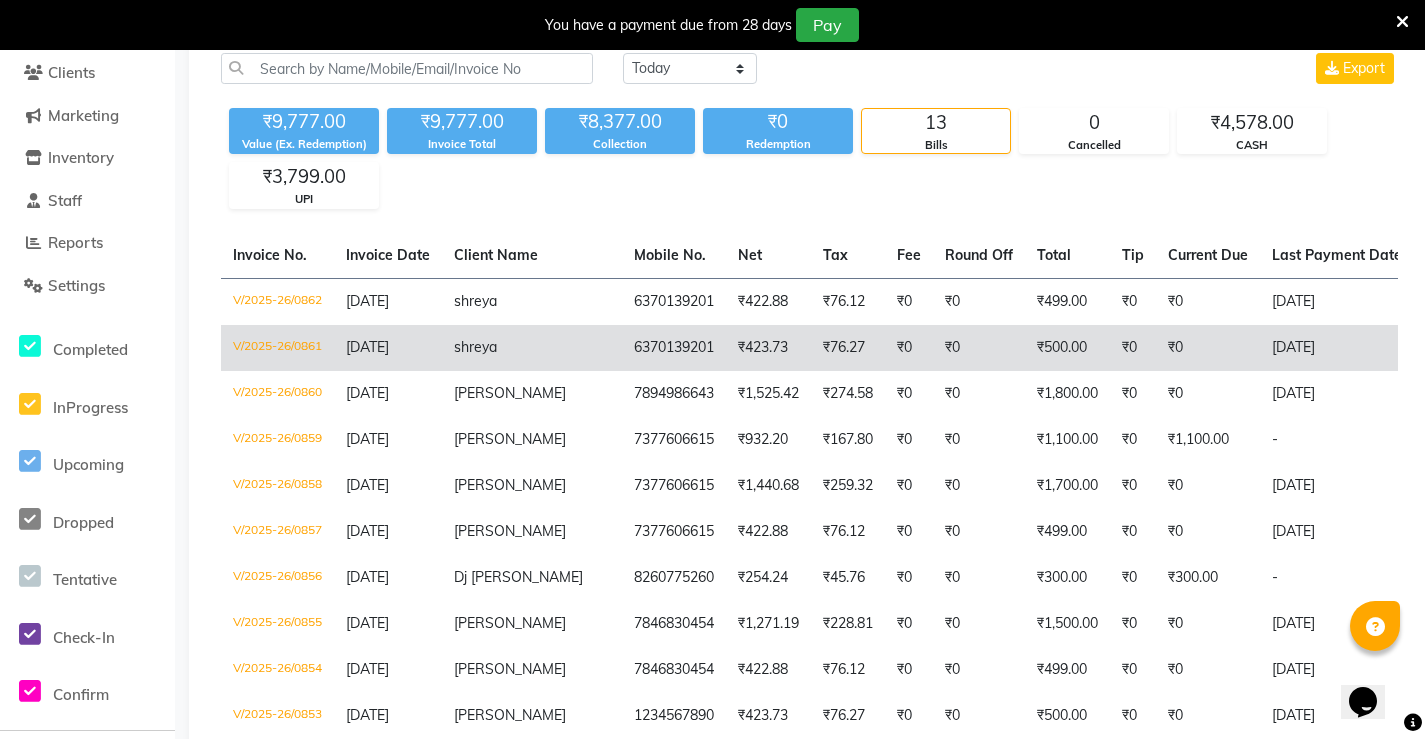 scroll, scrollTop: 200, scrollLeft: 0, axis: vertical 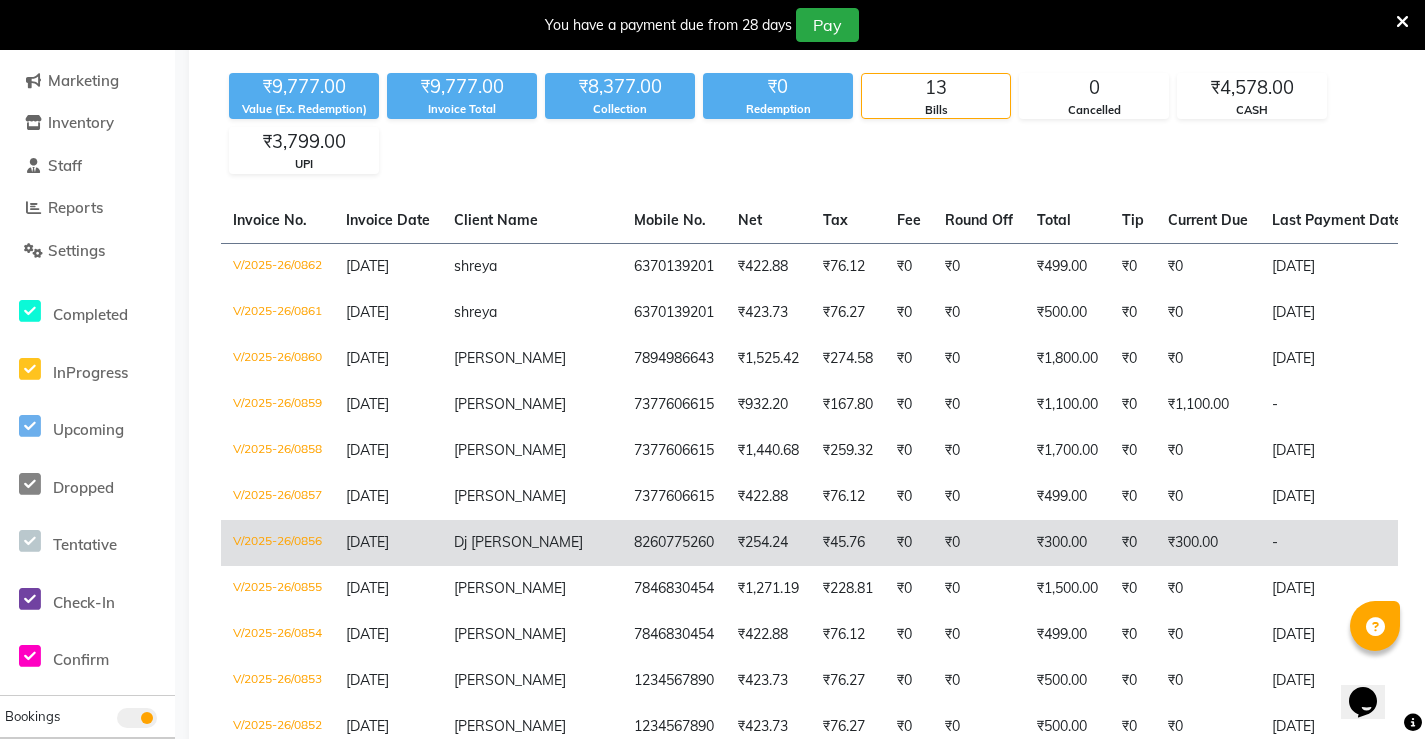 click on "Dj [PERSON_NAME]" 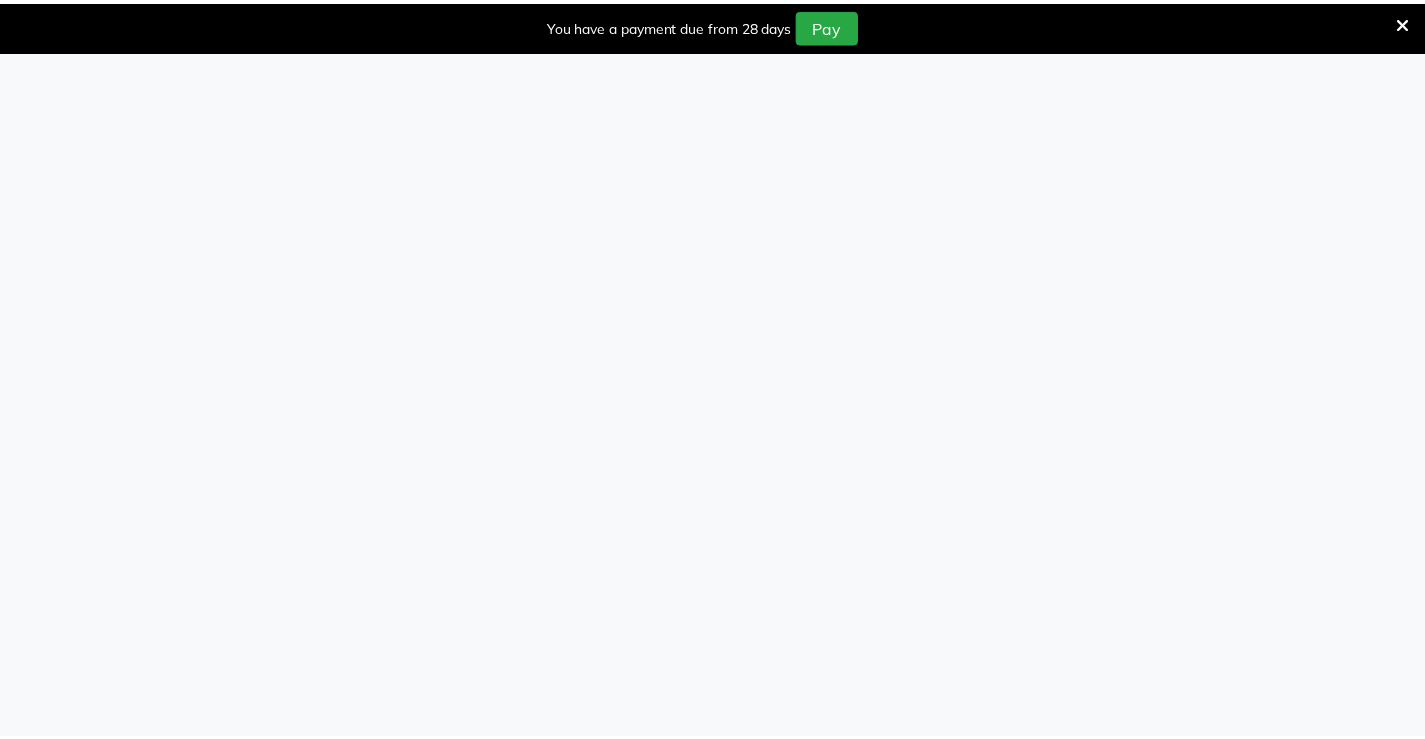 scroll, scrollTop: 0, scrollLeft: 0, axis: both 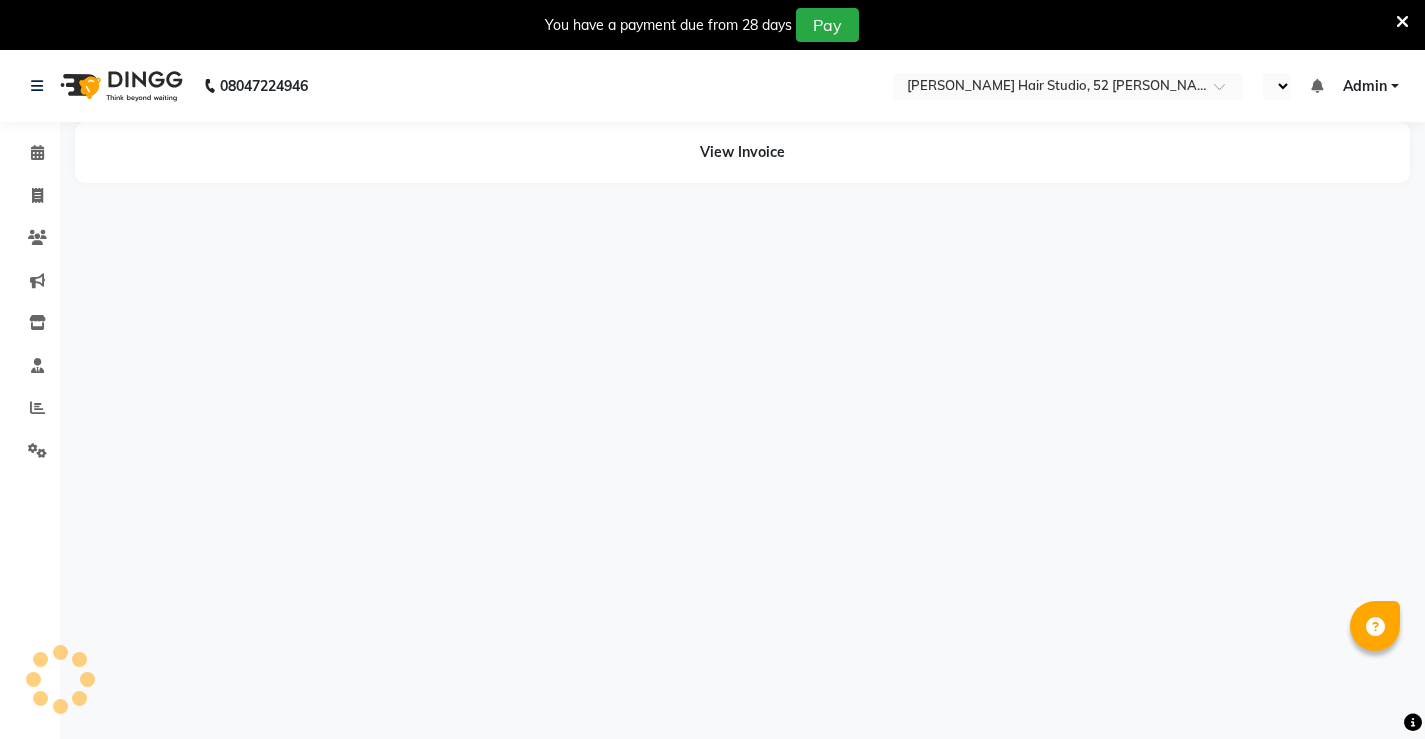 select on "en" 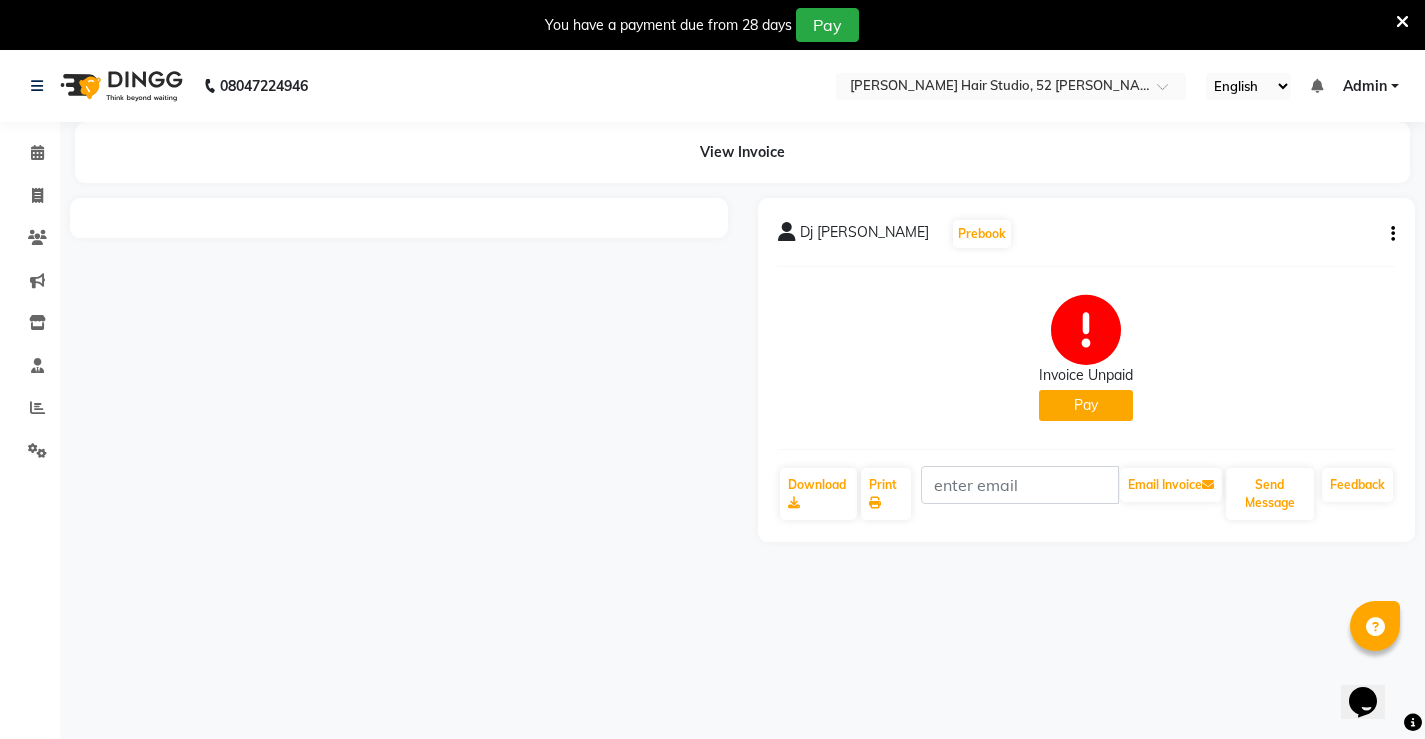 scroll, scrollTop: 0, scrollLeft: 0, axis: both 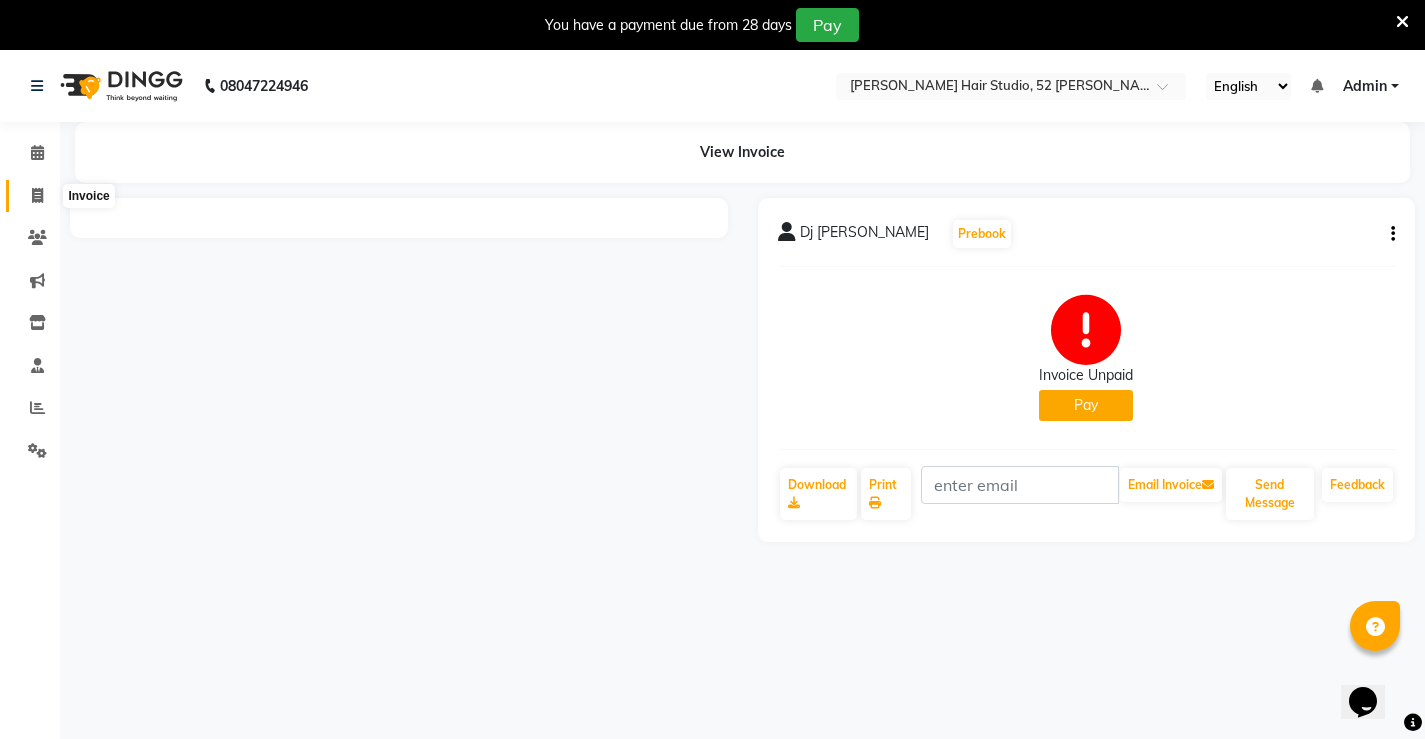 click 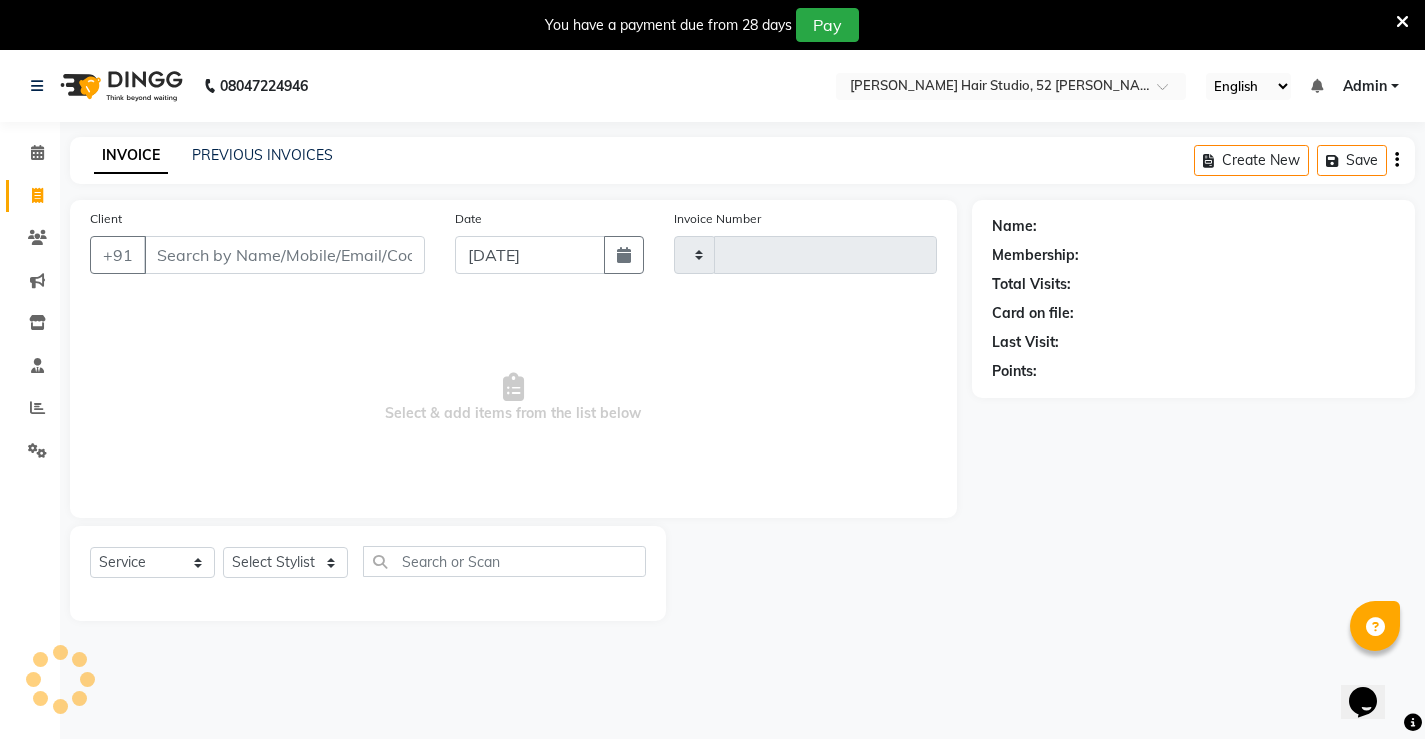 type on "0863" 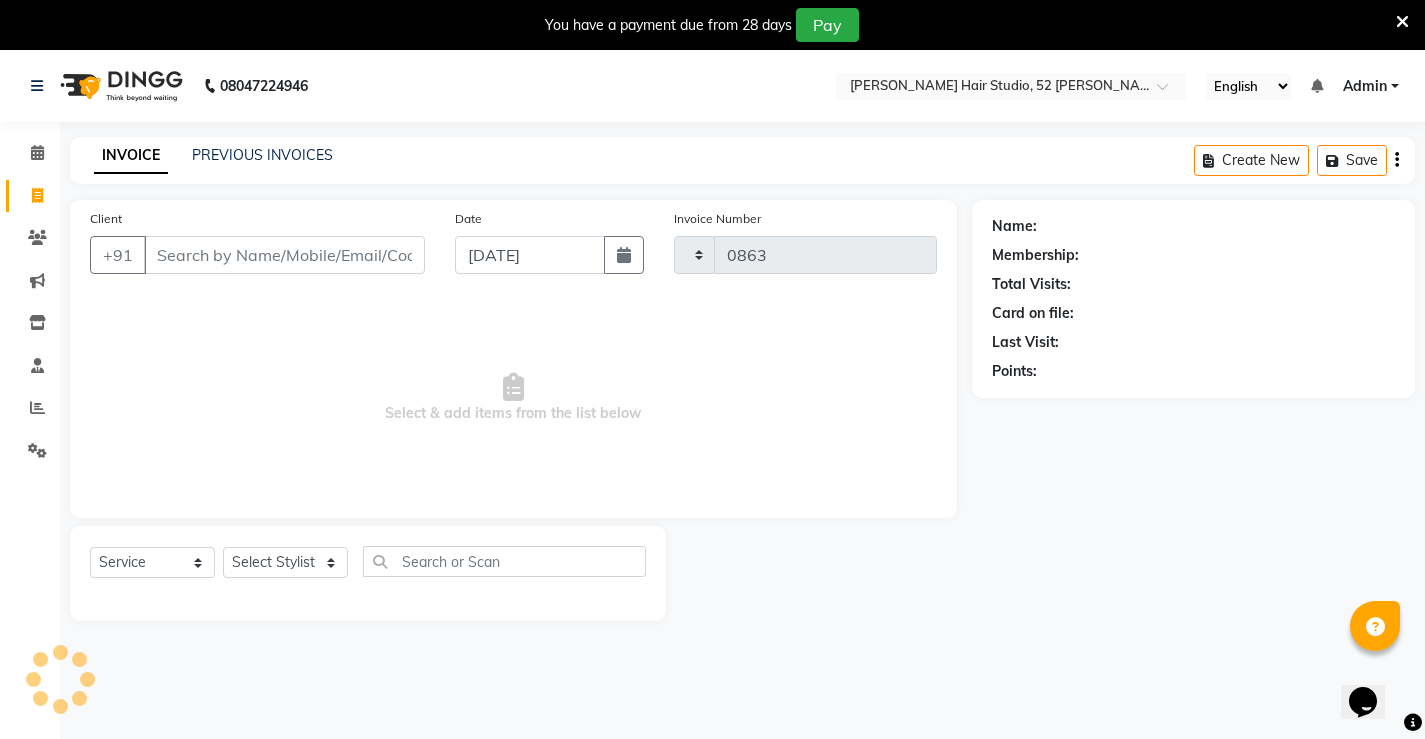 select on "7705" 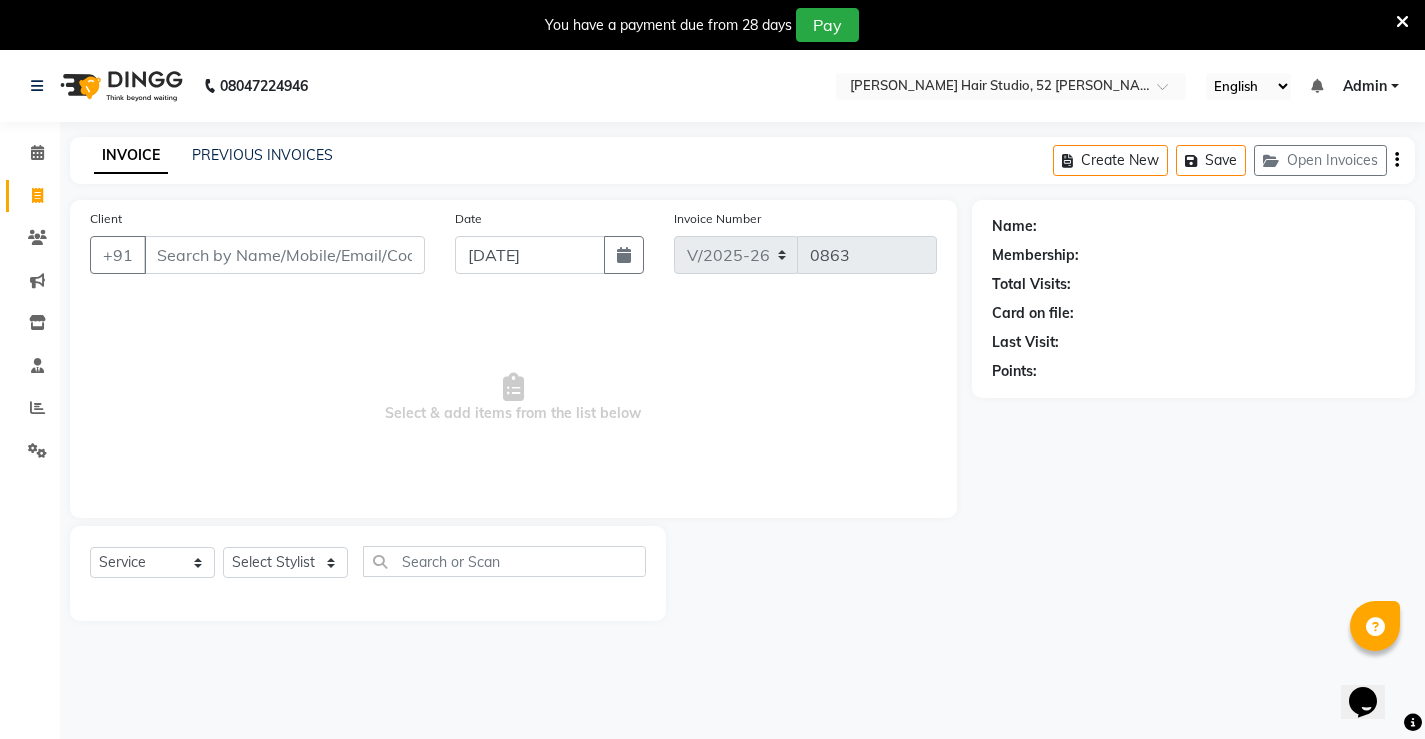 click on "Client" at bounding box center (284, 255) 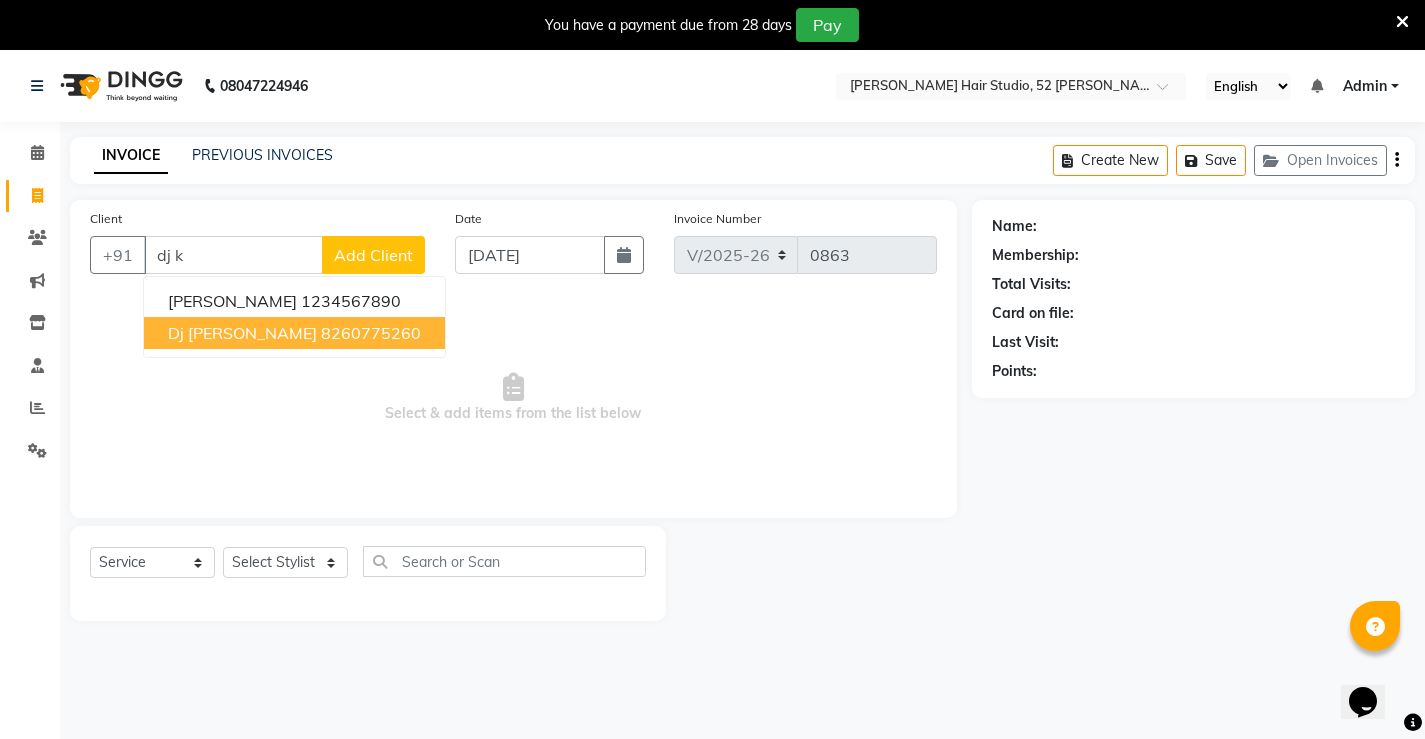 click on "8260775260" at bounding box center [371, 333] 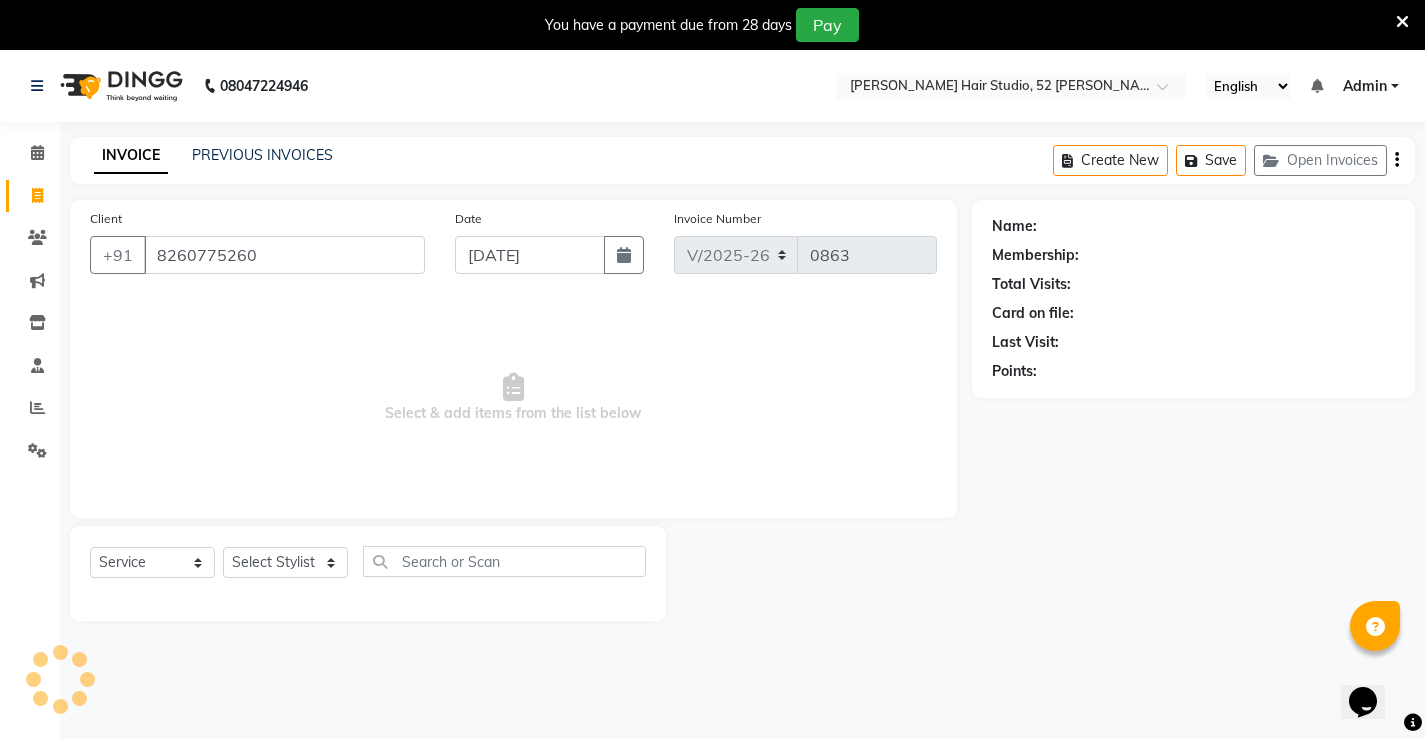 type on "8260775260" 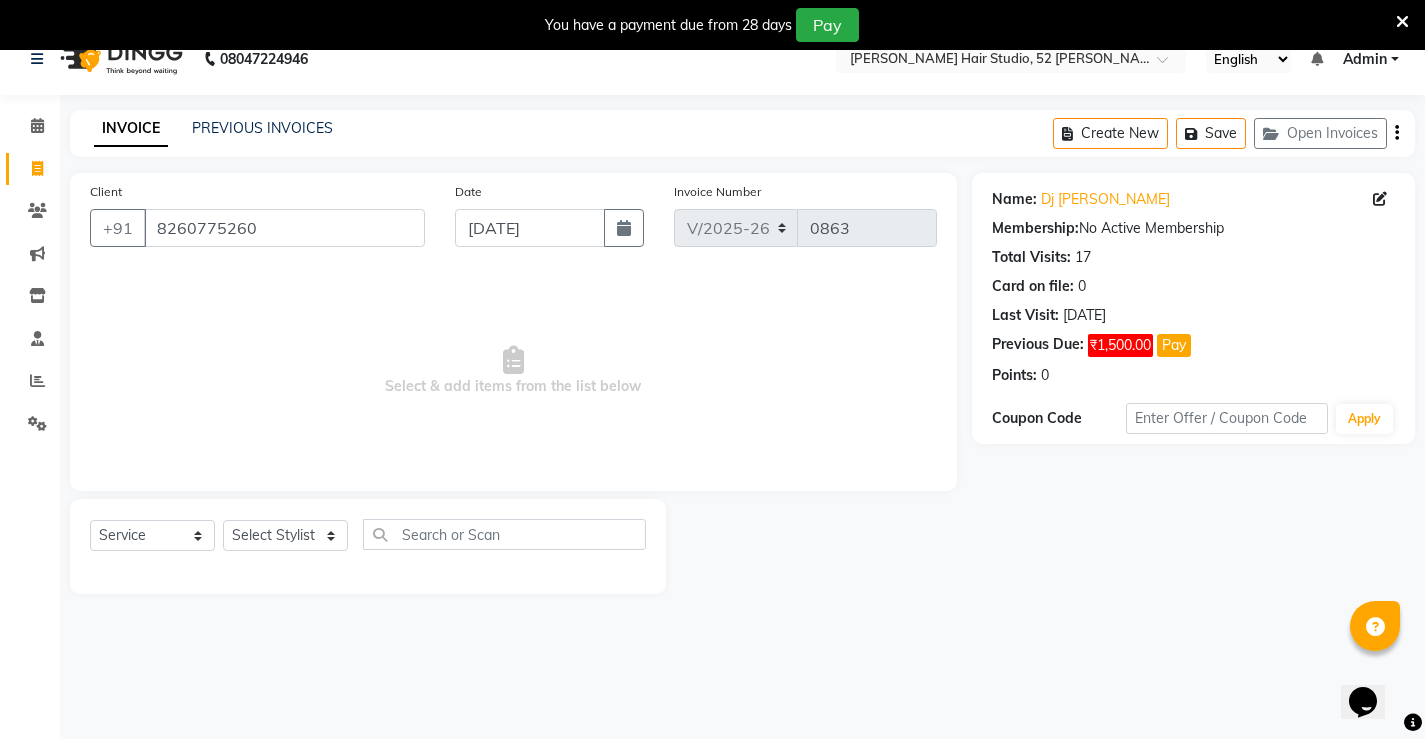 scroll, scrollTop: 50, scrollLeft: 0, axis: vertical 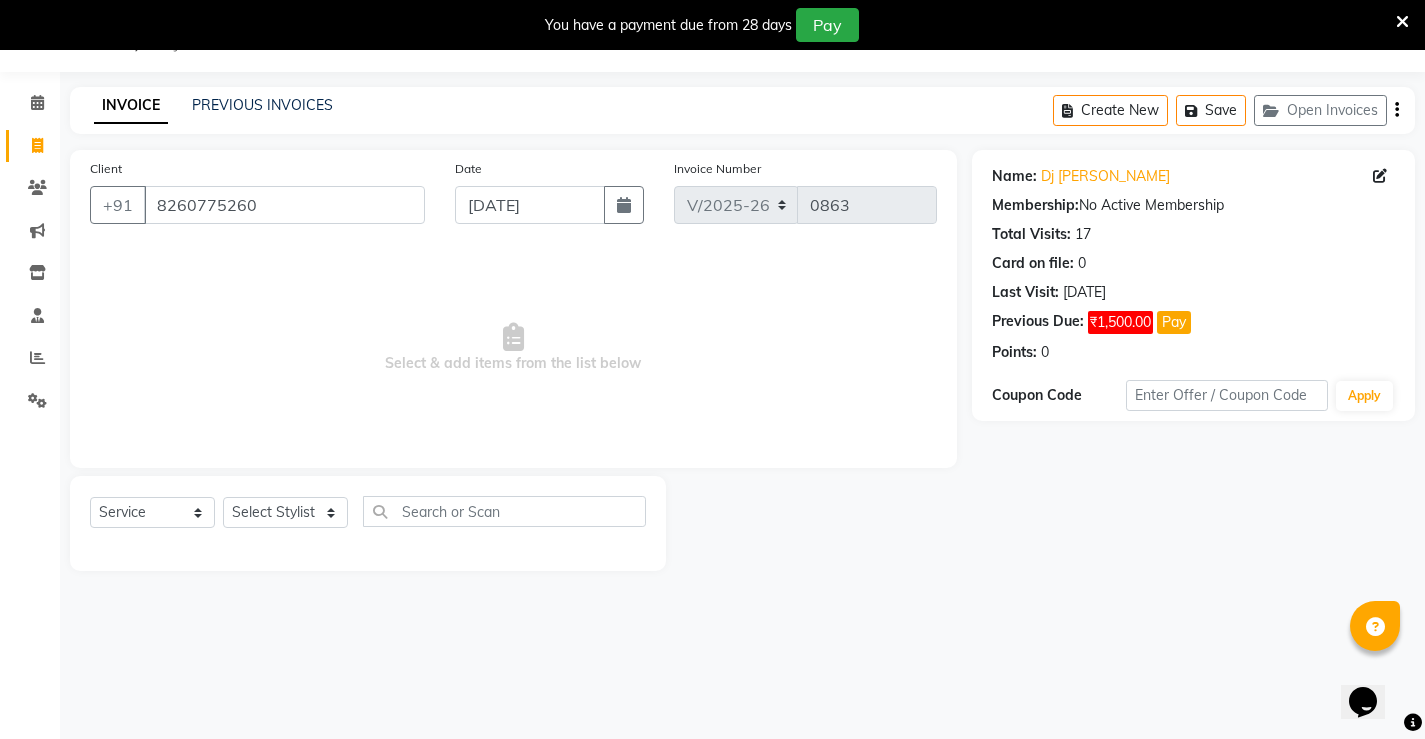 click on "Total Visits:" 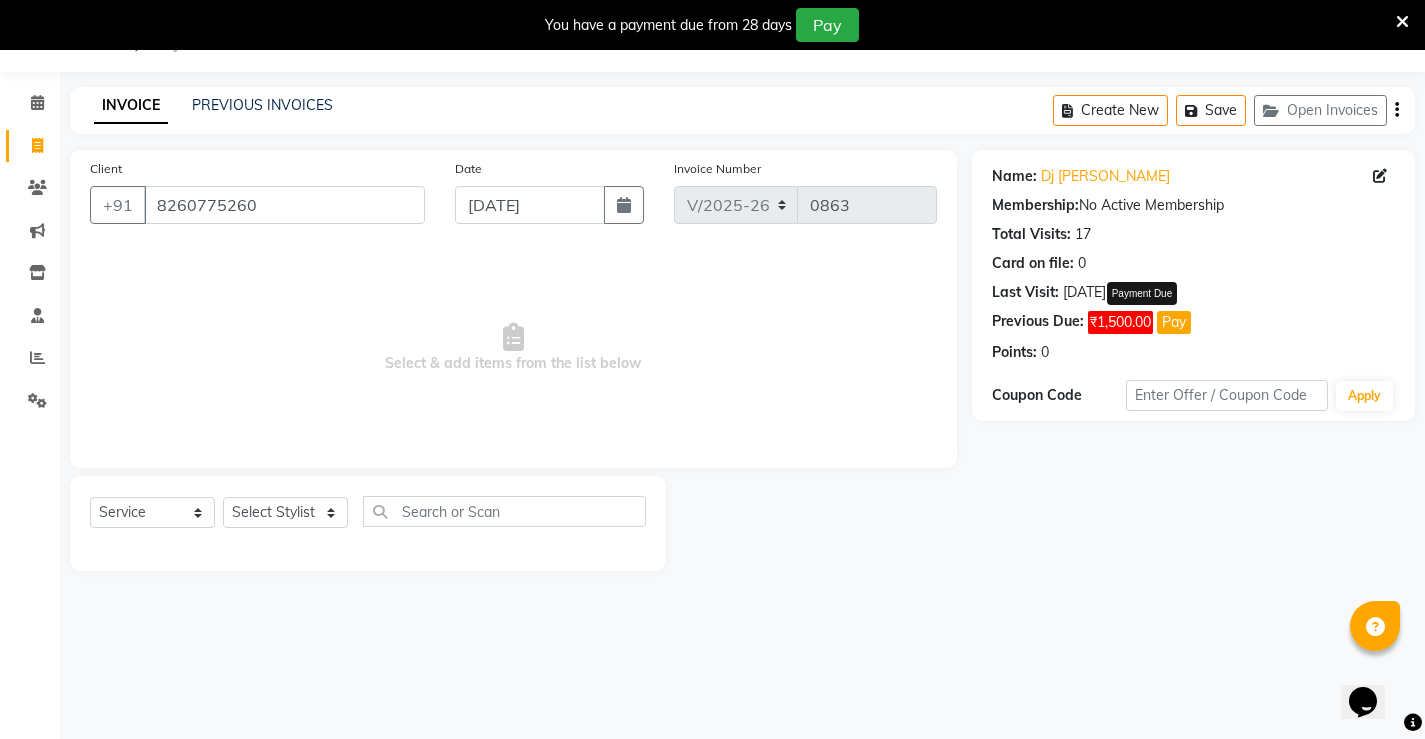 click on "₹1,500.00" 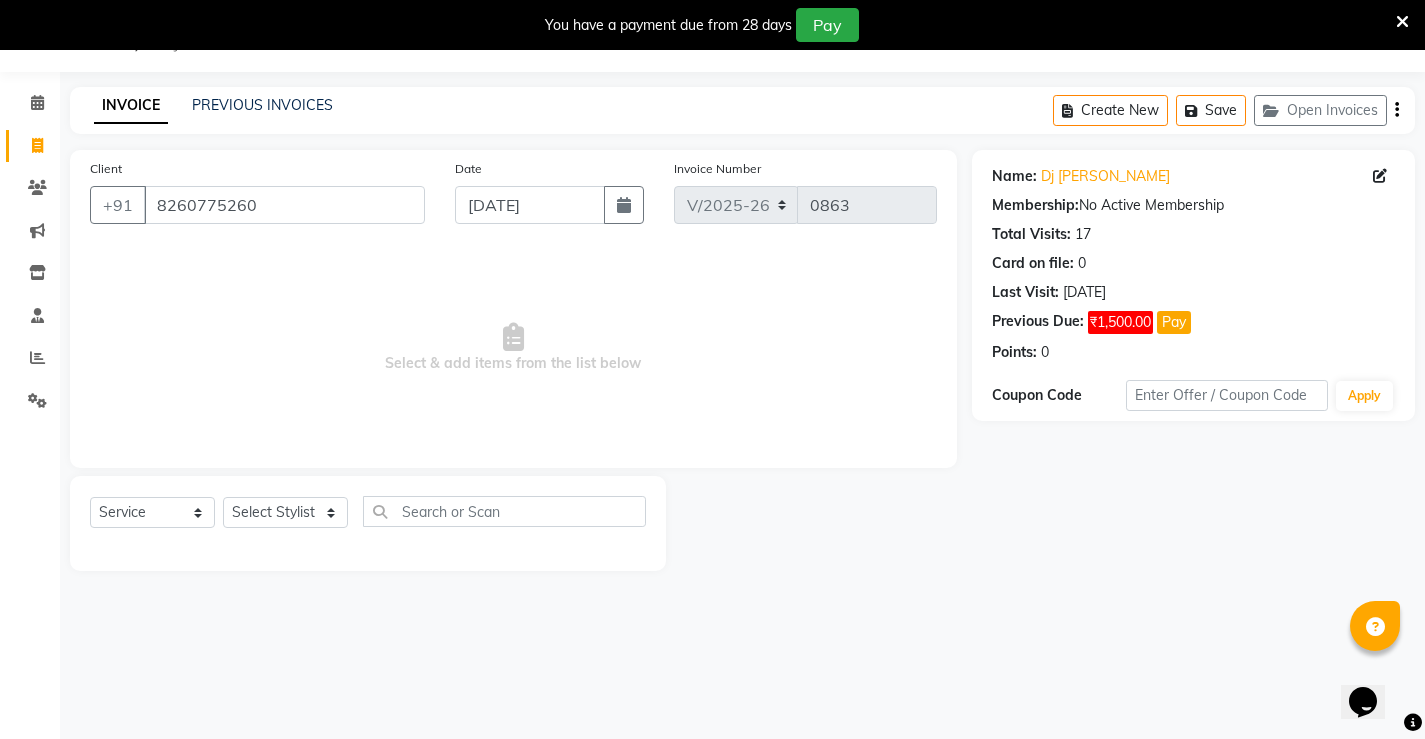 click on "₹1,500.00" 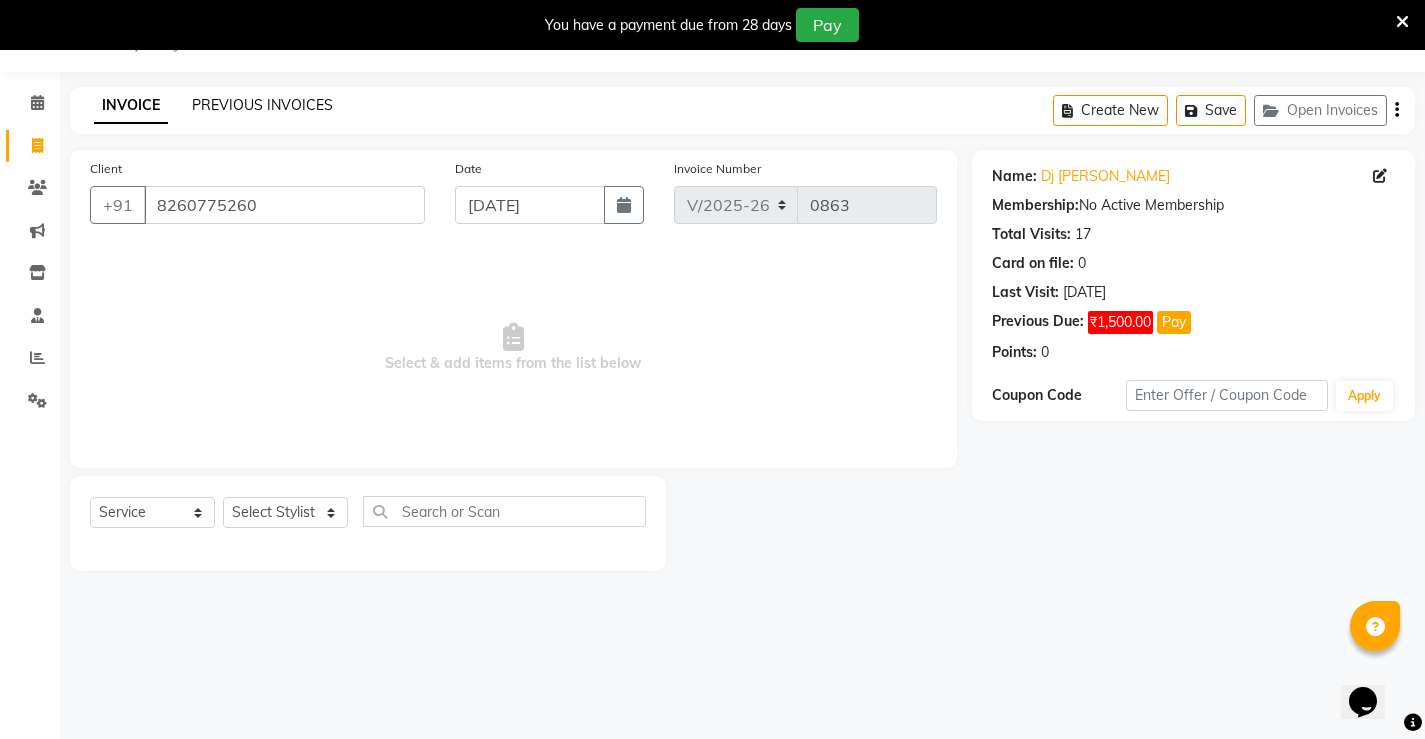 click on "PREVIOUS INVOICES" 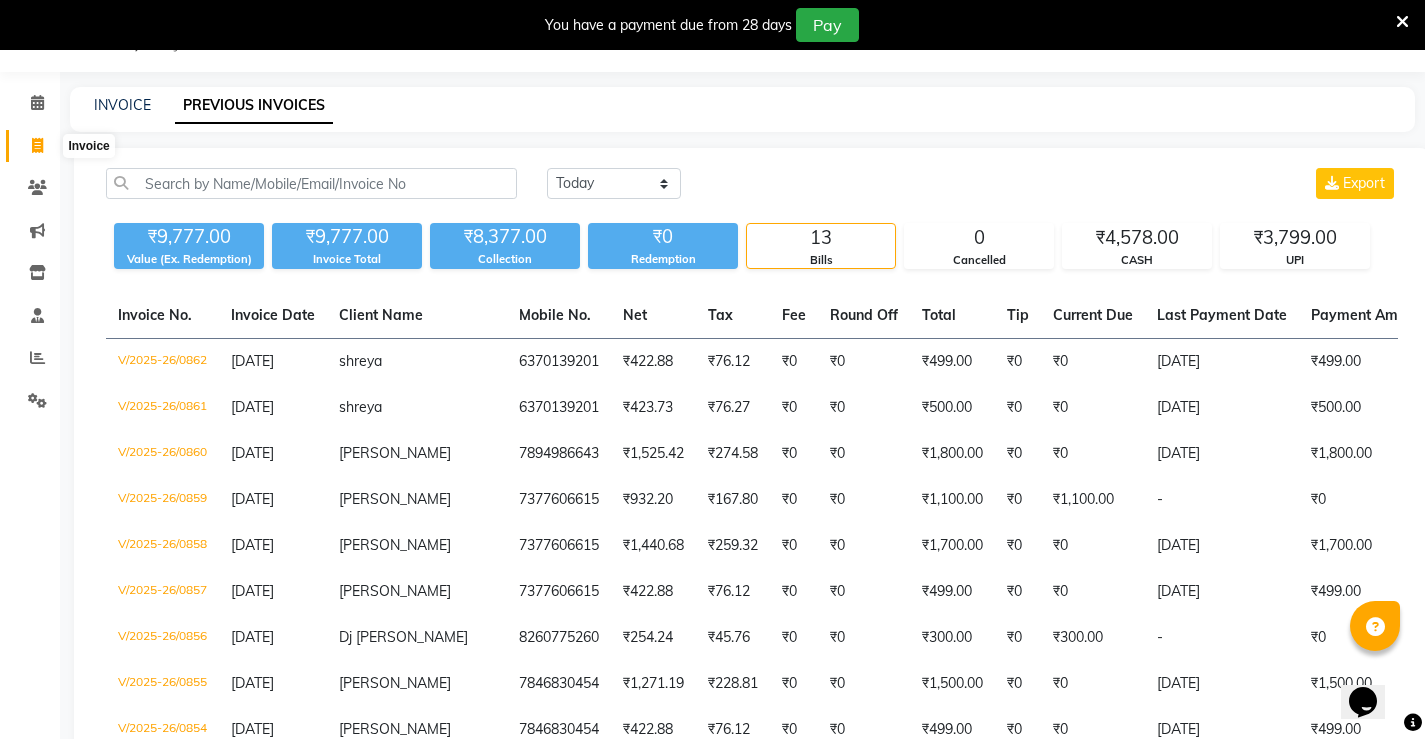 click 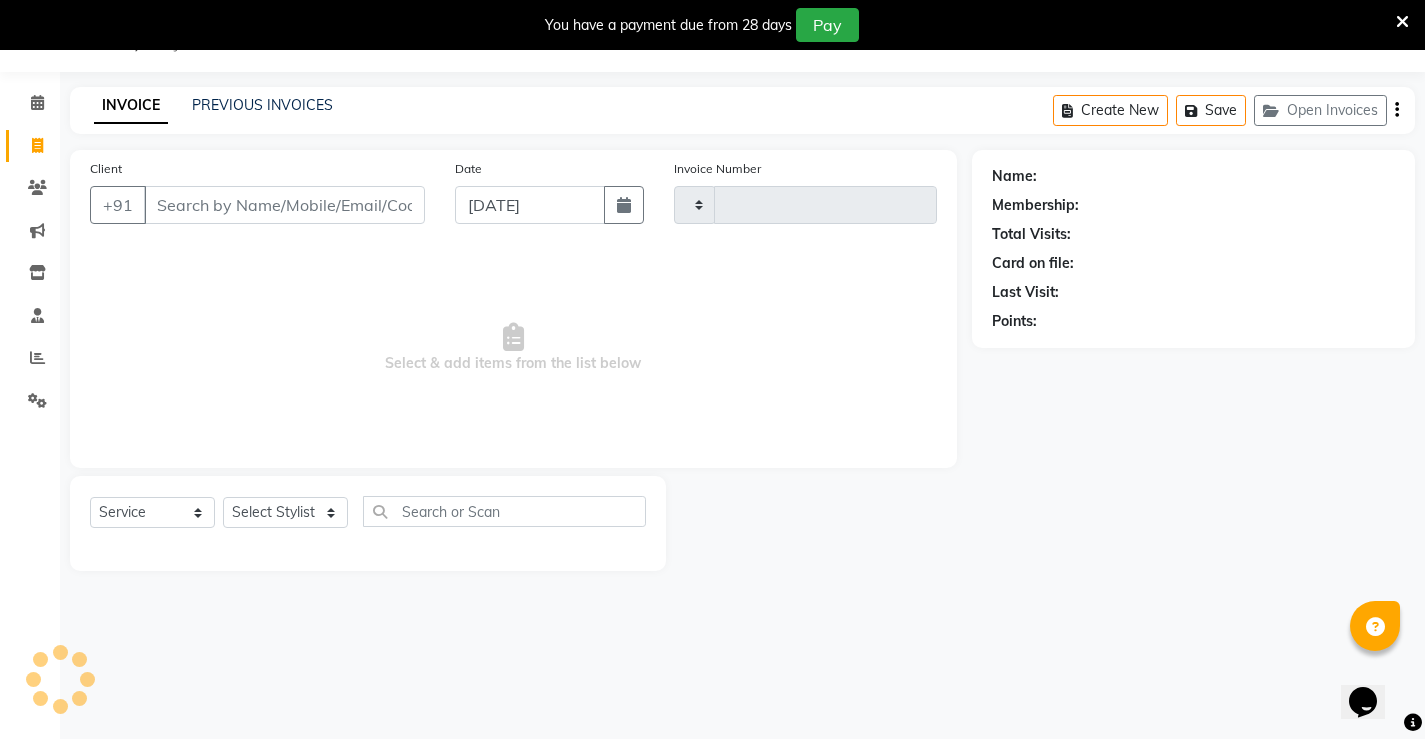 type on "0863" 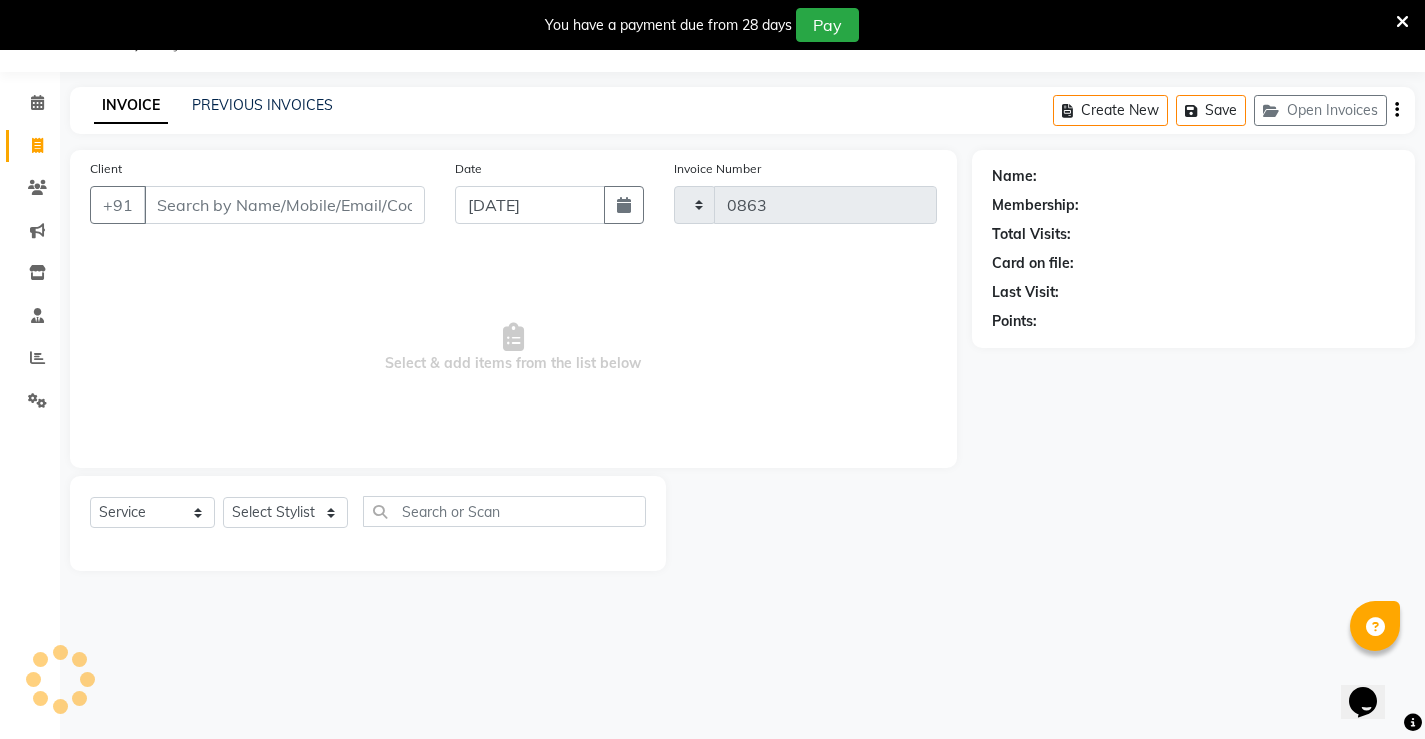 select on "7705" 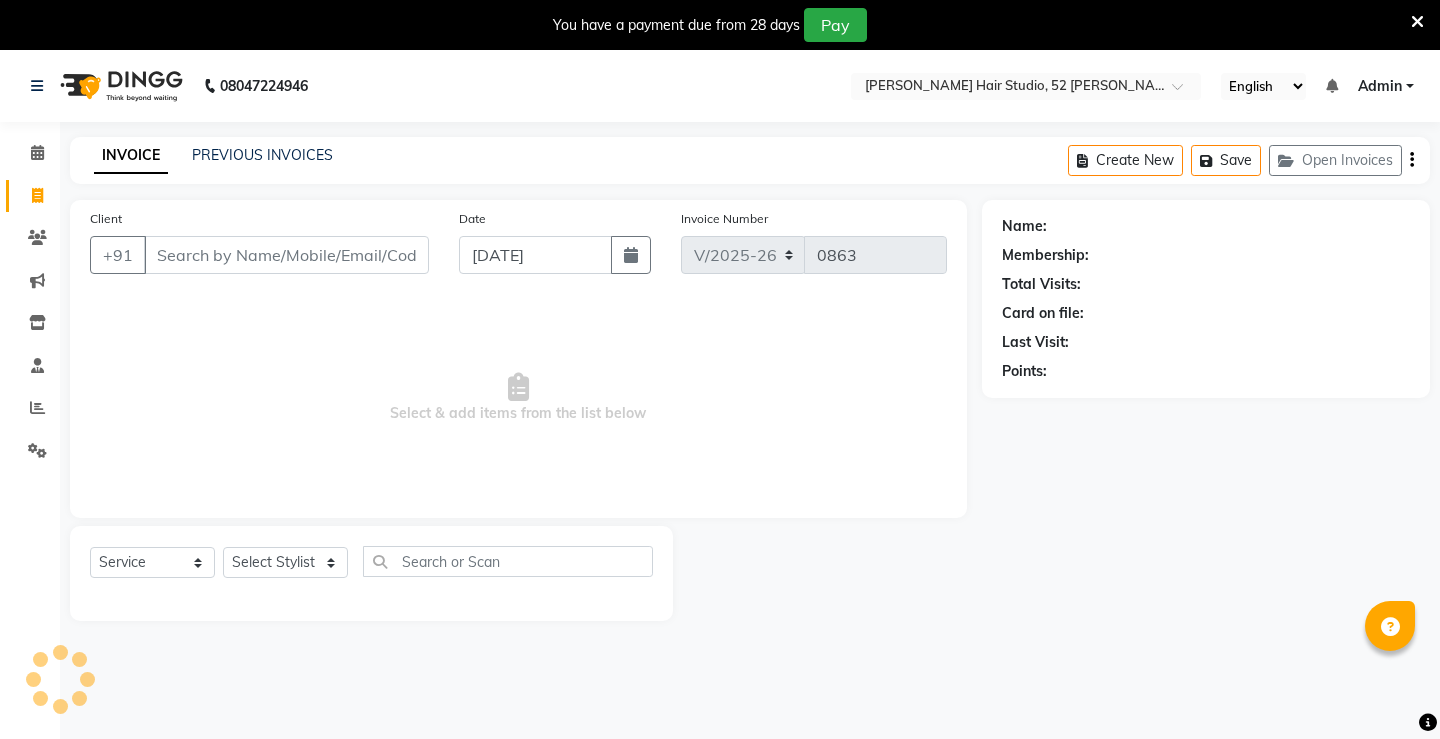 select on "7705" 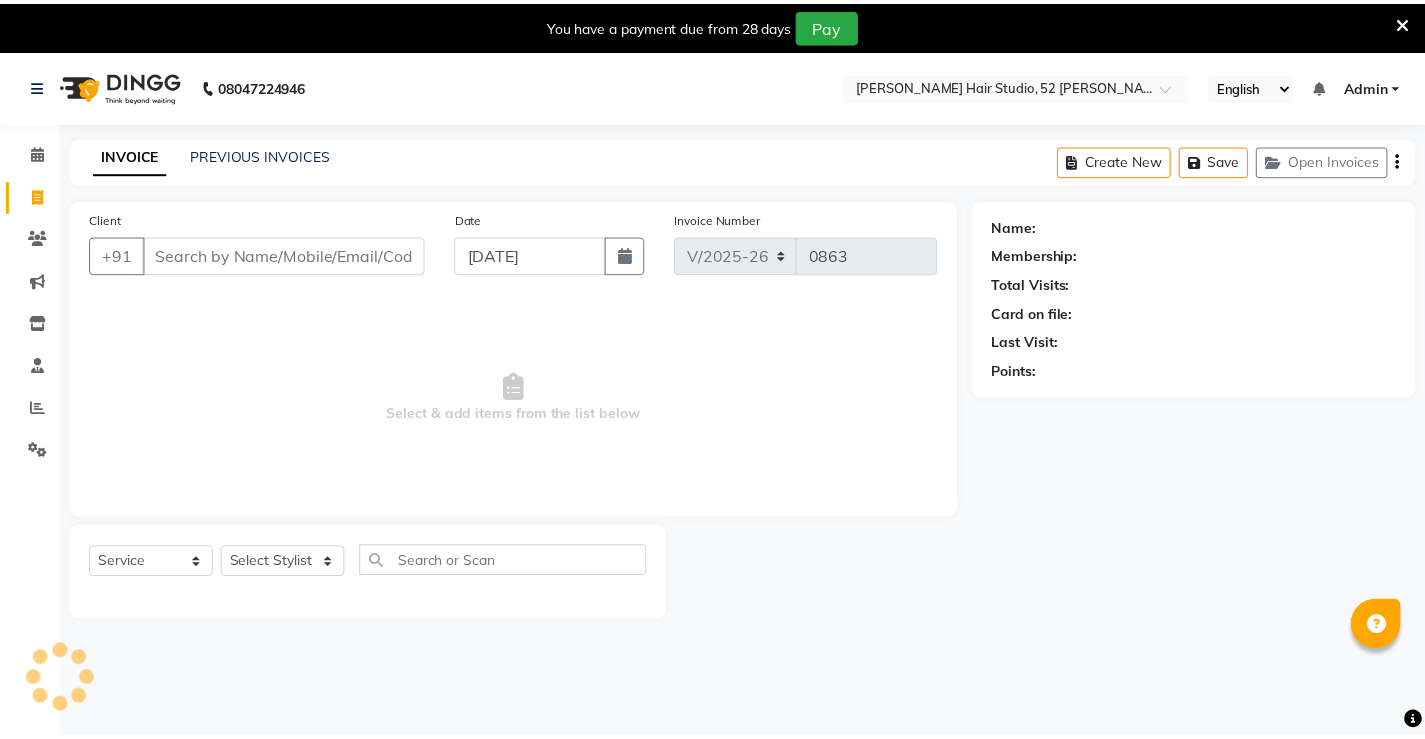 scroll, scrollTop: 0, scrollLeft: 0, axis: both 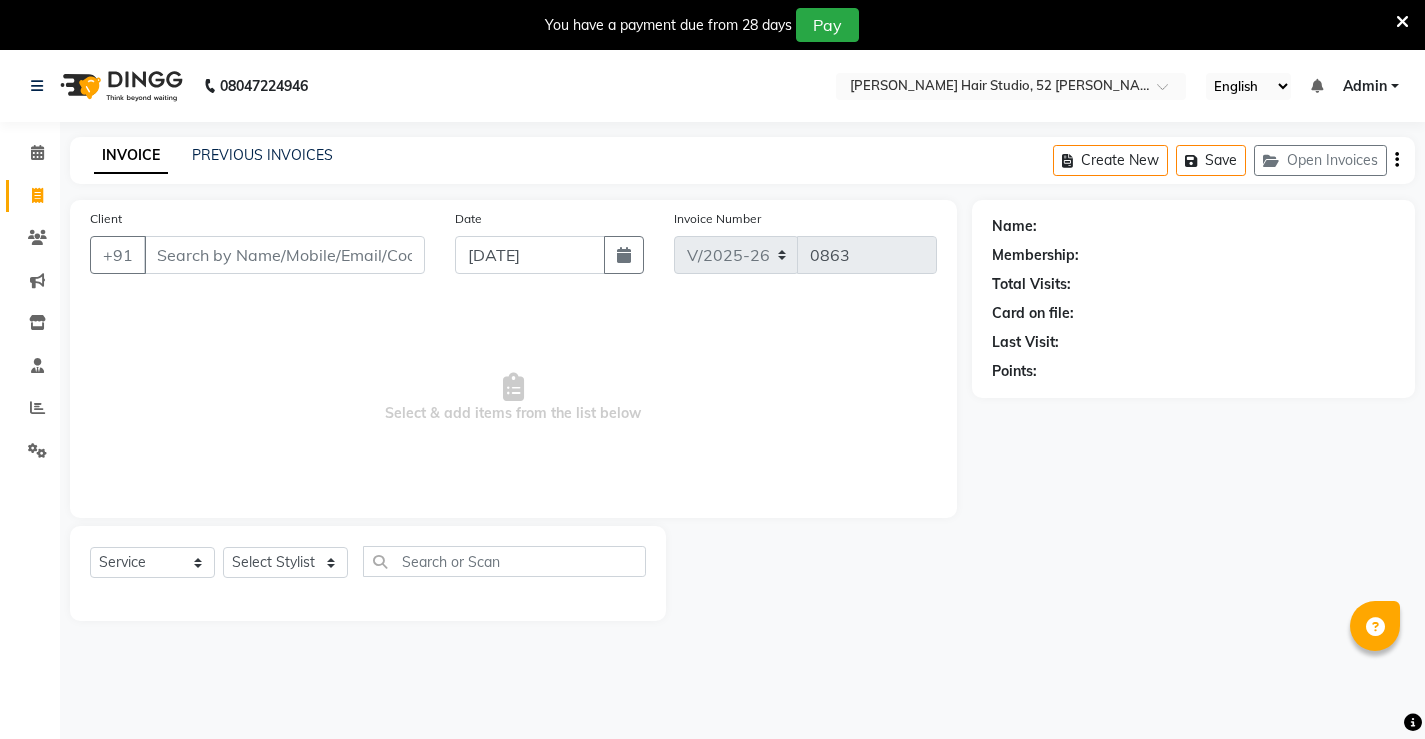 click on "Client" at bounding box center (284, 255) 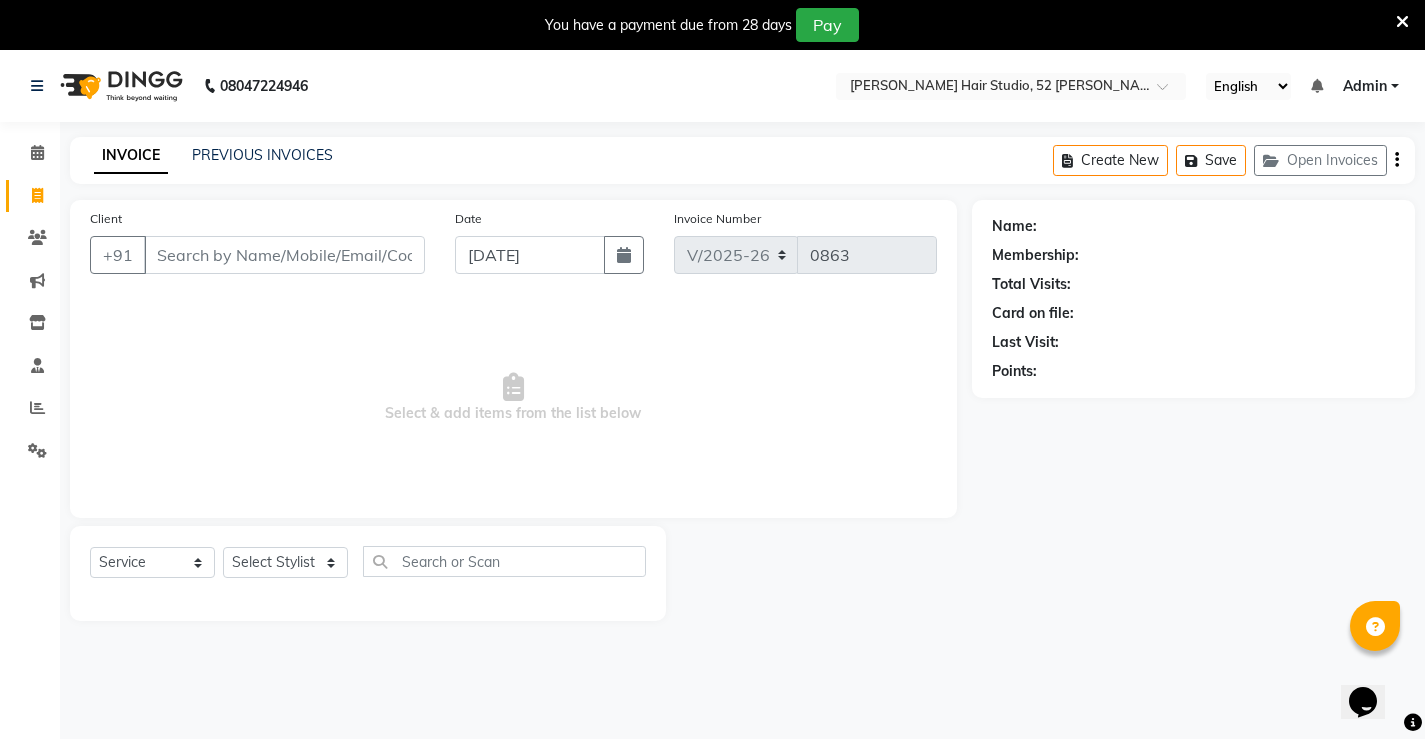 scroll, scrollTop: 0, scrollLeft: 0, axis: both 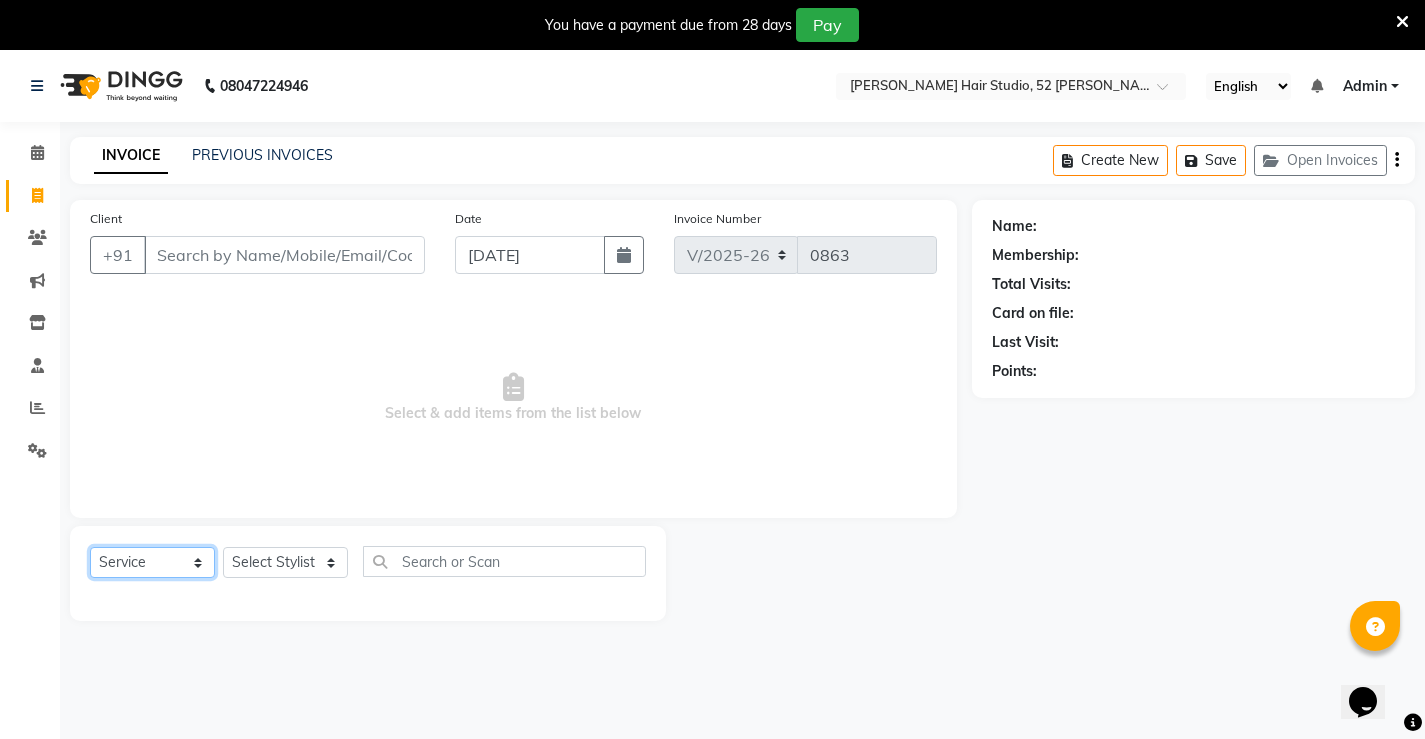 click on "Select  Service  Product  Membership  Package Voucher Prepaid Gift Card" 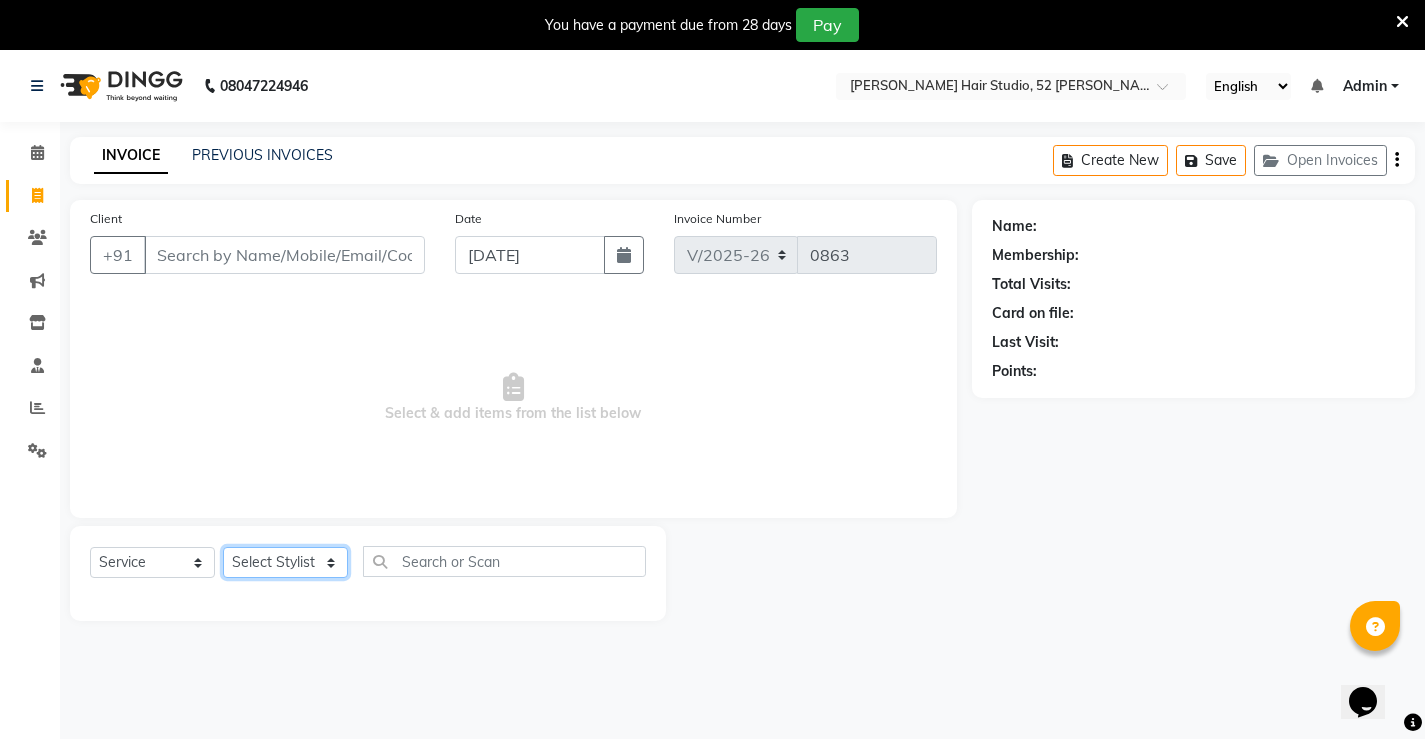 click on "Select Stylist Ajay archita [PERSON_NAME] sukhmay Varti" 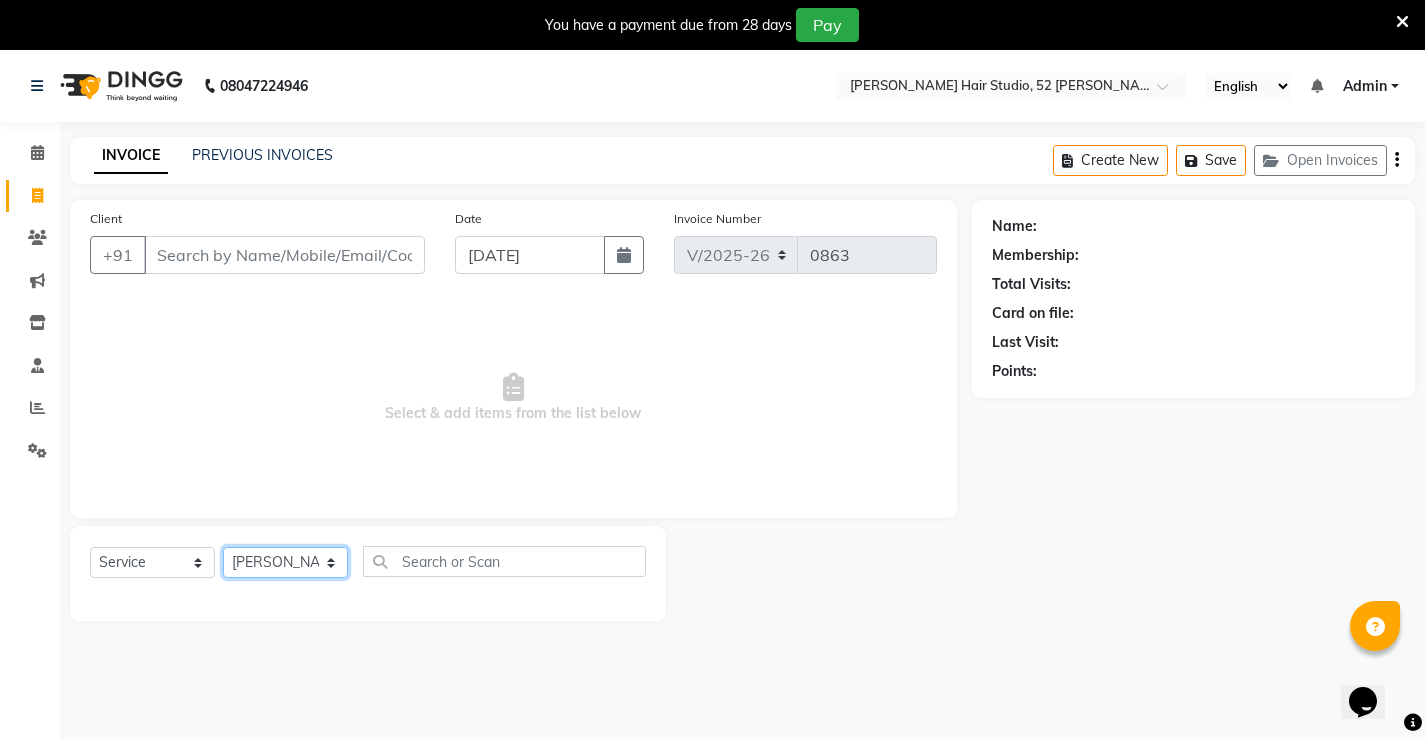 click on "Select Stylist Ajay archita [PERSON_NAME] sukhmay Varti" 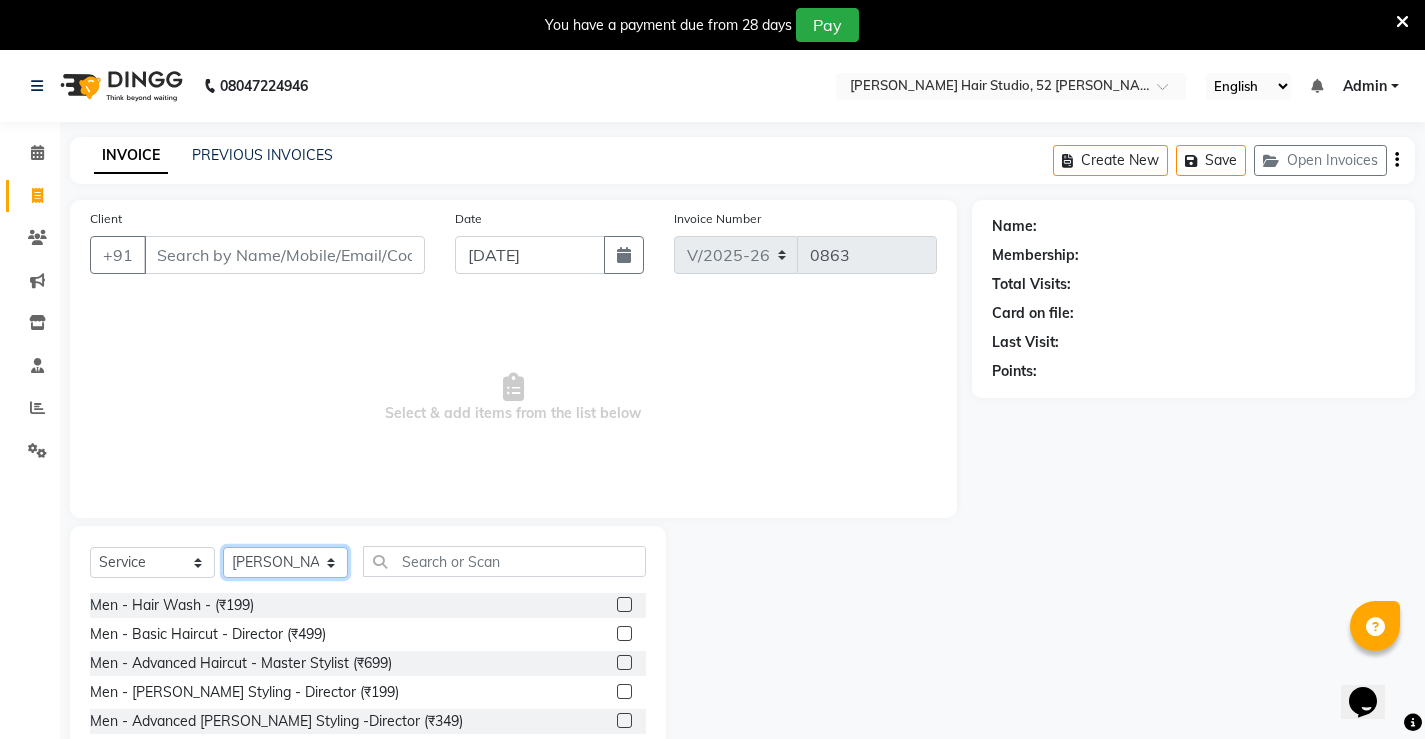 scroll, scrollTop: 100, scrollLeft: 0, axis: vertical 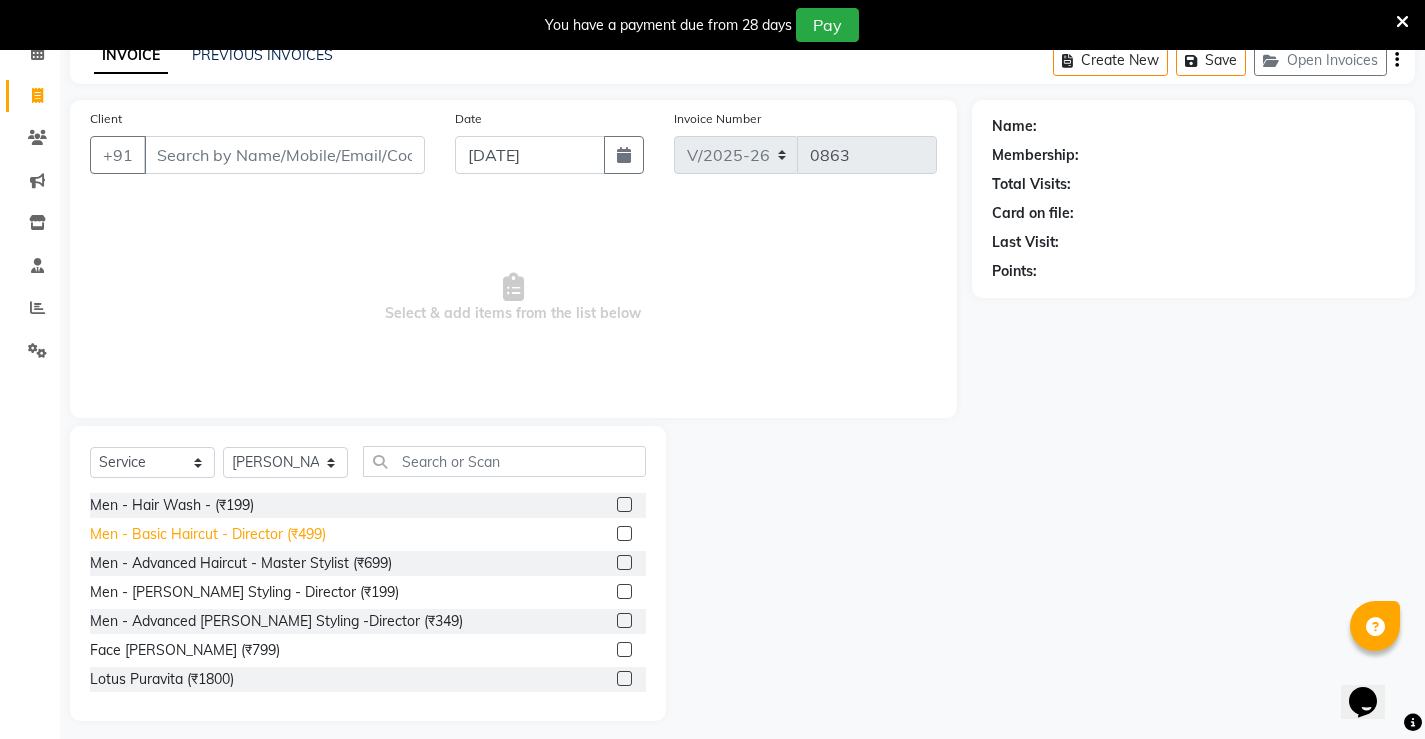 click on "Men - Basic Haircut - Director (₹499)" 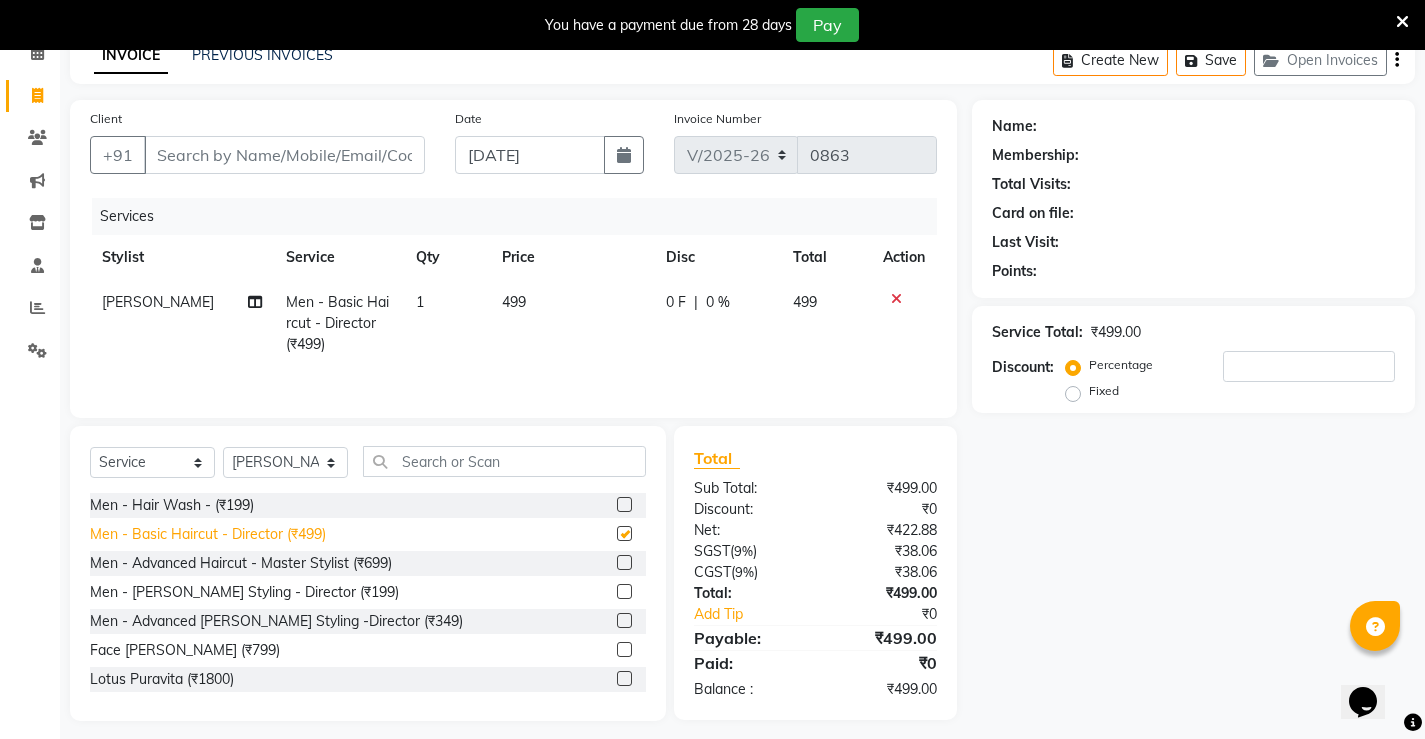 checkbox on "false" 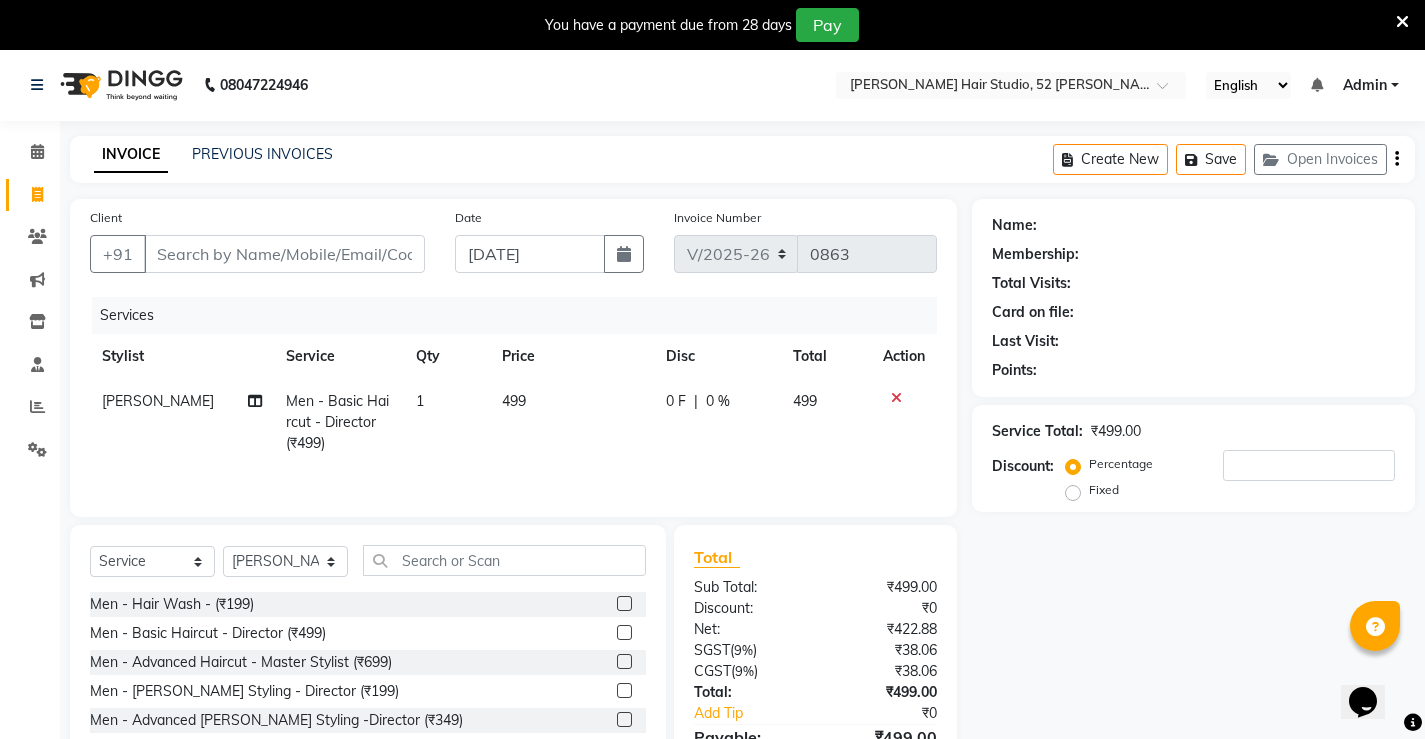 scroll, scrollTop: 0, scrollLeft: 0, axis: both 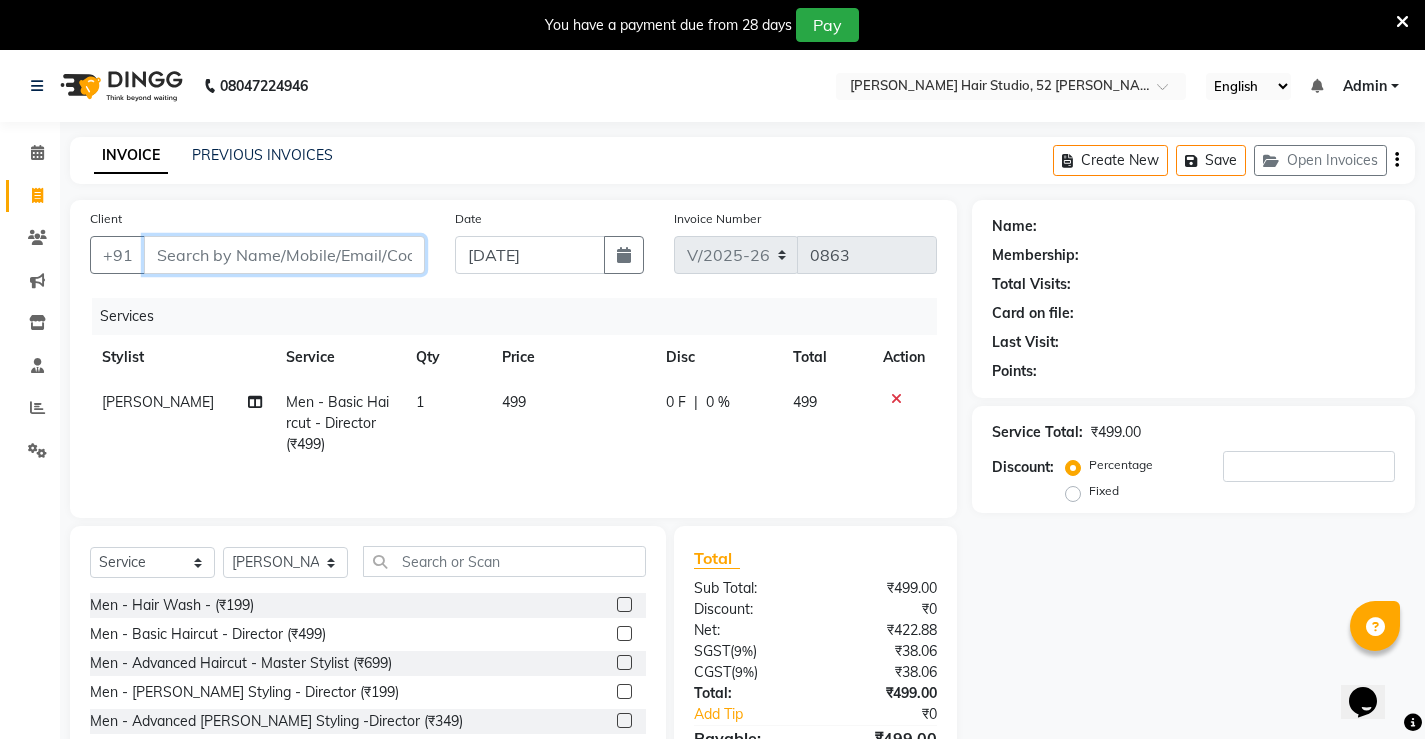 click on "Client" at bounding box center (284, 255) 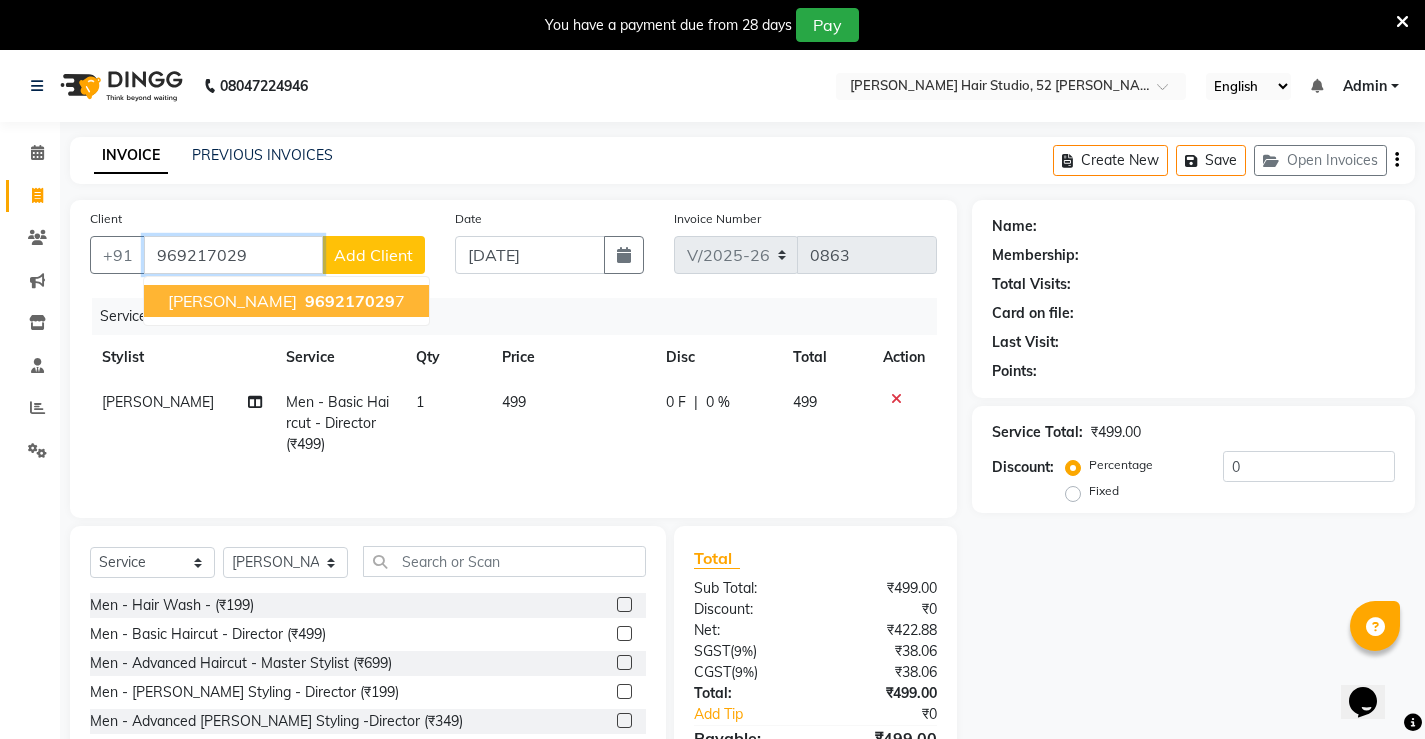 click on "969217029" at bounding box center (350, 301) 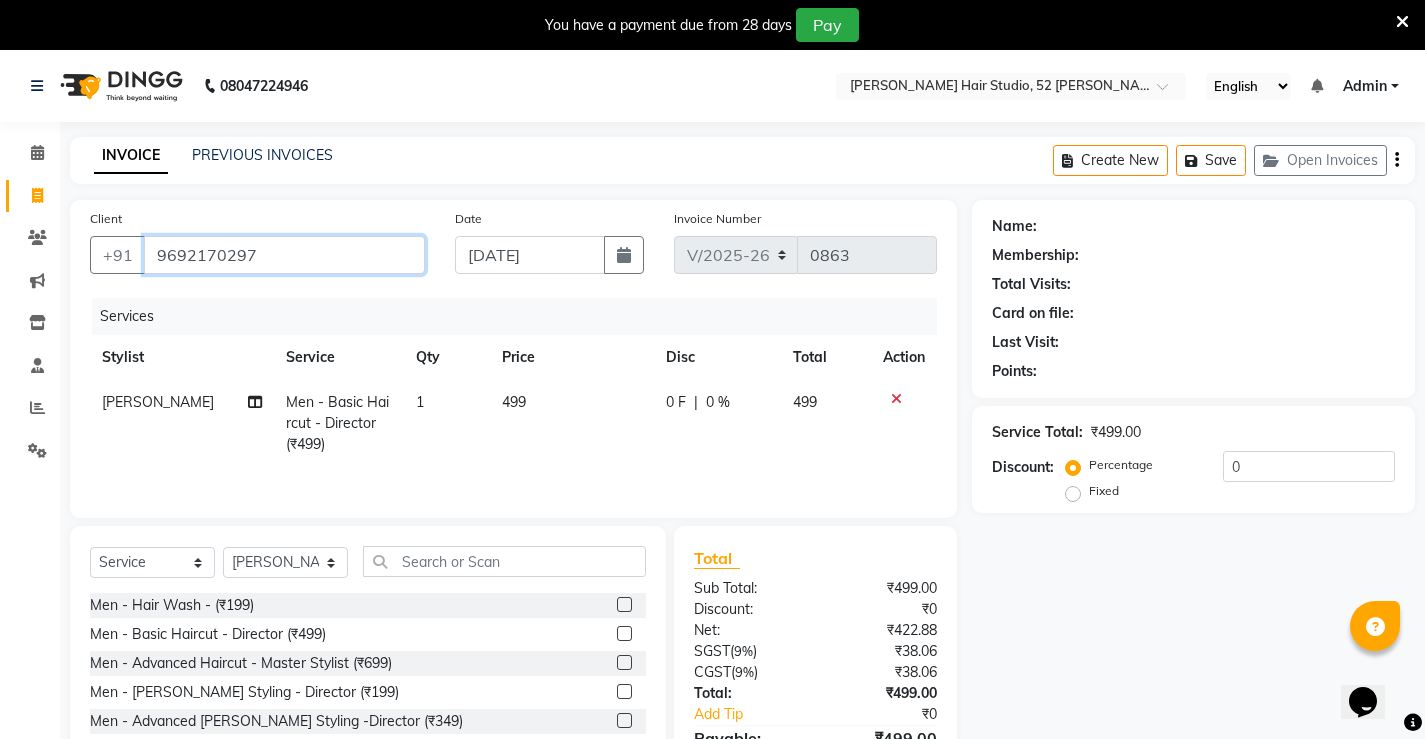 type on "9692170297" 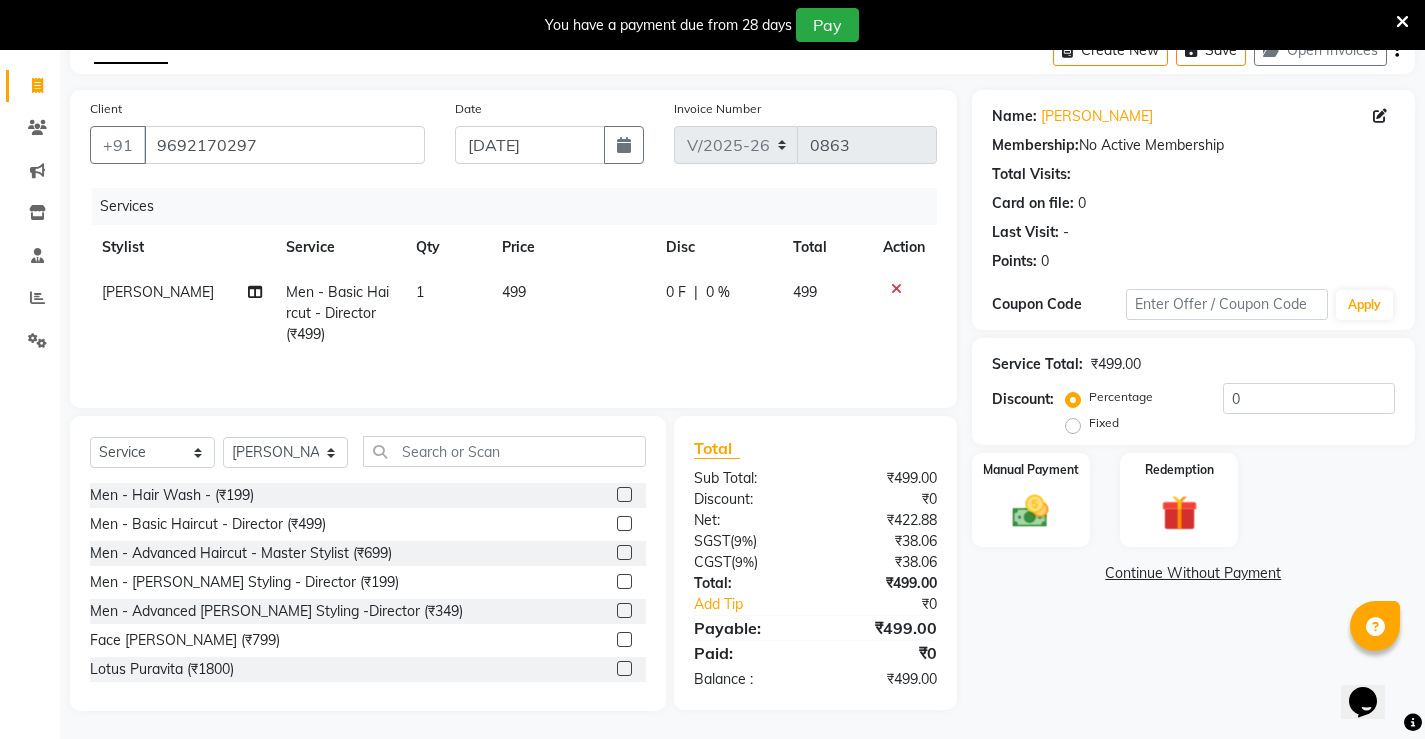 scroll, scrollTop: 112, scrollLeft: 0, axis: vertical 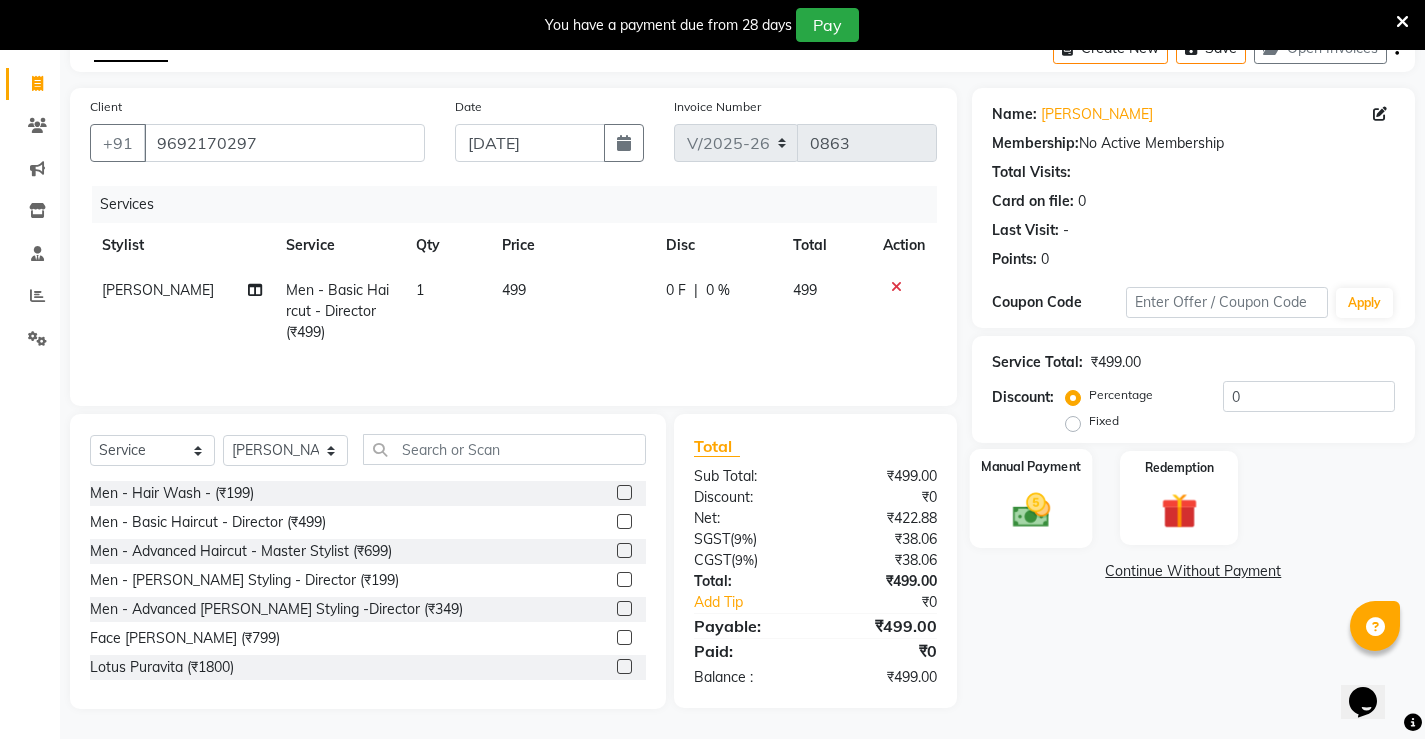 click on "Manual Payment" 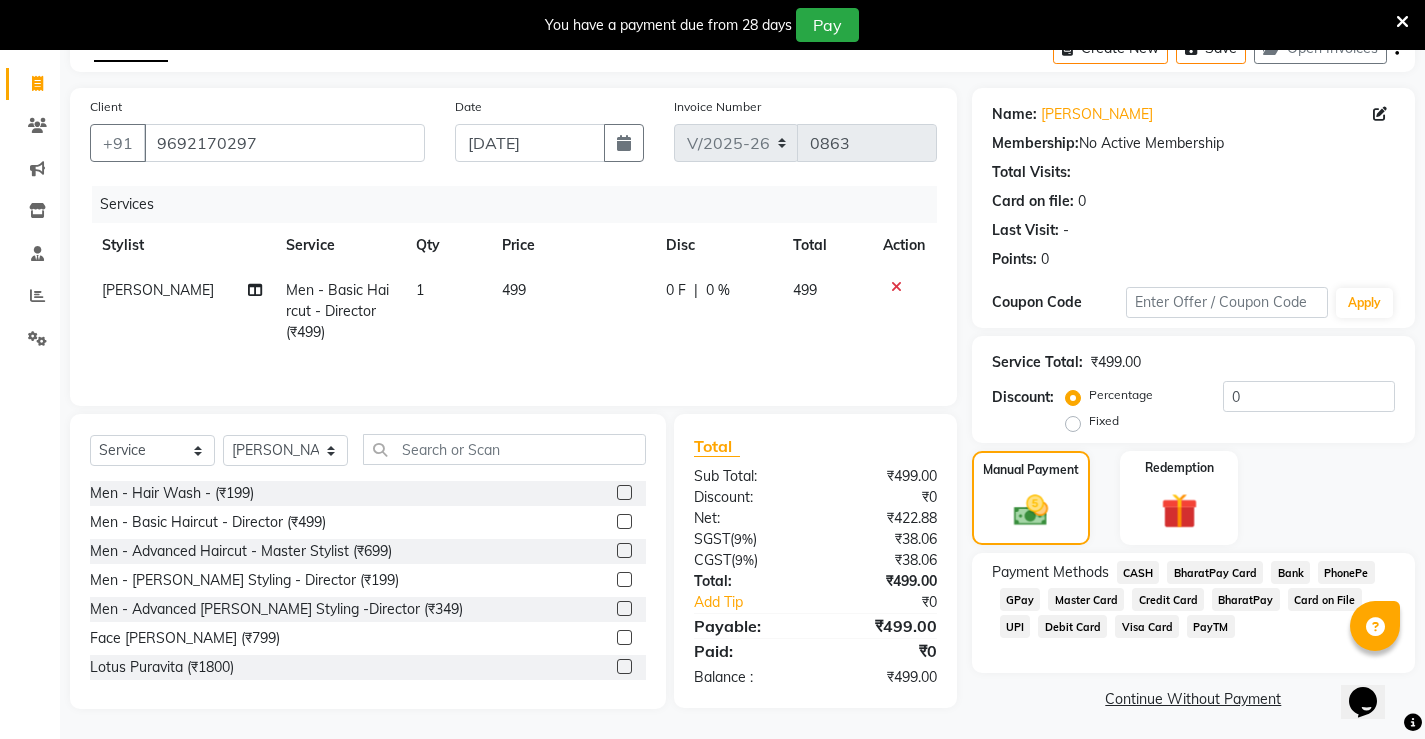 click on "CASH" 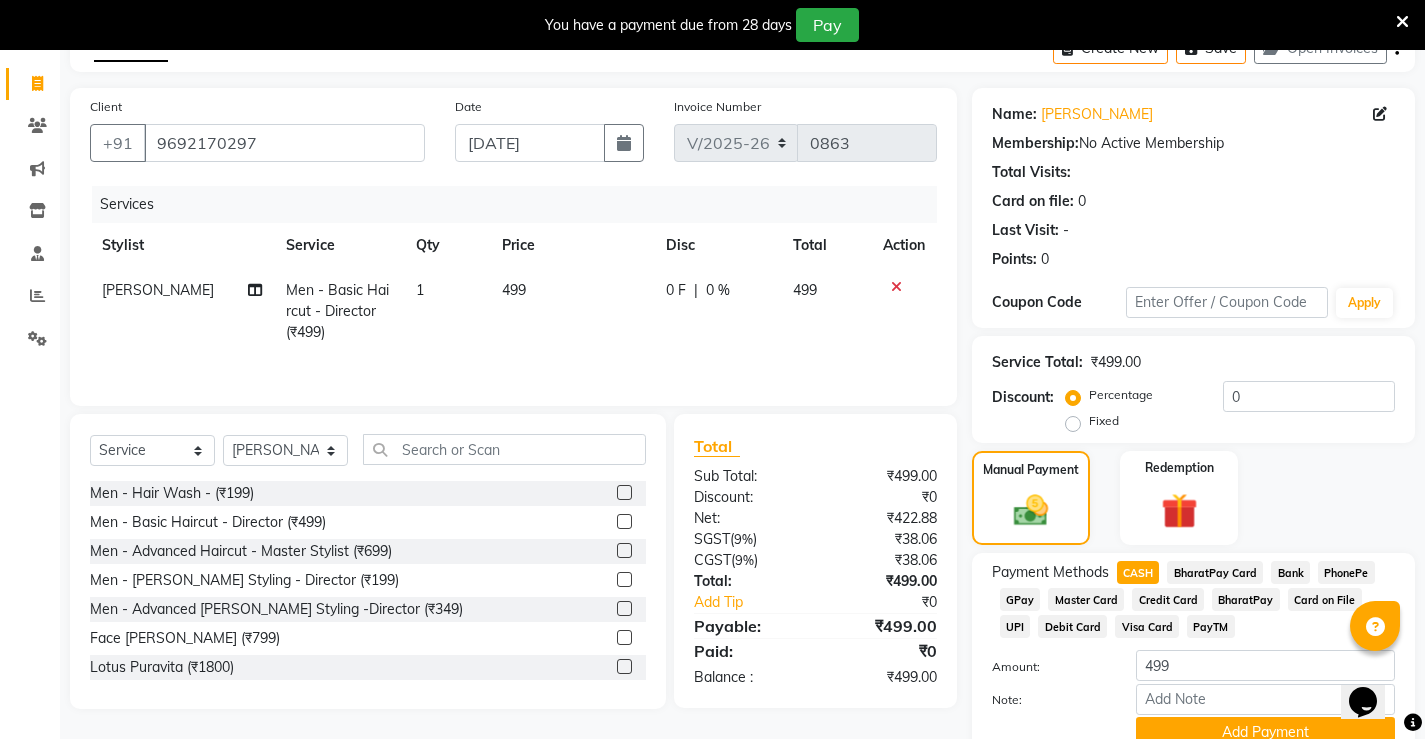 scroll, scrollTop: 200, scrollLeft: 0, axis: vertical 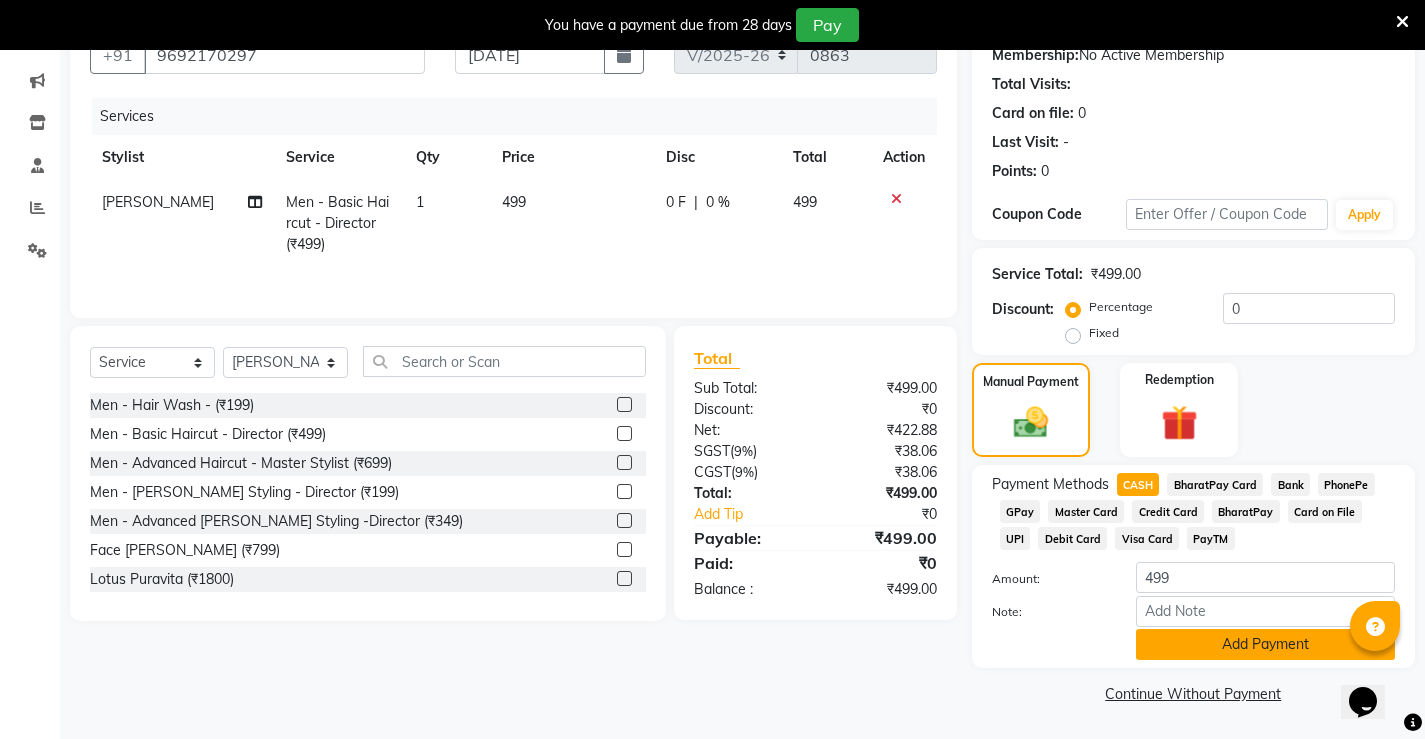 click on "Add Payment" 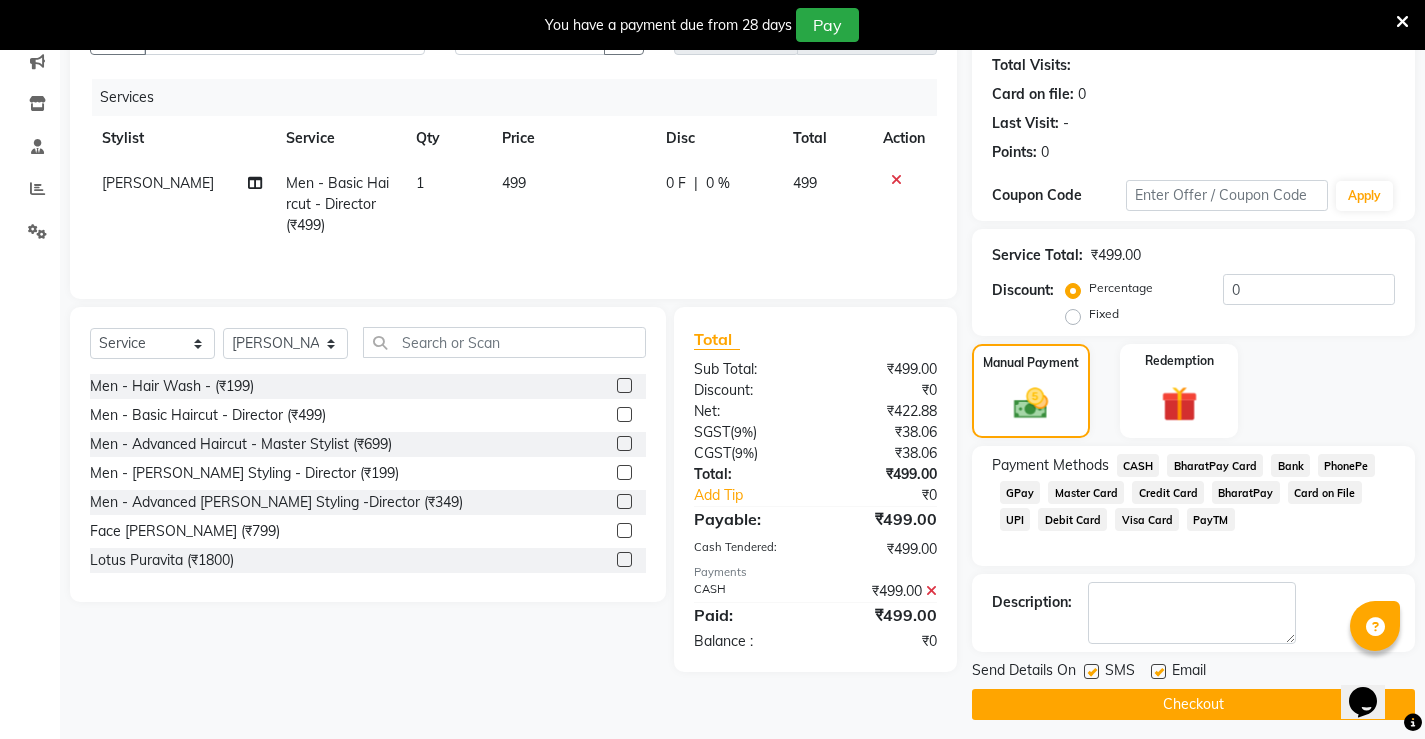 scroll, scrollTop: 230, scrollLeft: 0, axis: vertical 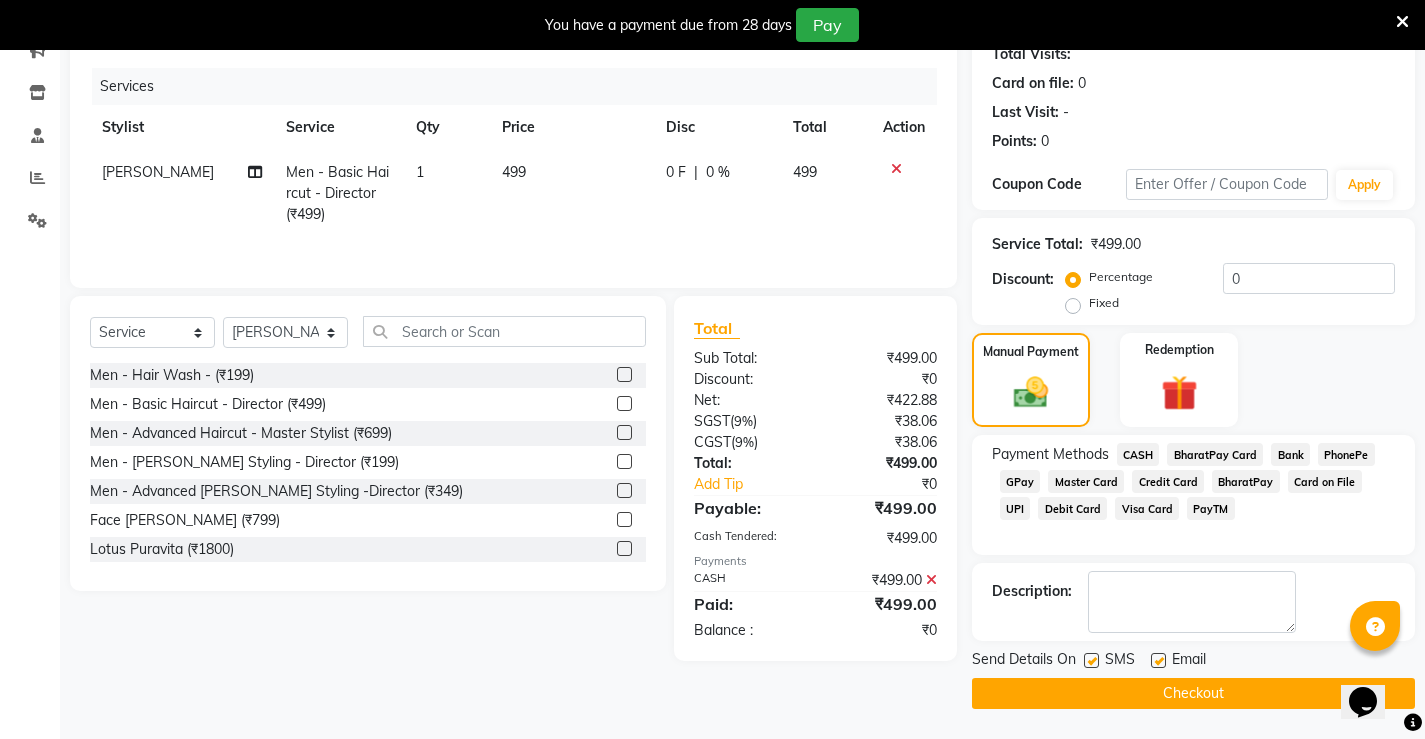 click on "Checkout" 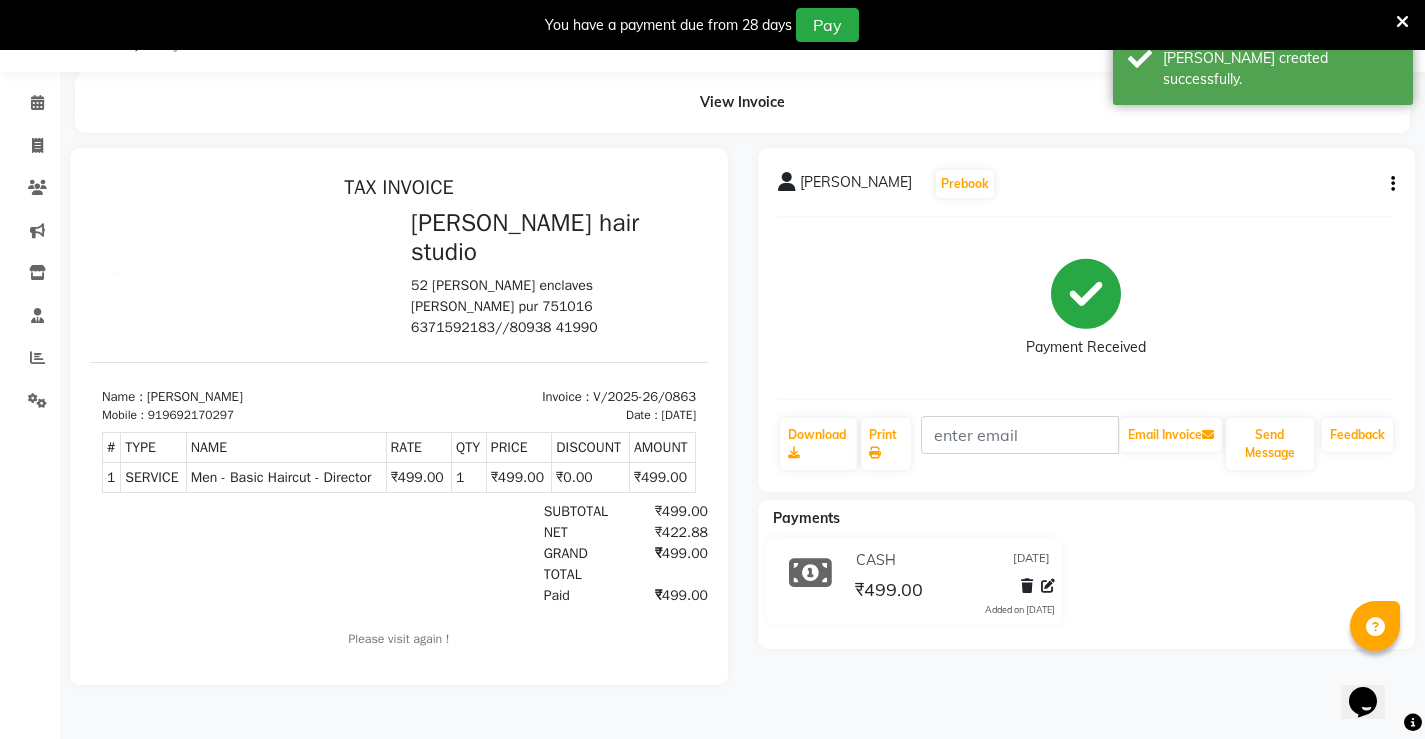 scroll, scrollTop: 0, scrollLeft: 0, axis: both 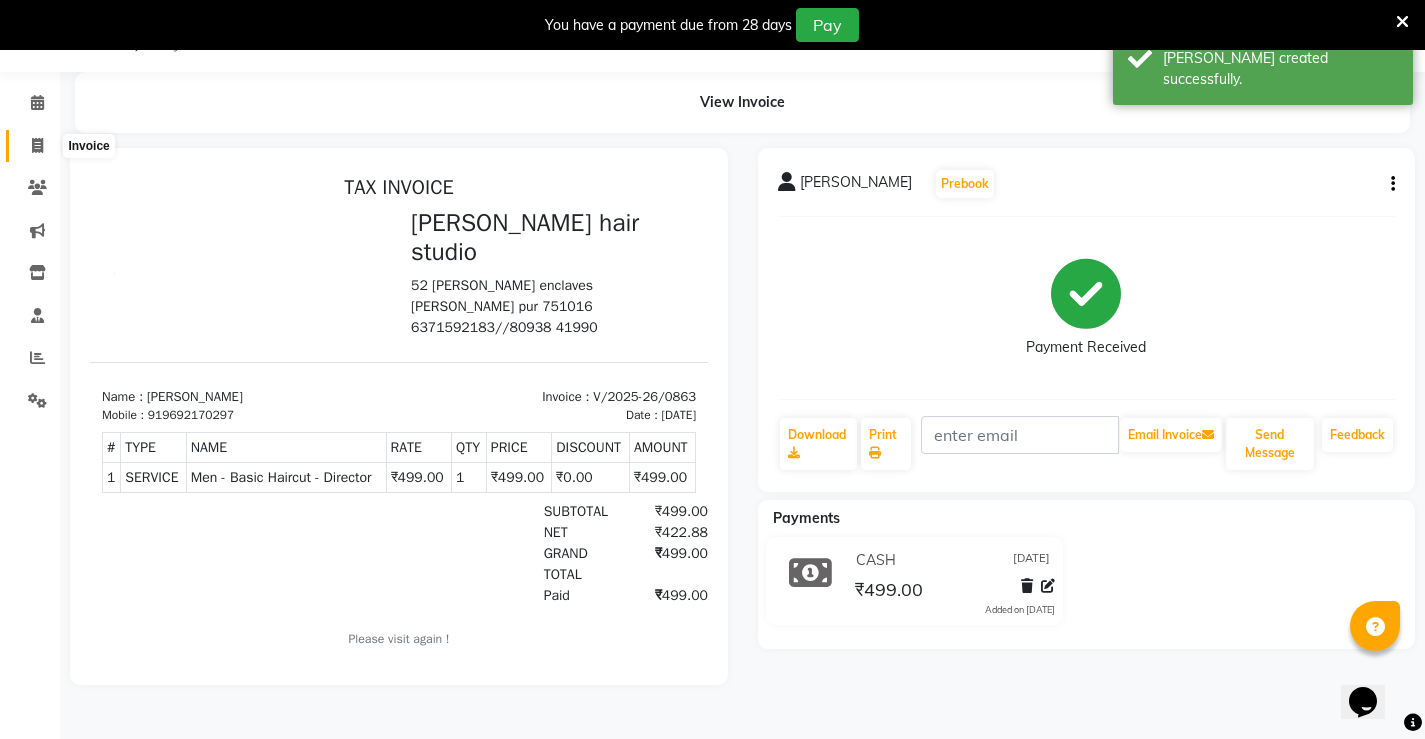 click 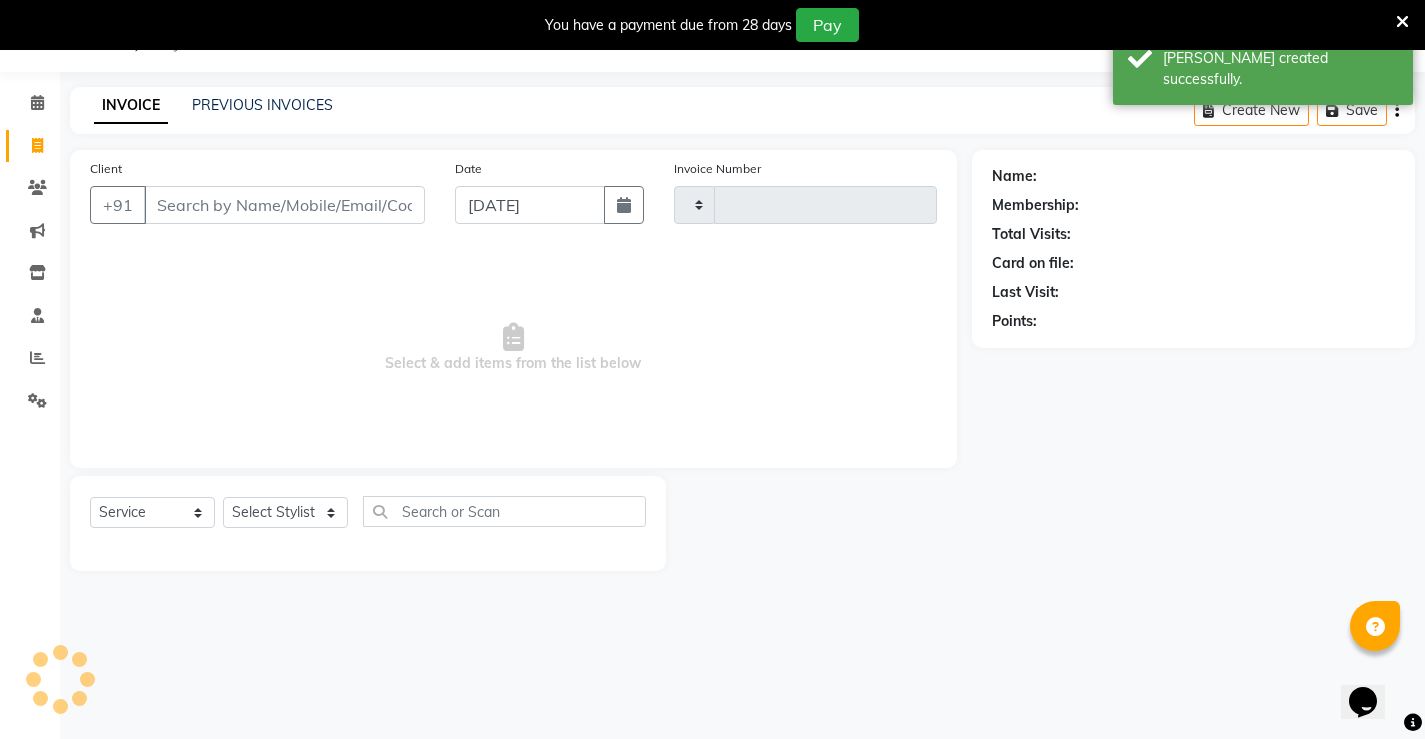 type on "0864" 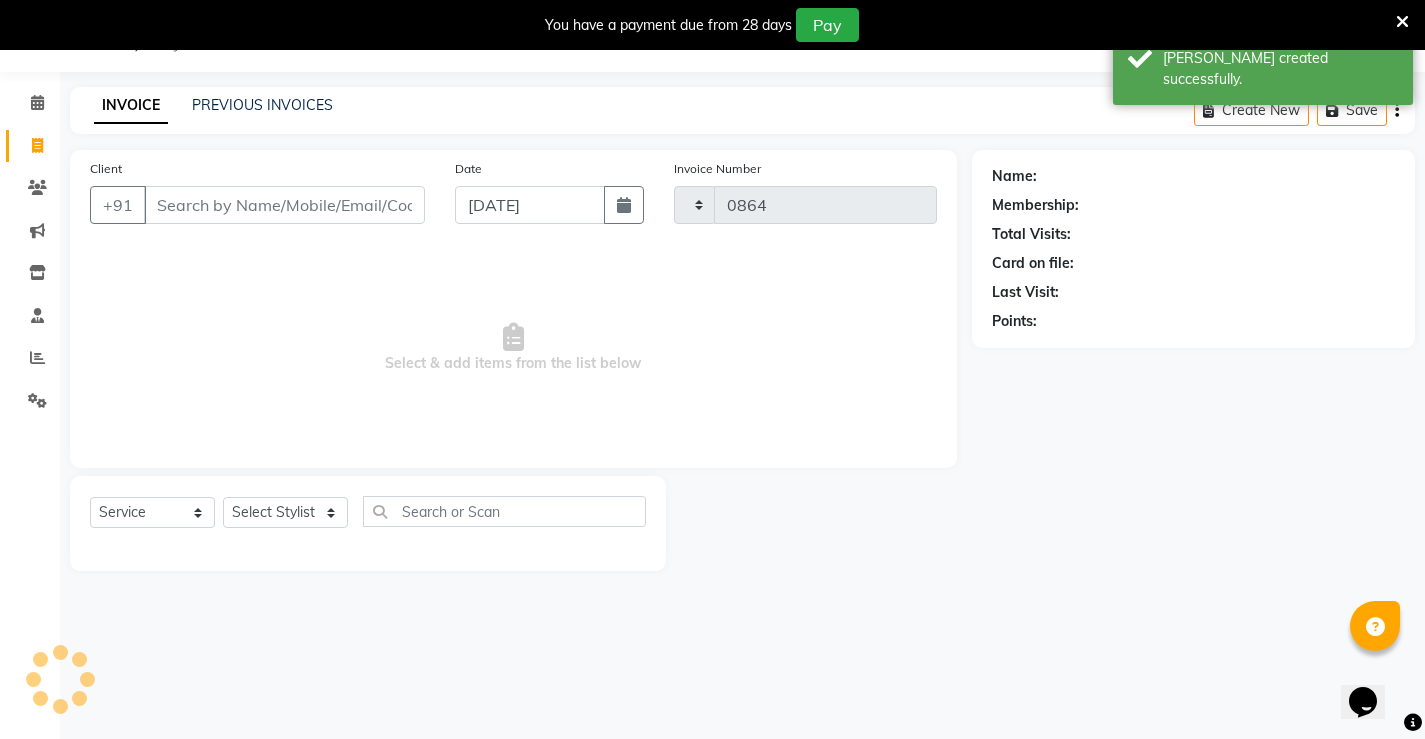 select on "7705" 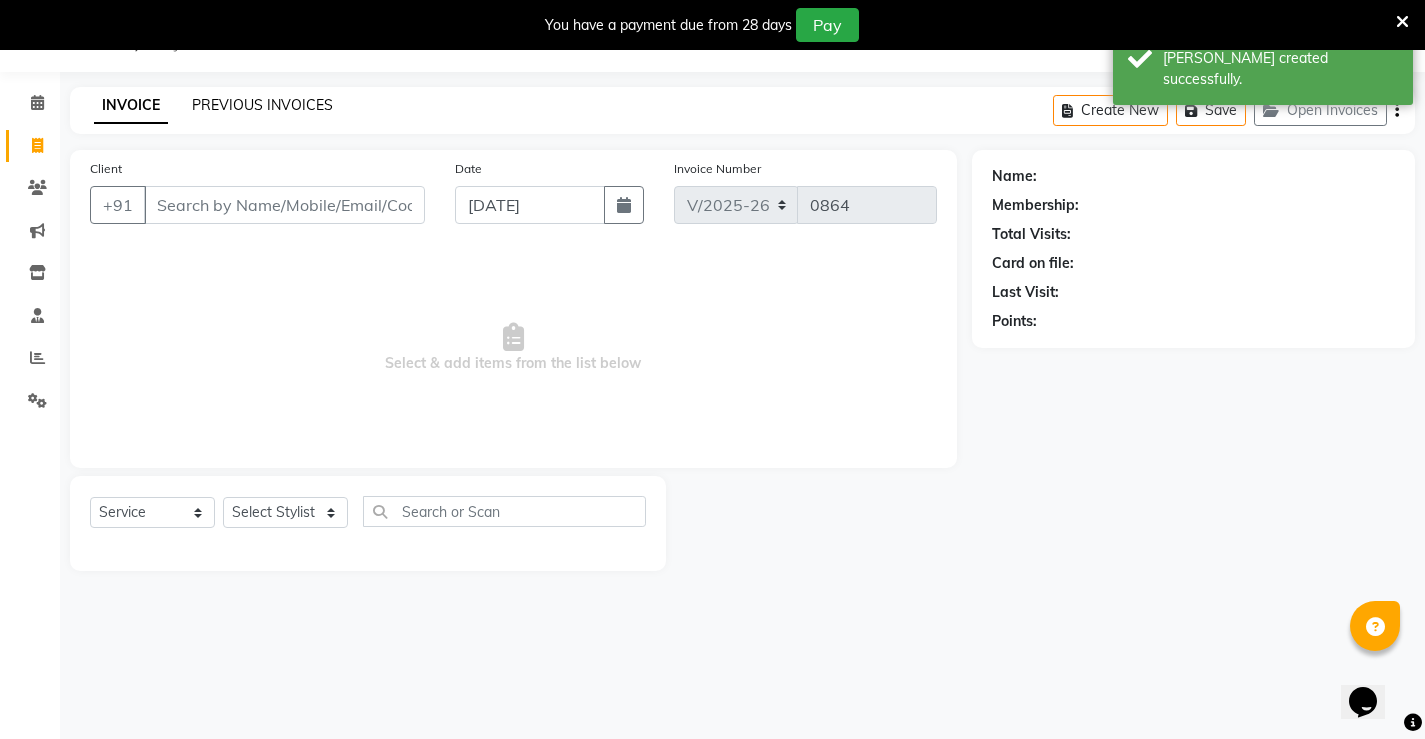 click on "PREVIOUS INVOICES" 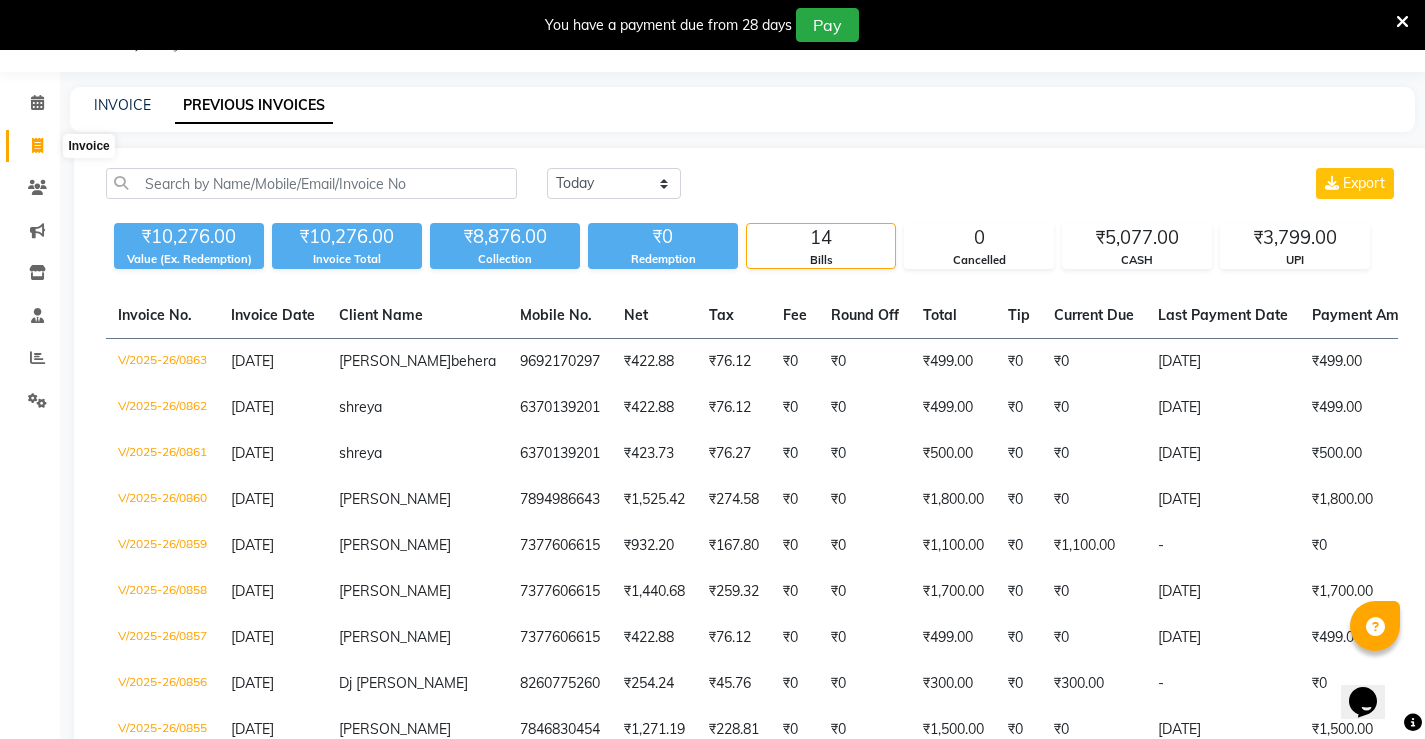 click 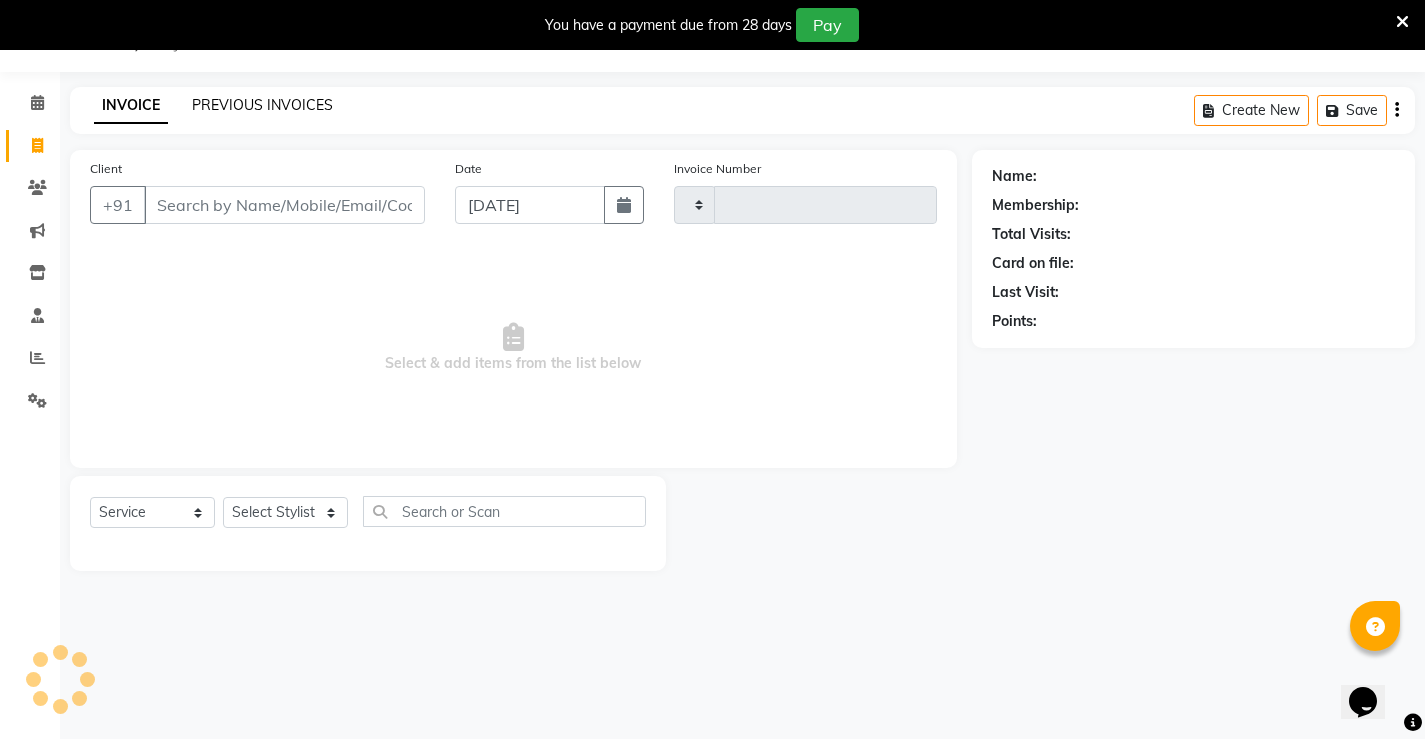 type on "0864" 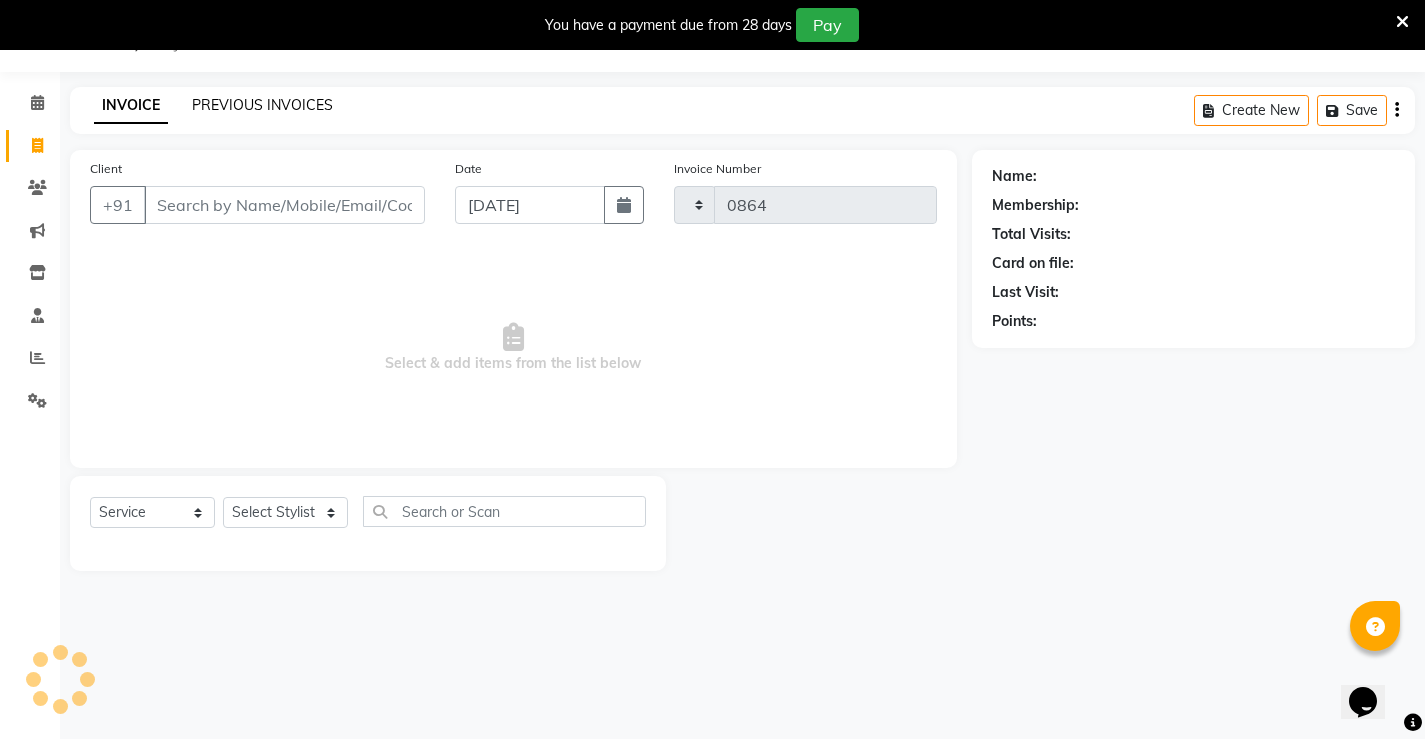 select on "7705" 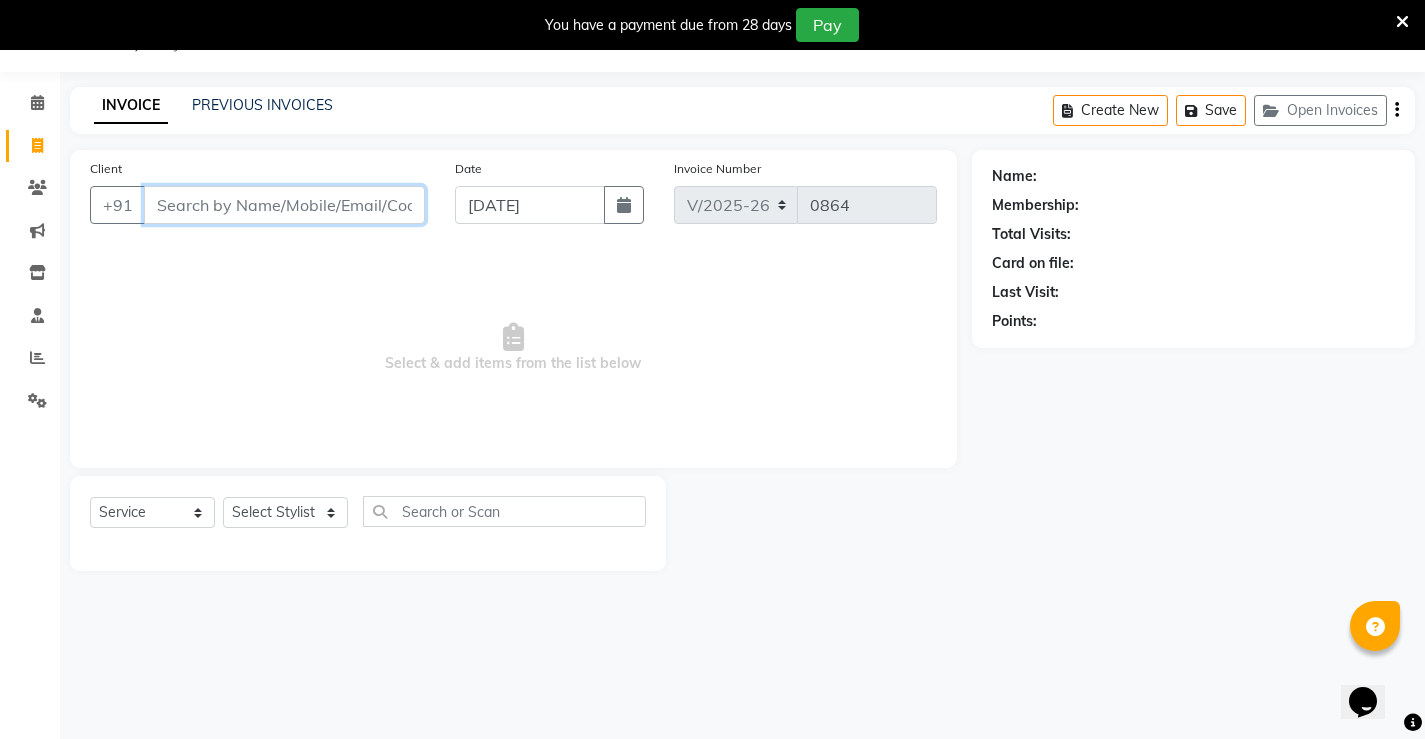 click on "Client" at bounding box center [284, 205] 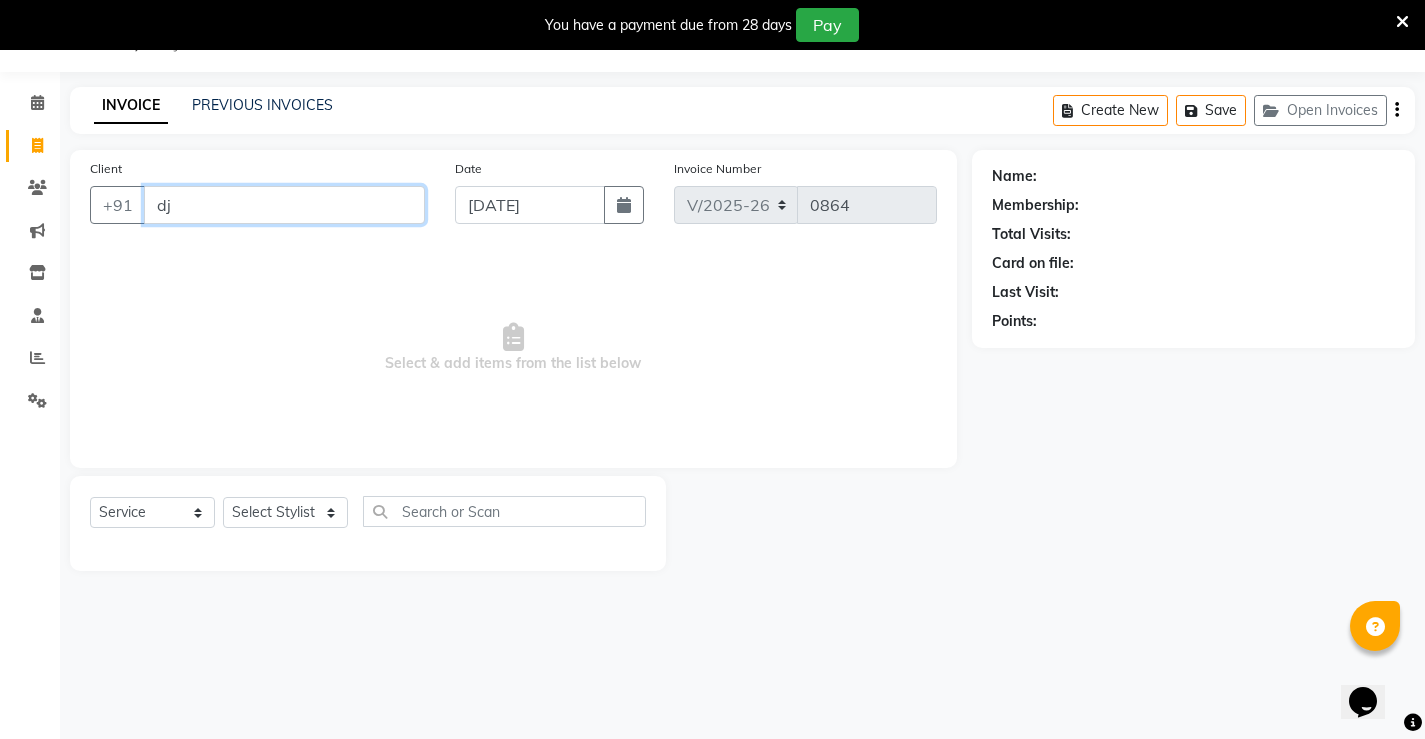click on "dj" at bounding box center (284, 205) 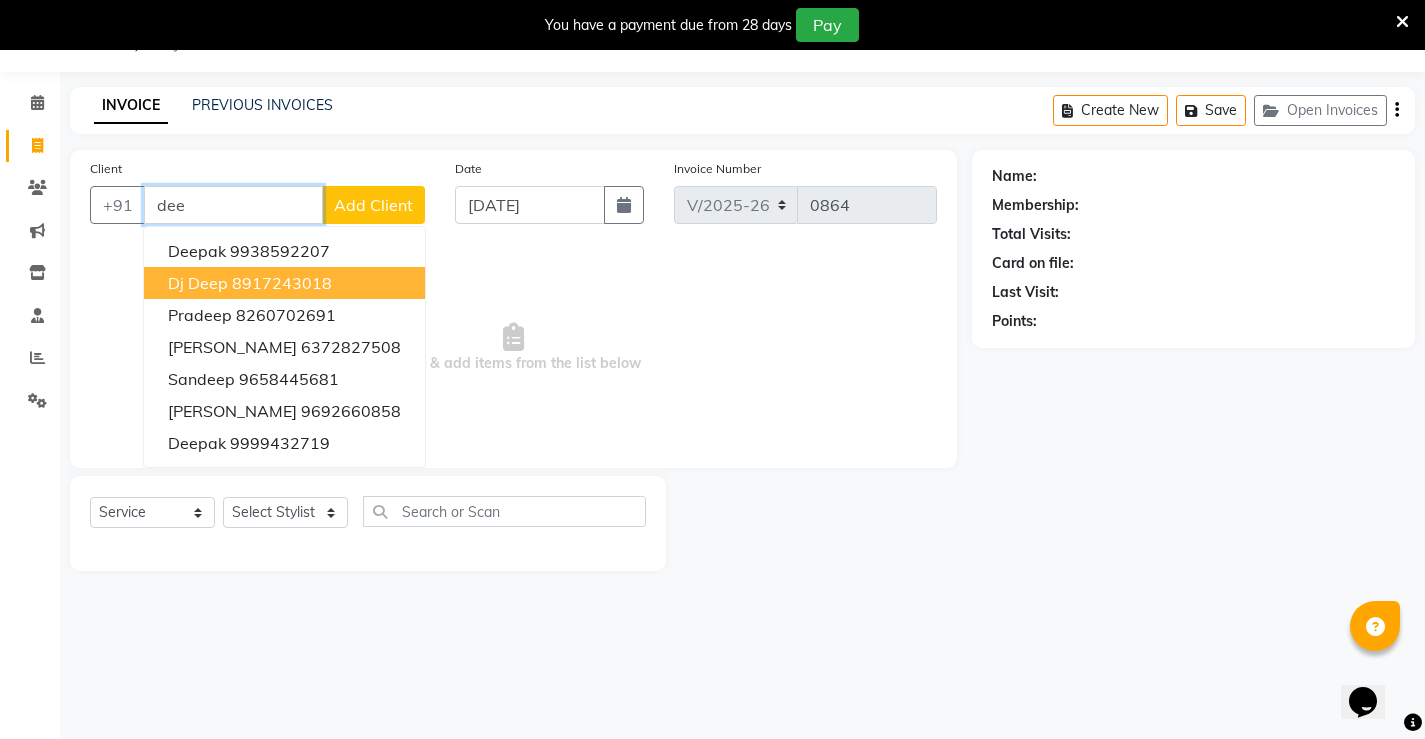 click on "dj deep" at bounding box center [198, 283] 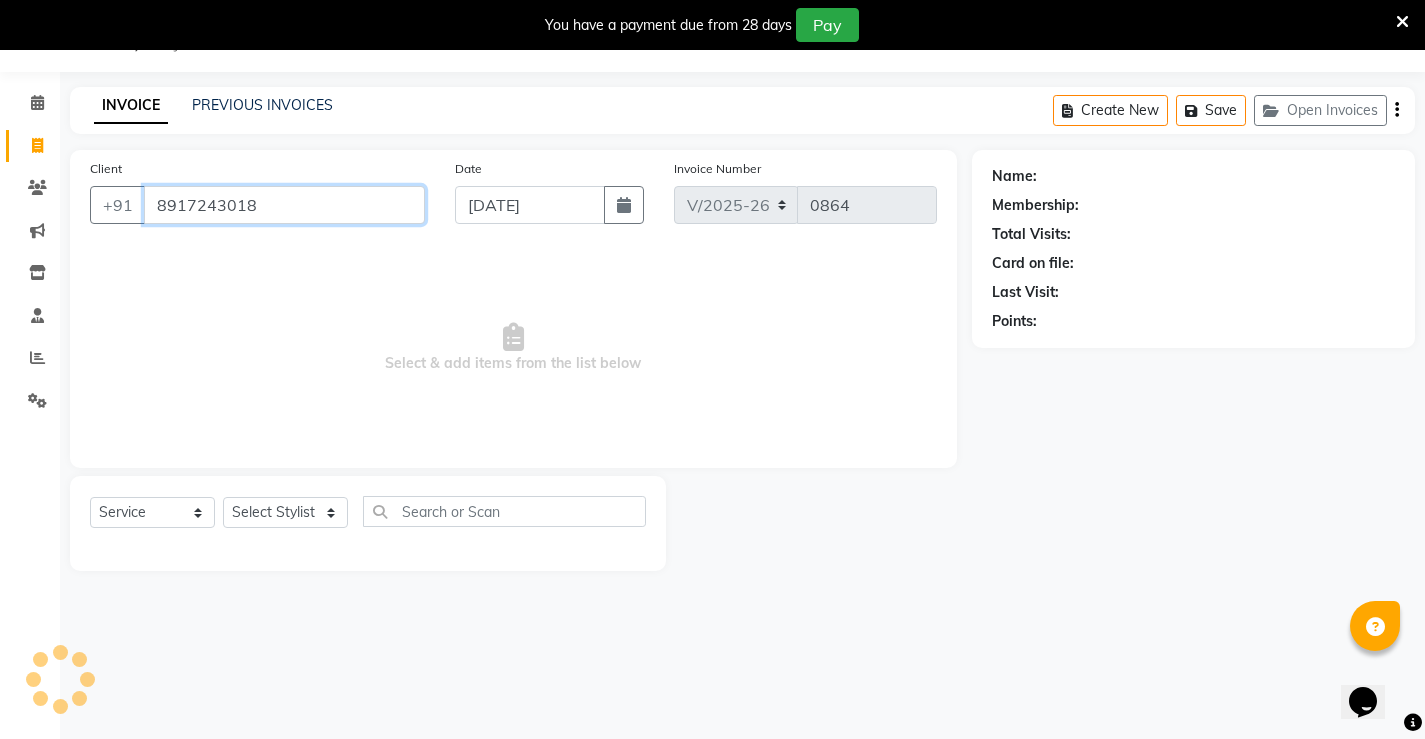 type on "8917243018" 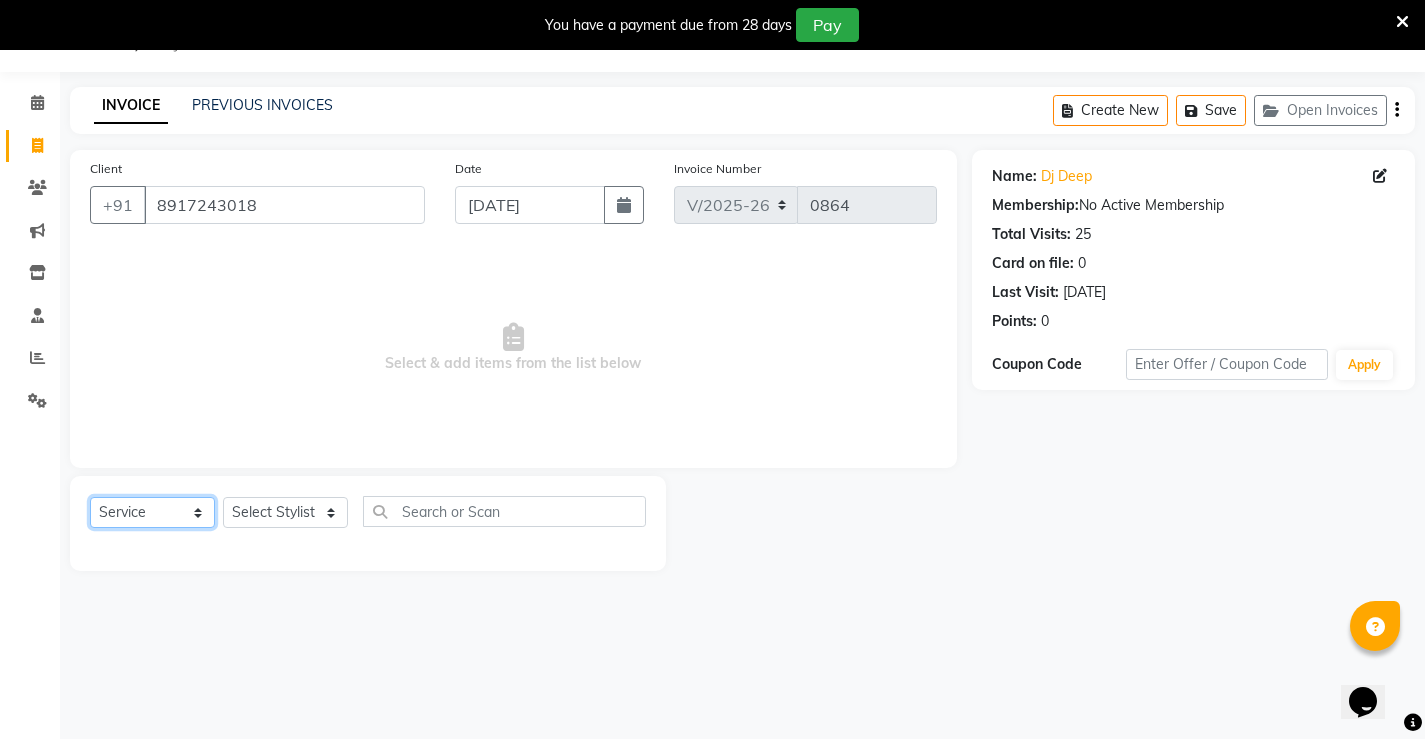 click on "Select  Service  Product  Membership  Package Voucher Prepaid Gift Card" 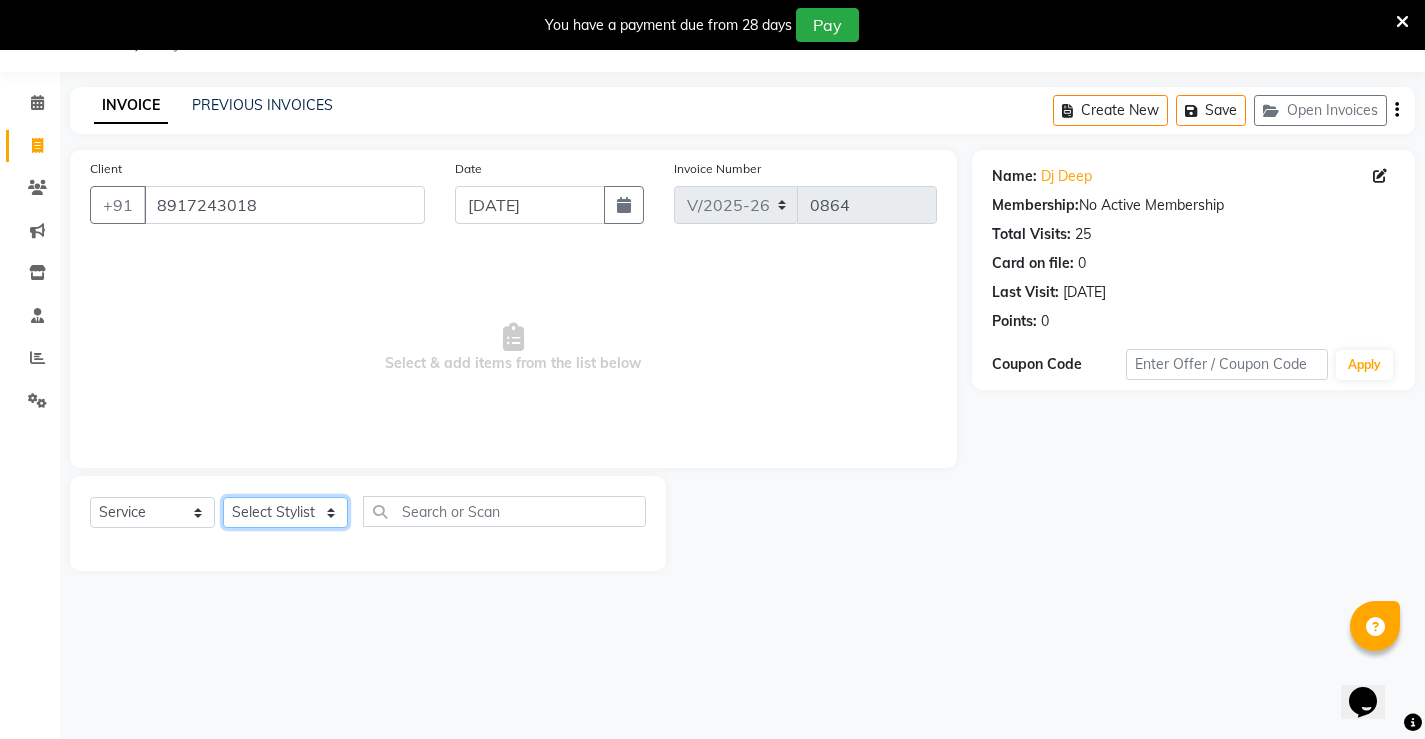 click on "Select Stylist Ajay archita Lili Naren sukhmay Varti" 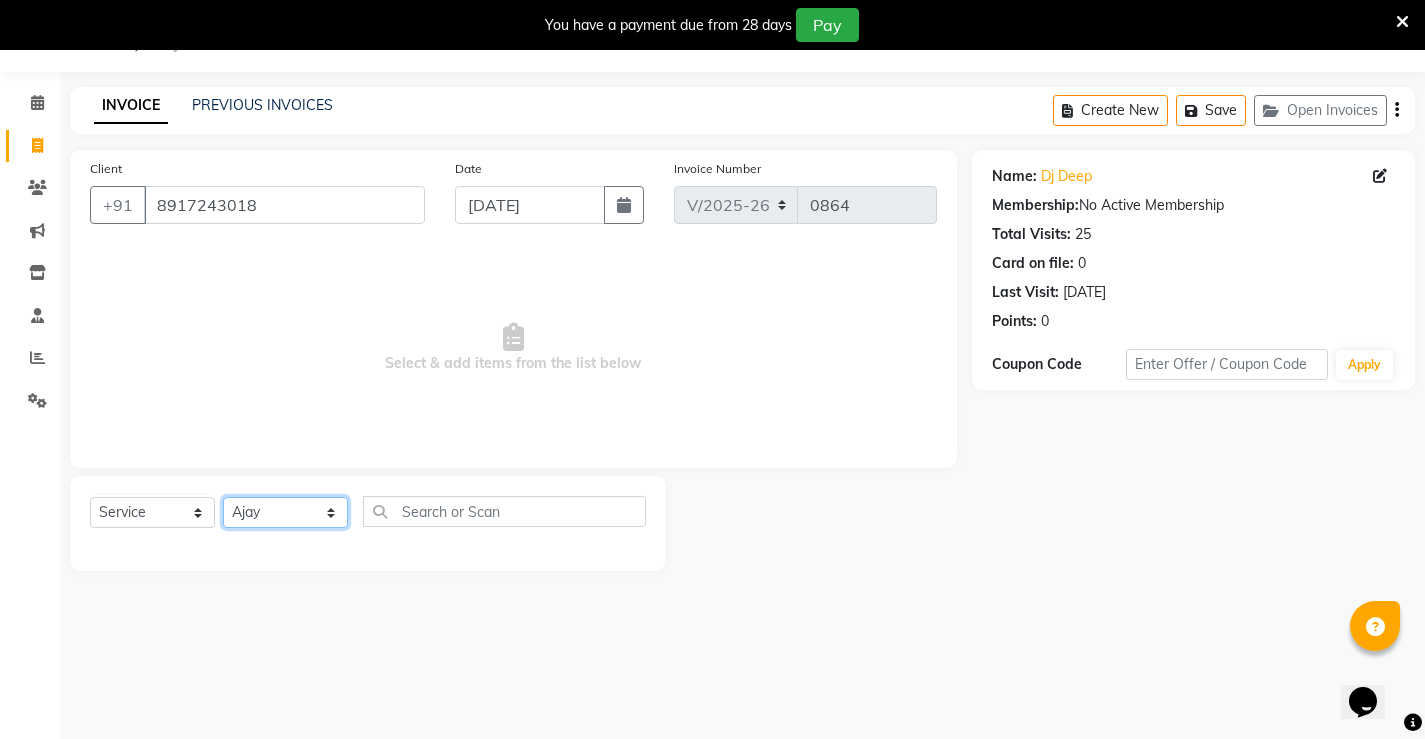 click on "Select Stylist Ajay archita Lili Naren sukhmay Varti" 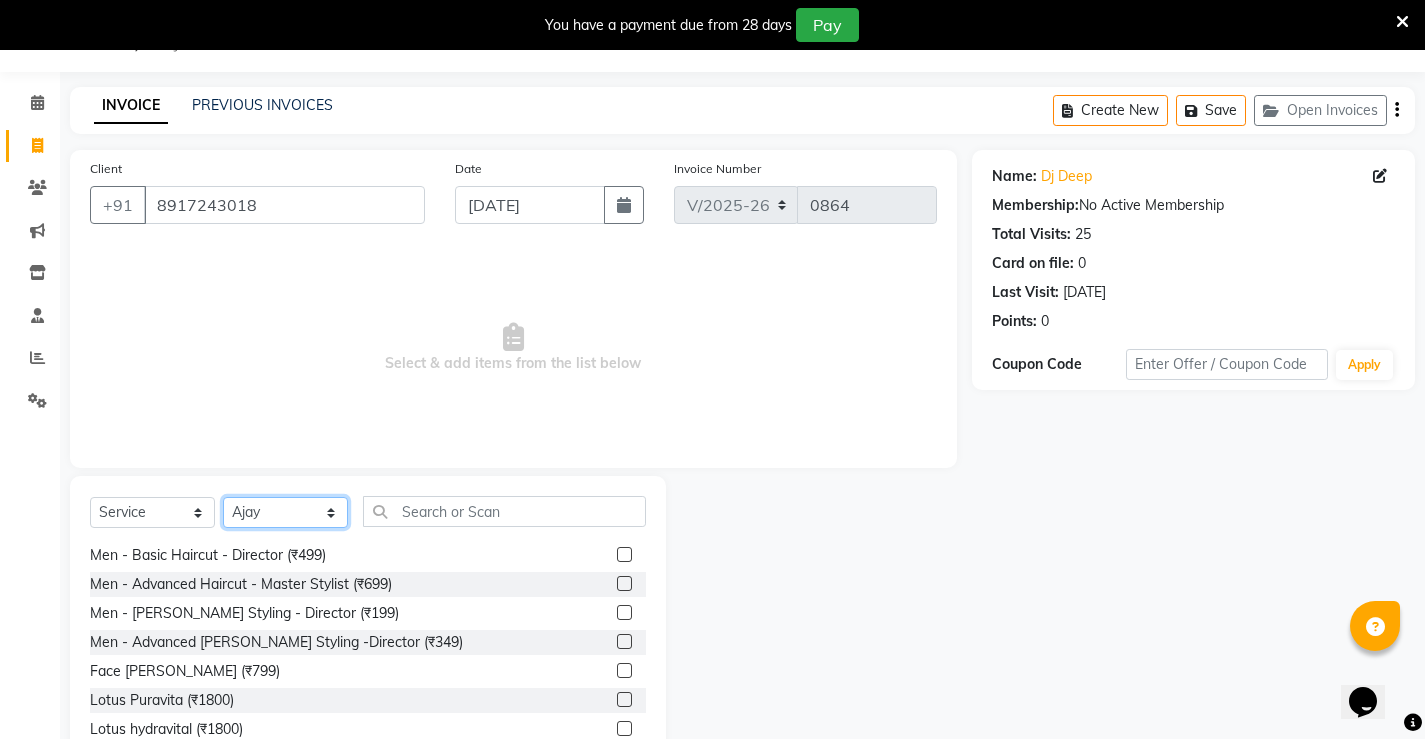 scroll, scrollTop: 0, scrollLeft: 0, axis: both 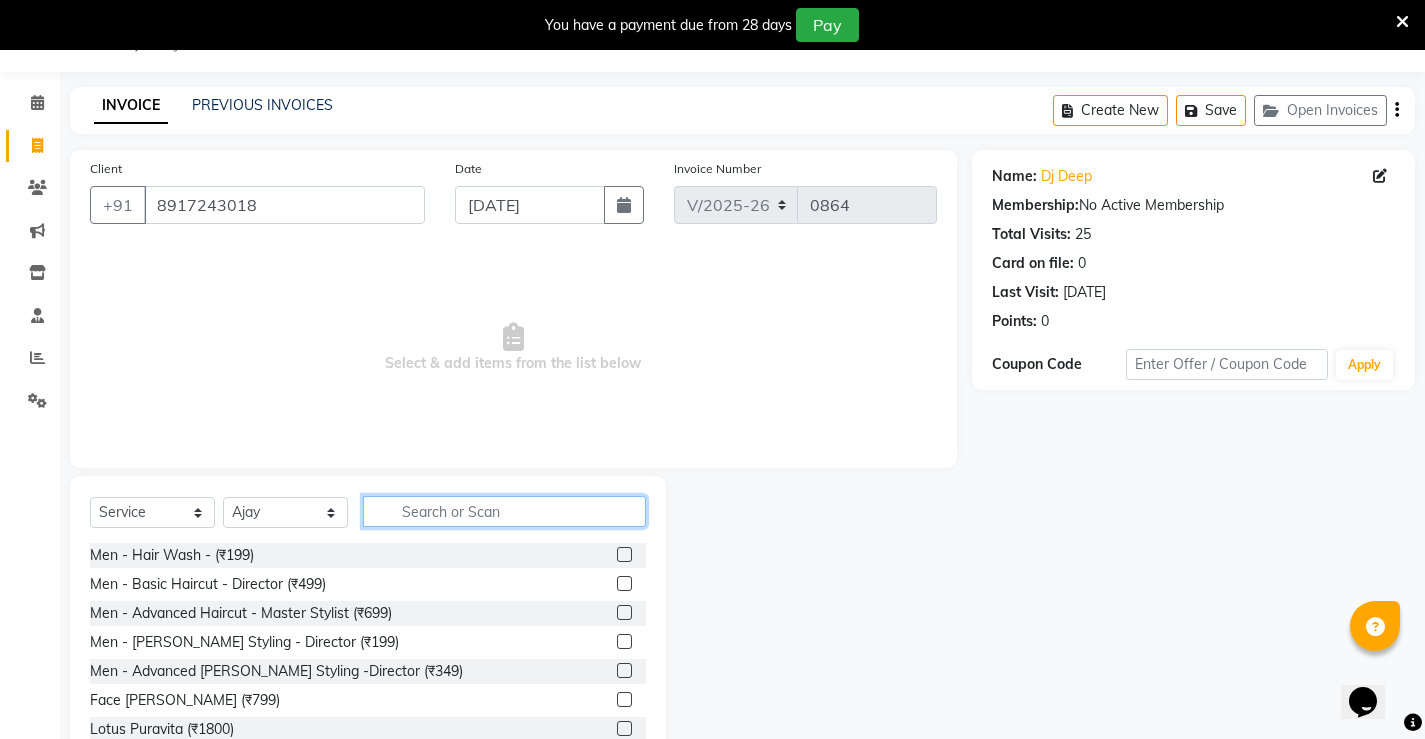 click 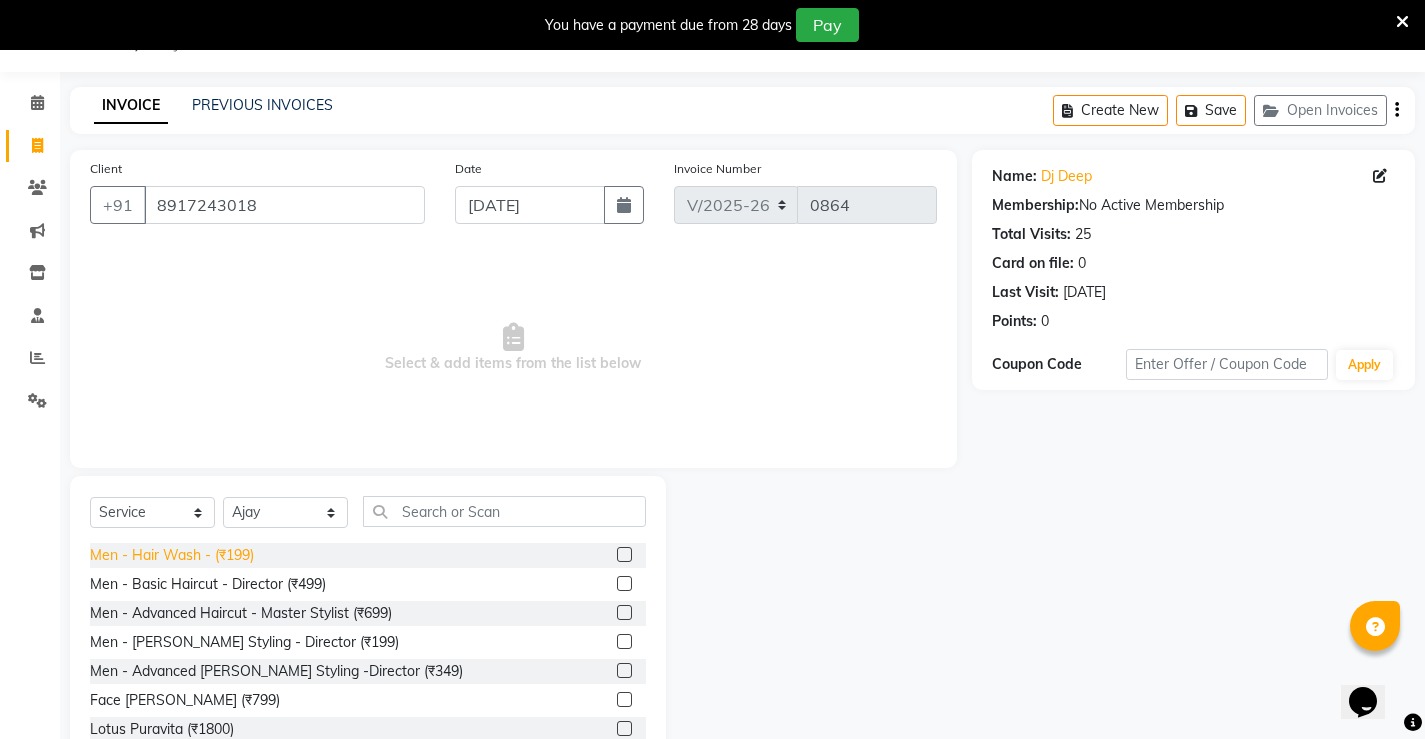 click on "Men - Hair Wash -  (₹199)" 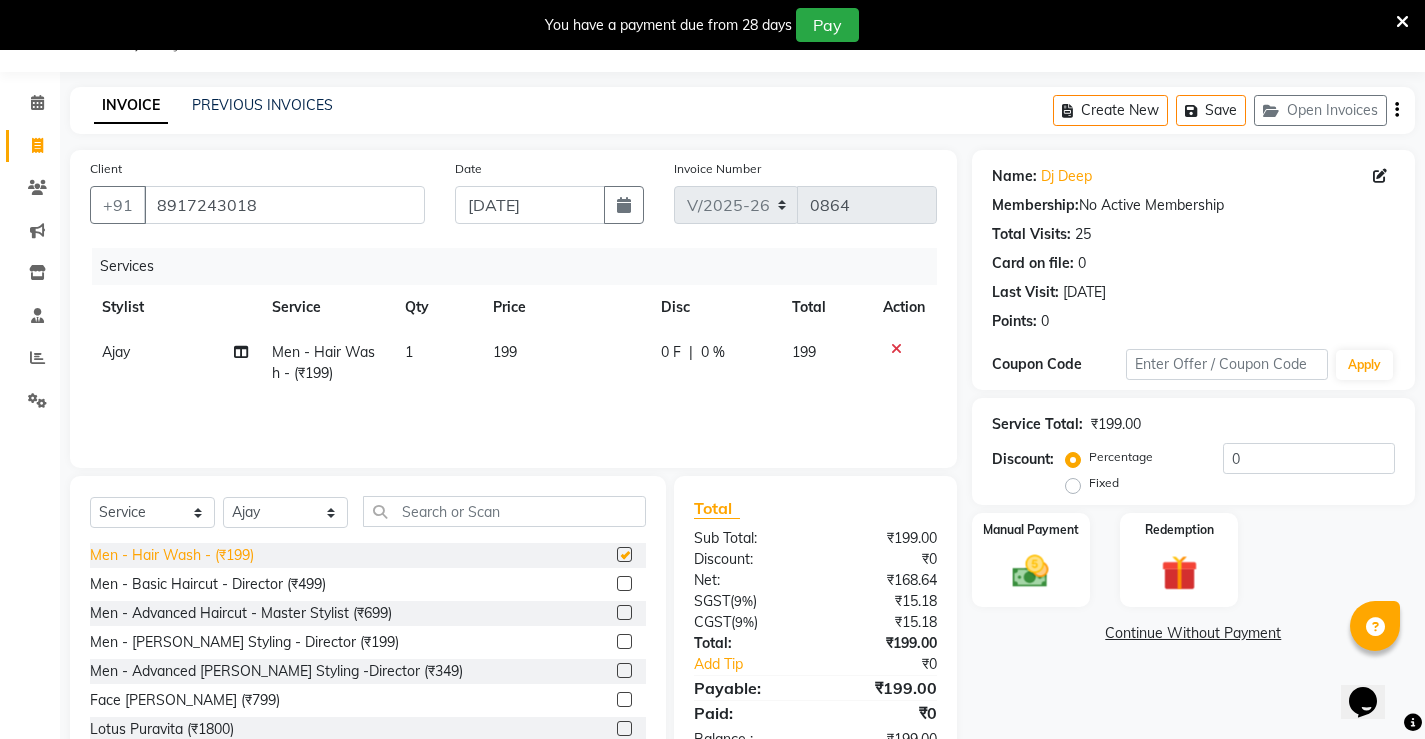checkbox on "false" 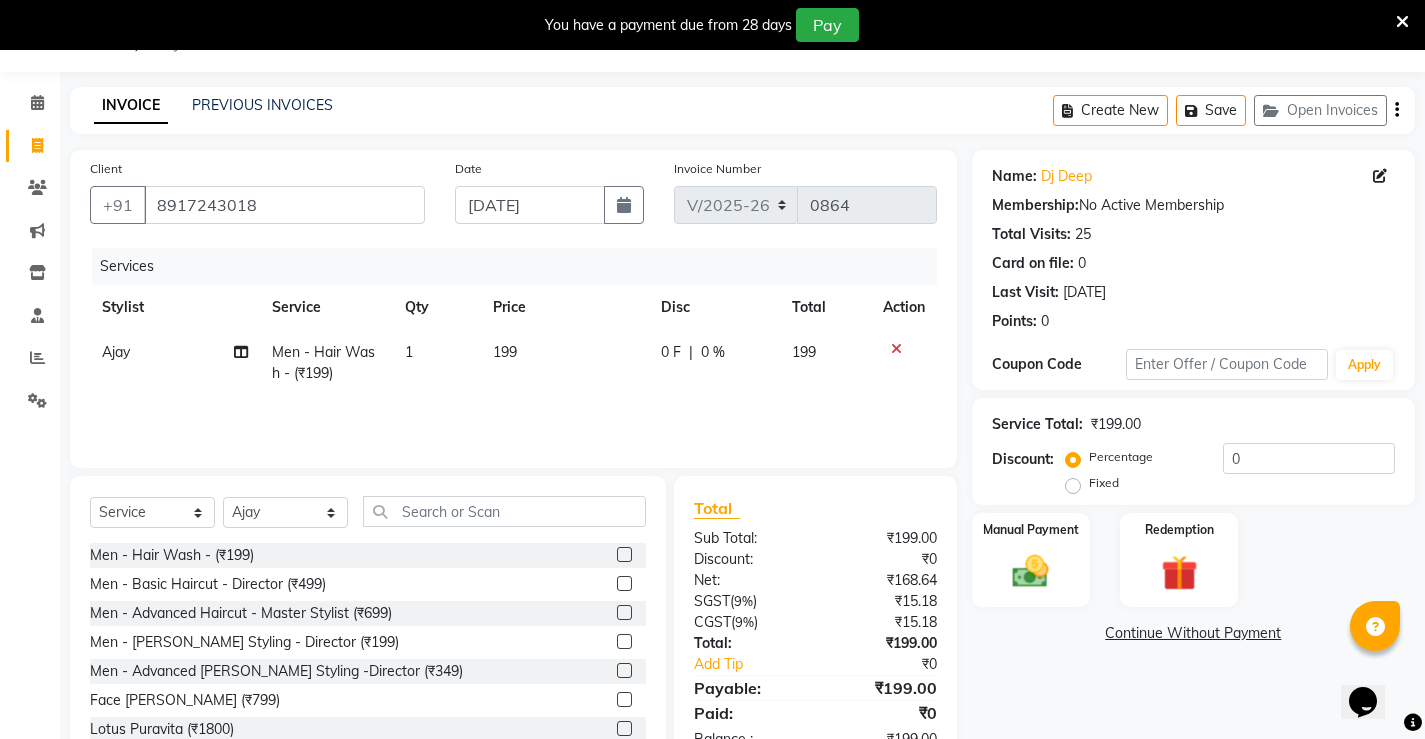 click on "199" 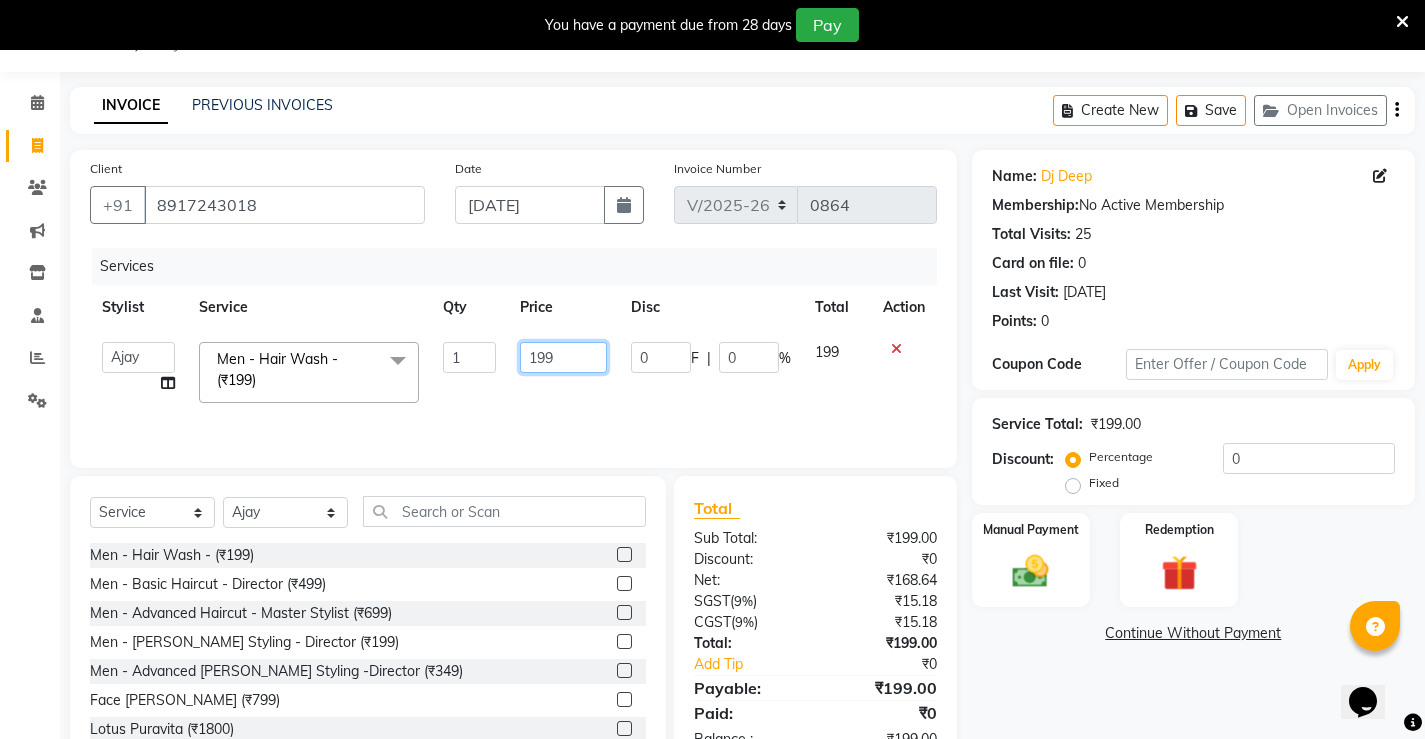 click on "199" 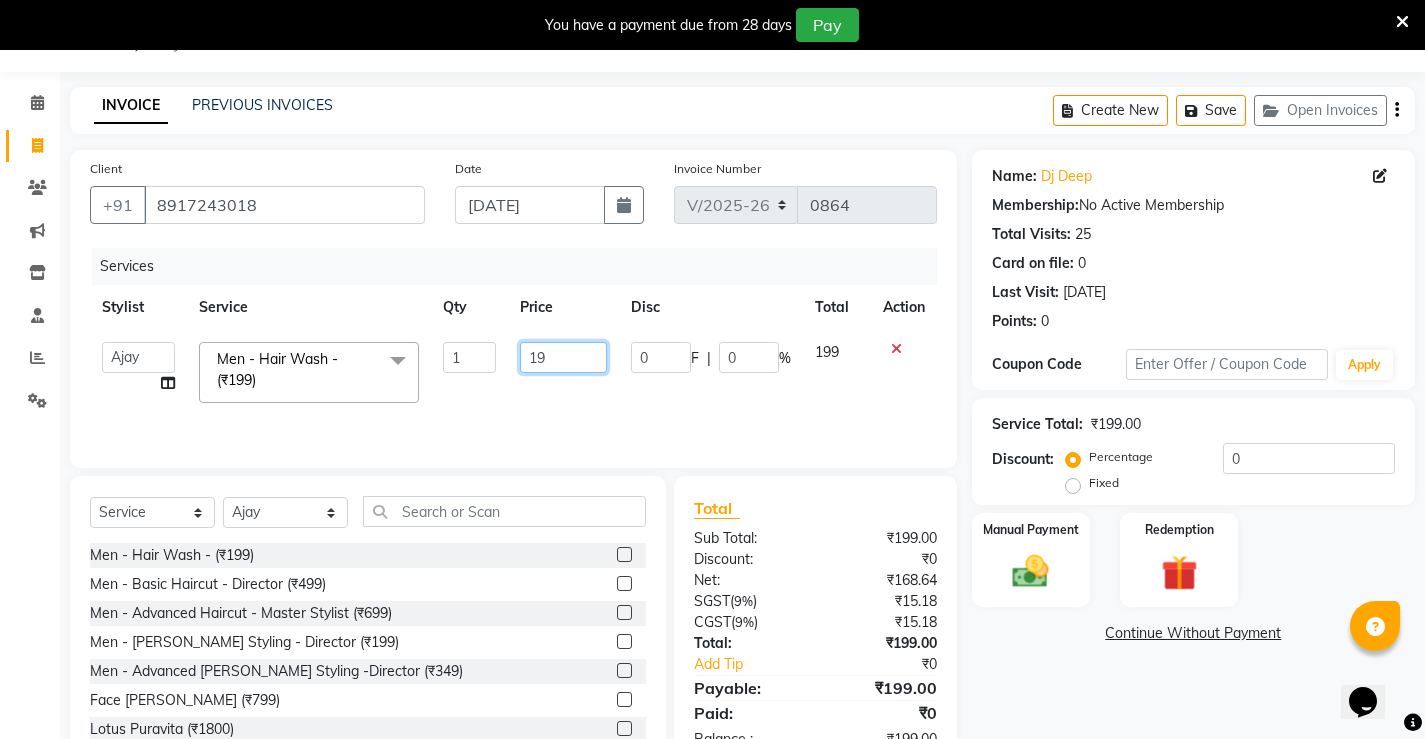 type on "9" 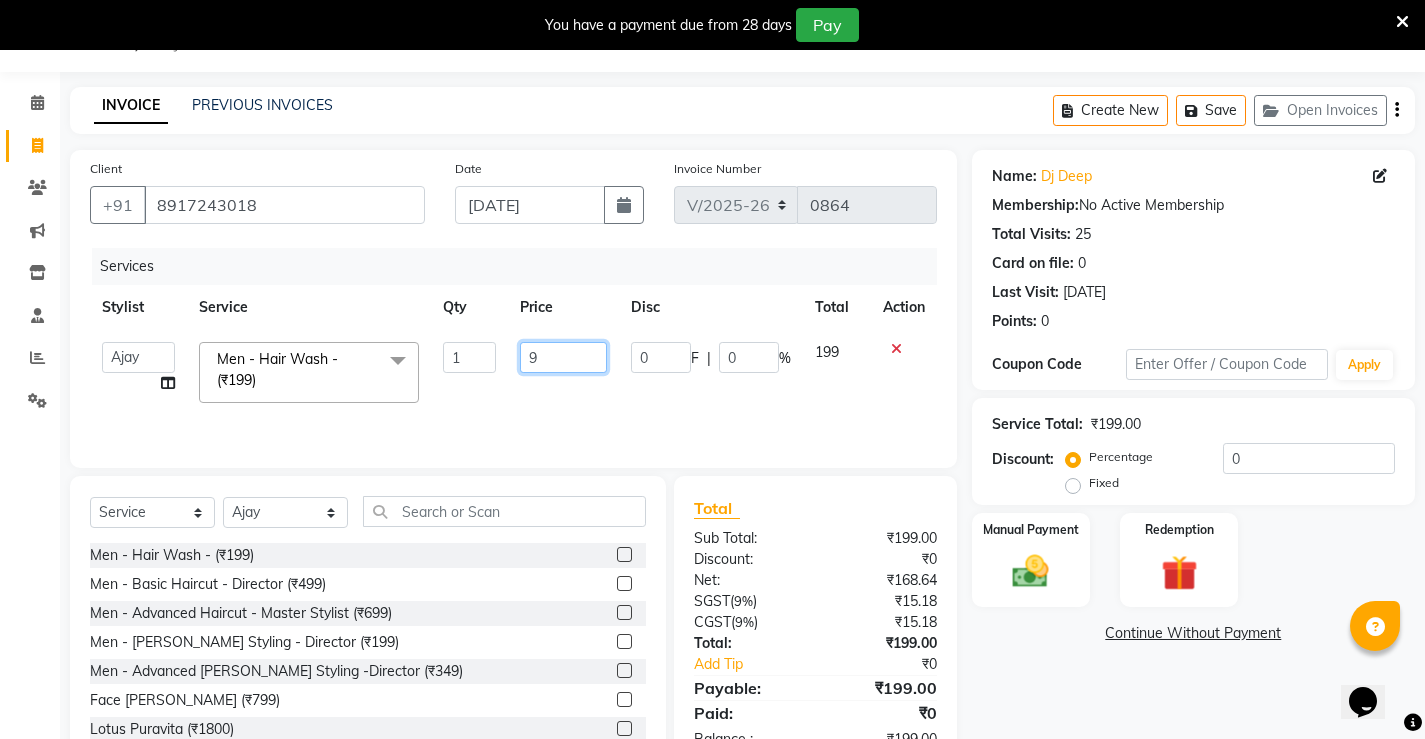 click on "9" 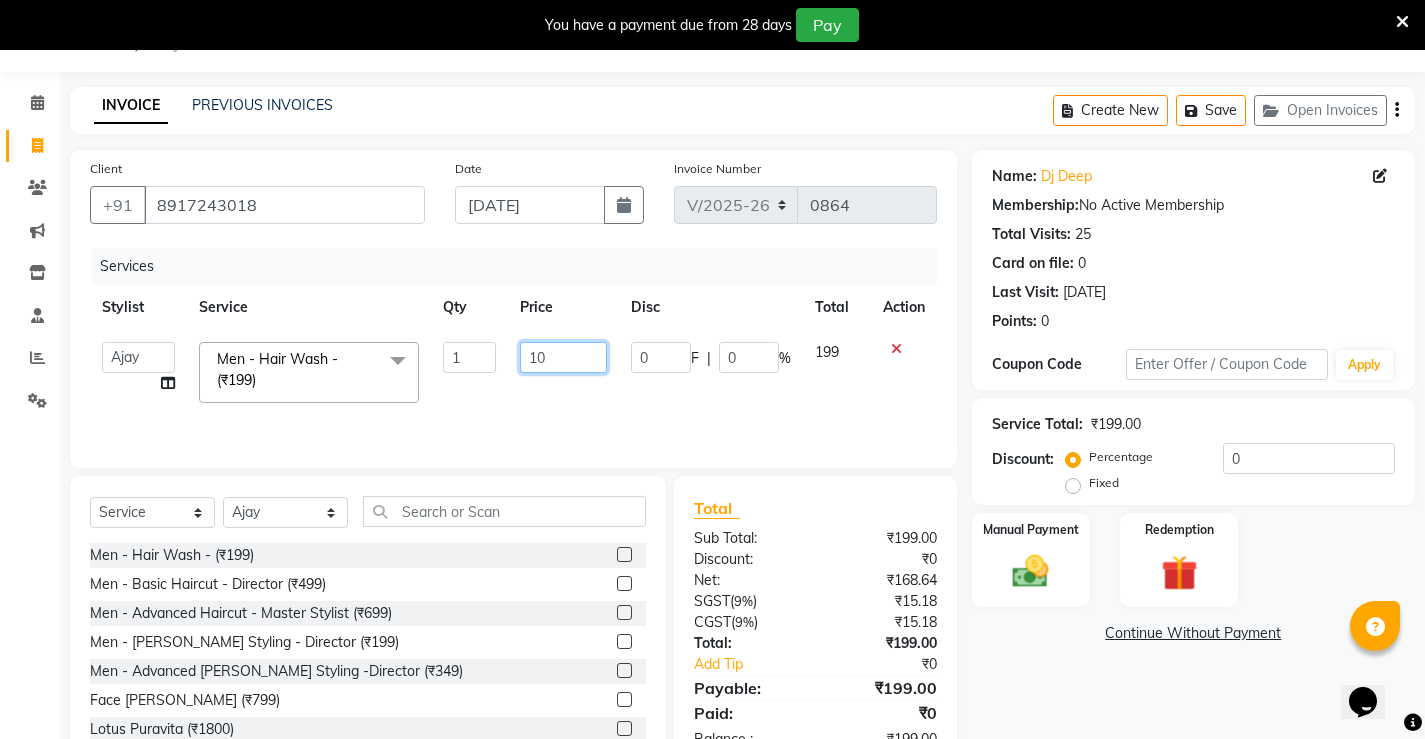 type on "100" 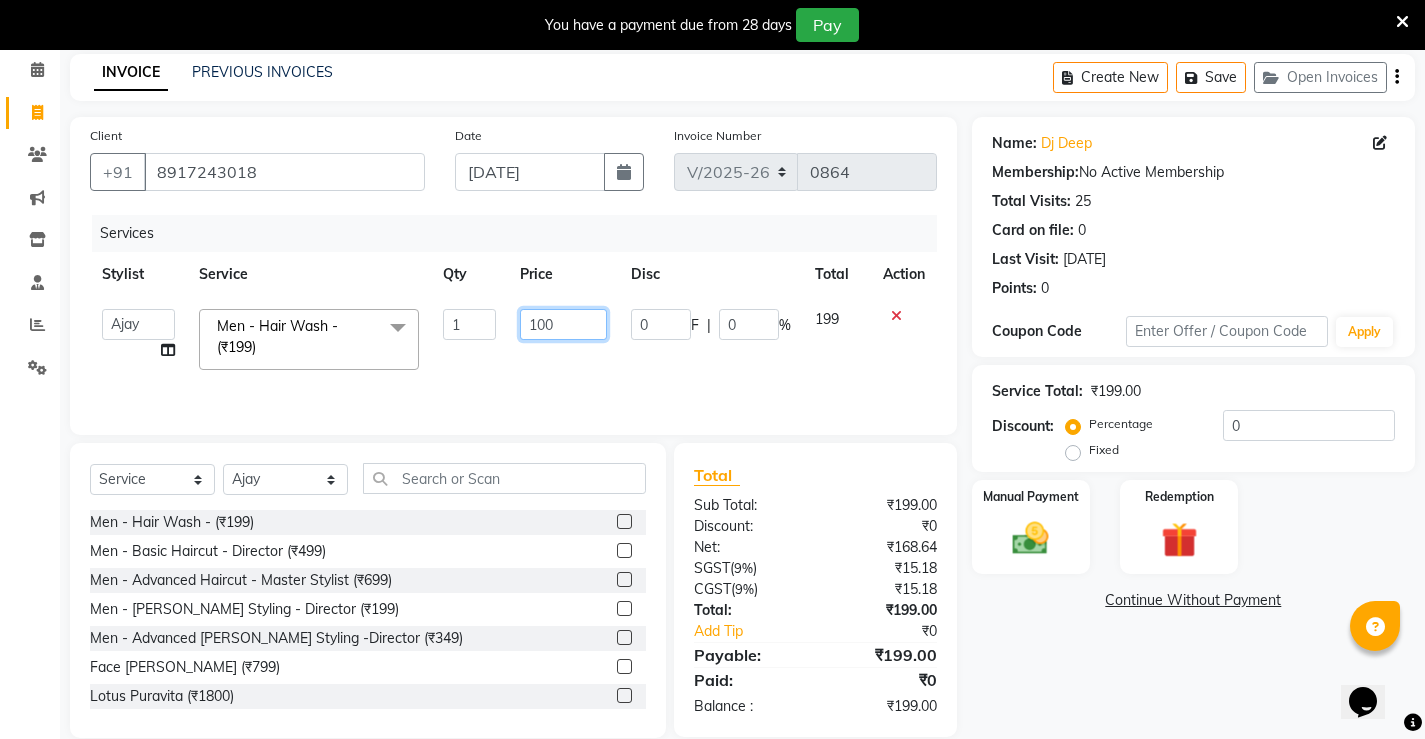 scroll, scrollTop: 112, scrollLeft: 0, axis: vertical 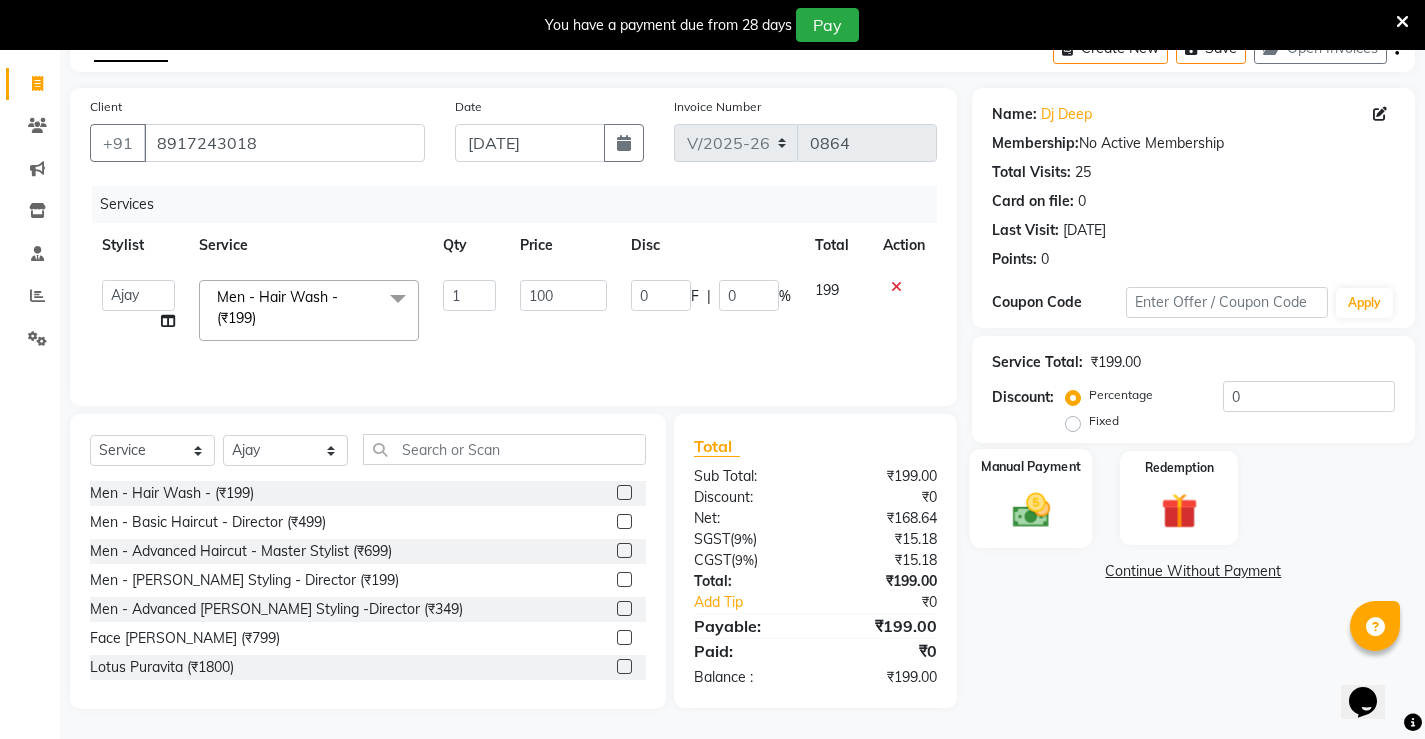 click 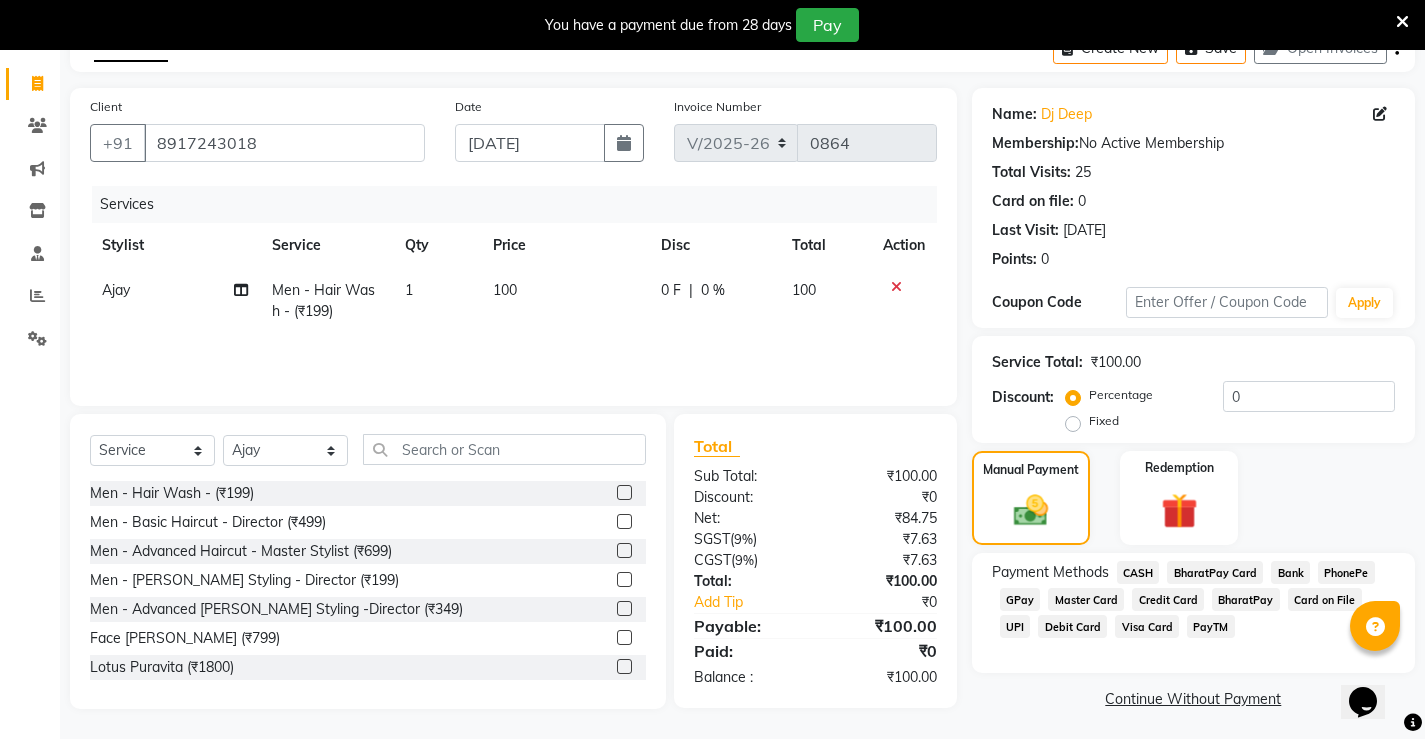 click on "UPI" 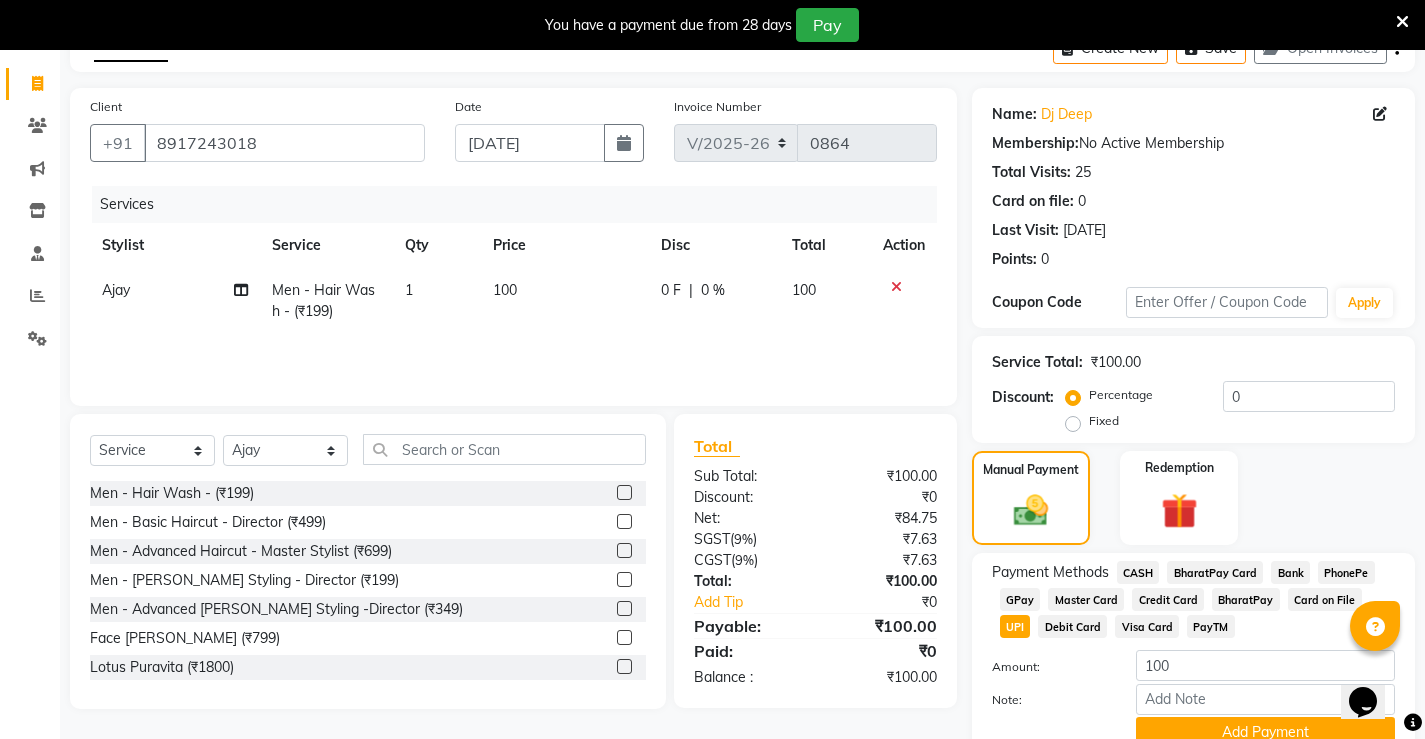 scroll, scrollTop: 200, scrollLeft: 0, axis: vertical 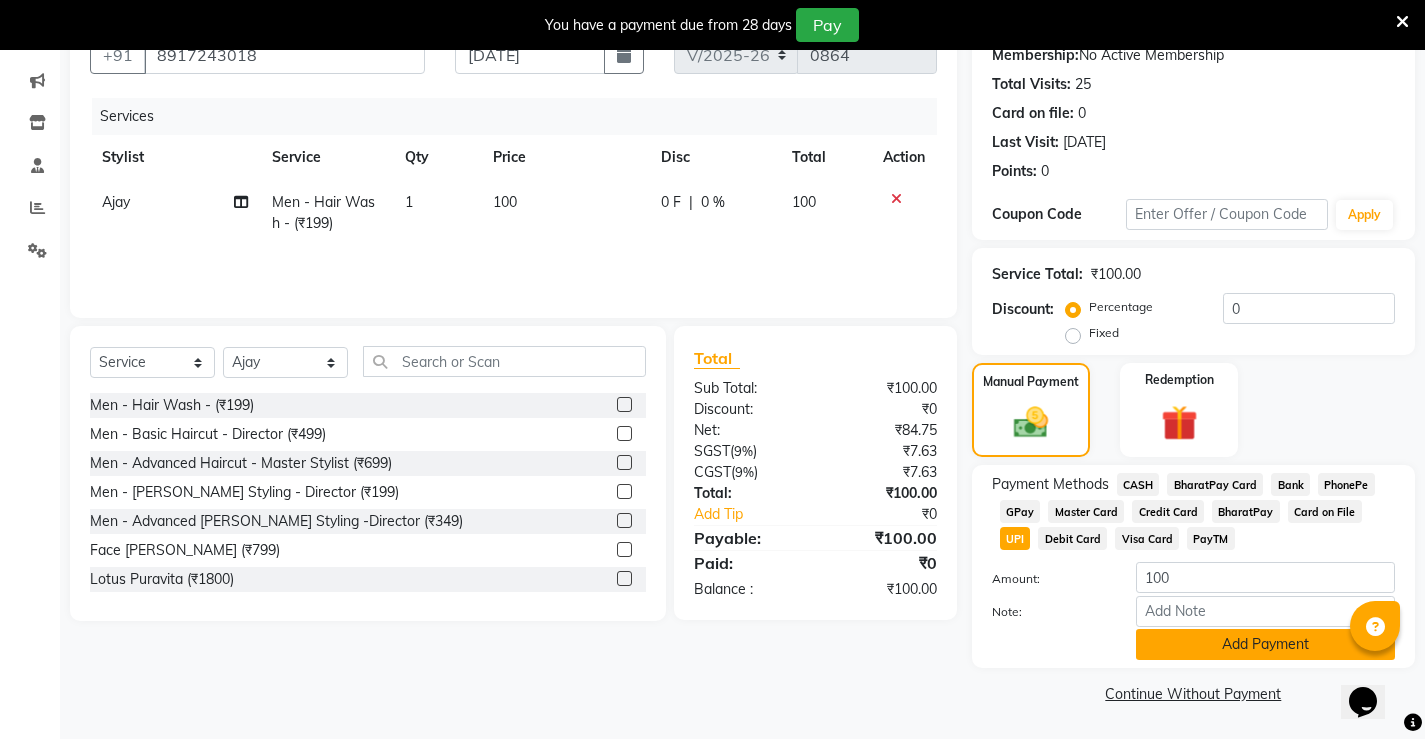 click on "Add Payment" 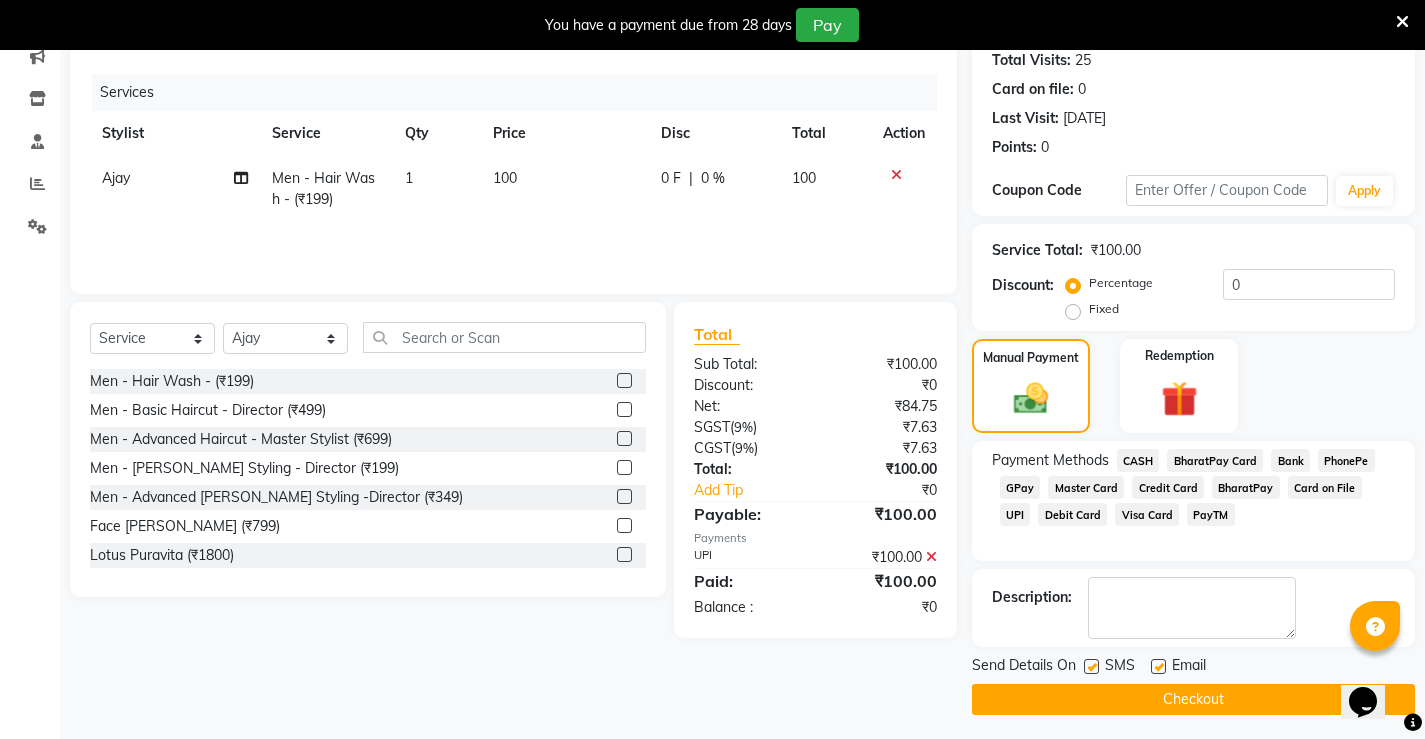 scroll, scrollTop: 230, scrollLeft: 0, axis: vertical 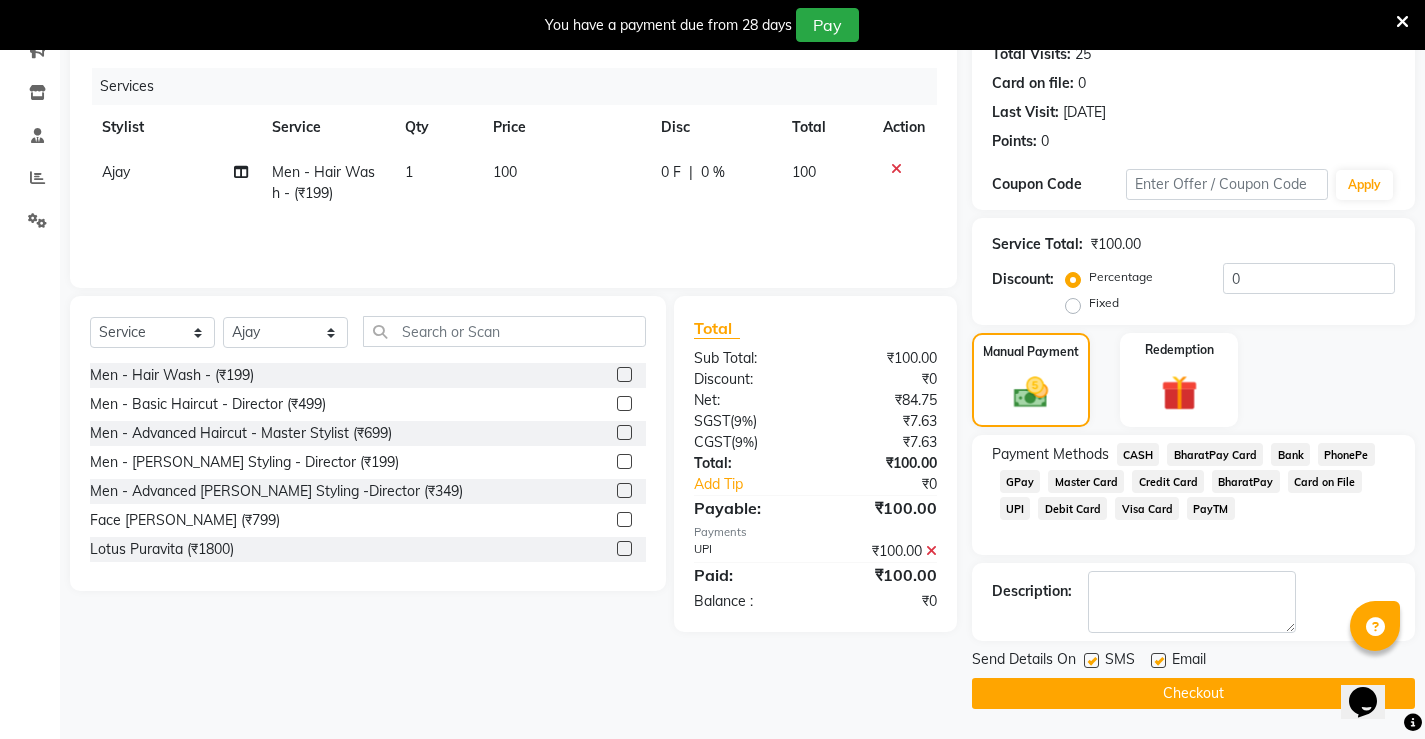 click on "Checkout" 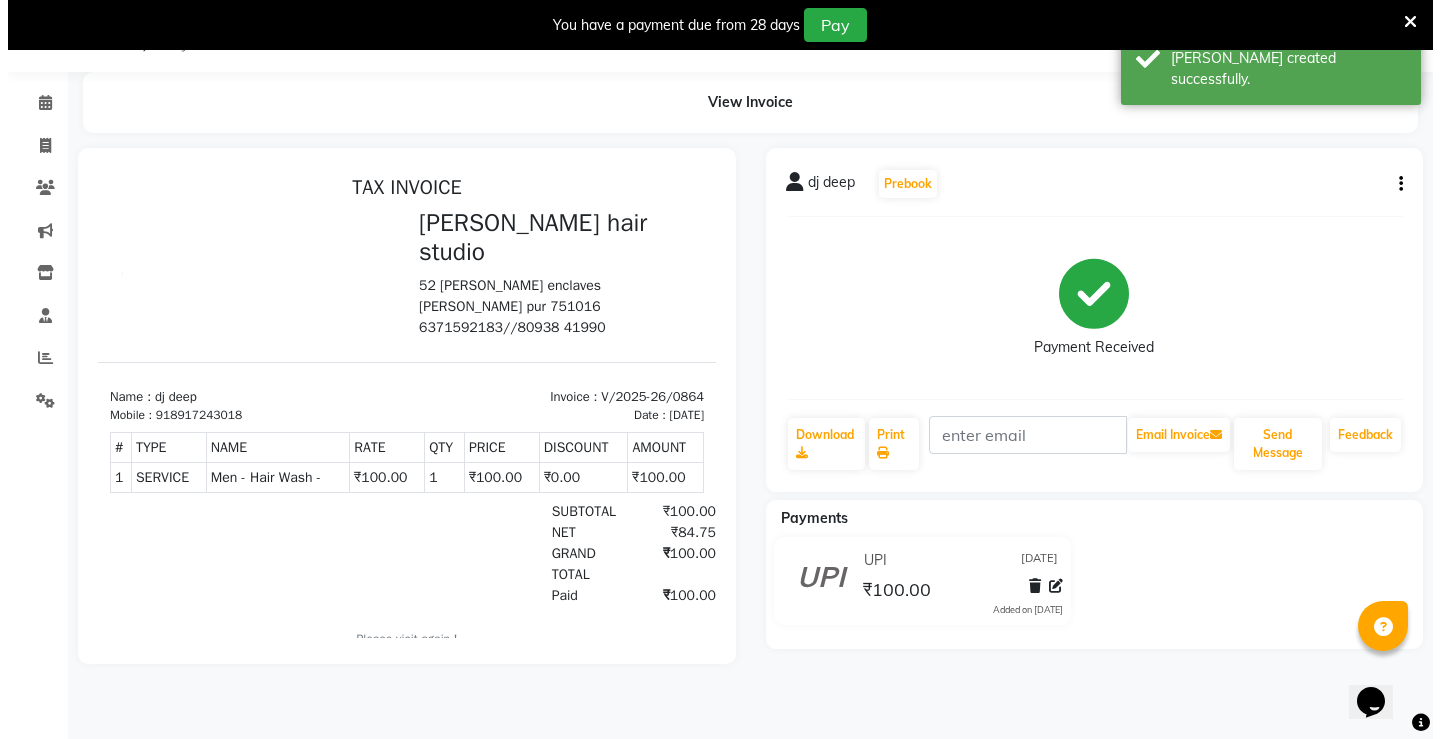 scroll, scrollTop: 0, scrollLeft: 0, axis: both 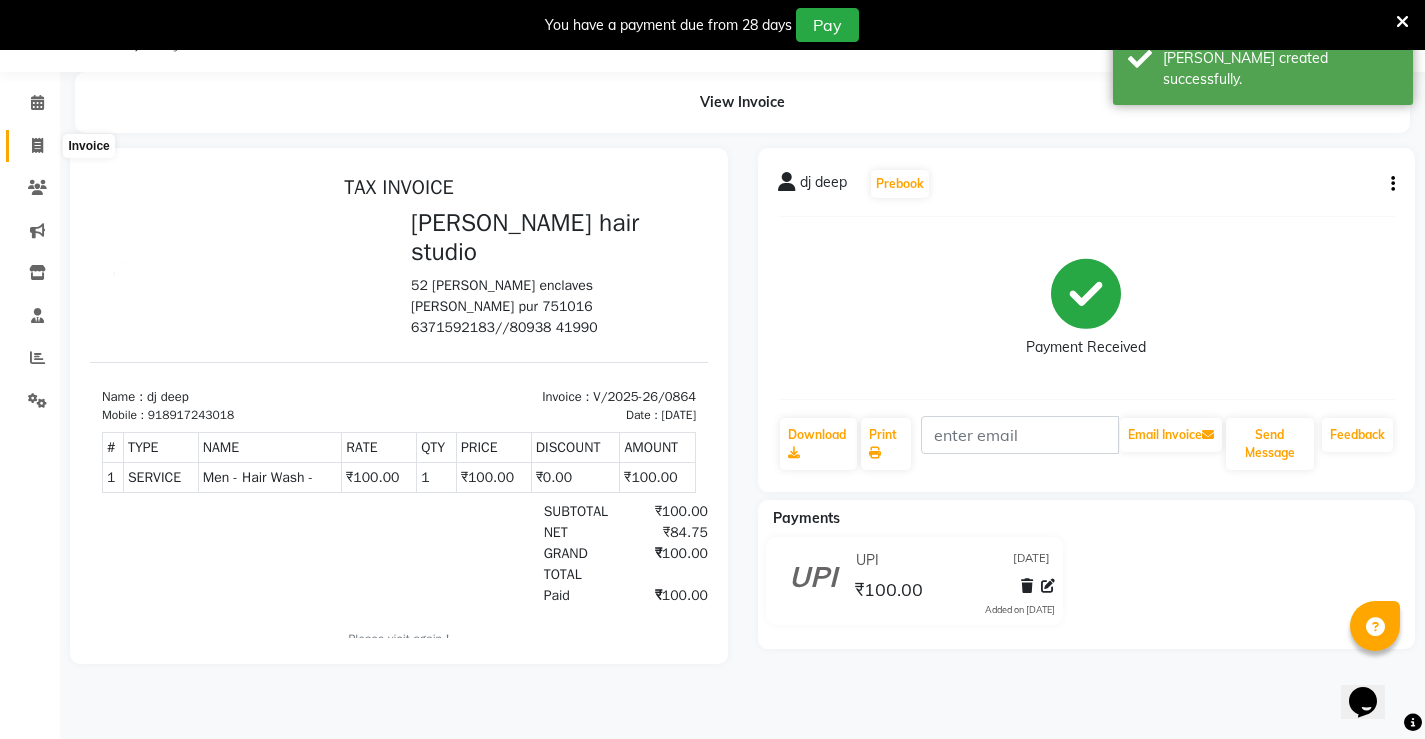 click 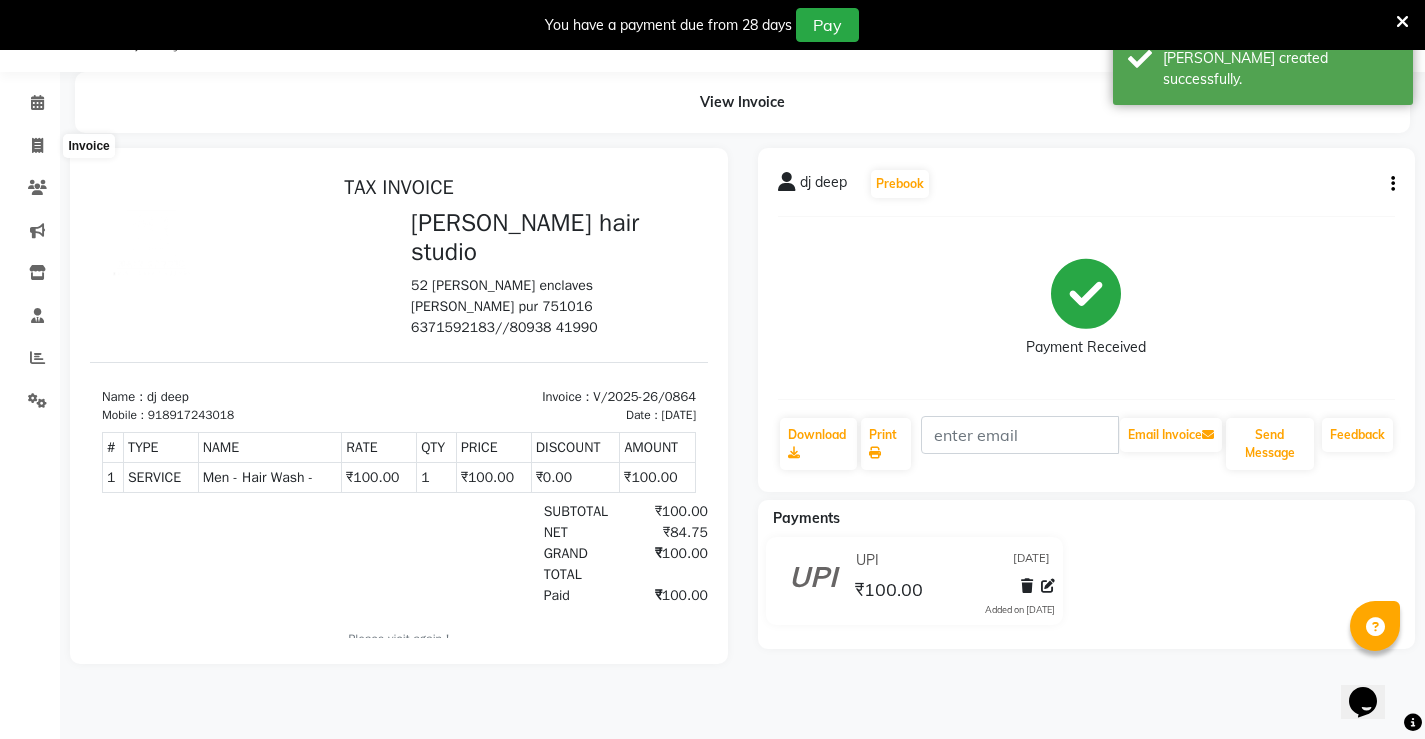 select on "service" 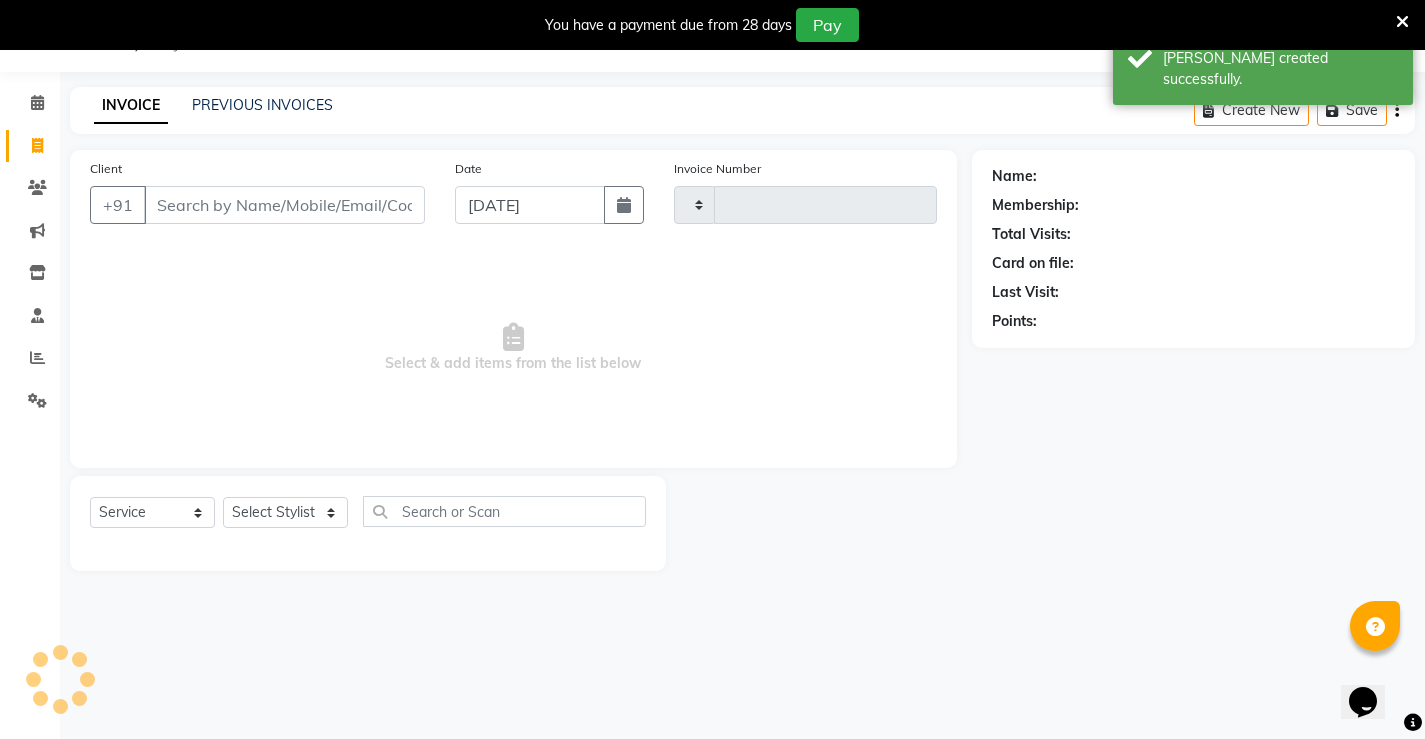 type on "0865" 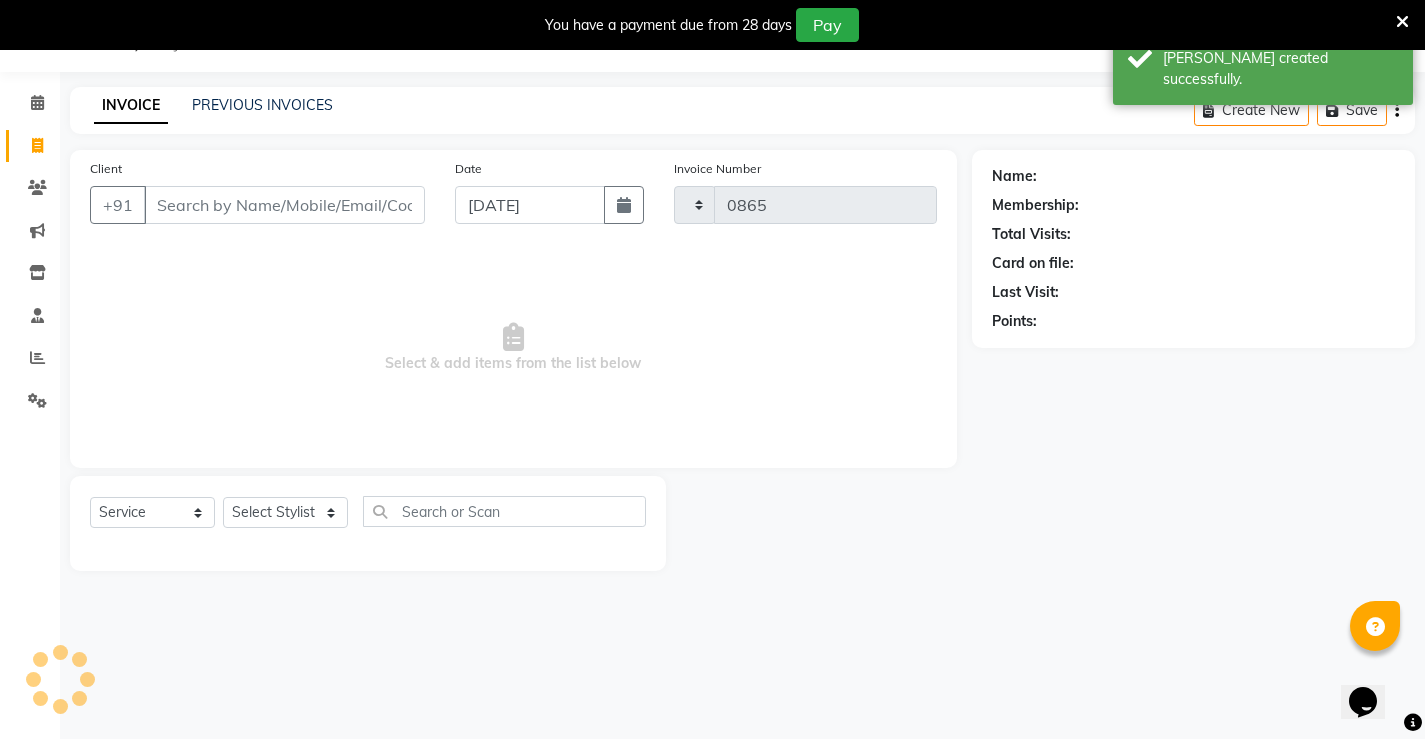 select on "7705" 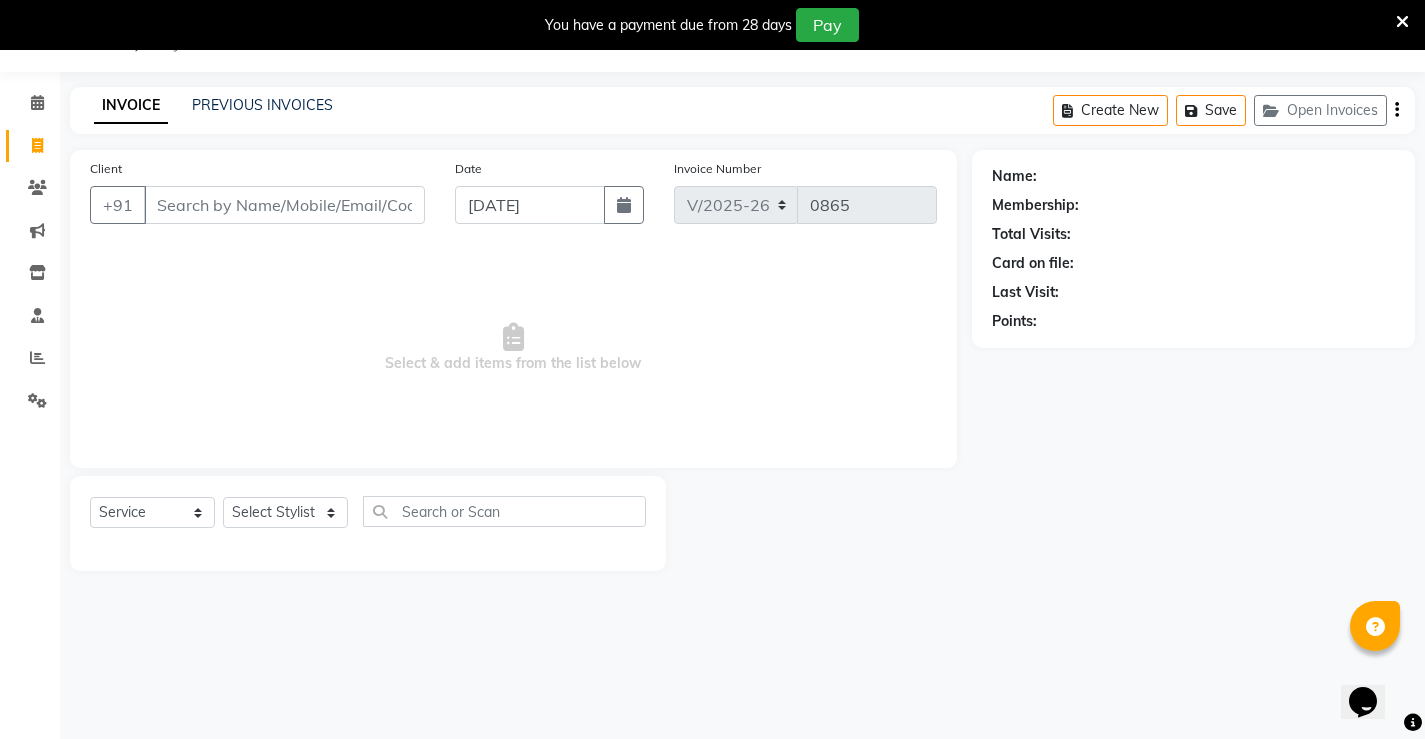 click on "Client" at bounding box center (284, 205) 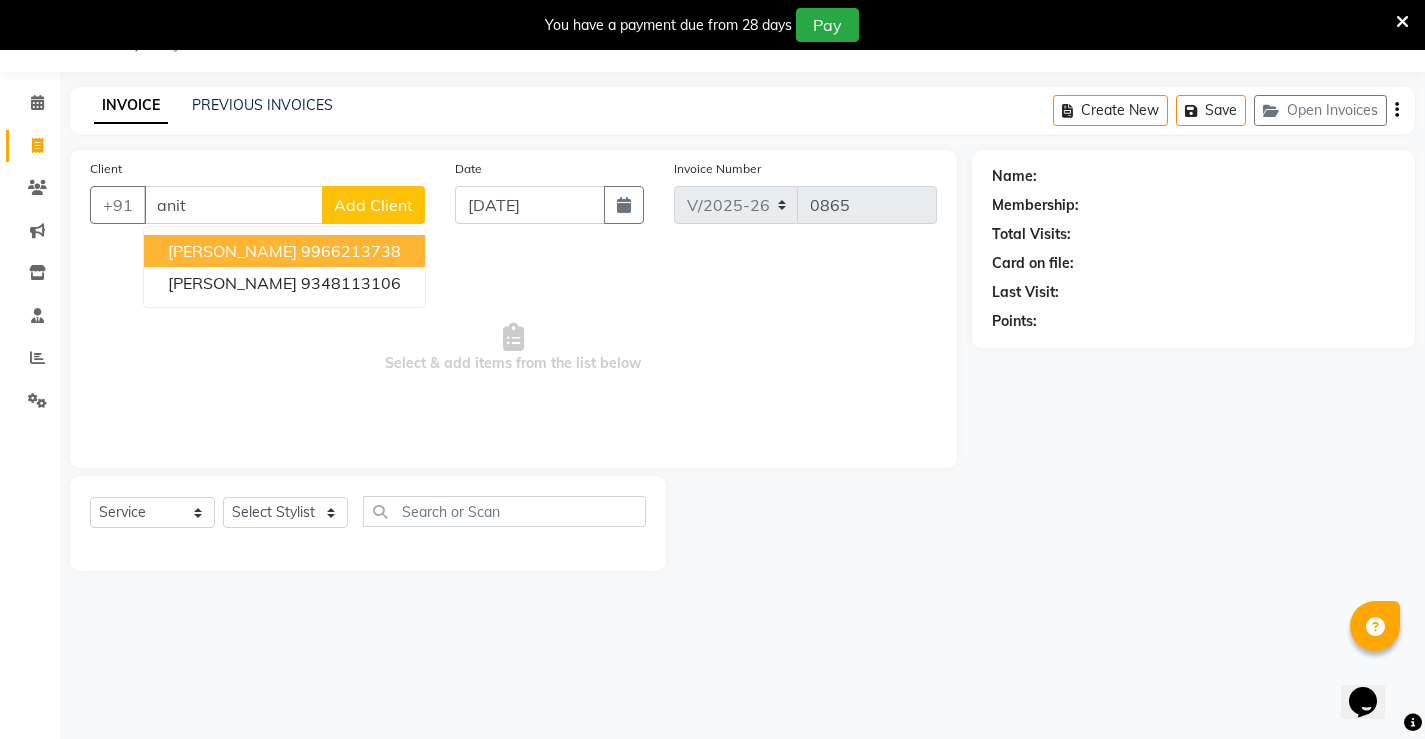 click on "anit" at bounding box center (233, 205) 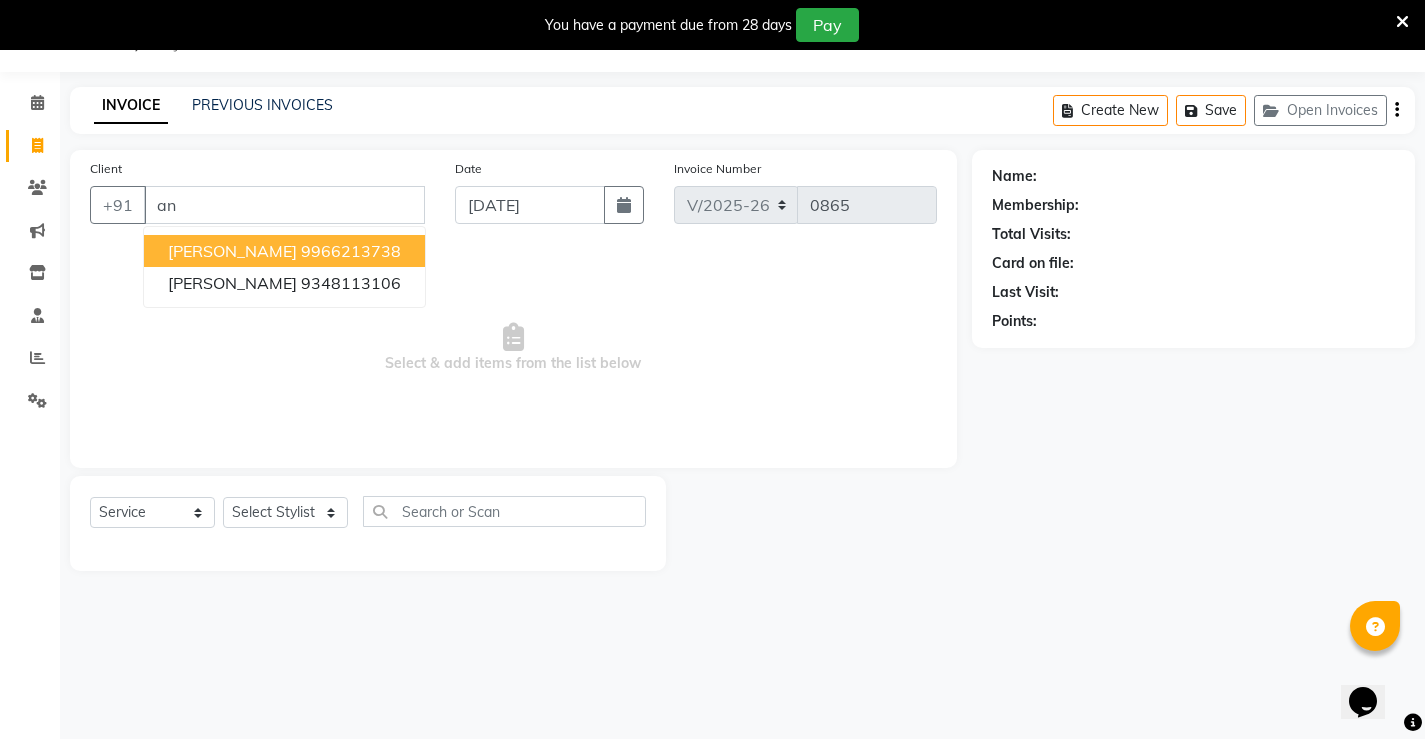 type on "a" 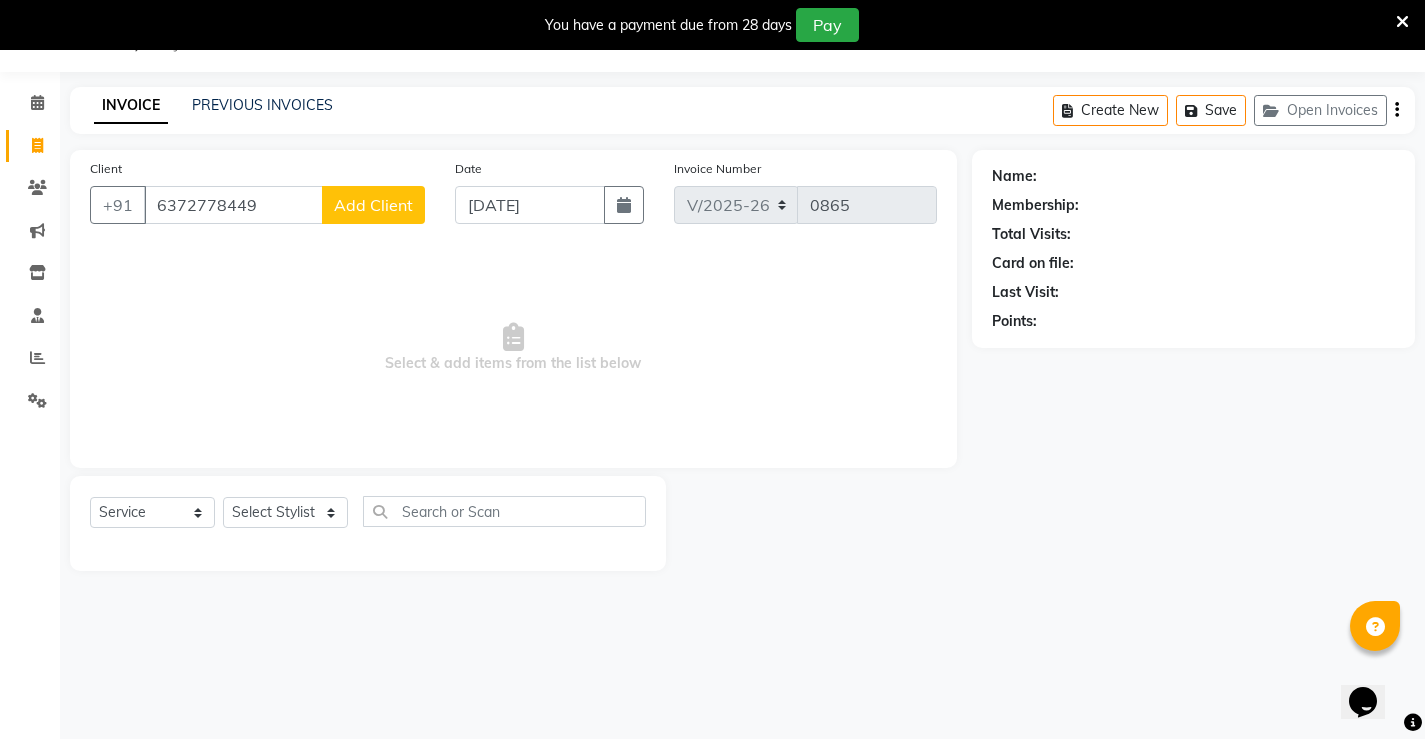 type on "6372778449" 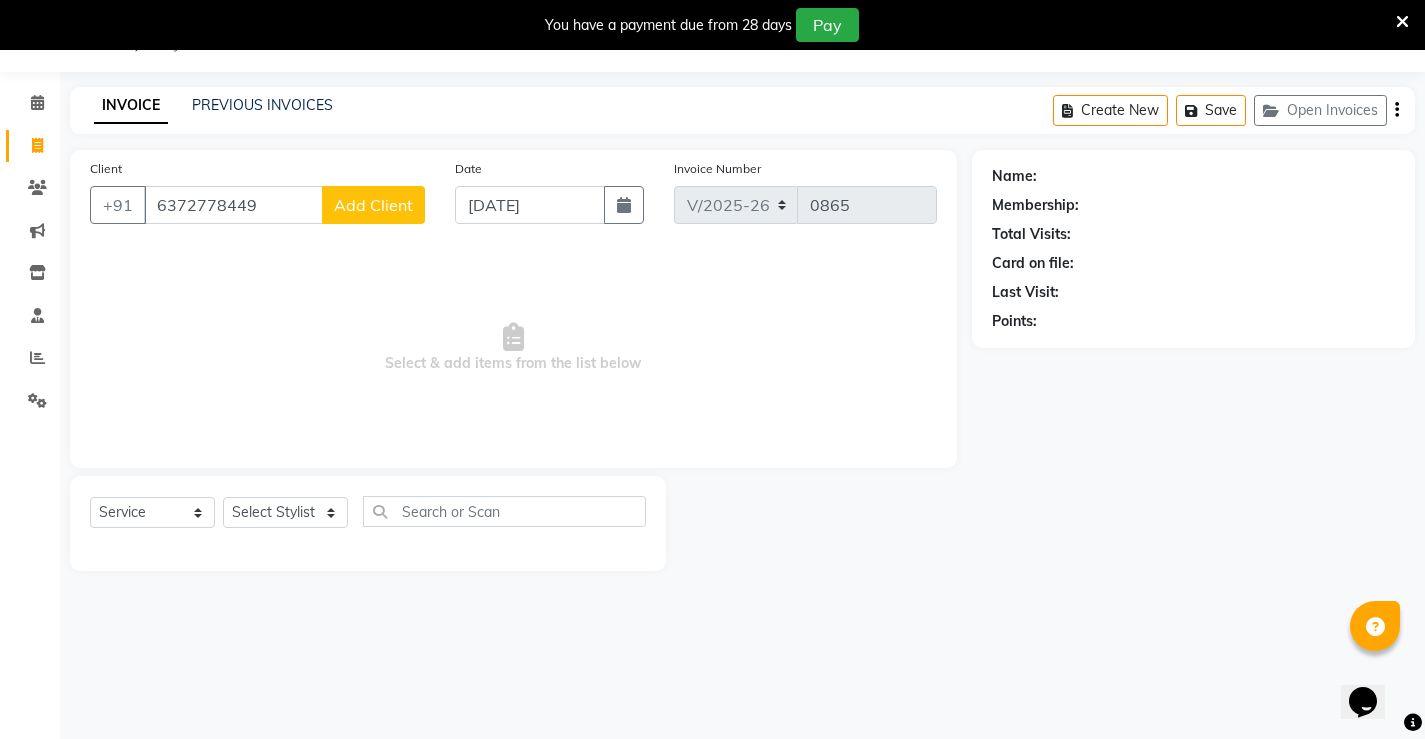 click on "Add Client" 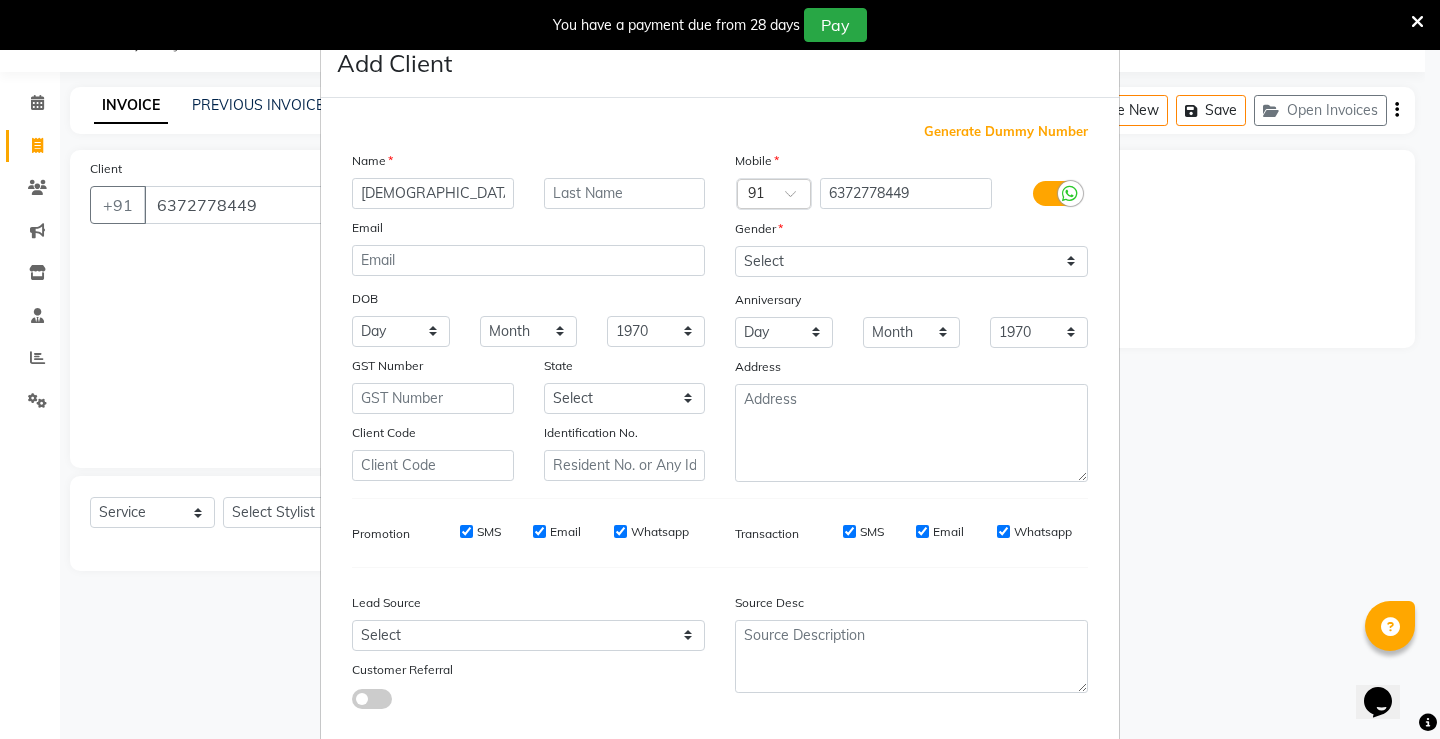 type on "[DEMOGRAPHIC_DATA]" 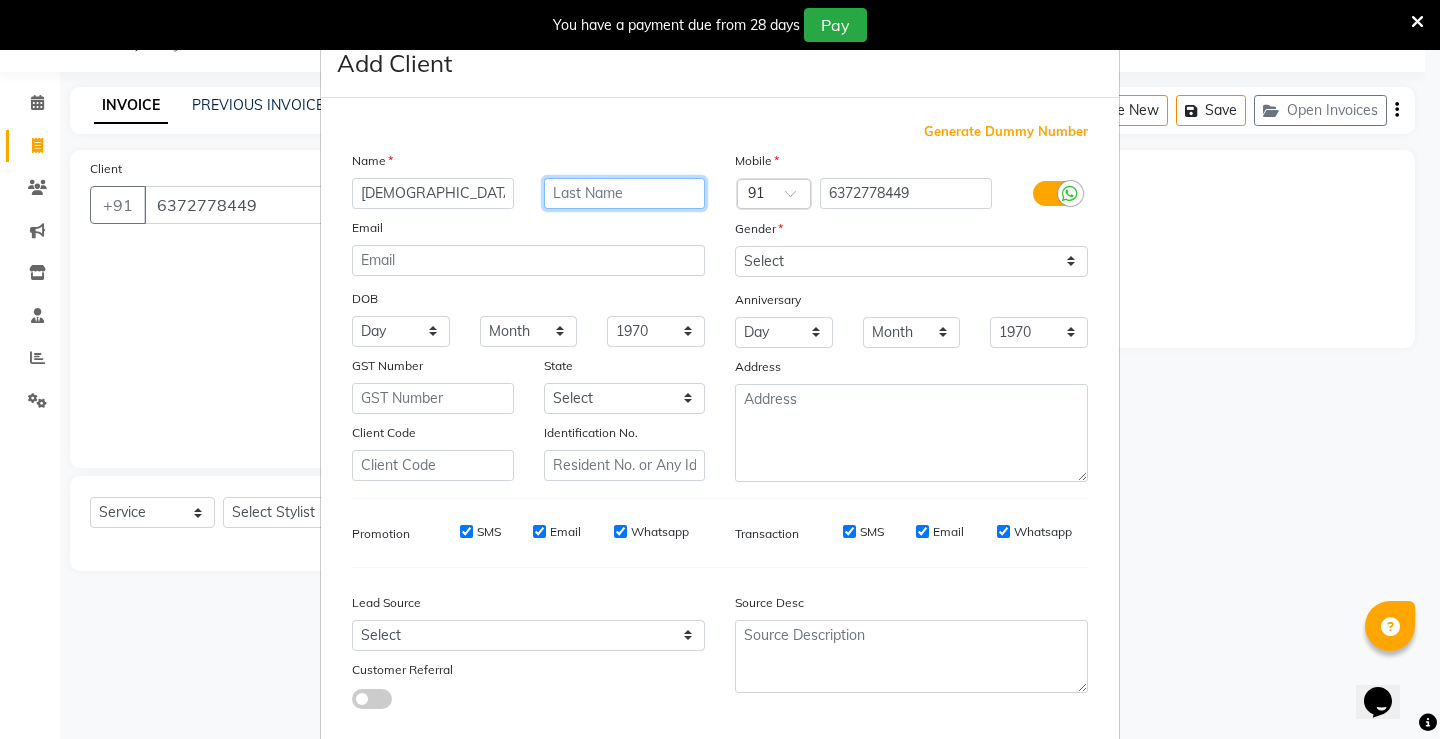 click at bounding box center (625, 193) 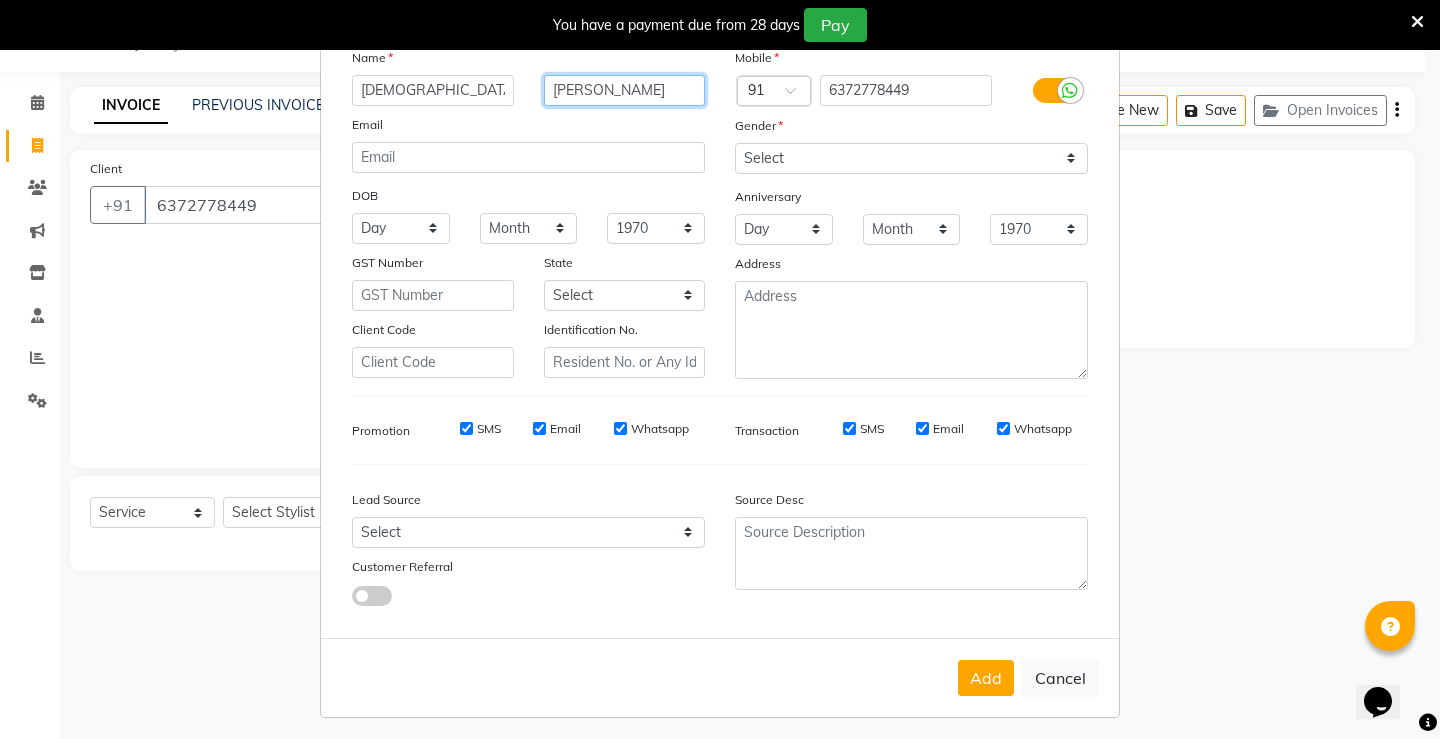 scroll, scrollTop: 110, scrollLeft: 0, axis: vertical 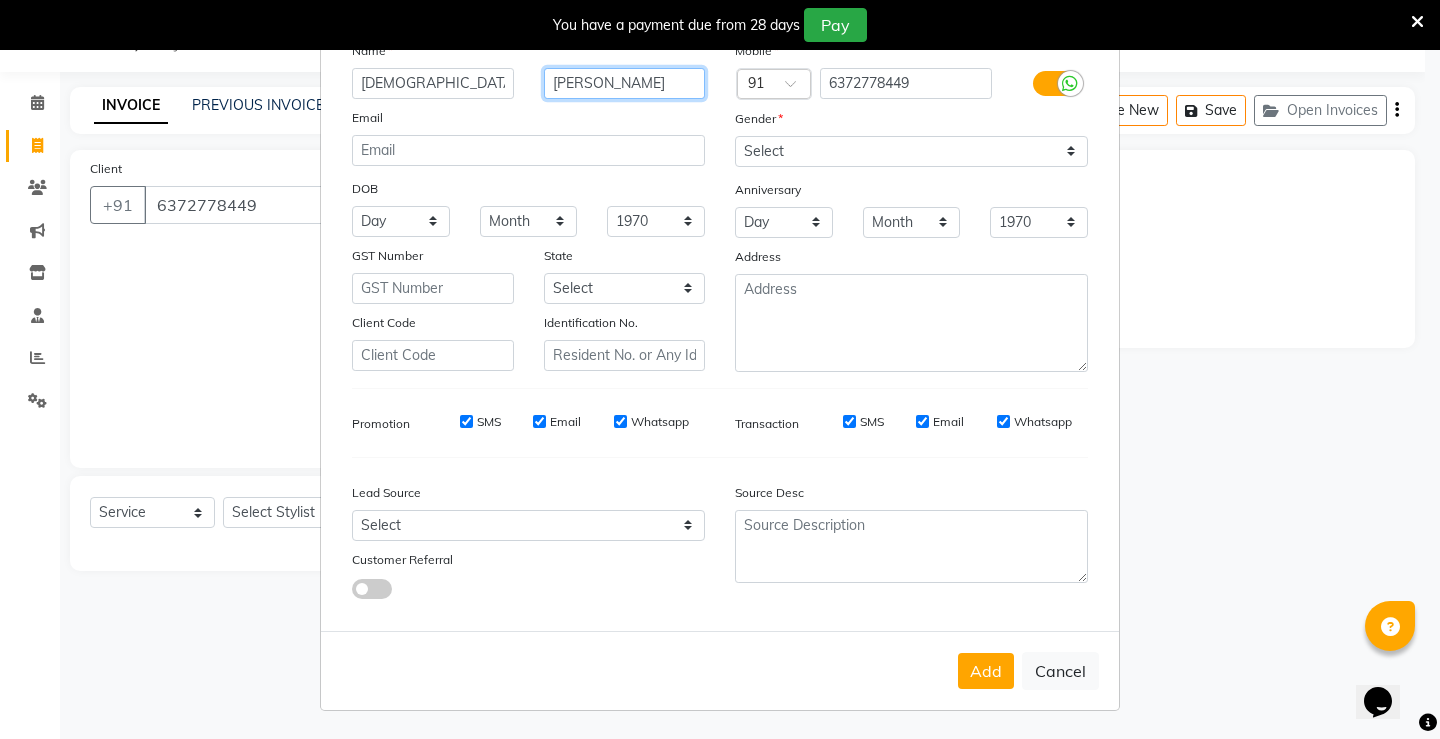 type on "parida" 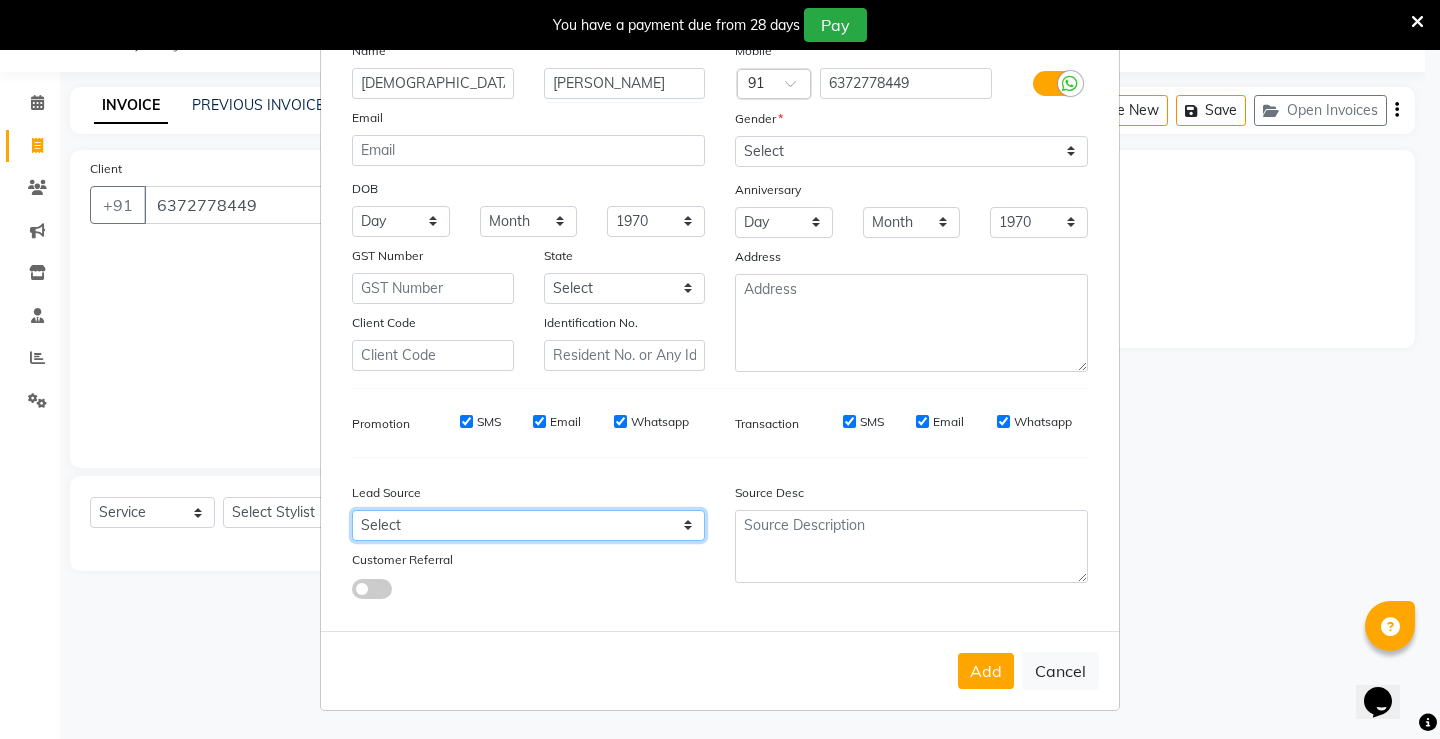 click on "Select Walk-in Referral Internet Friend Word of Mouth Advertisement Facebook JustDial Google Other" at bounding box center (528, 525) 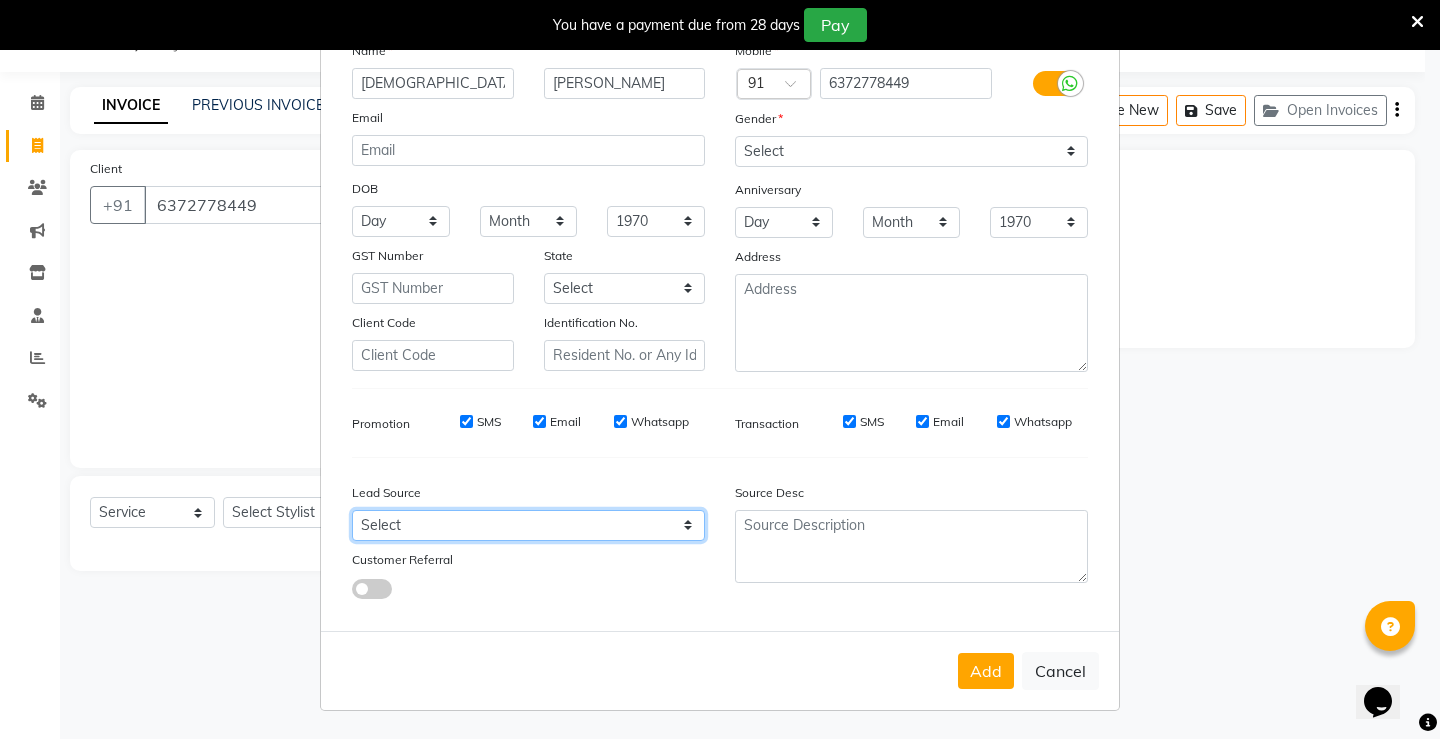 select on "51972" 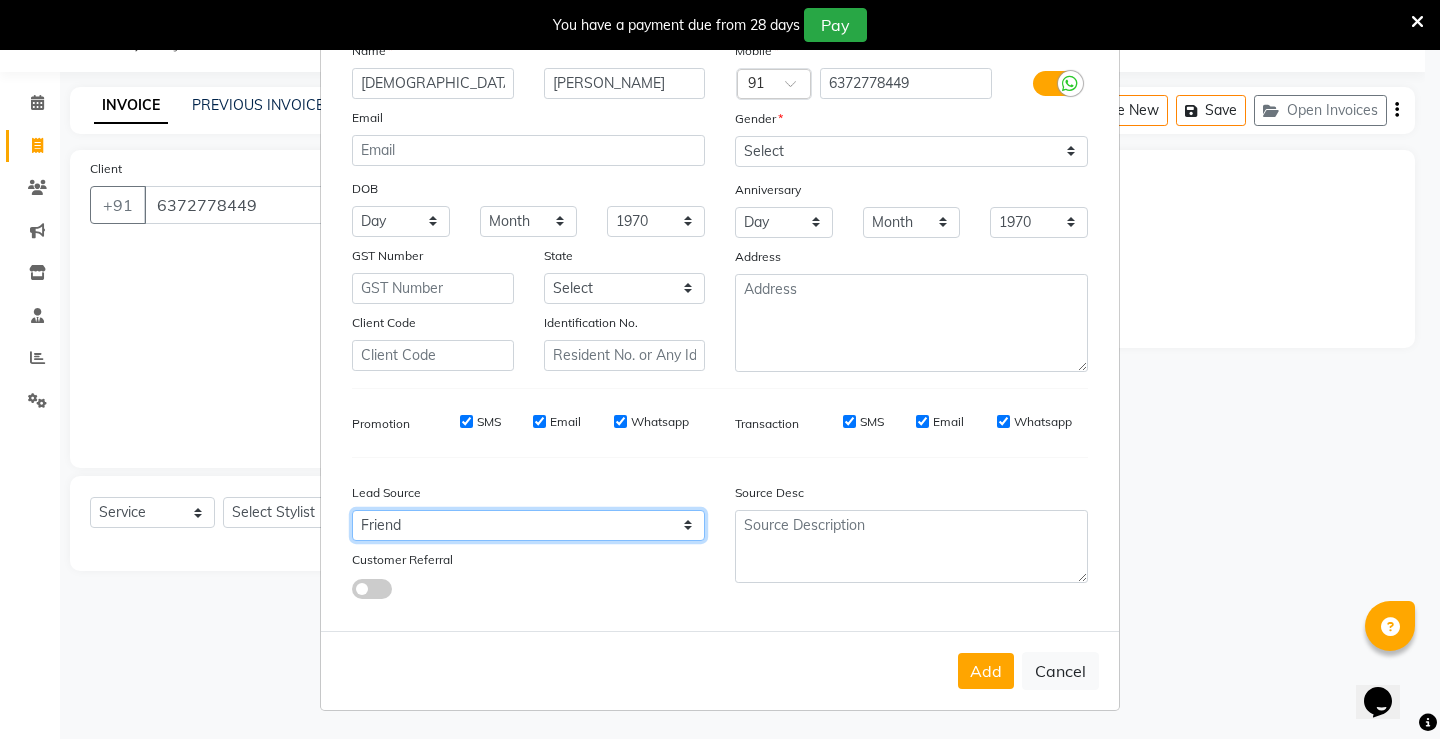 click on "Select Walk-in Referral Internet Friend Word of Mouth Advertisement Facebook JustDial Google Other" at bounding box center (528, 525) 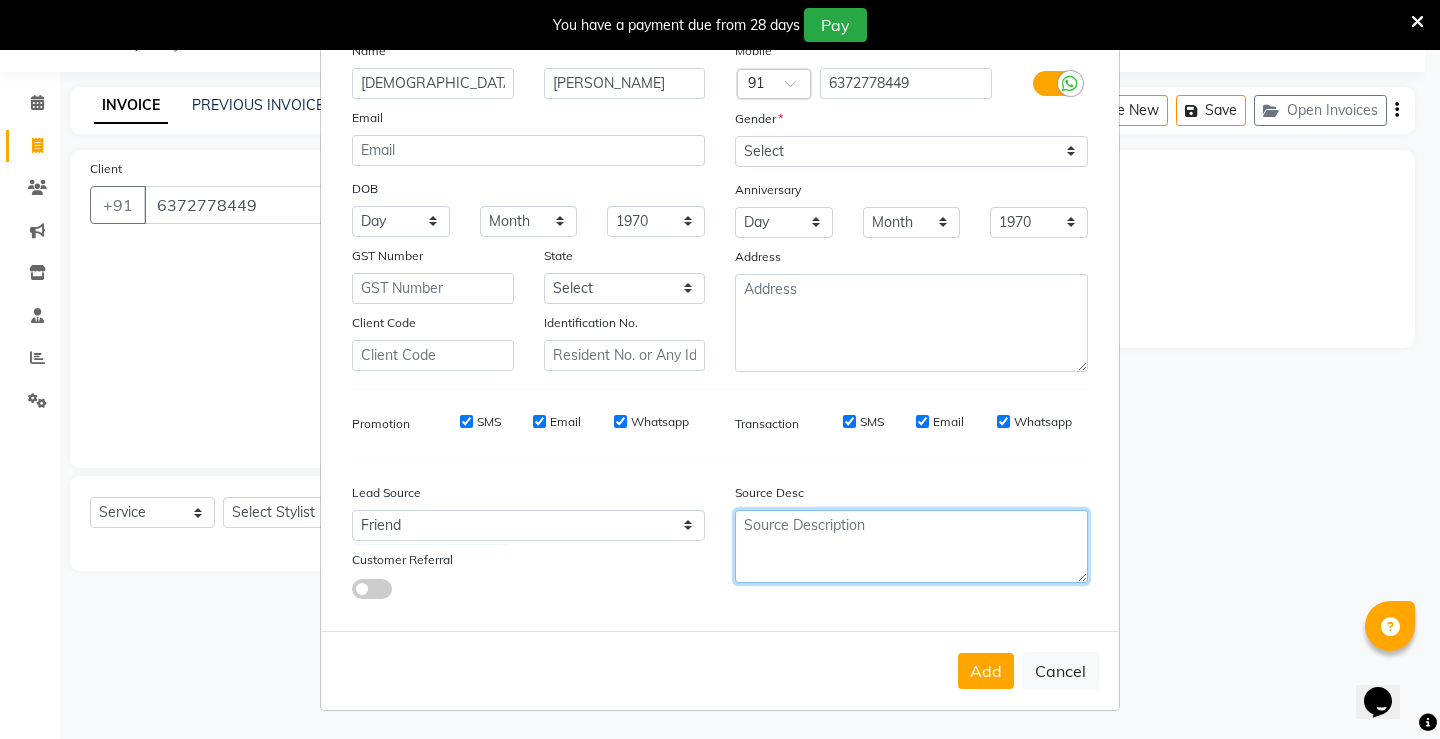 click at bounding box center [911, 546] 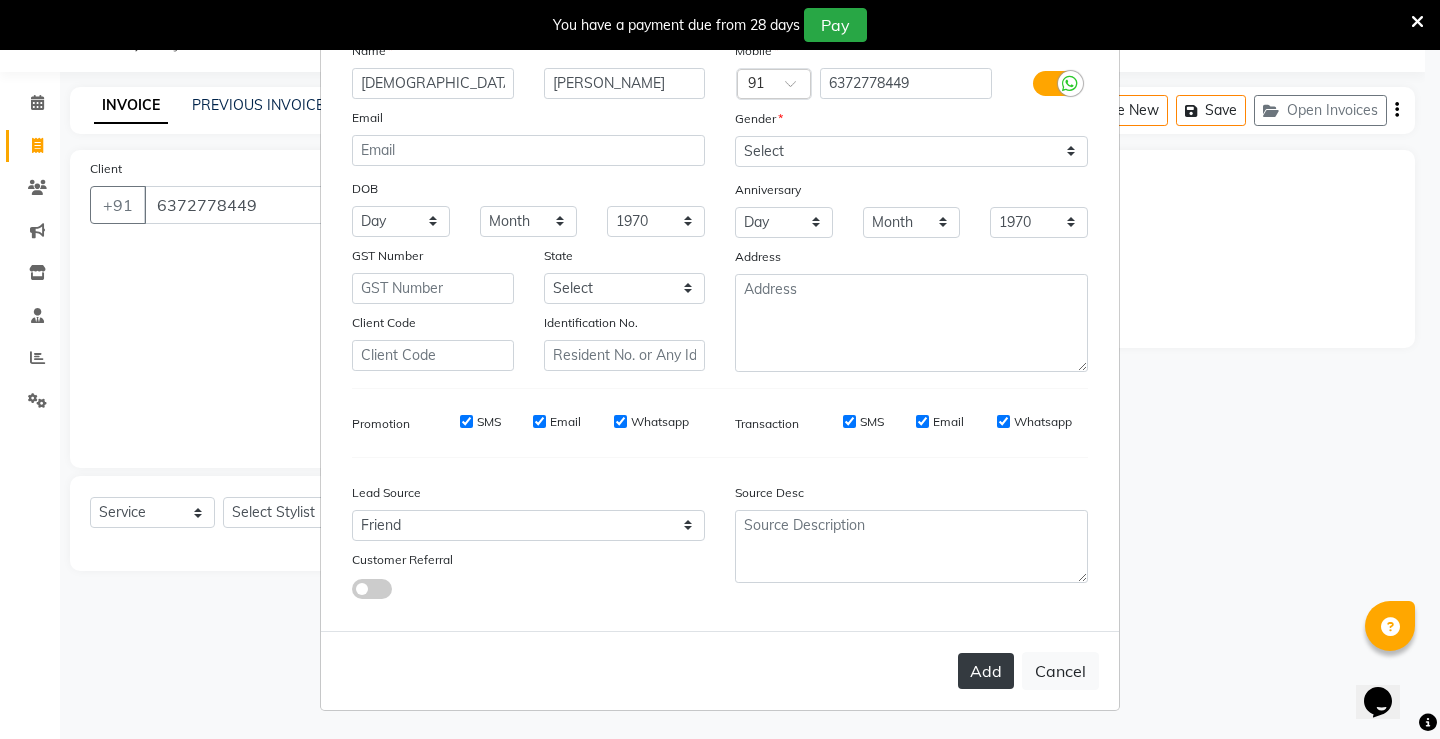 click on "Add" at bounding box center (986, 671) 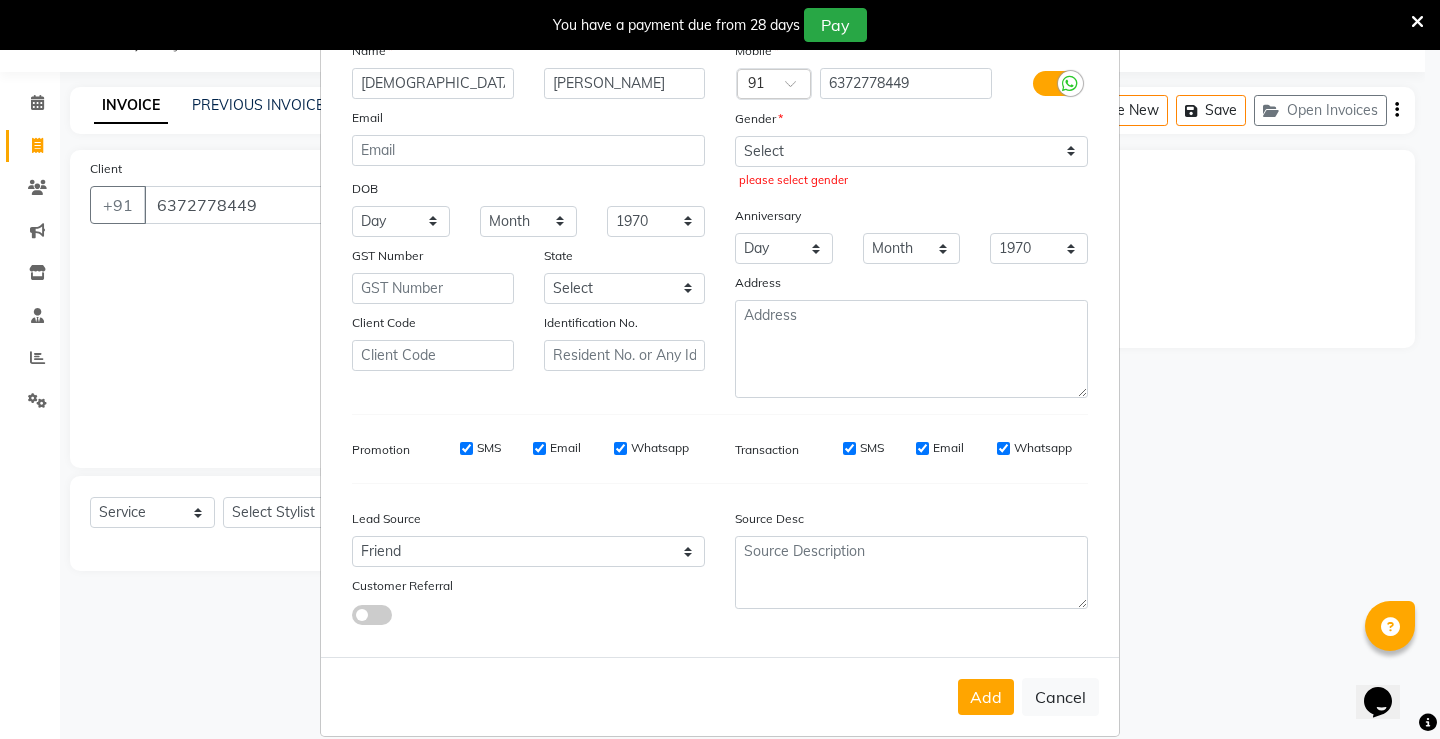 scroll, scrollTop: 10, scrollLeft: 0, axis: vertical 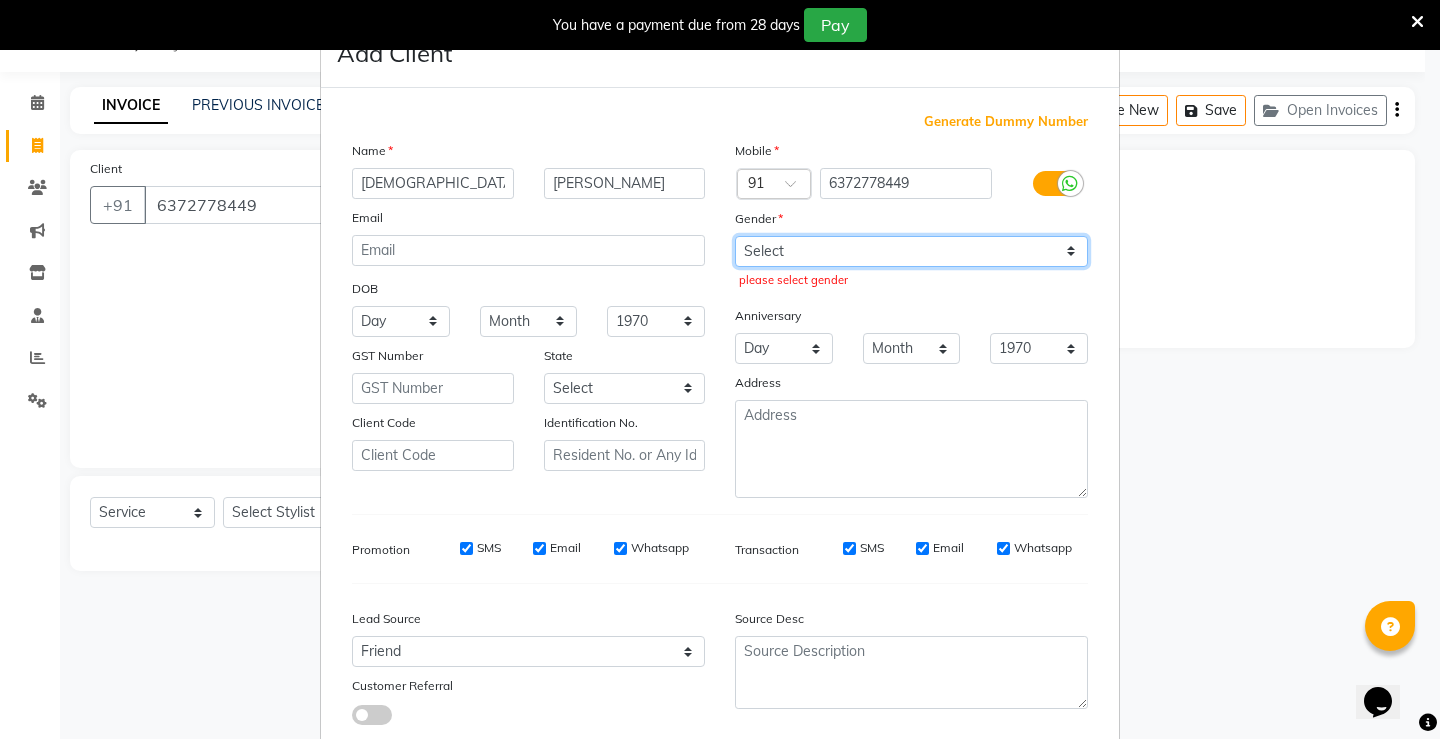 click on "Select Male Female Other Prefer Not To Say" at bounding box center [911, 251] 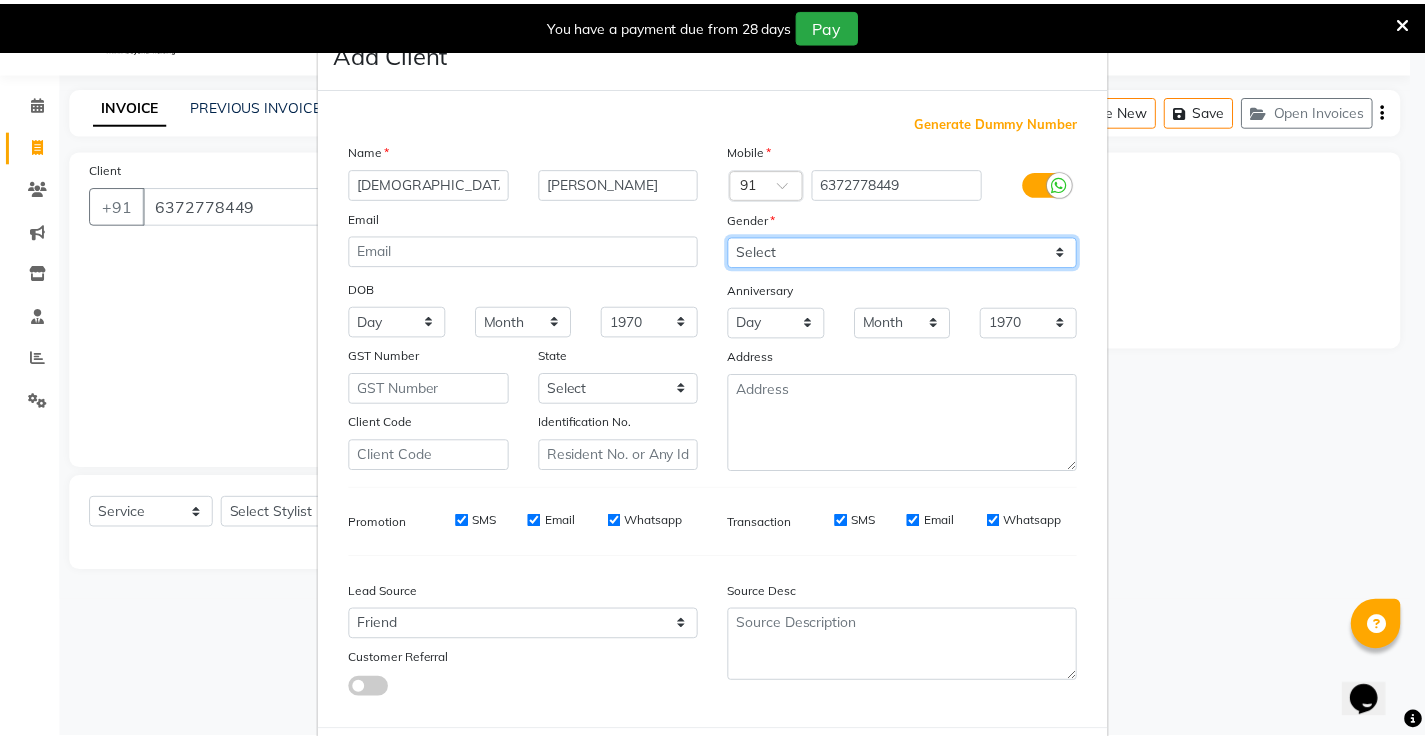 scroll, scrollTop: 110, scrollLeft: 0, axis: vertical 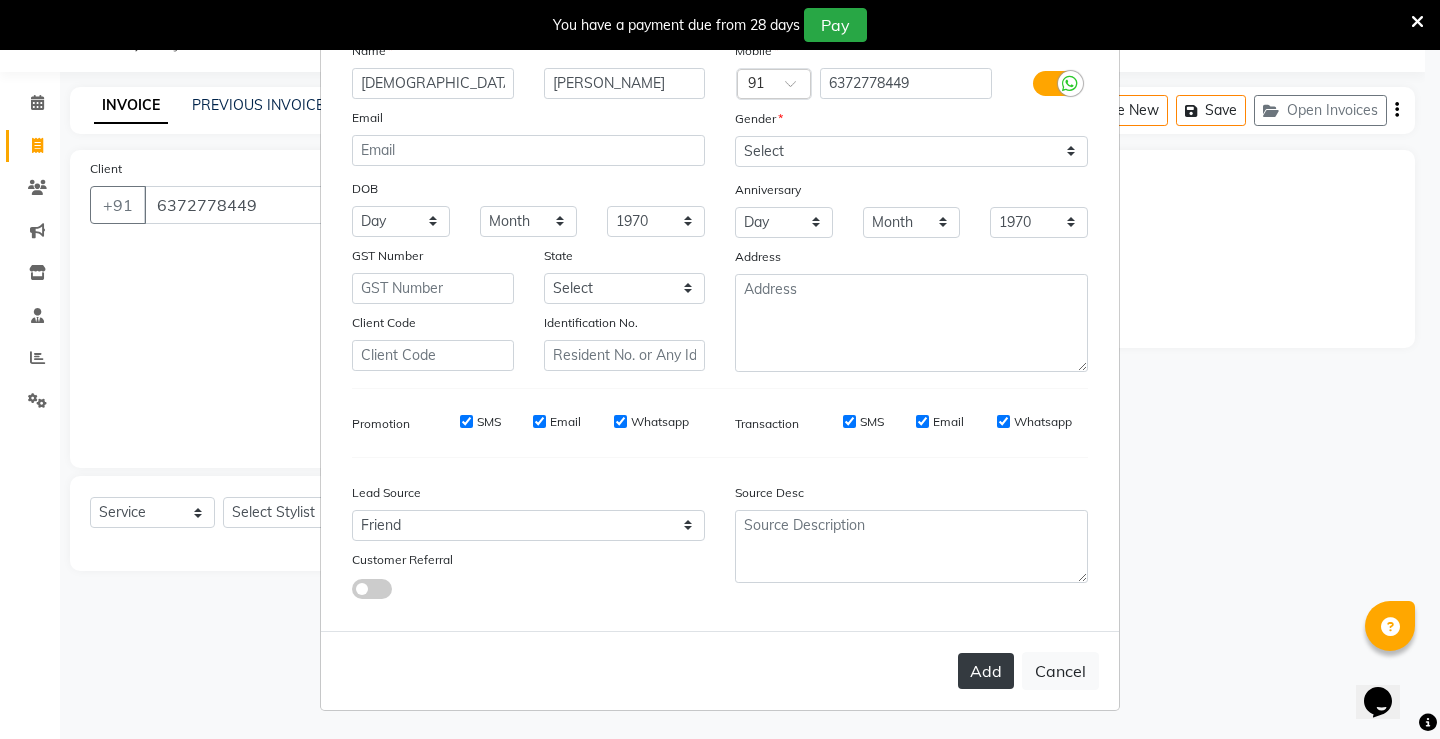click on "Add" at bounding box center (986, 671) 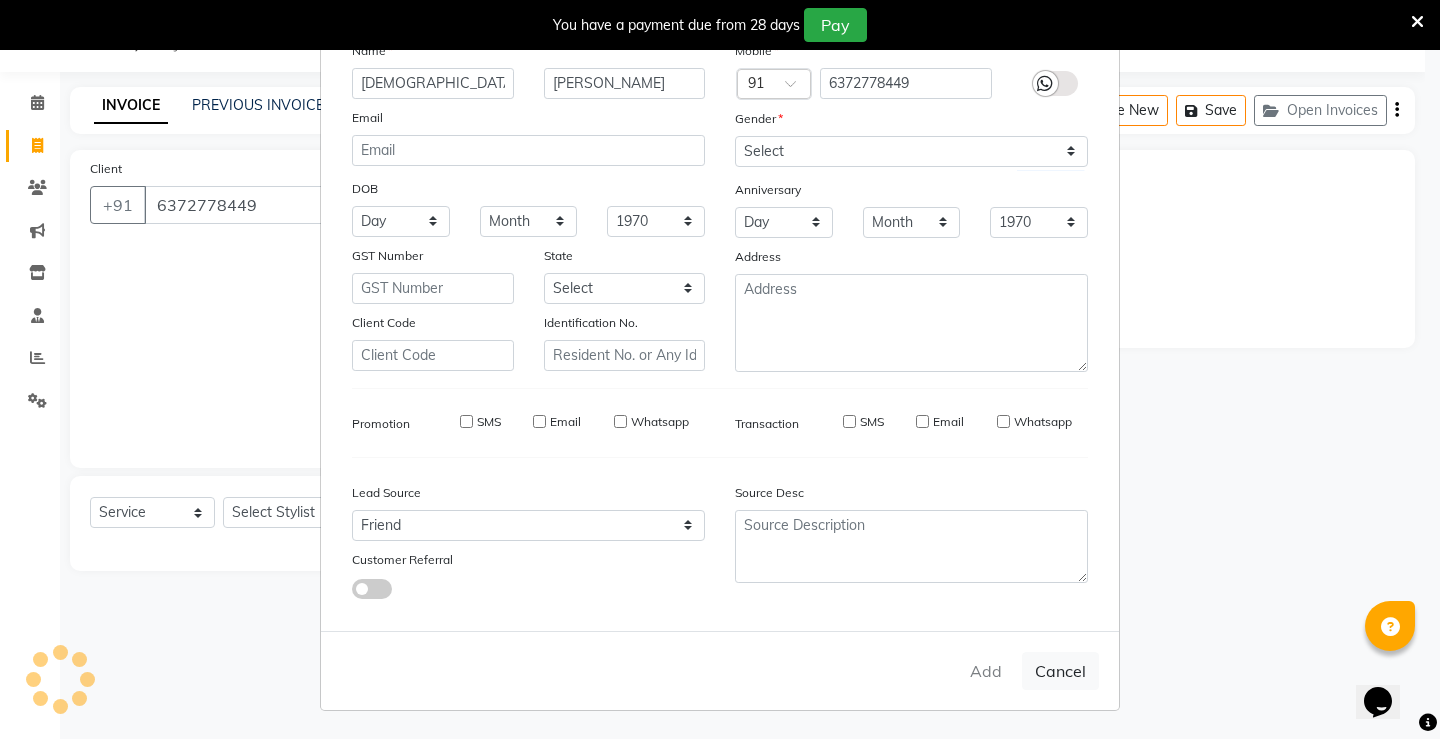 type 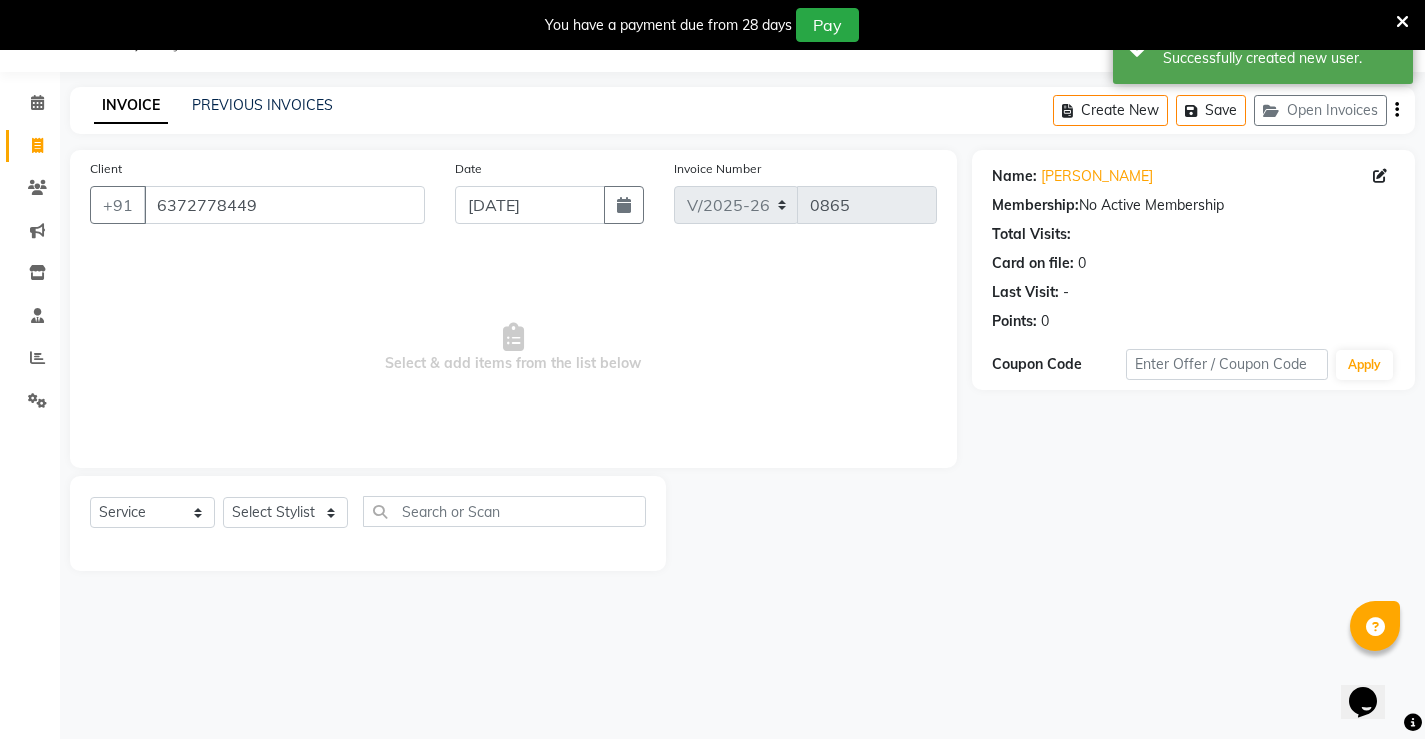 click on "Client +91 6372778449" 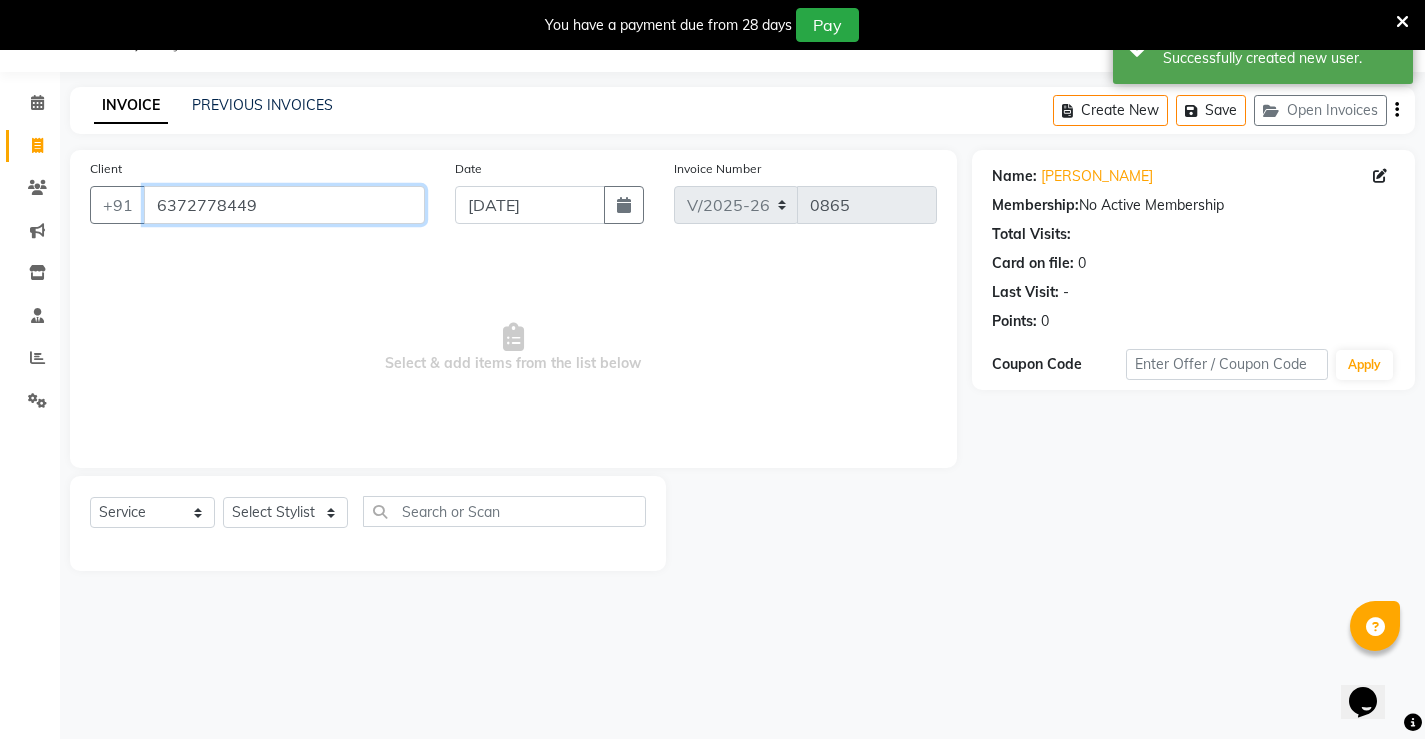 click on "6372778449" at bounding box center (284, 205) 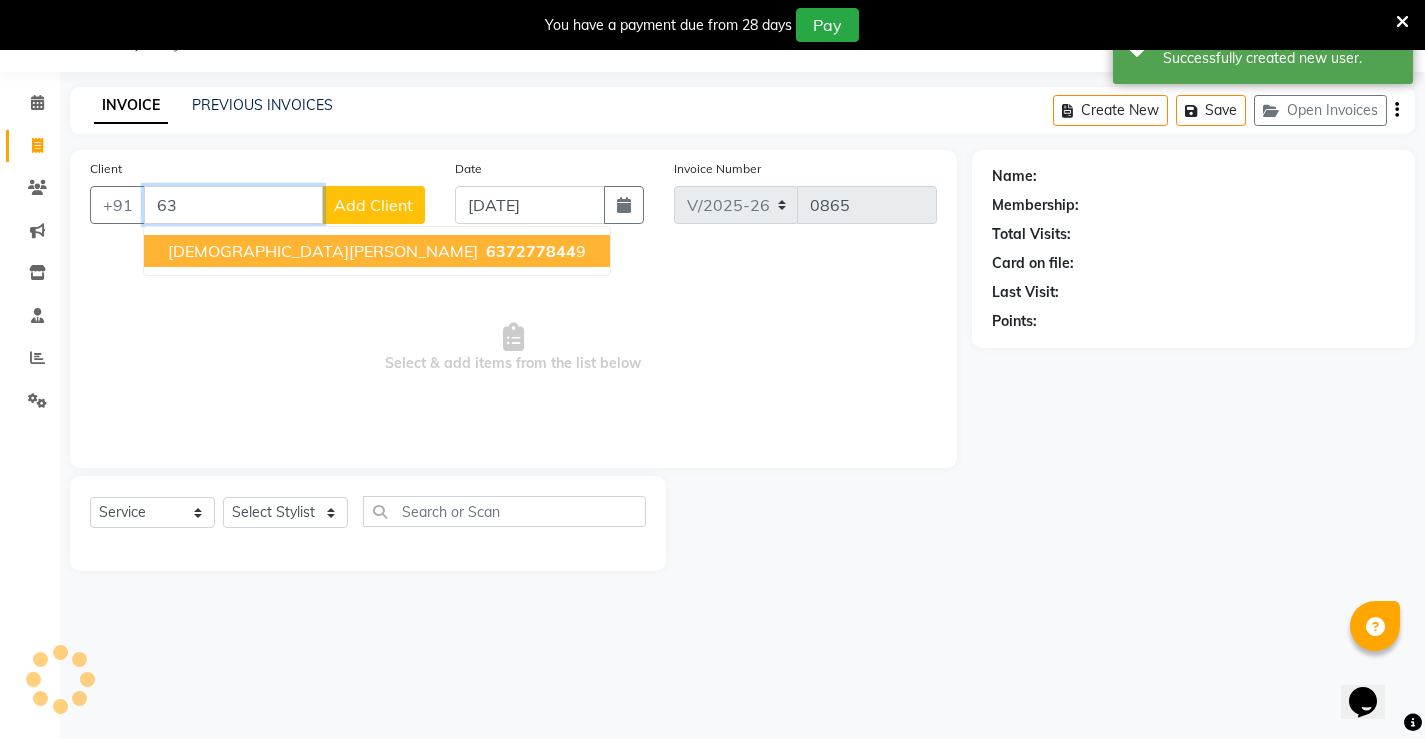 type on "6" 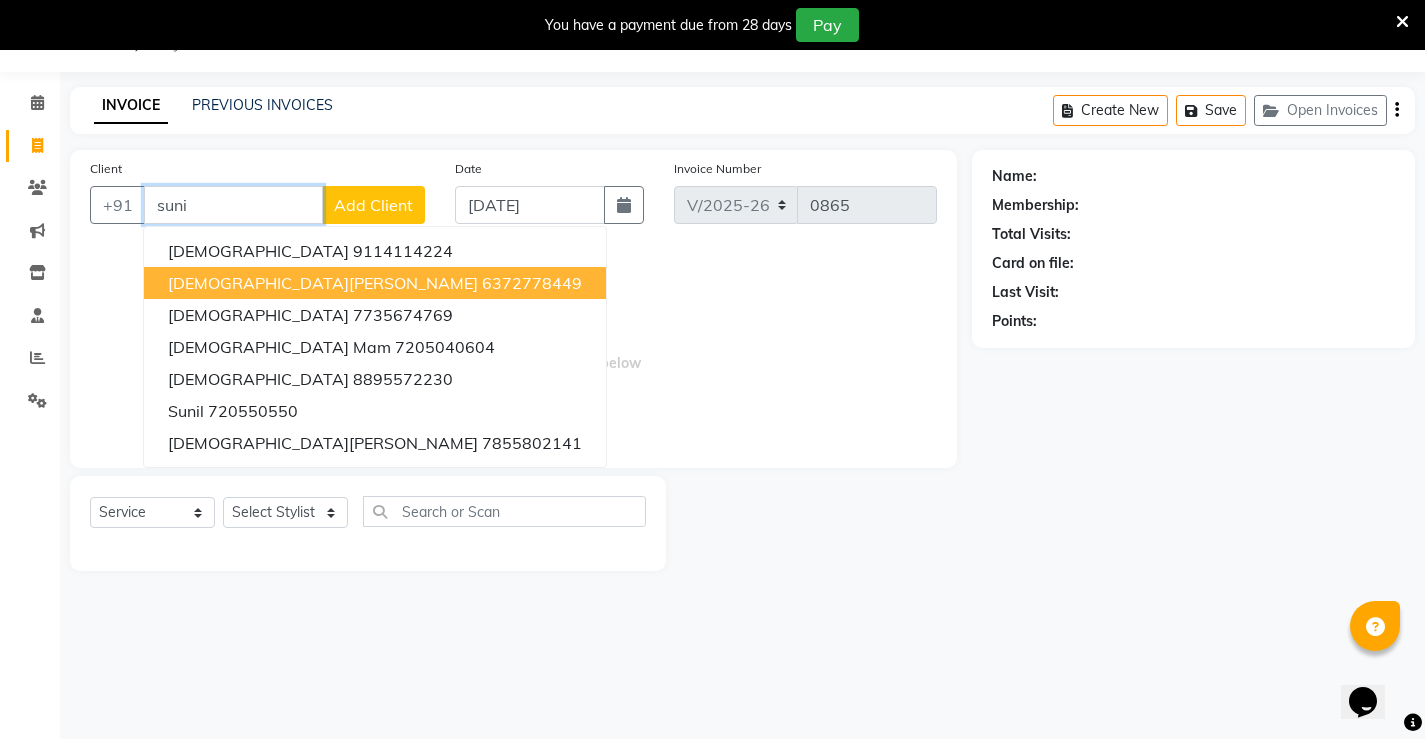 click on "6372778449" at bounding box center (532, 283) 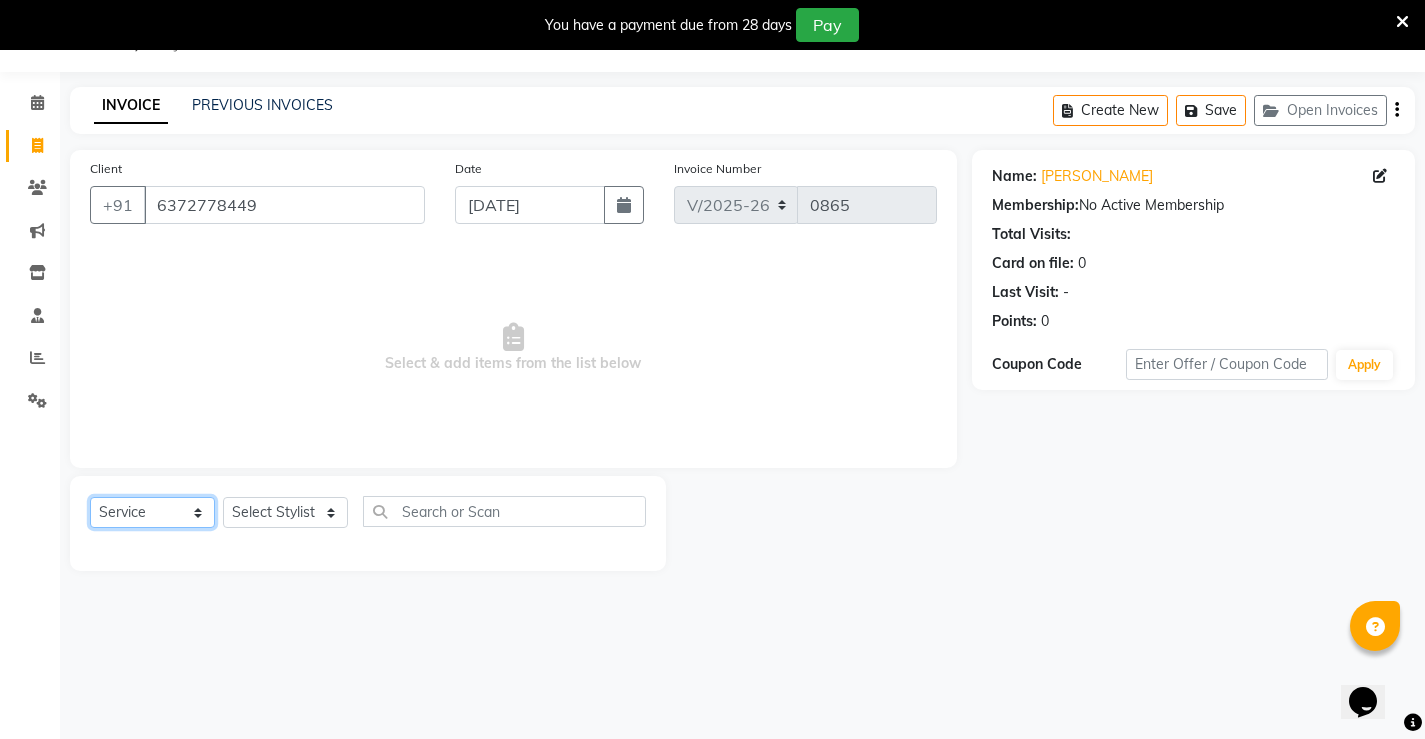 click on "Select  Service  Product  Membership  Package Voucher Prepaid Gift Card" 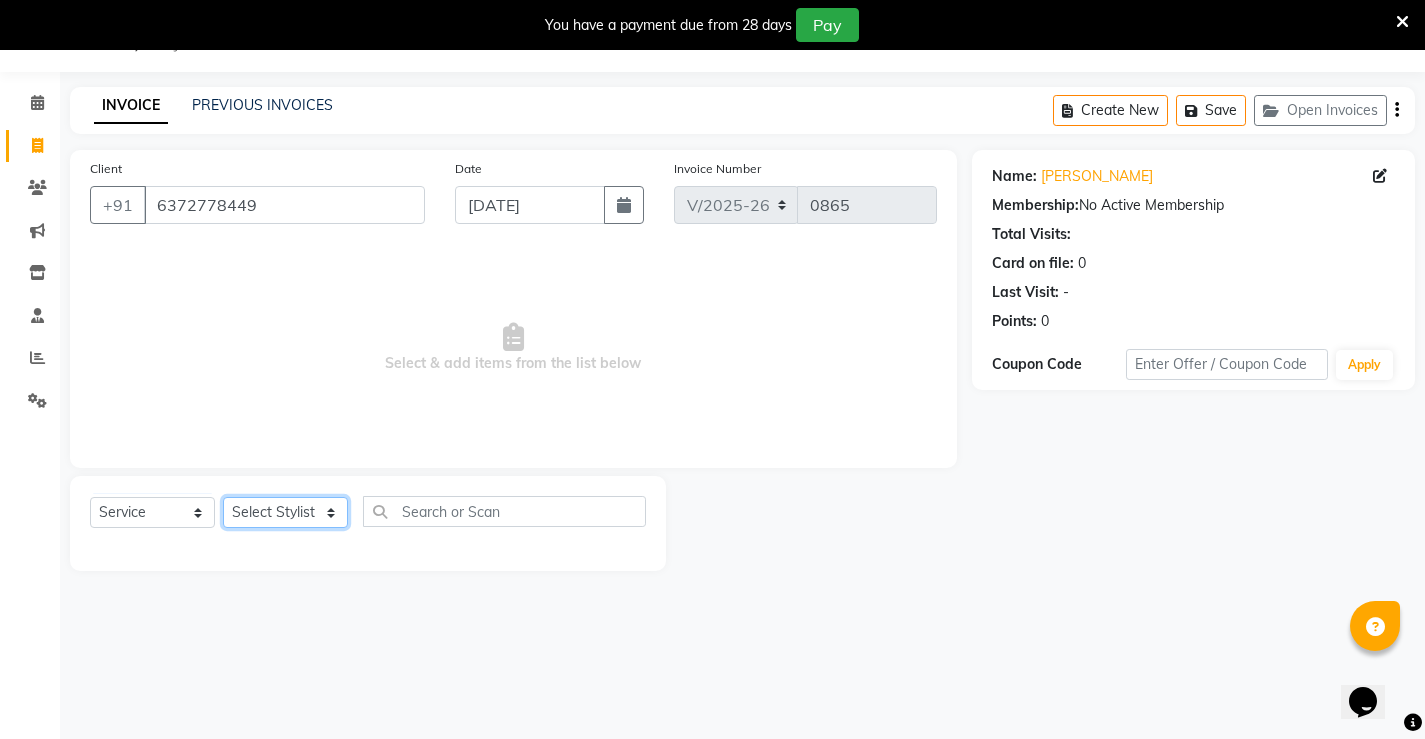 click on "Select Stylist Ajay archita Lili Naren sukhmay Varti" 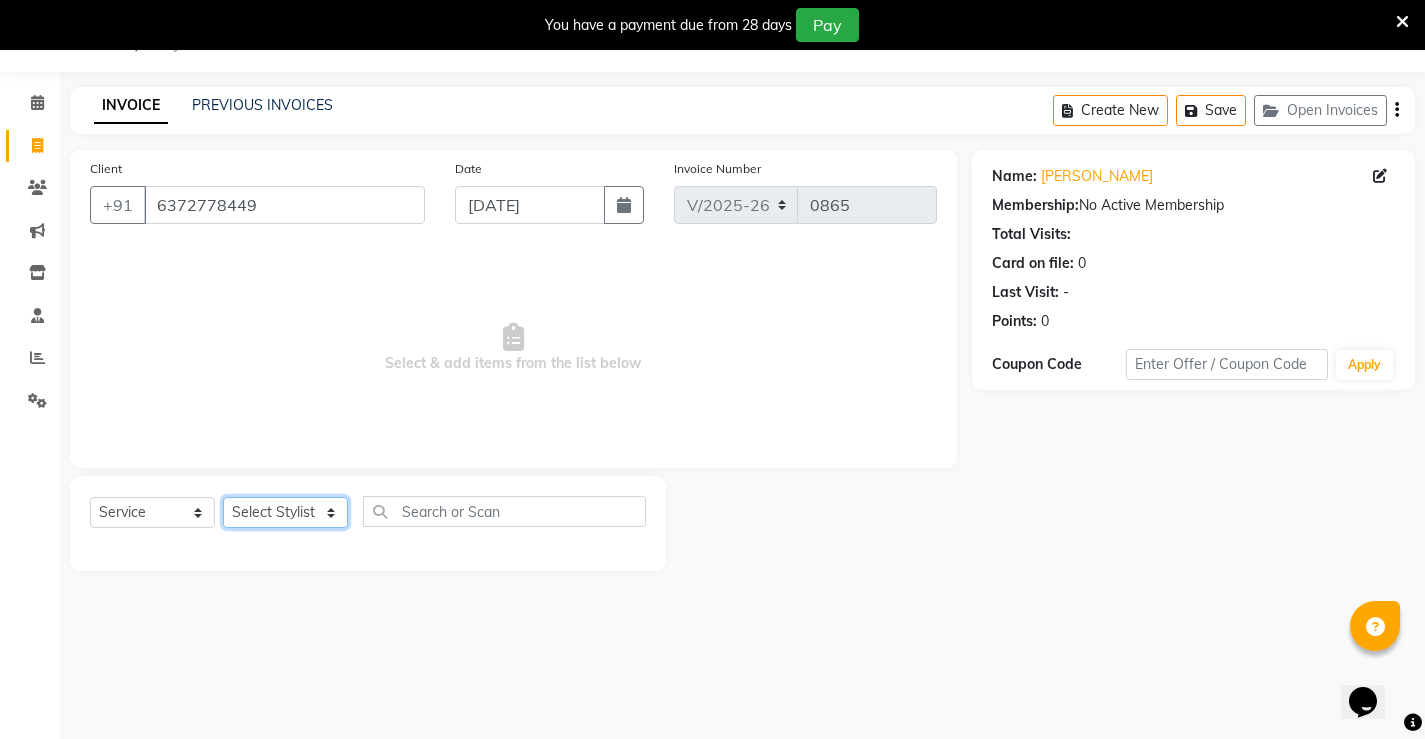 select on "68606" 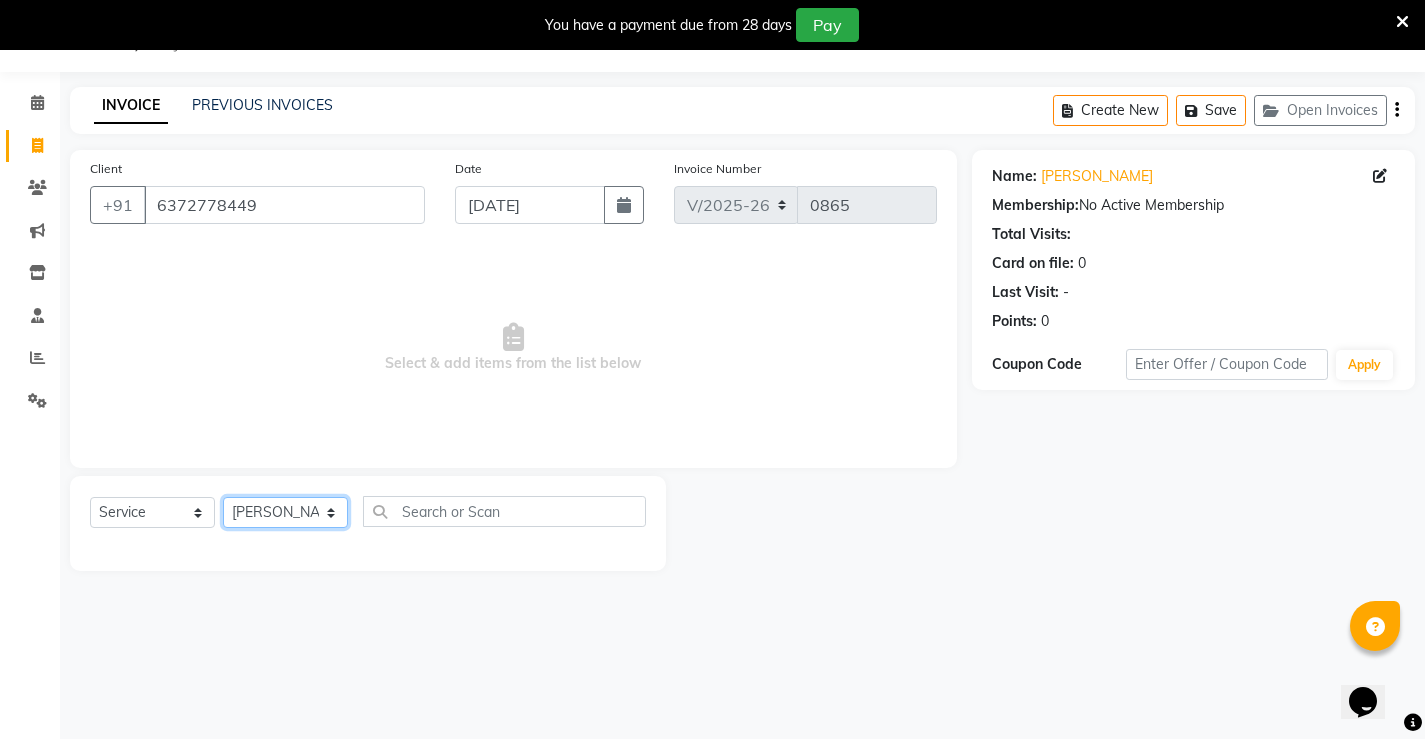 click on "Select Stylist Ajay archita Lili Naren sukhmay Varti" 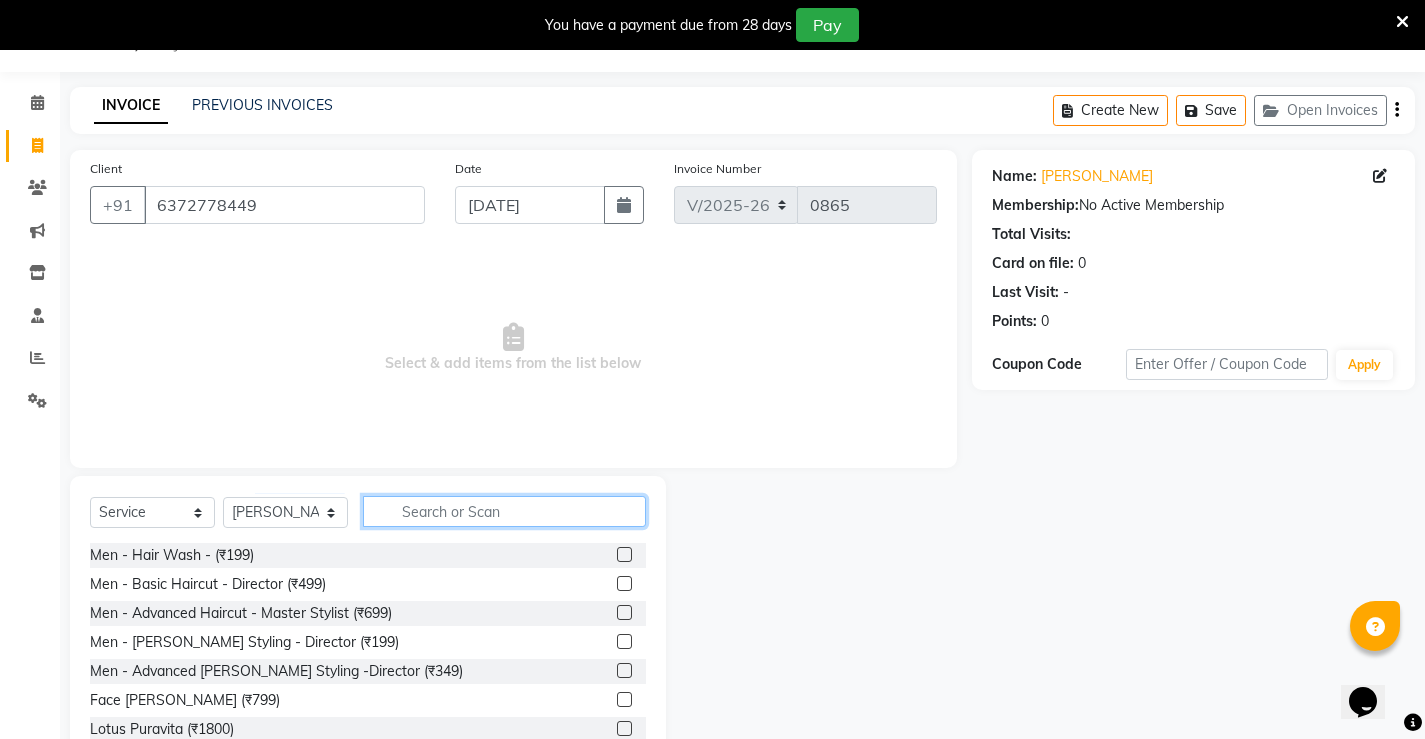 click 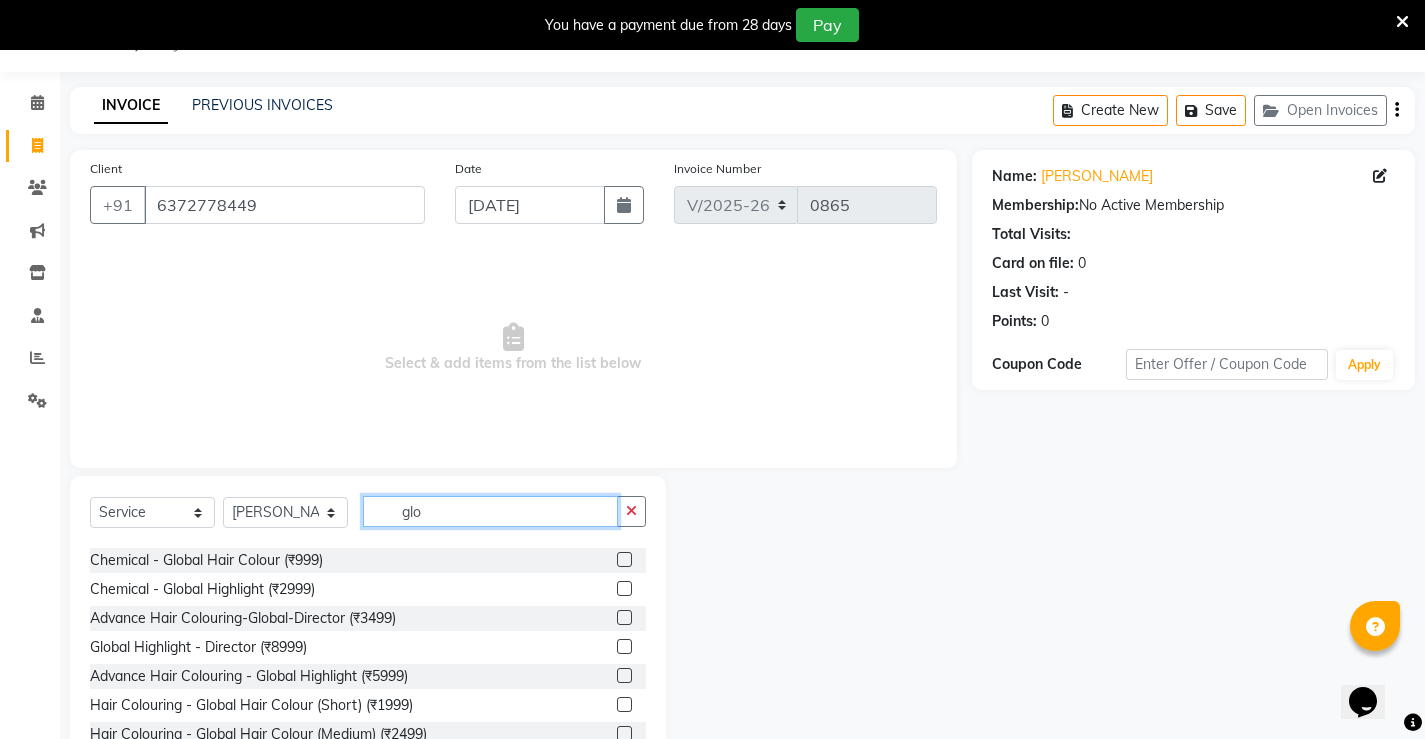 scroll, scrollTop: 100, scrollLeft: 0, axis: vertical 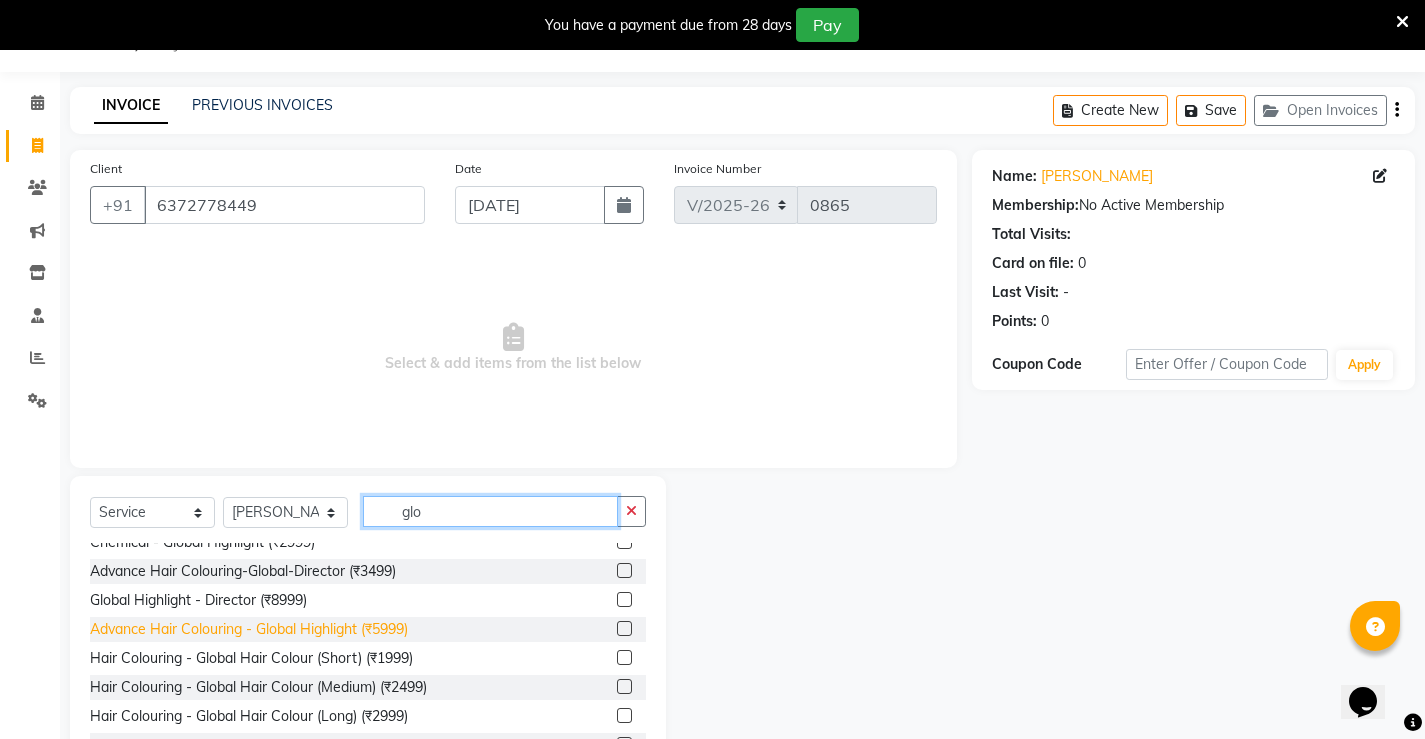 type on "glo" 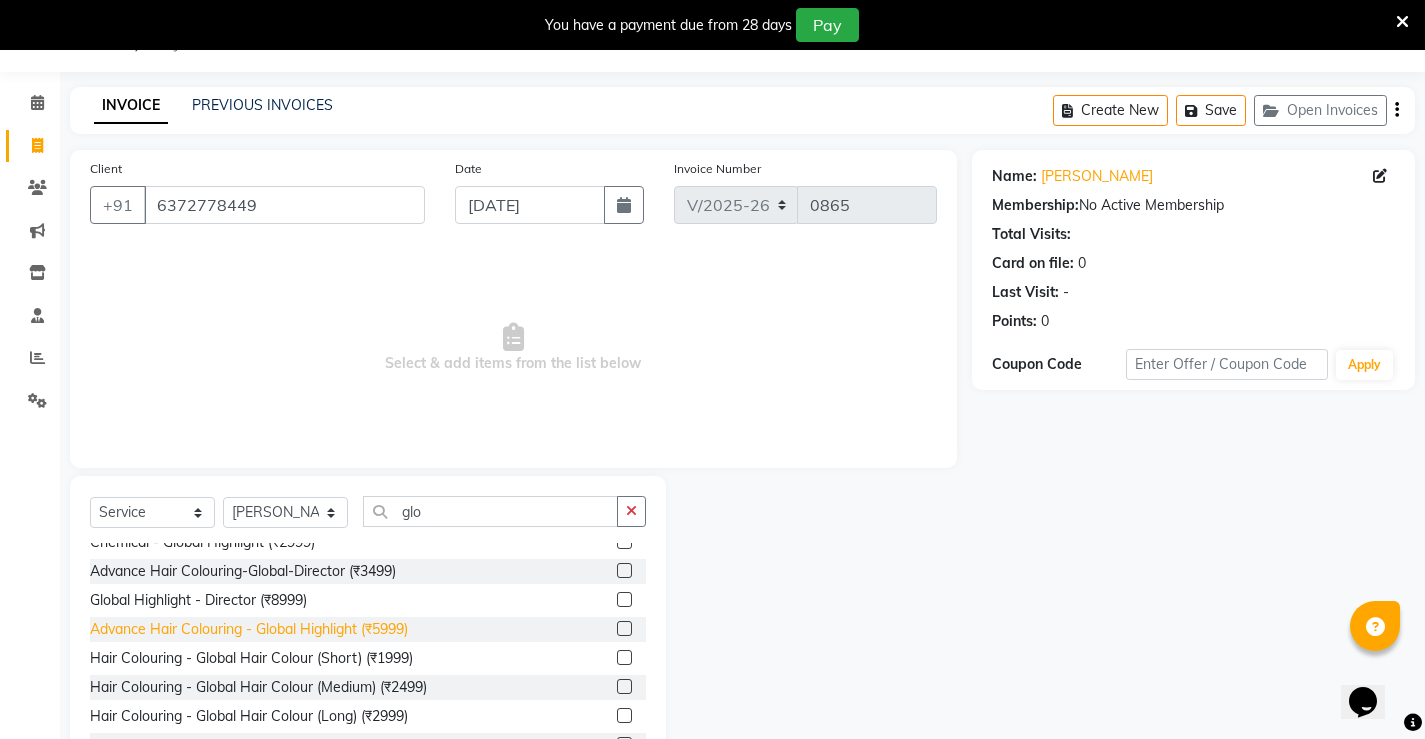 click on "Advance Hair Colouring - Global Highlight (₹5999)" 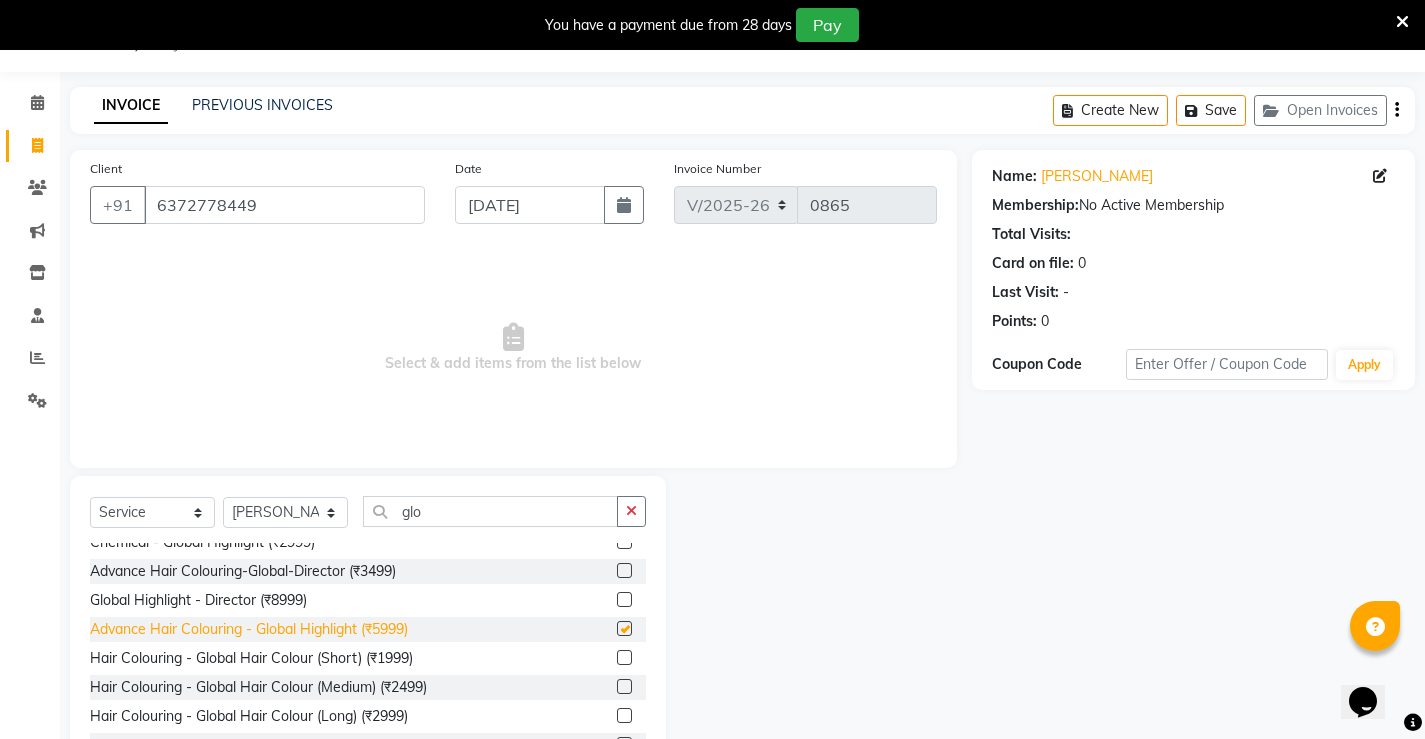 checkbox on "false" 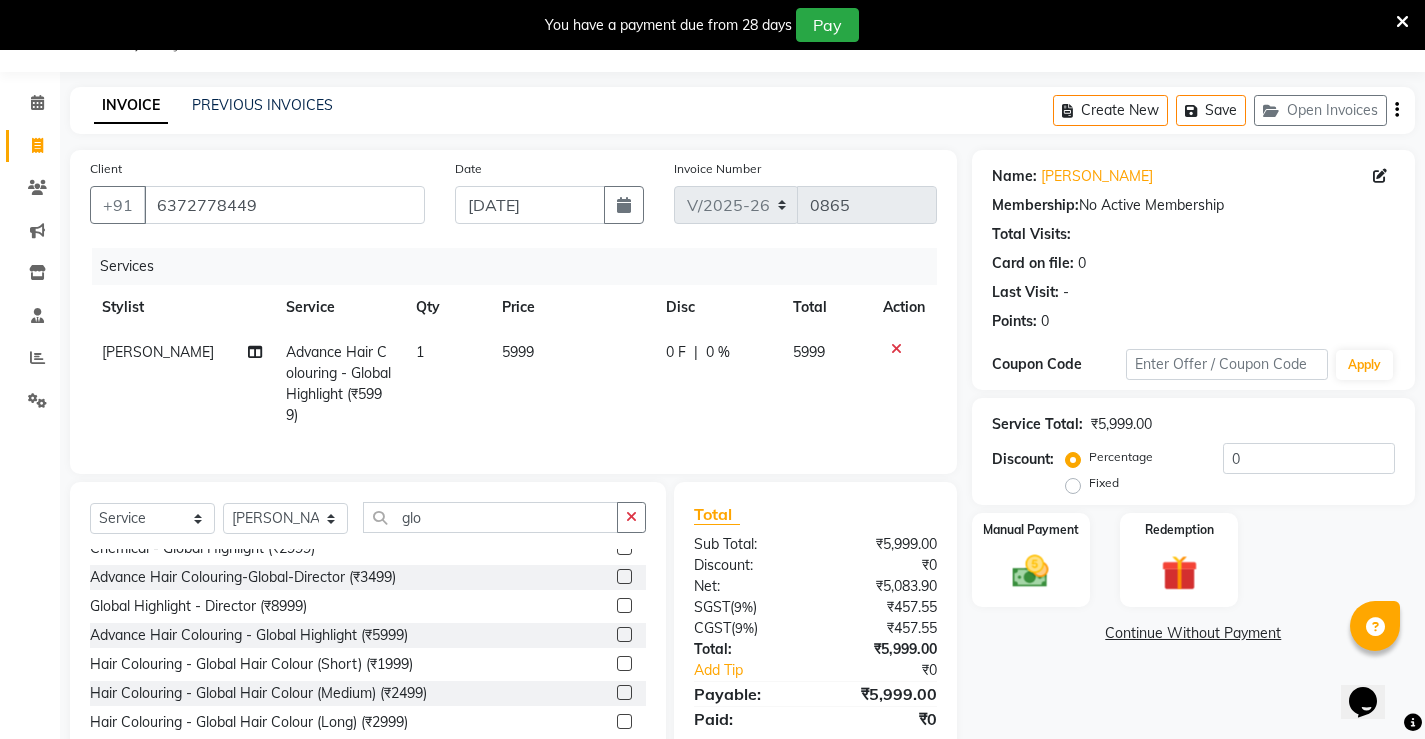 click on "5999" 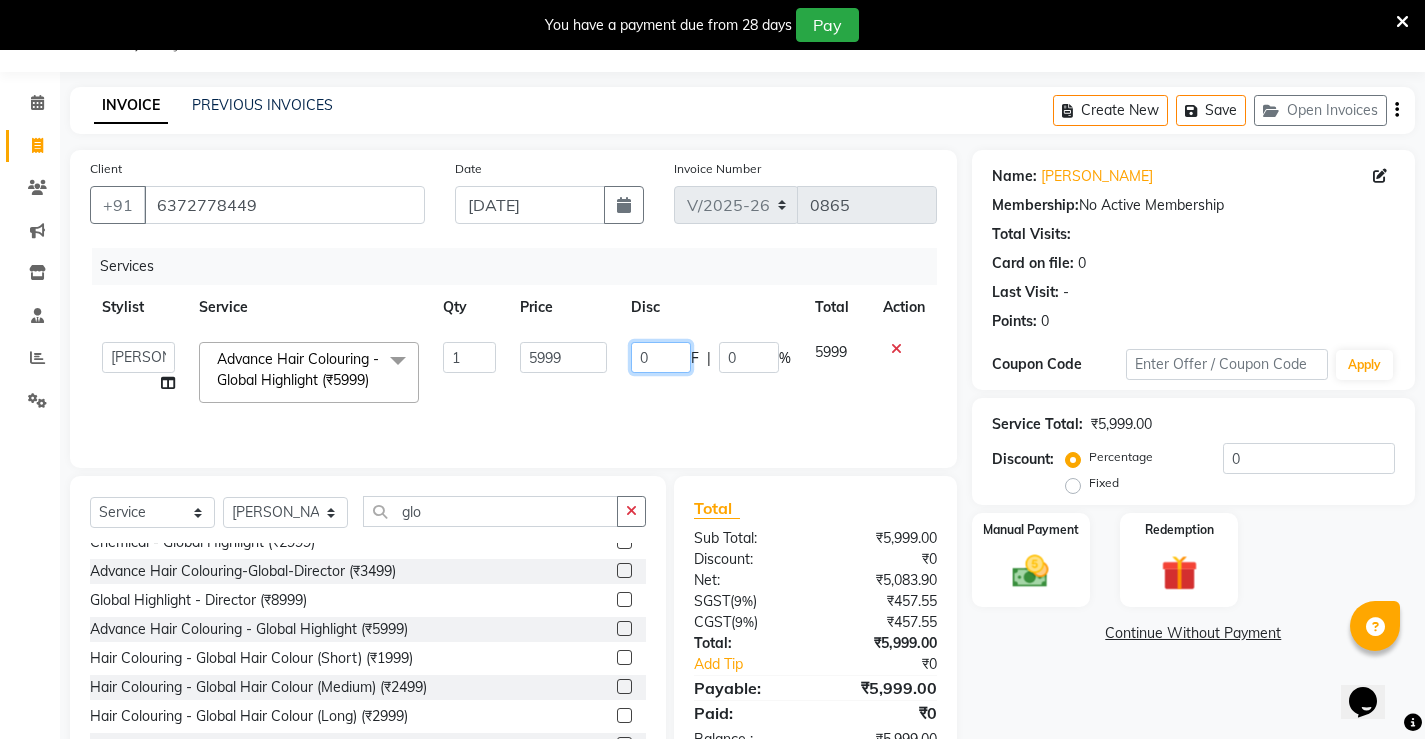 click on "0" 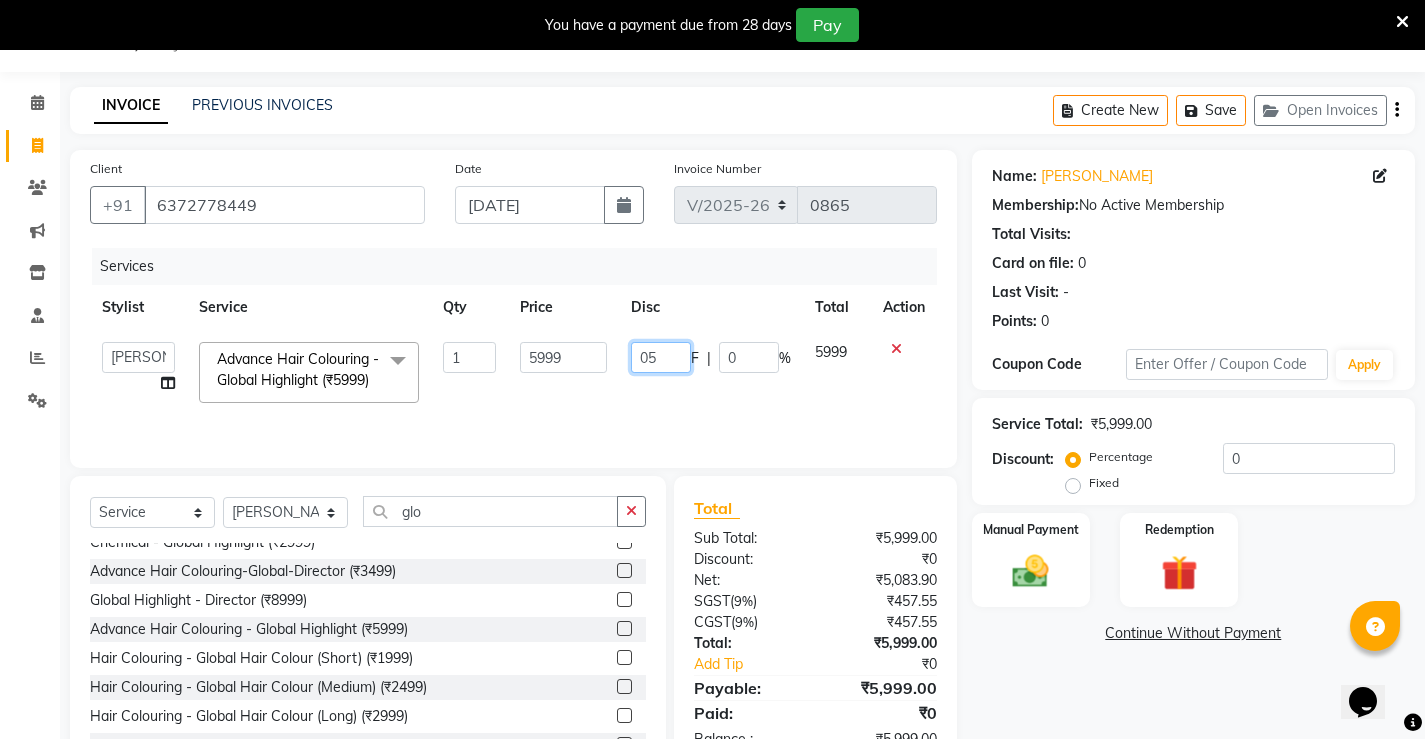 type on "0" 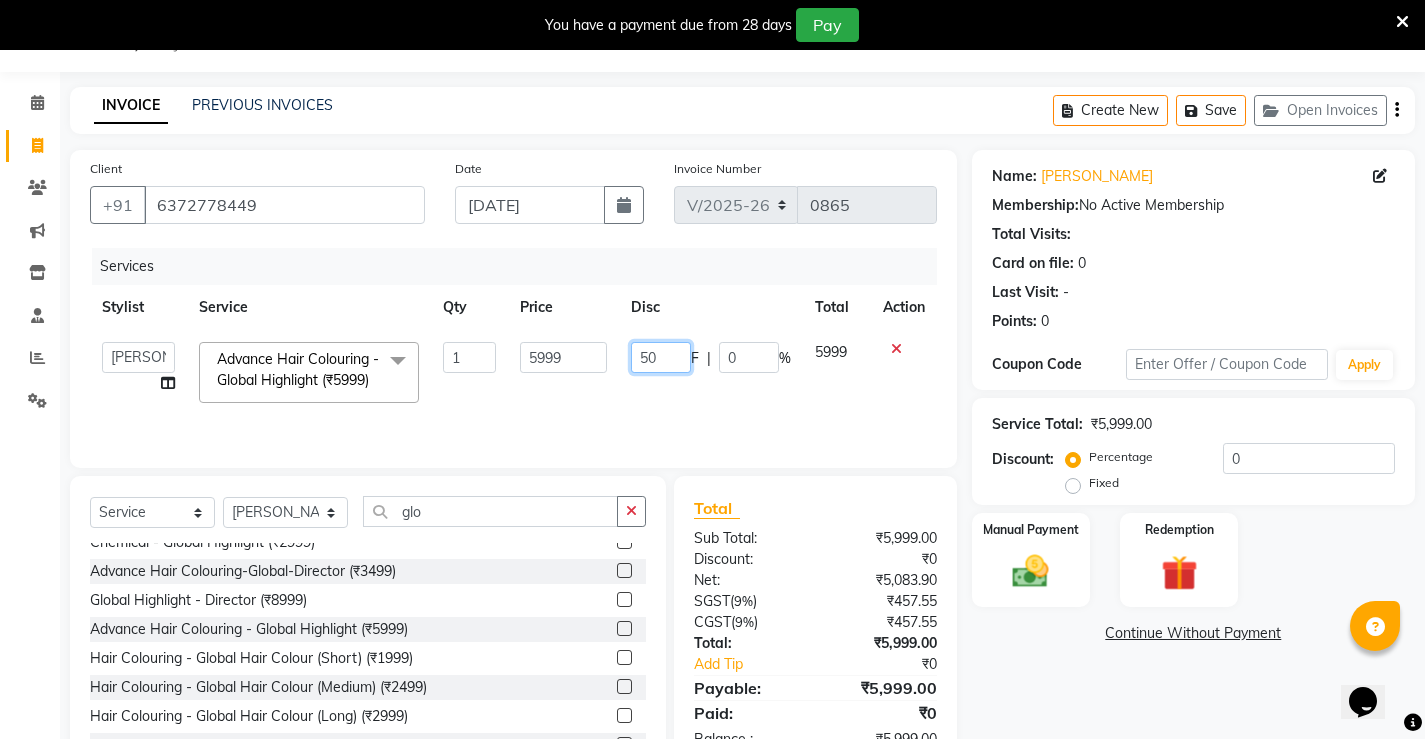 type on "500" 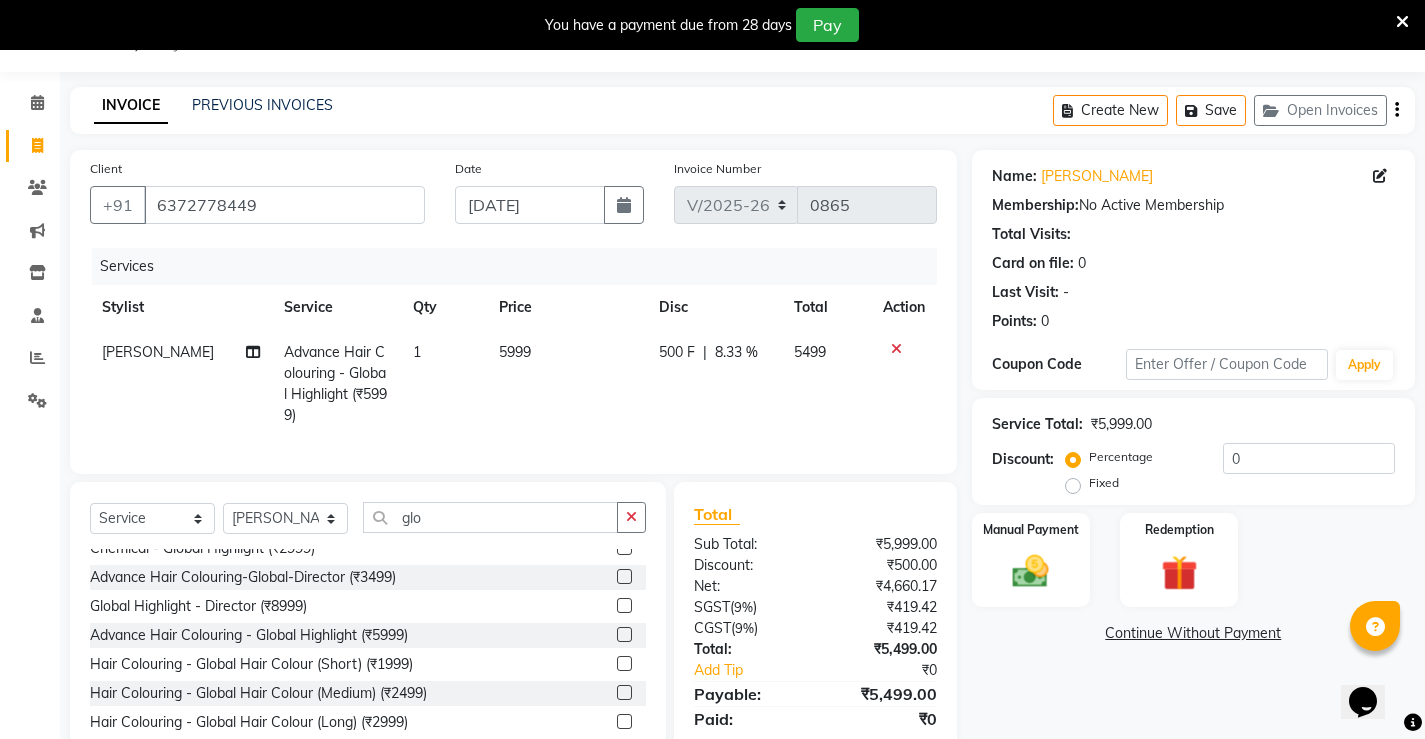 click on "Naren Advance Hair Colouring - Global Highlight (₹5999) 1 5999 500 F | 8.33 % 5499" 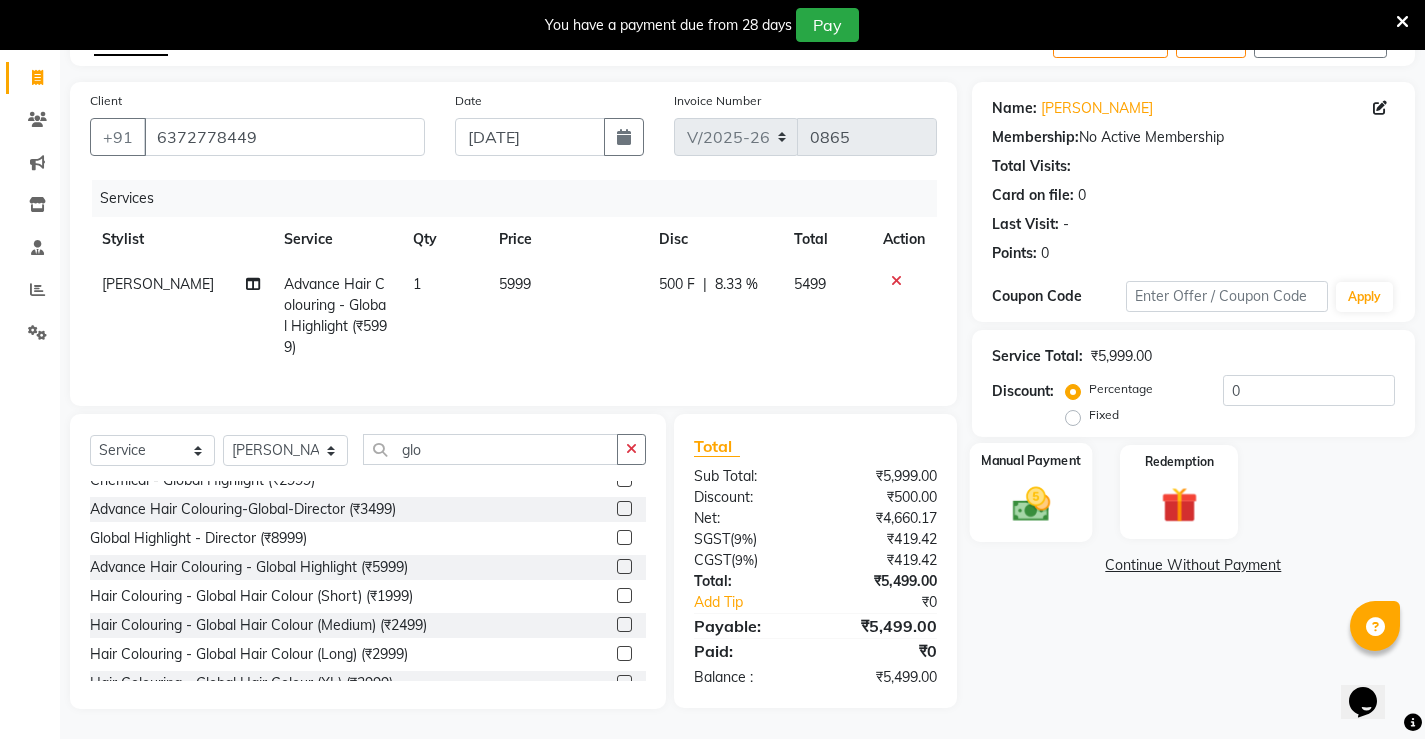 click 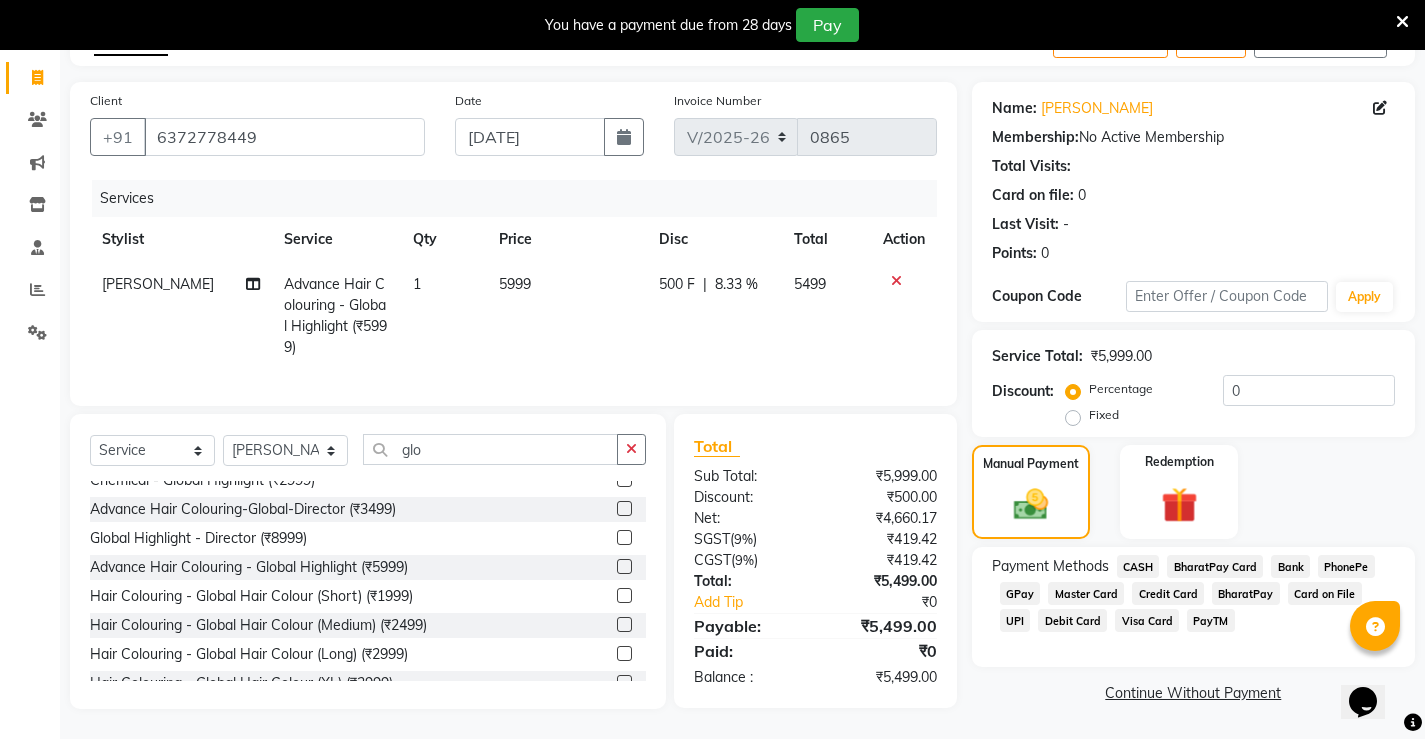 click on "UPI" 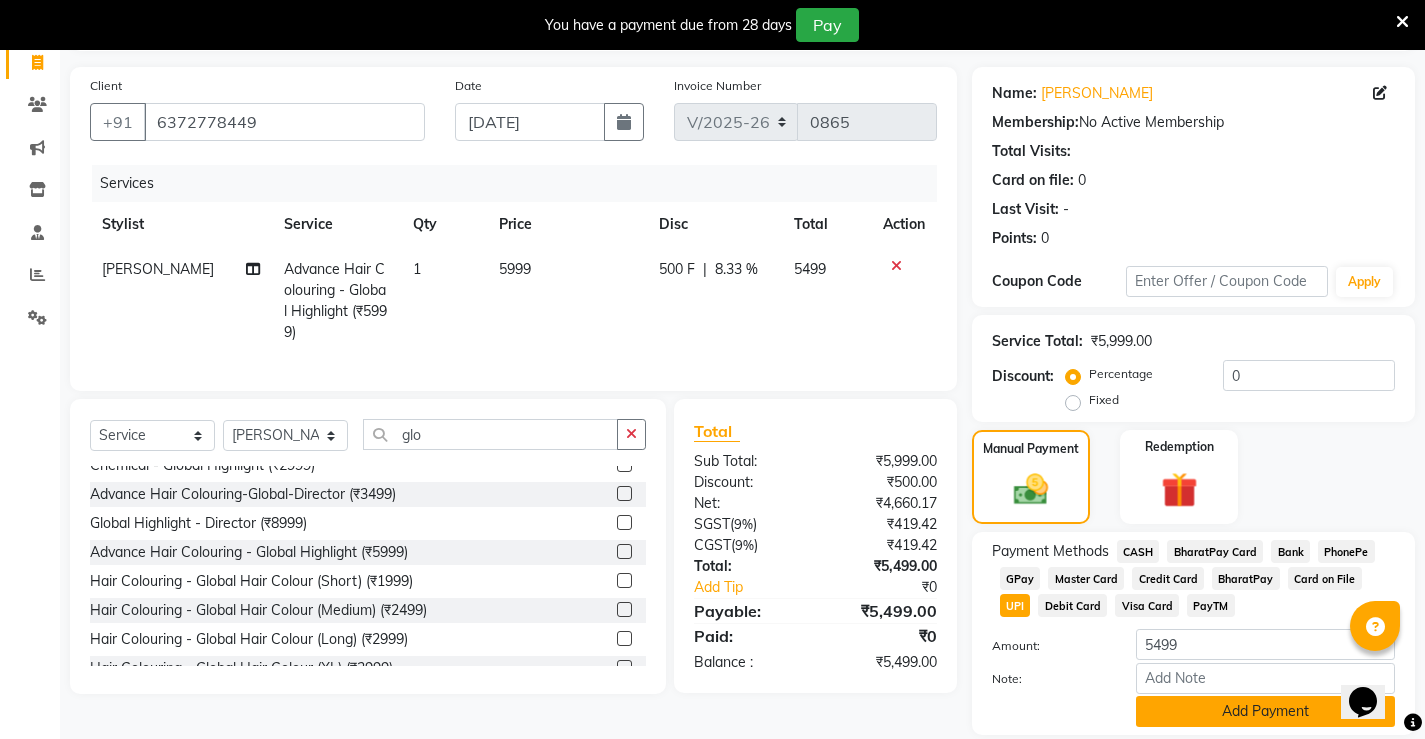 click on "Add Payment" 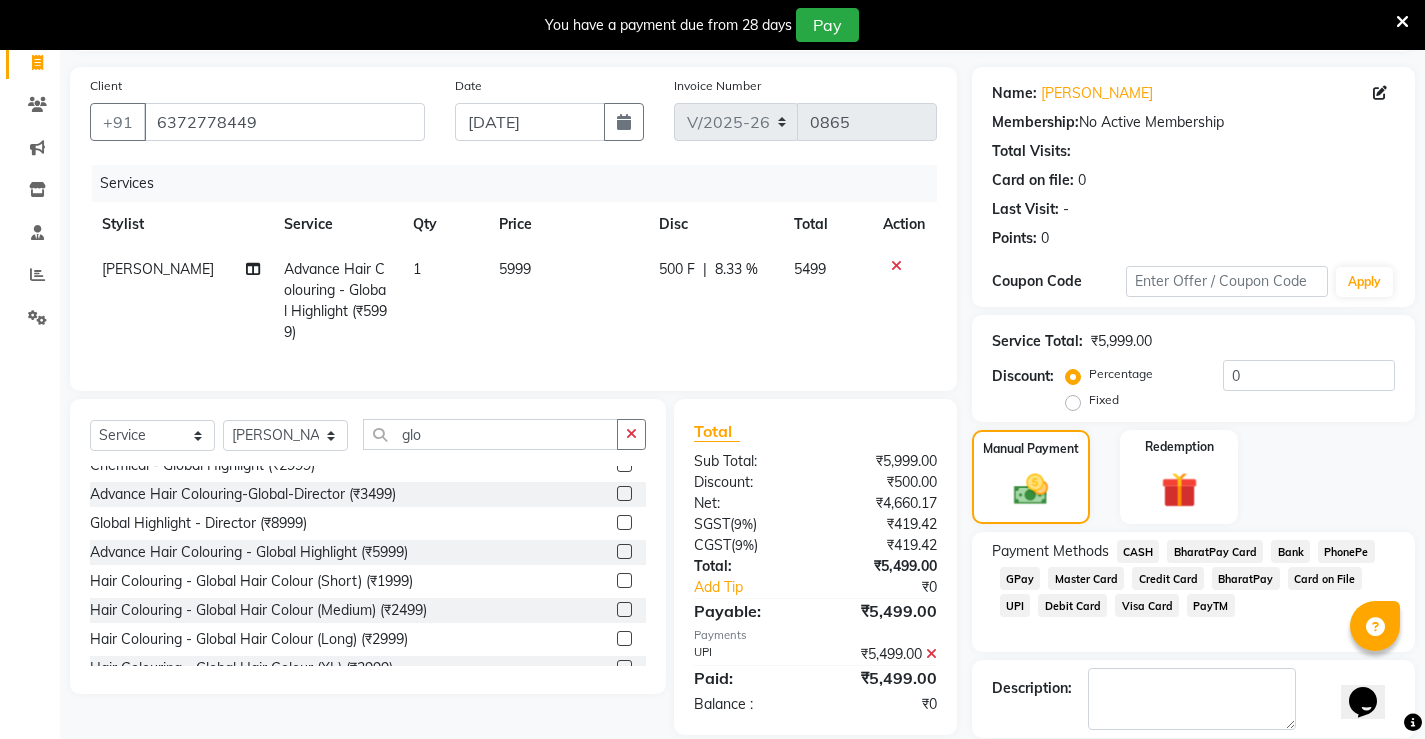 scroll, scrollTop: 230, scrollLeft: 0, axis: vertical 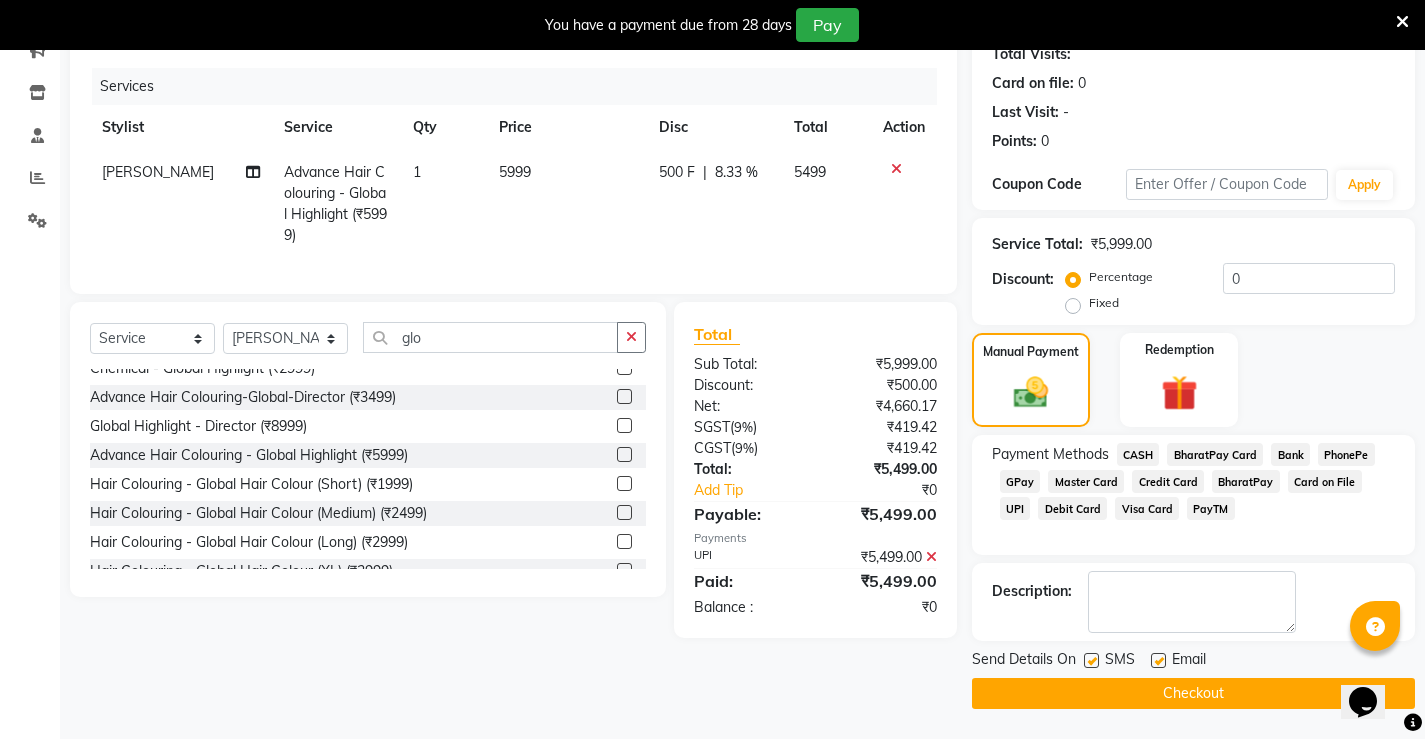 click on "Checkout" 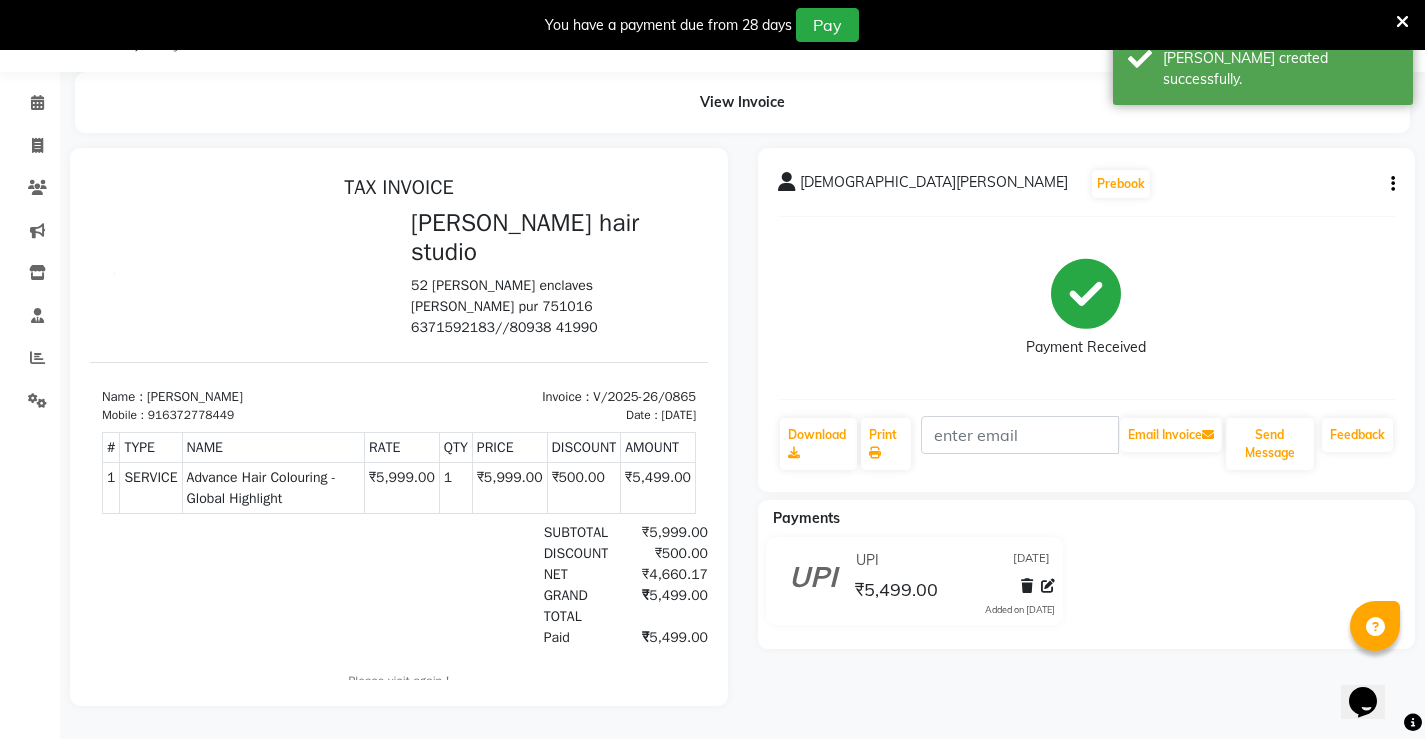 scroll, scrollTop: 0, scrollLeft: 0, axis: both 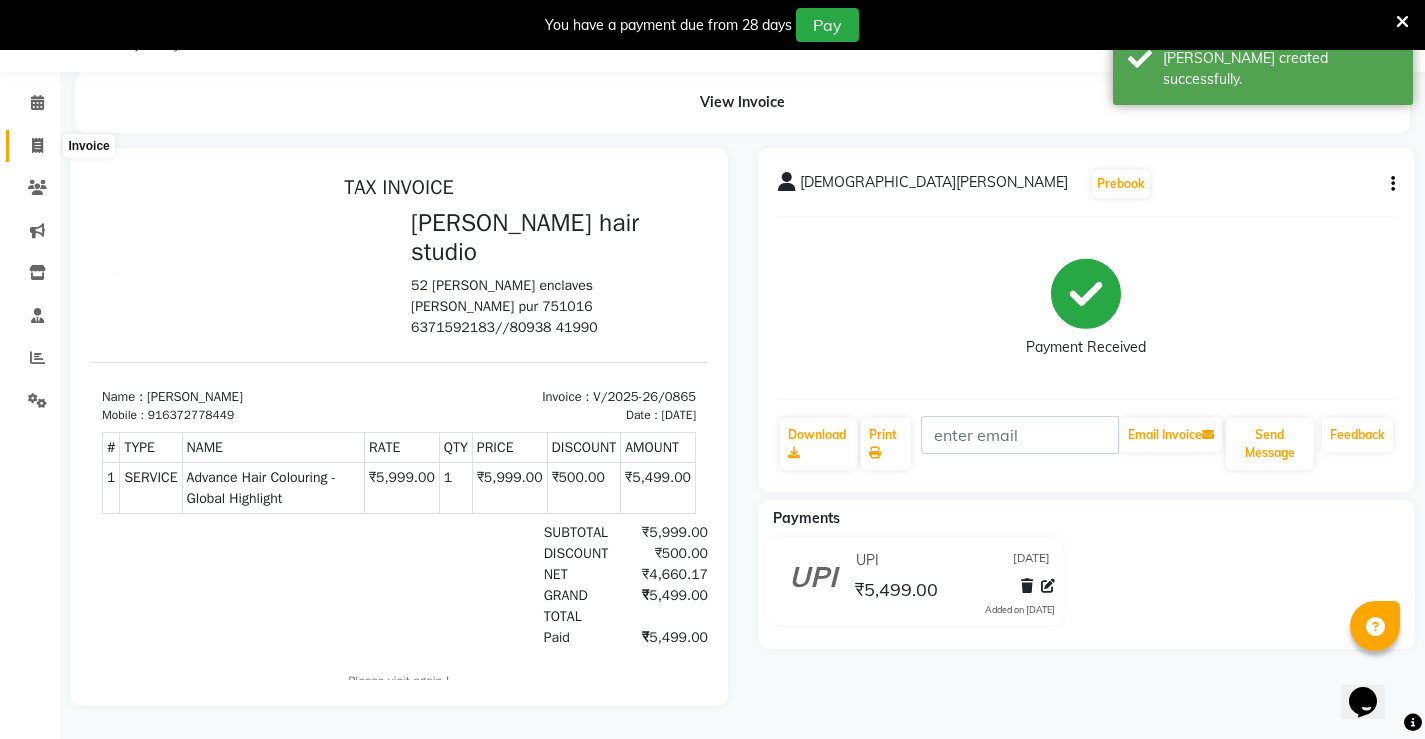 click 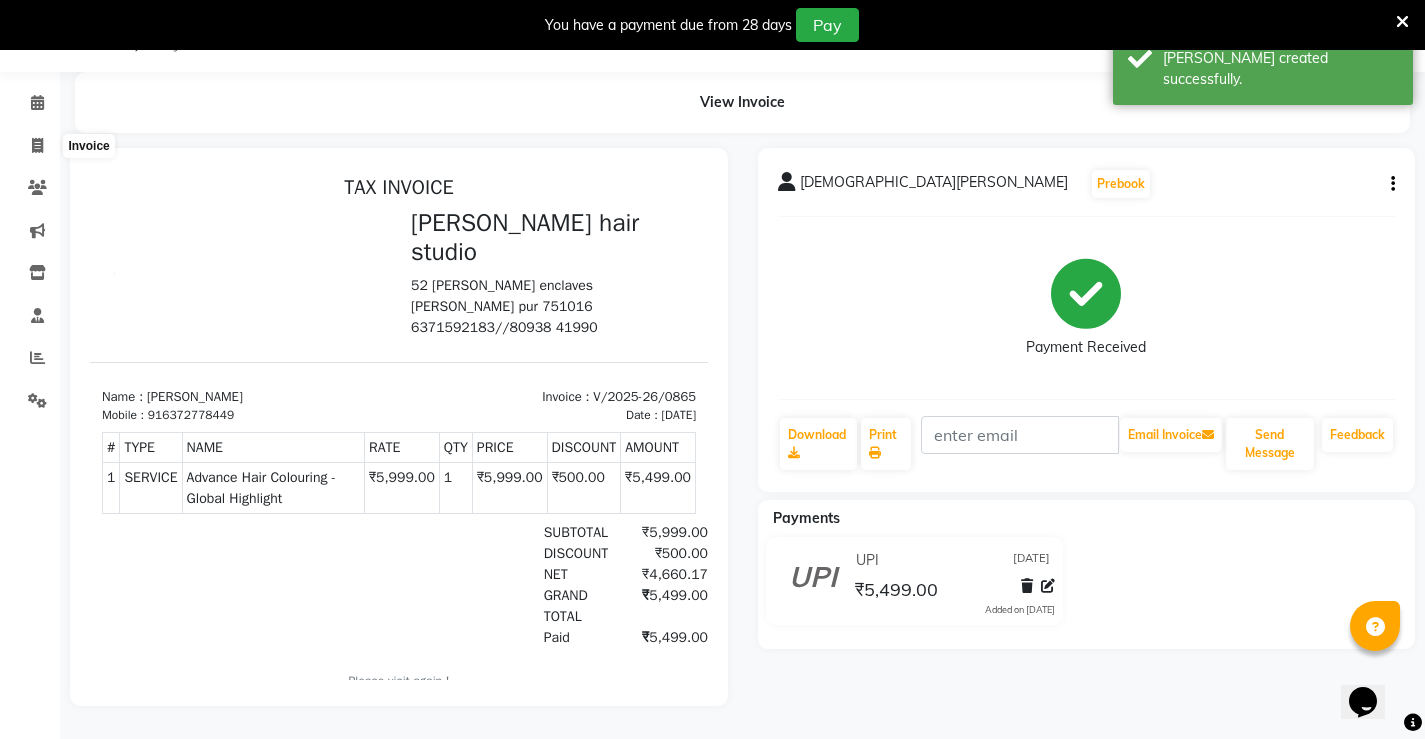 select on "service" 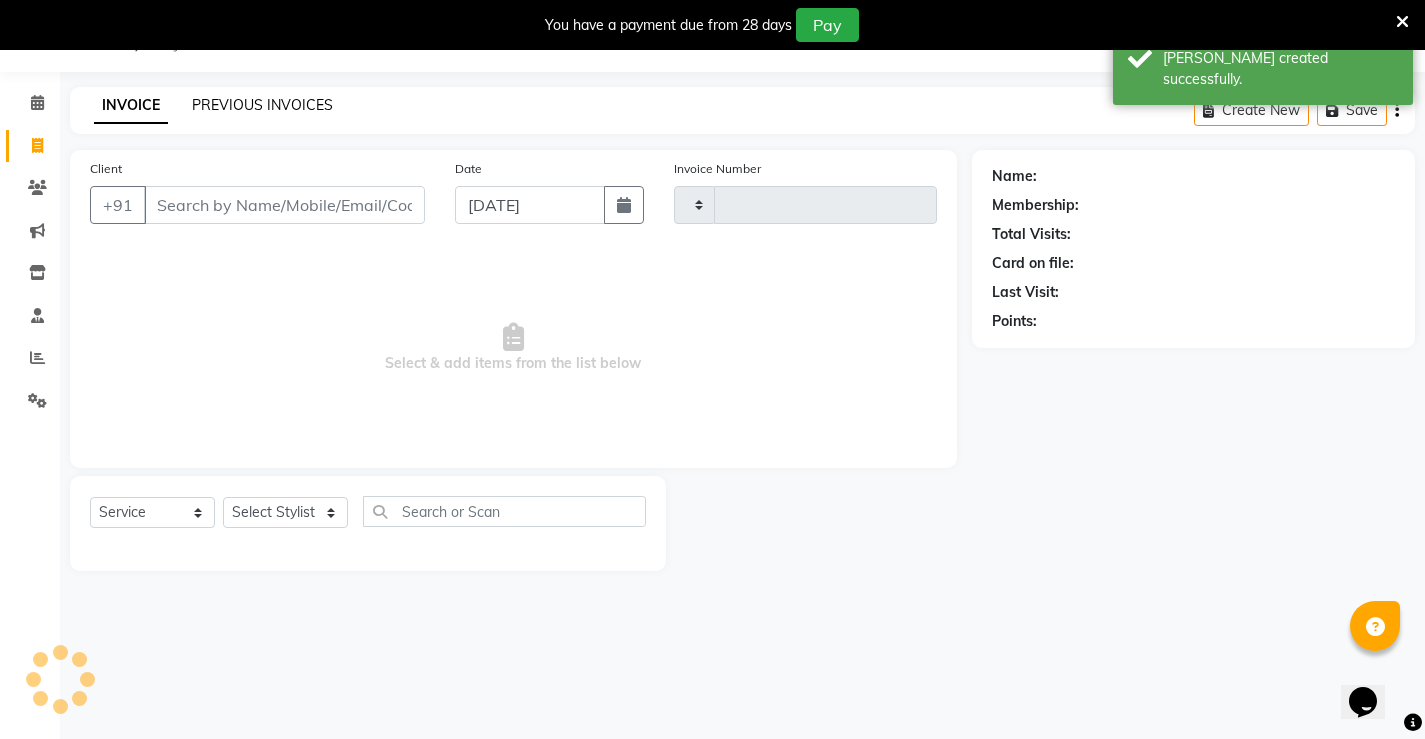scroll, scrollTop: 50, scrollLeft: 0, axis: vertical 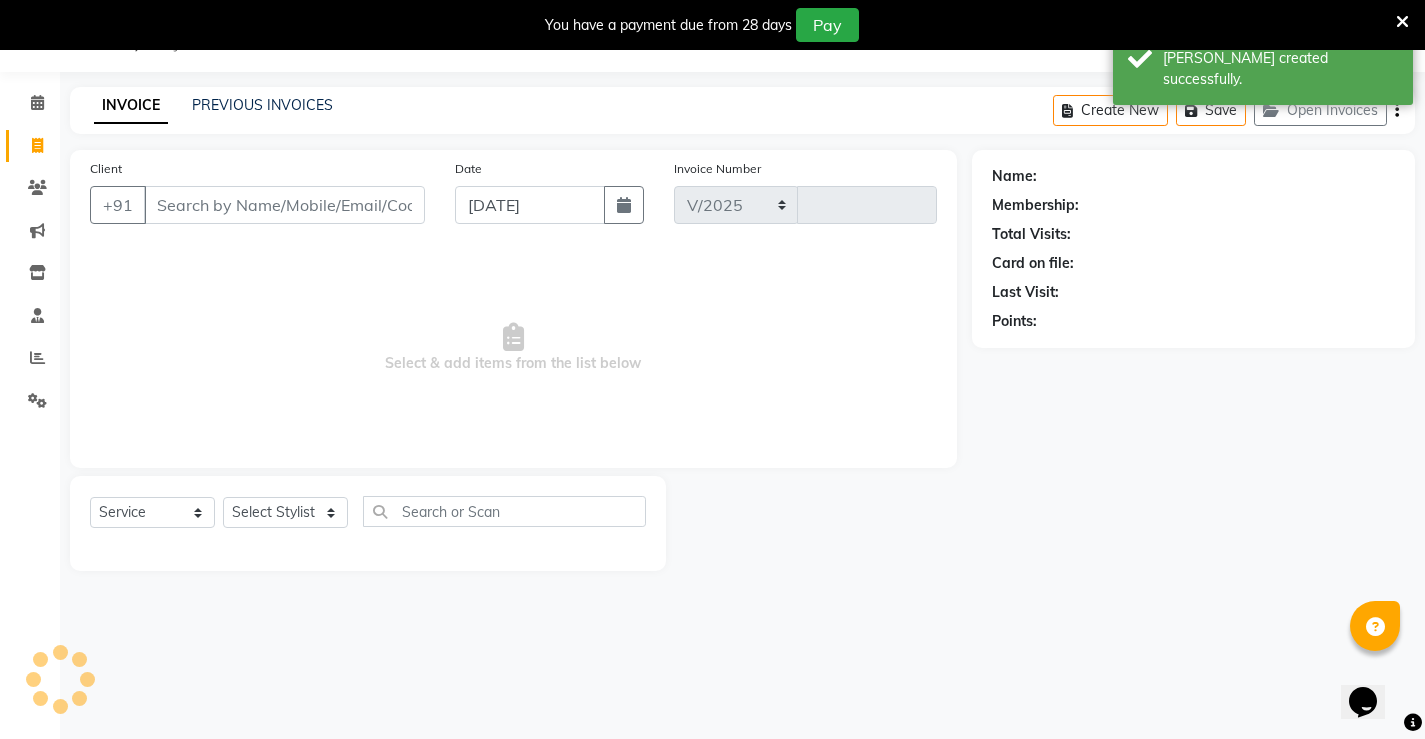 select on "7705" 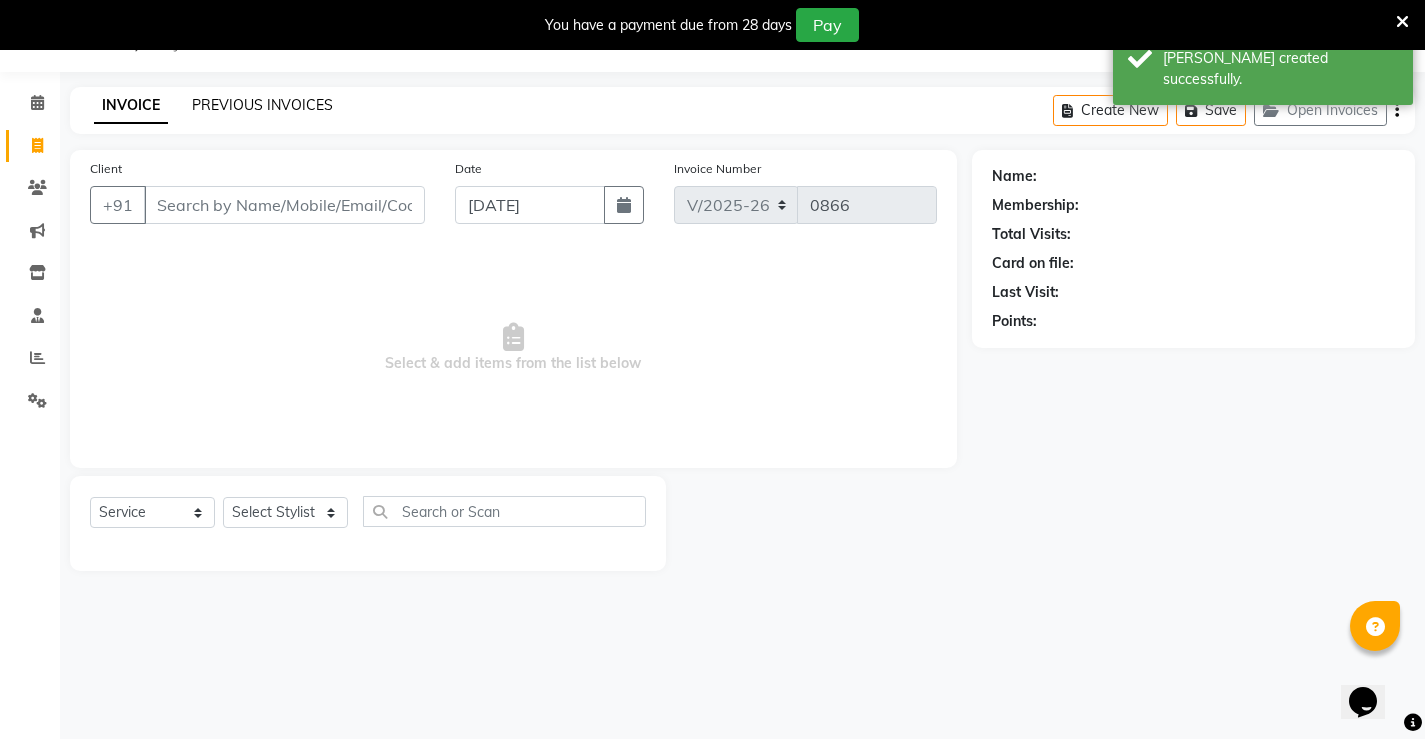 click on "PREVIOUS INVOICES" 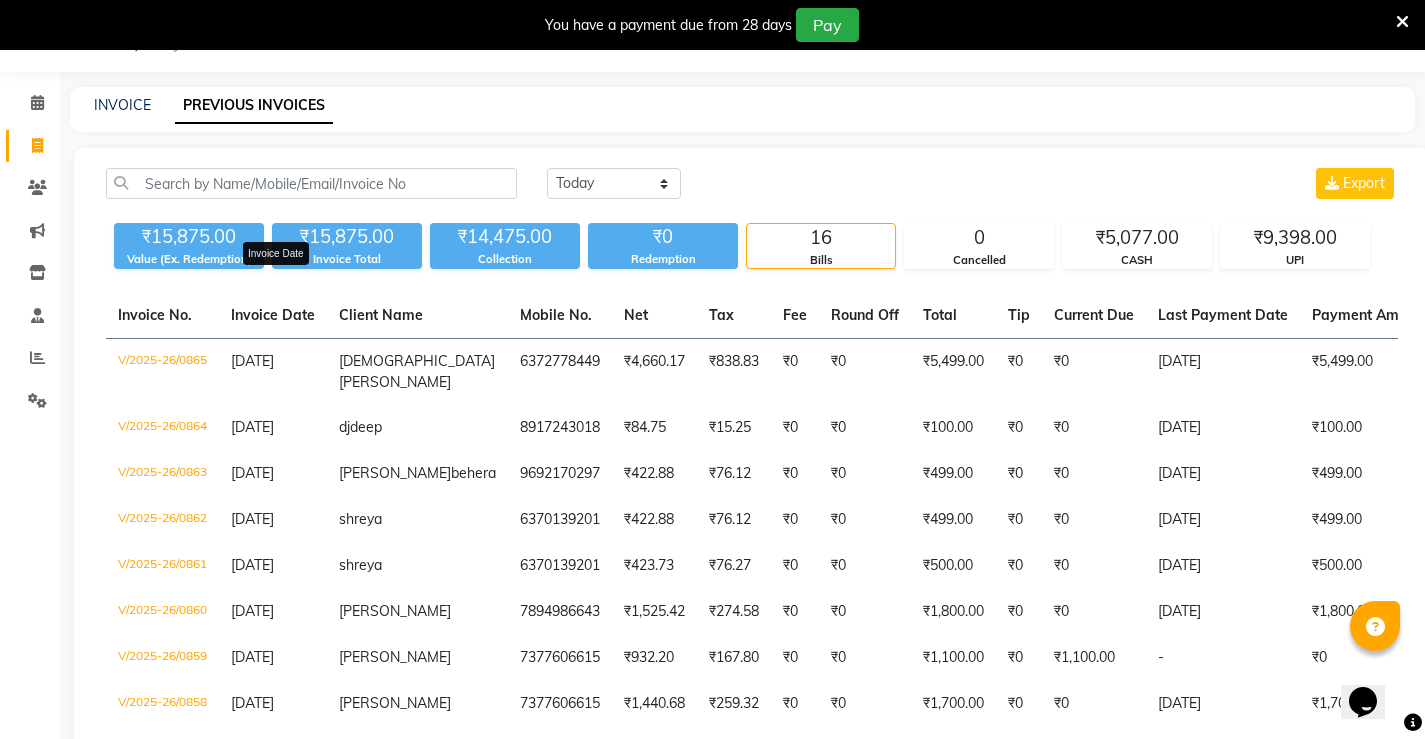 scroll, scrollTop: 0, scrollLeft: 0, axis: both 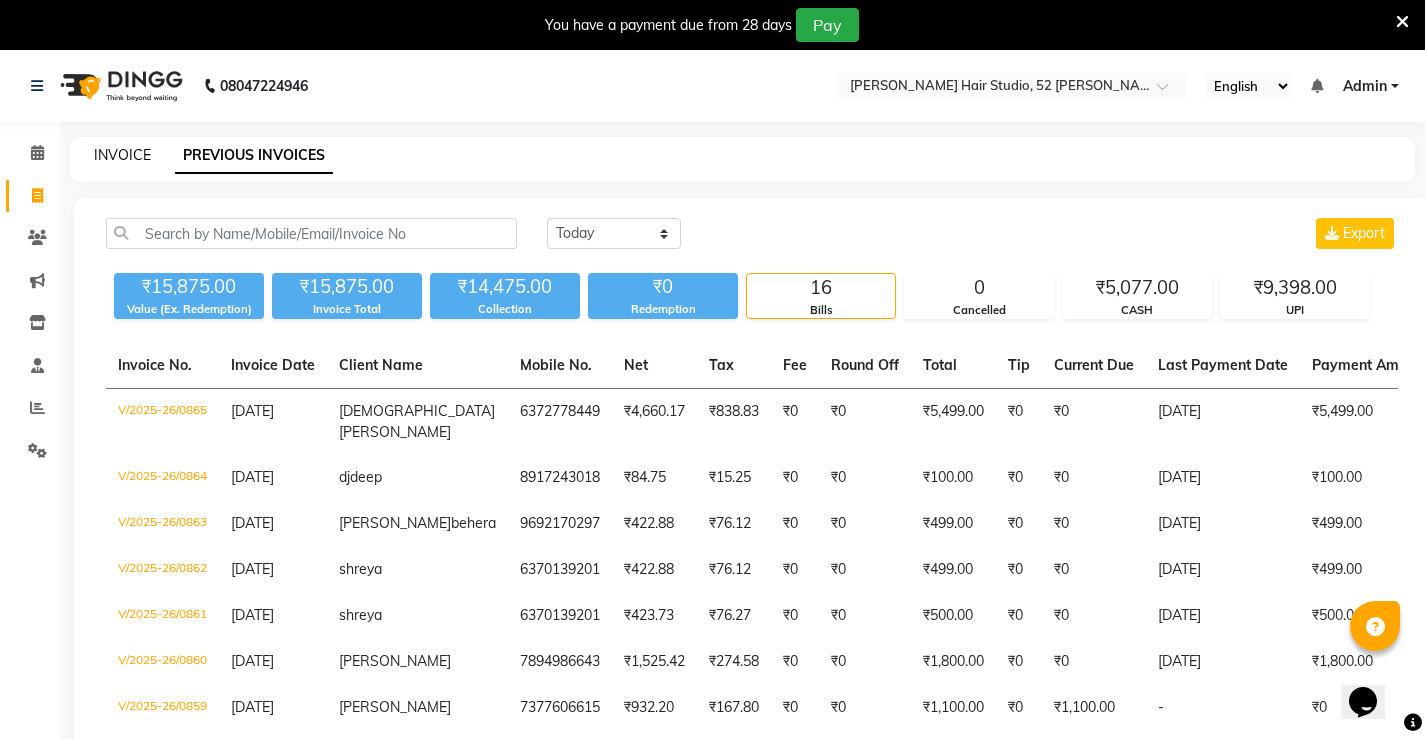 click on "INVOICE" 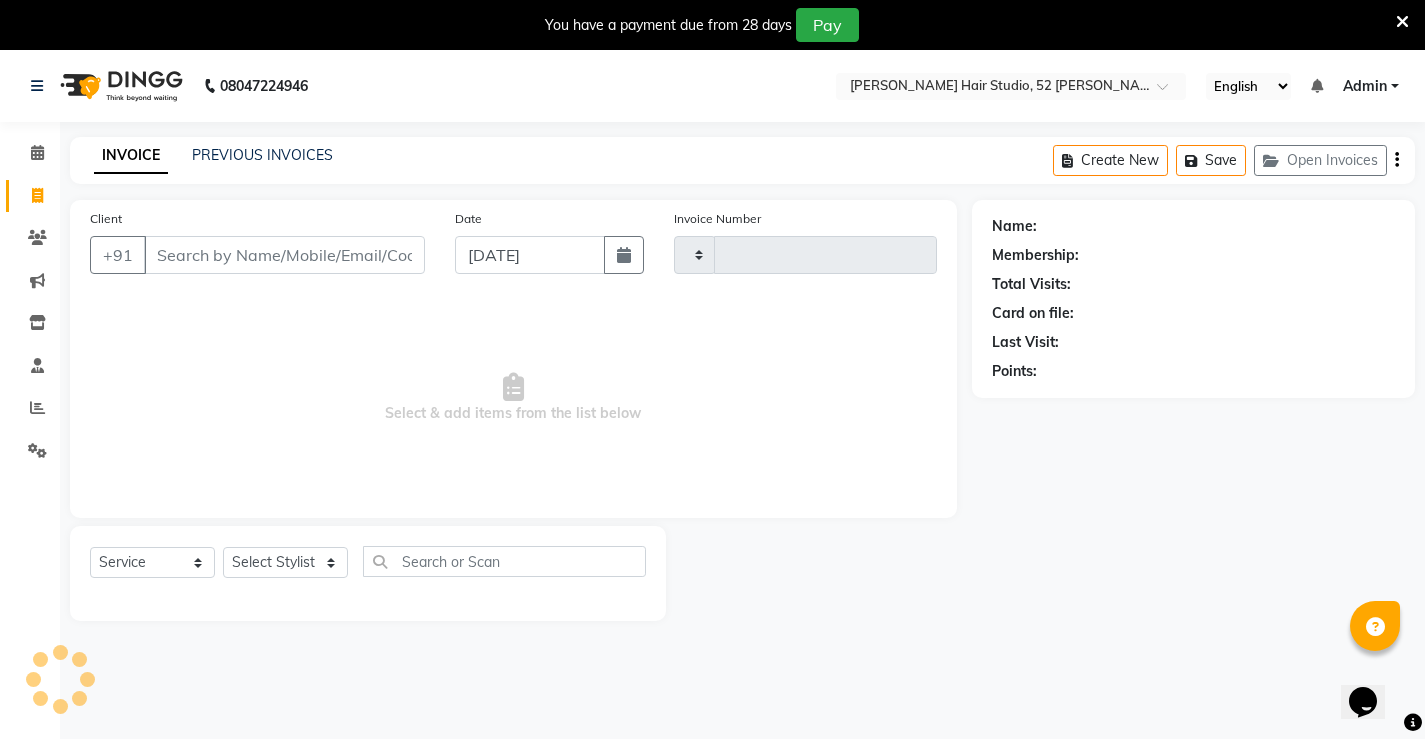 scroll, scrollTop: 50, scrollLeft: 0, axis: vertical 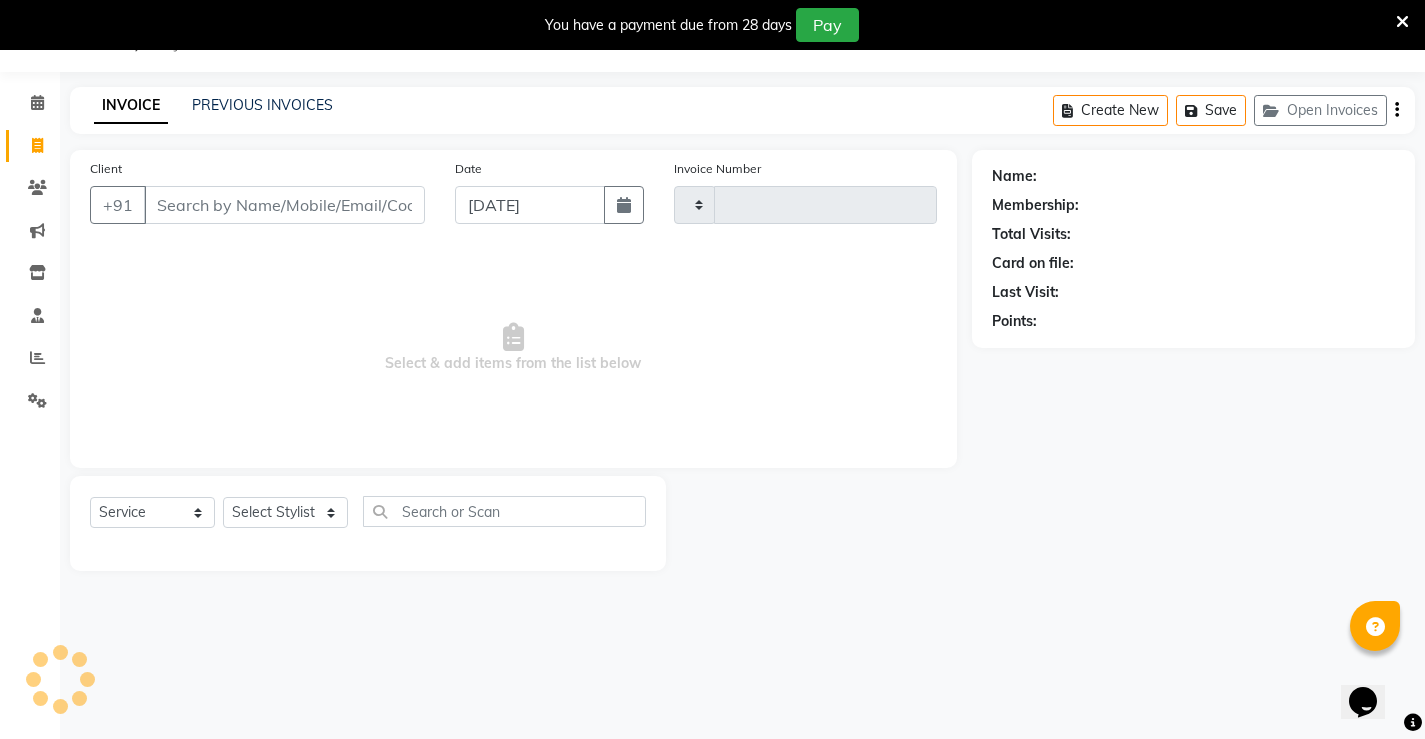 type on "0866" 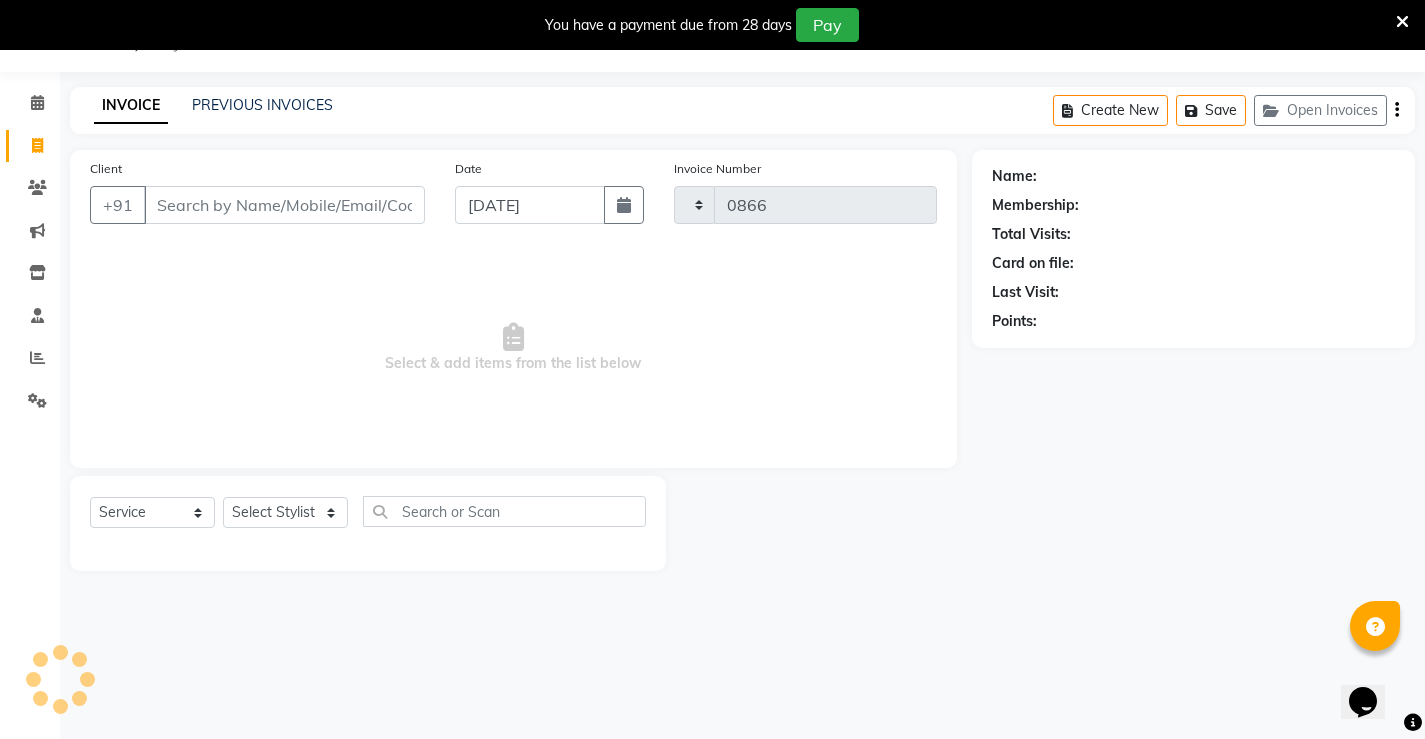 select on "7705" 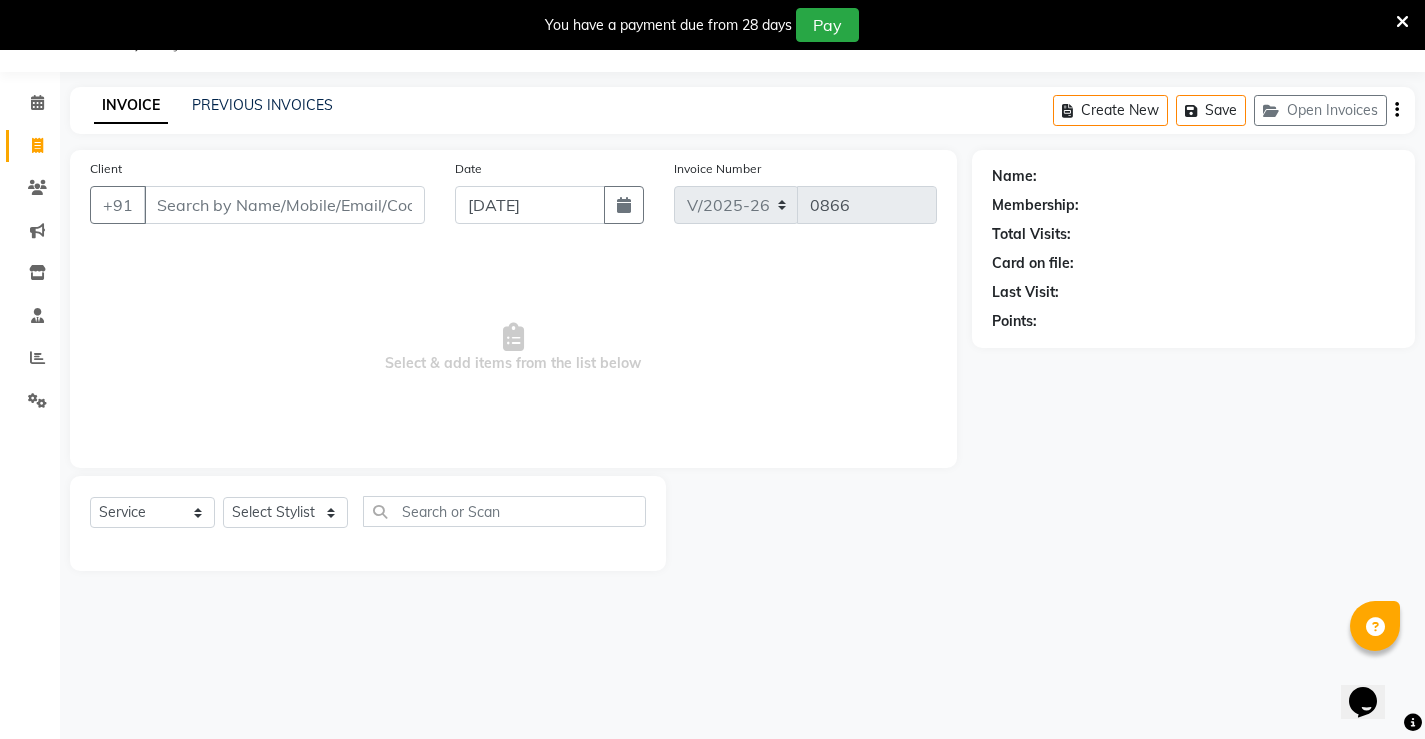 click on "08047224946 Select Location × Naren Hair Studio, 52 Prachi Enclaves Chandrasekhar Pur 751016 English ENGLISH Español العربية मराठी हिंदी ગુજરાતી தமிழ் 中文 Notifications nothing to show Admin Manage Profile Change Password Sign out  Version:3.15.4  ☀ Naren hair studio, 52 Prachi enclaves Chandrasekhar pur 751016  Calendar  Invoice  Clients  Marketing  Inventory  Staff  Reports  Settings Completed InProgress Upcoming Dropped Tentative Check-In Confirm Bookings Generate Report Segments Page Builder INVOICE PREVIOUS INVOICES Create New   Save   Open Invoices  Client +91 Date 11-07-2025 Invoice Number V/2025 V/2025-26 0866  Select & add items from the list below  Select  Service  Product  Membership  Package Voucher Prepaid Gift Card  Select Stylist Ajay archita Lili Naren sukhmay Varti Name: Membership: Total Visits: Card on file: Last Visit:  Points:" at bounding box center (712, 369) 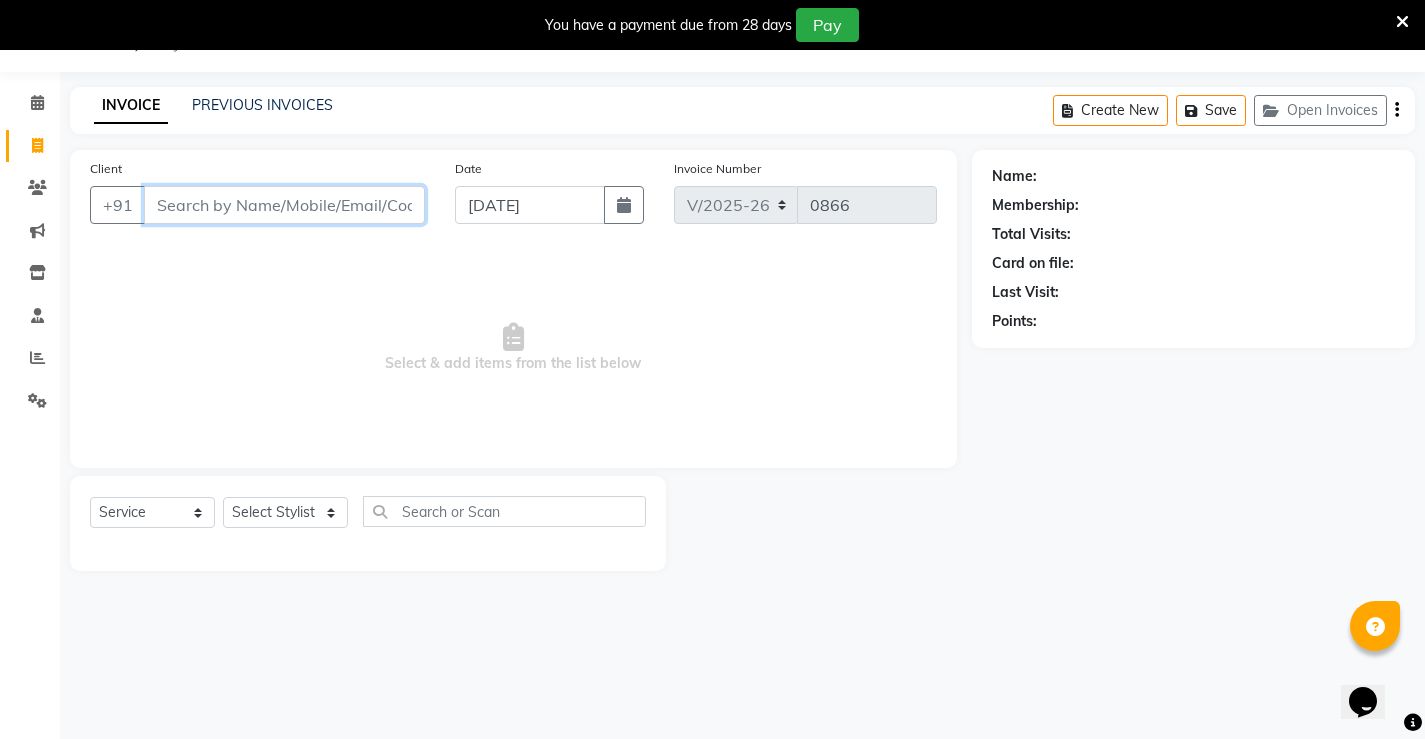 click on "Client" at bounding box center [284, 205] 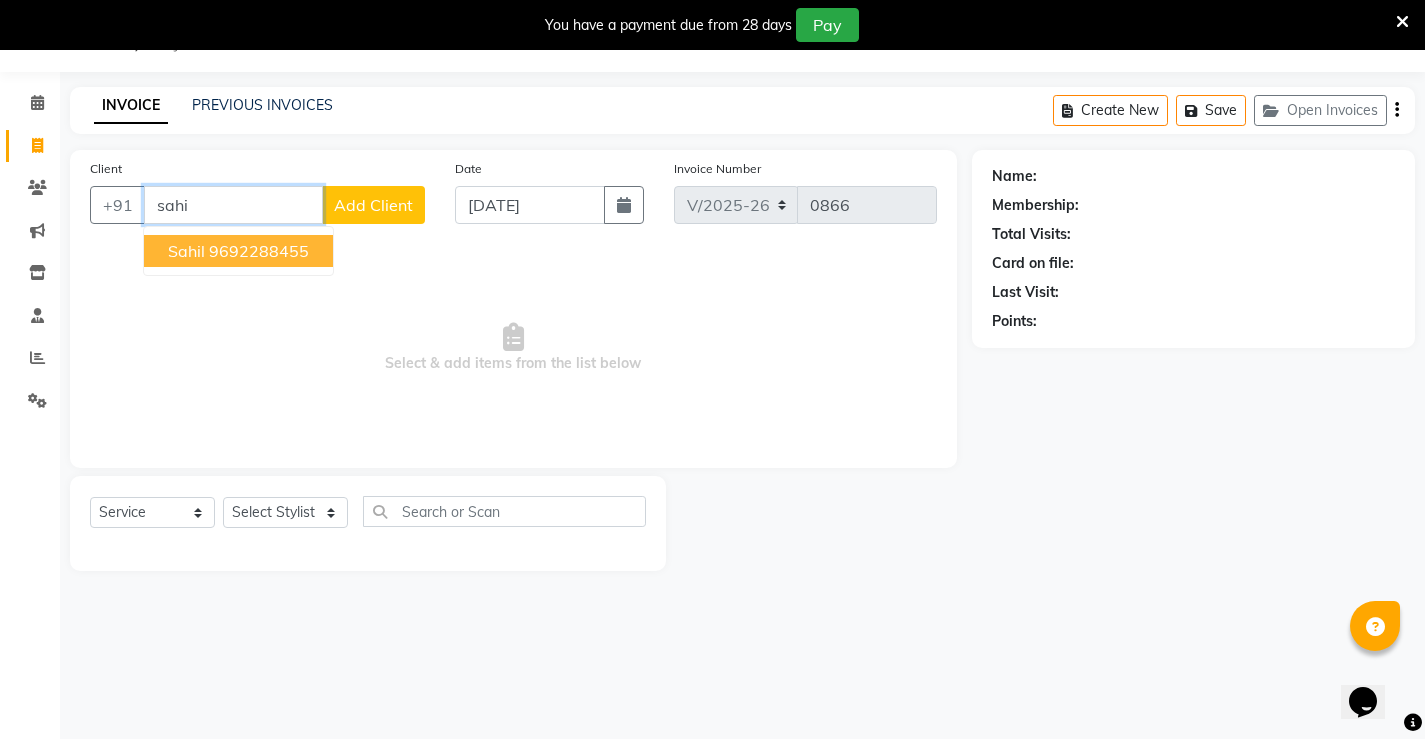 click on "9692288455" at bounding box center [259, 251] 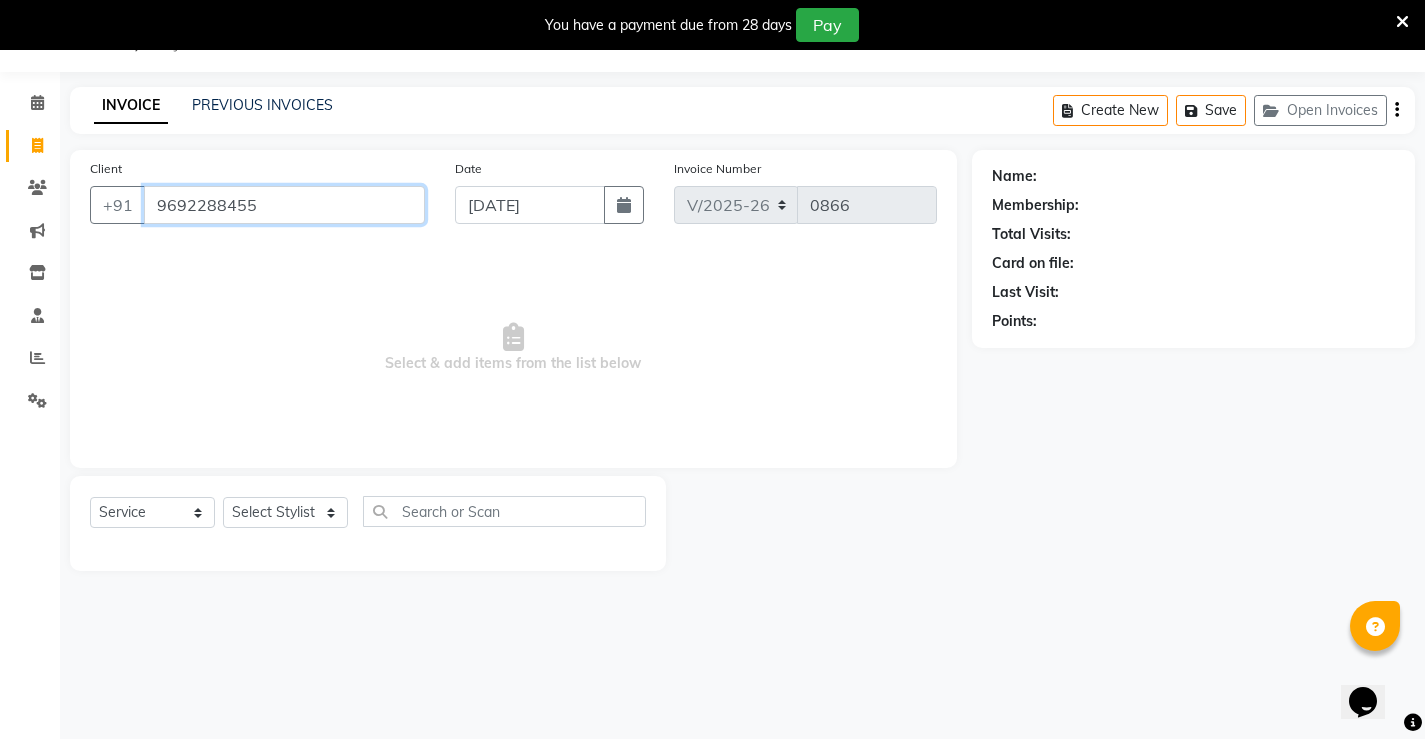 type on "9692288455" 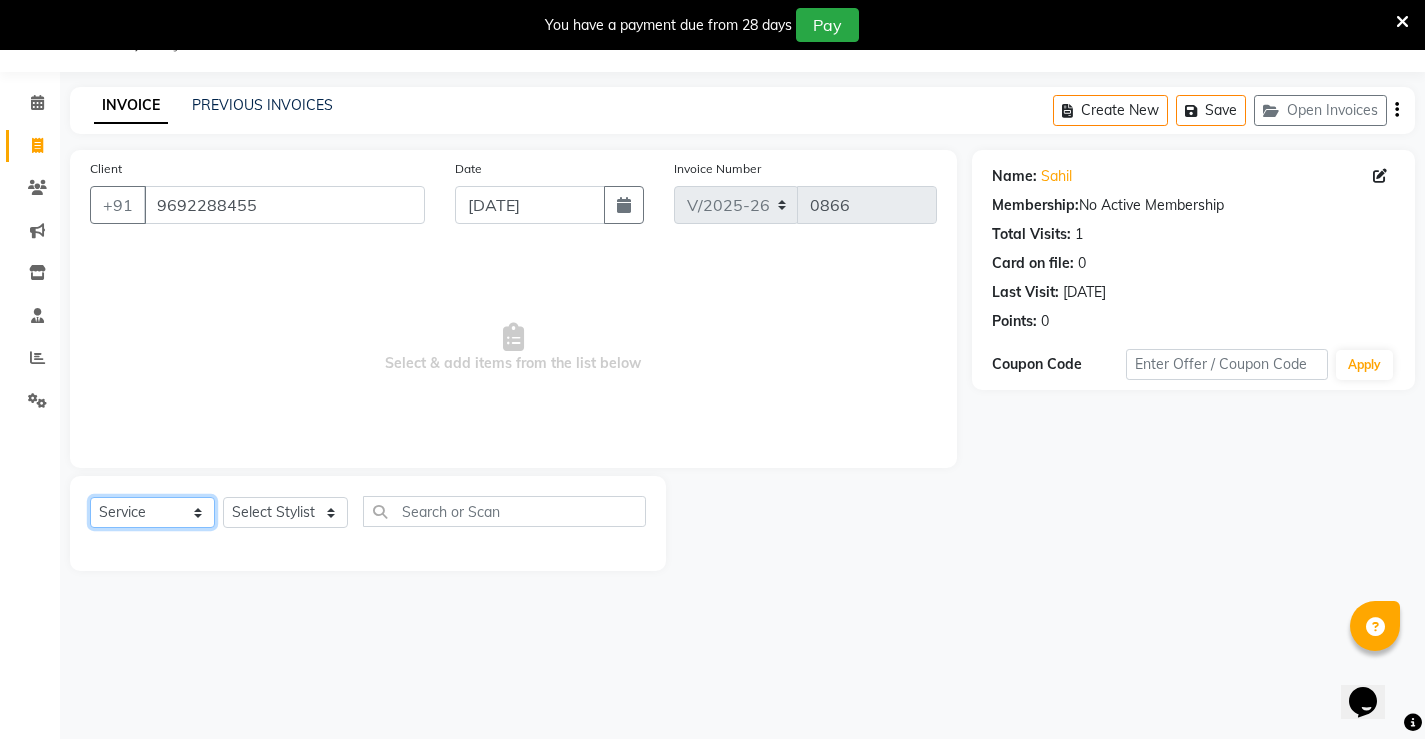 click on "Select  Service  Product  Membership  Package Voucher Prepaid Gift Card" 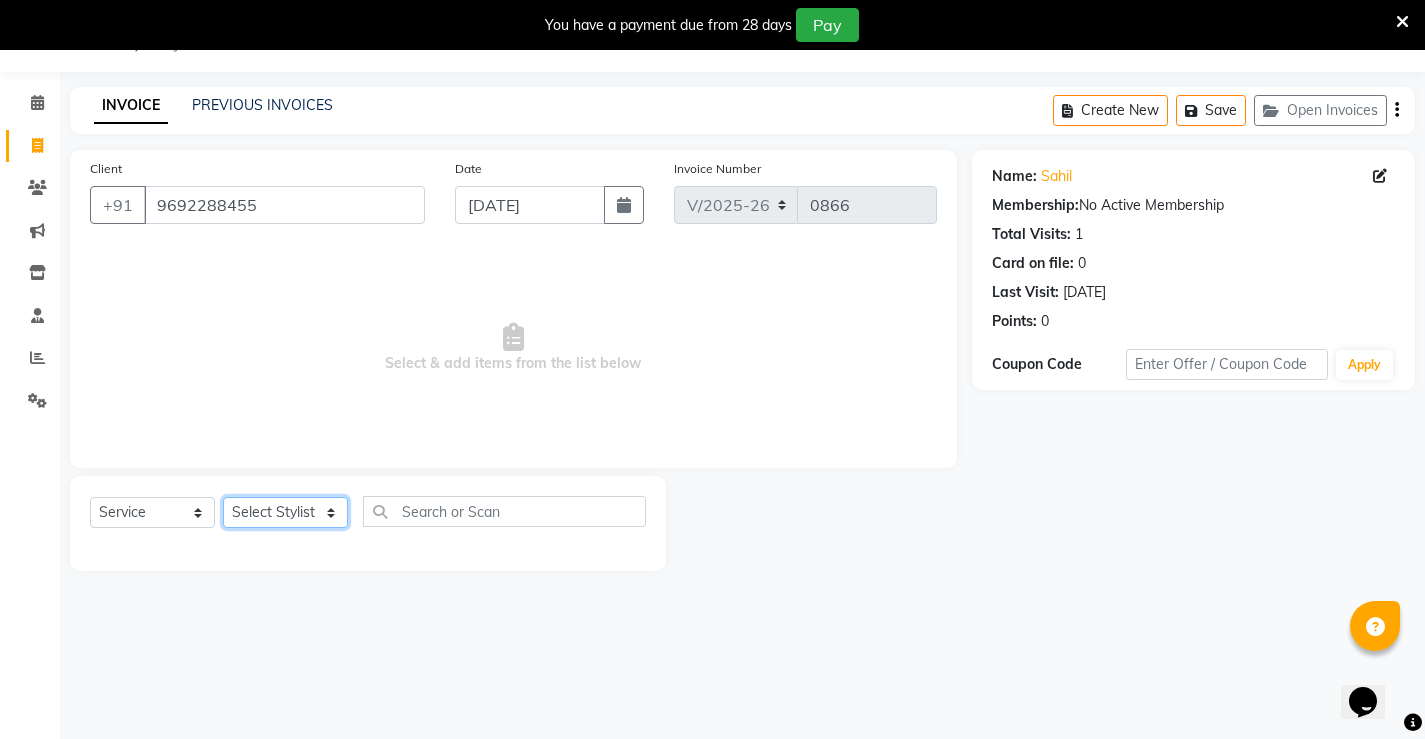 click on "Select Stylist Ajay archita Lili Naren sukhmay Varti" 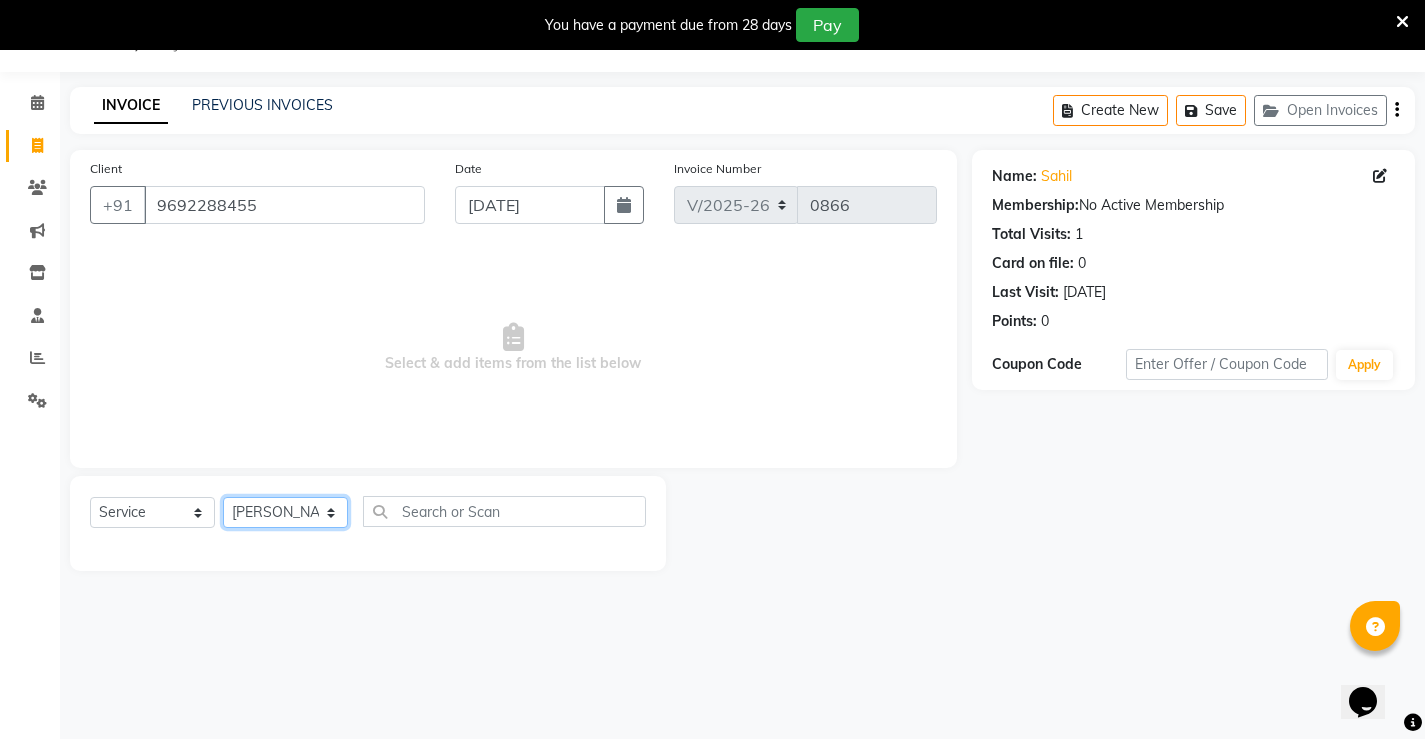 click on "Select Stylist Ajay archita Lili Naren sukhmay Varti" 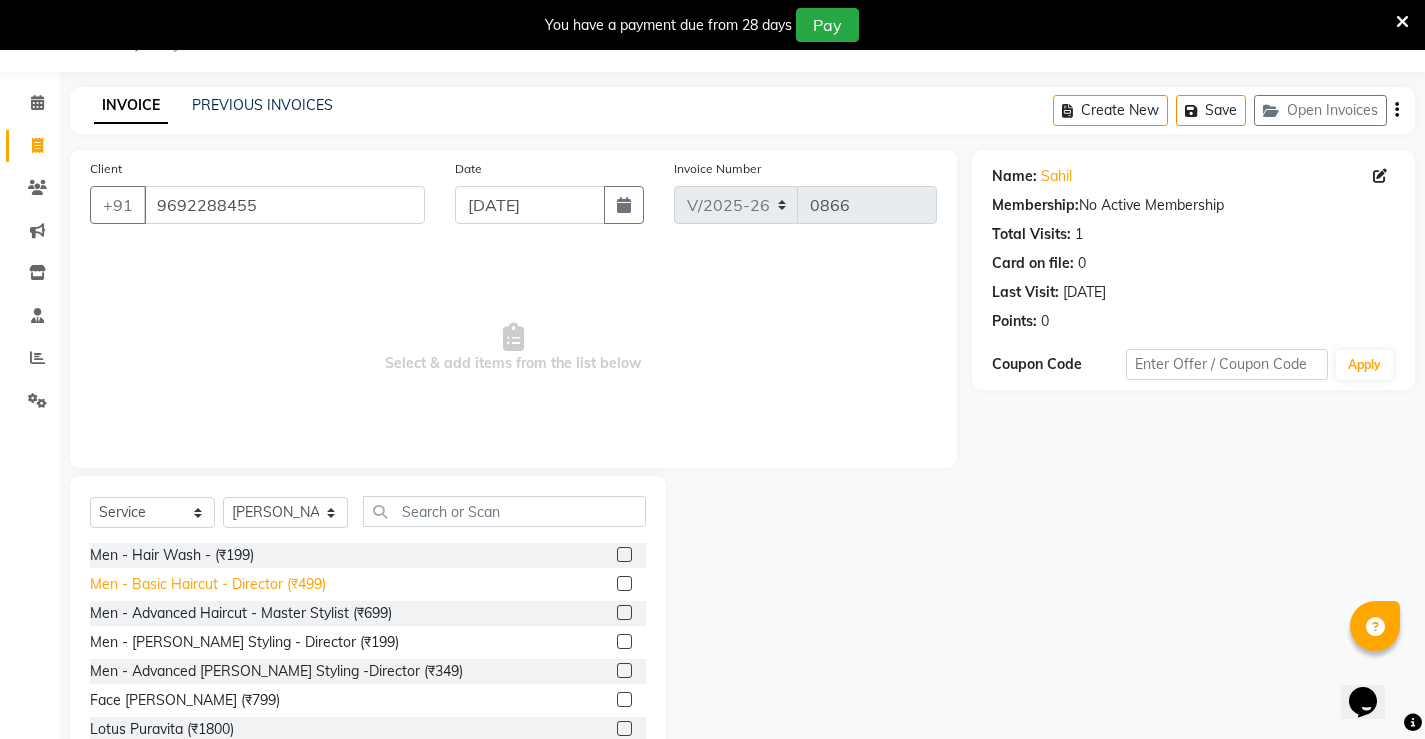 click on "Men - Basic Haircut - Director (₹499)" 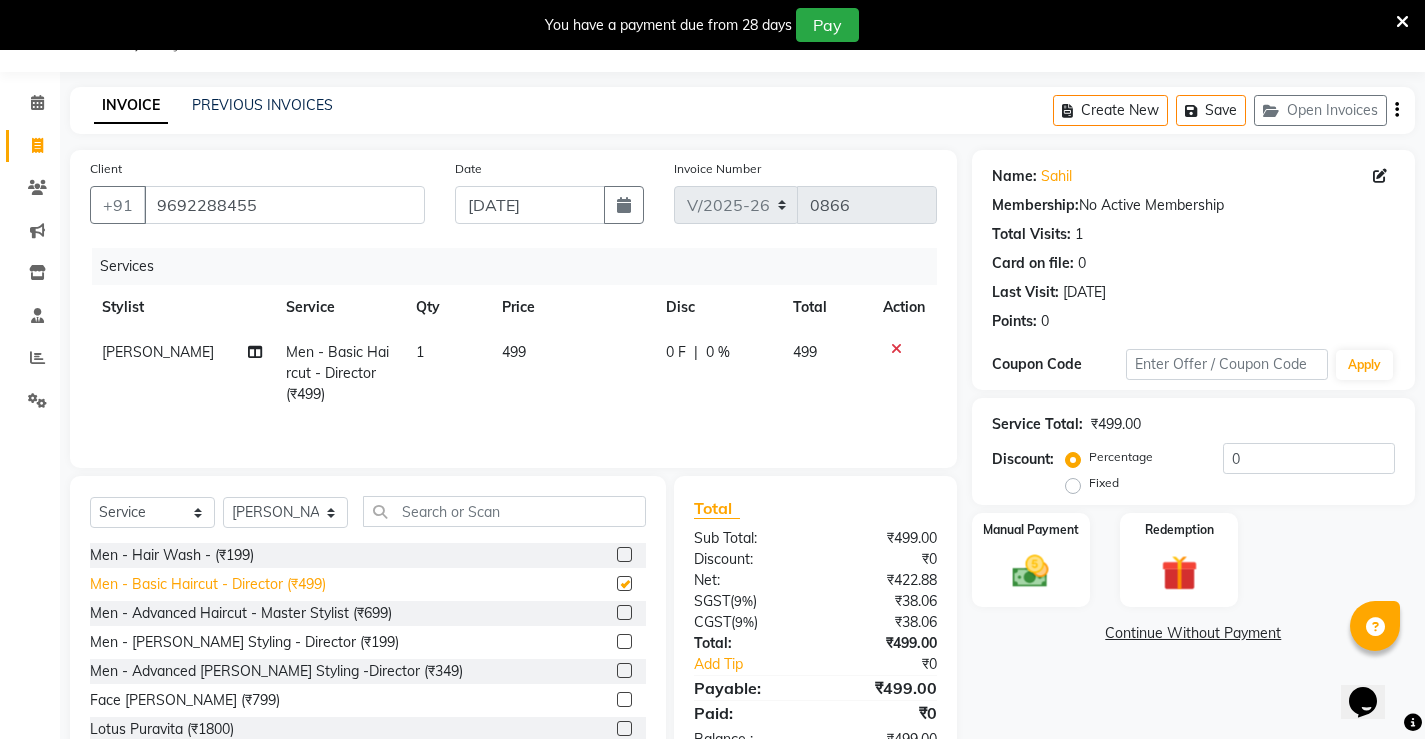checkbox on "false" 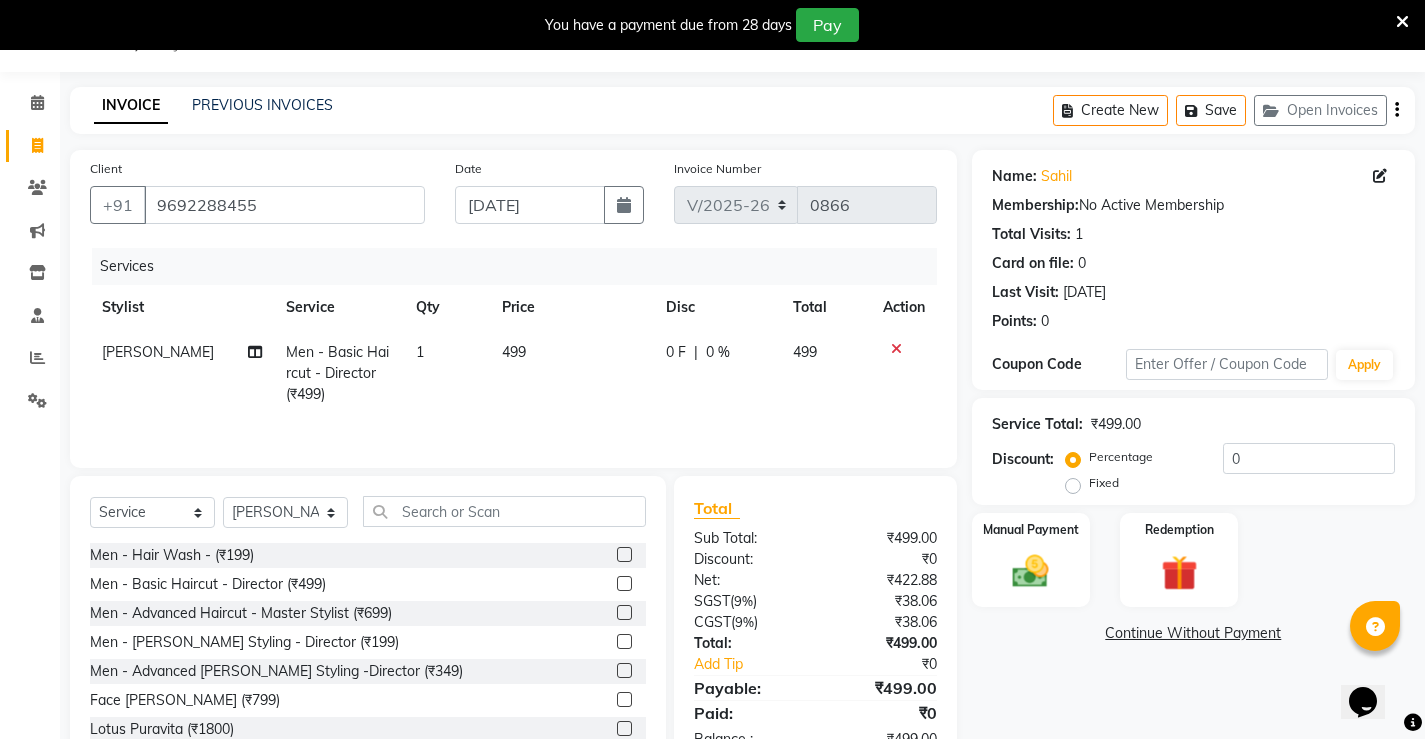 click on "499" 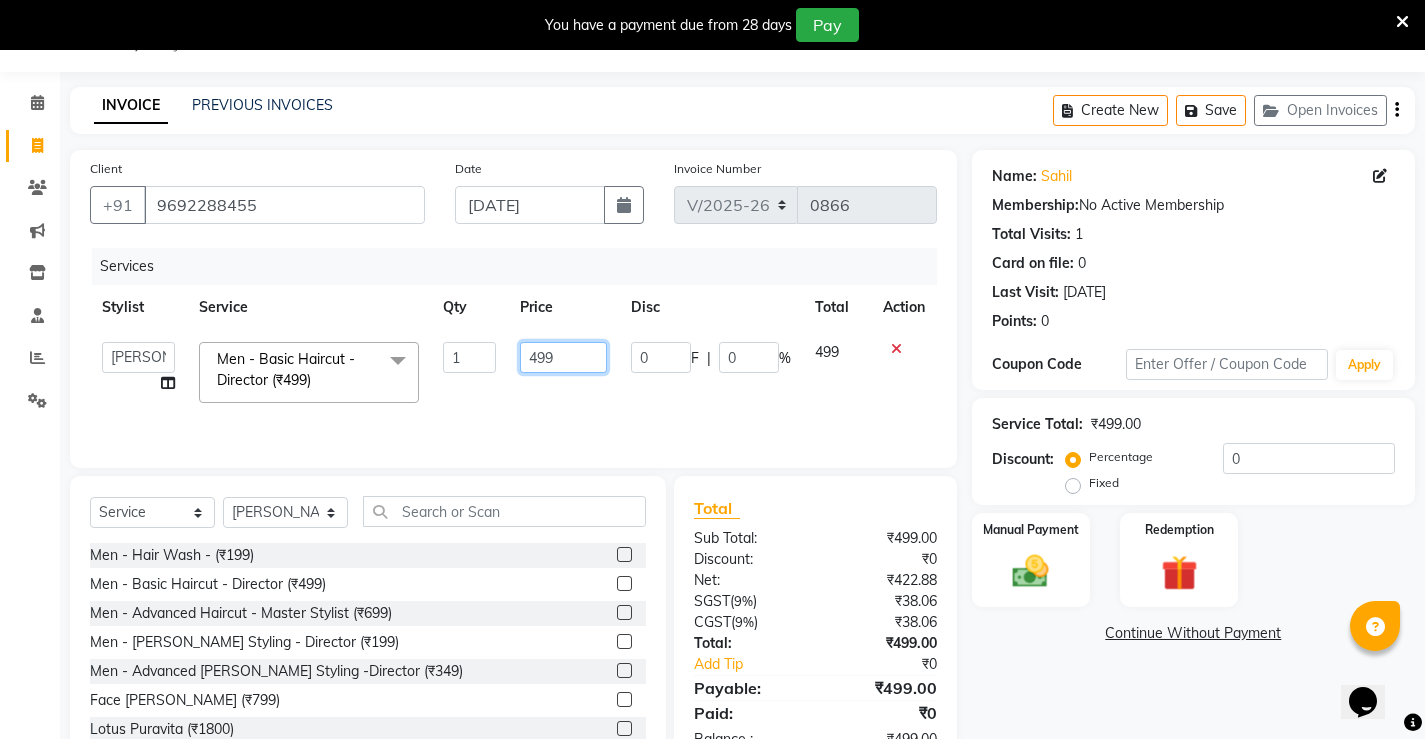 click on "499" 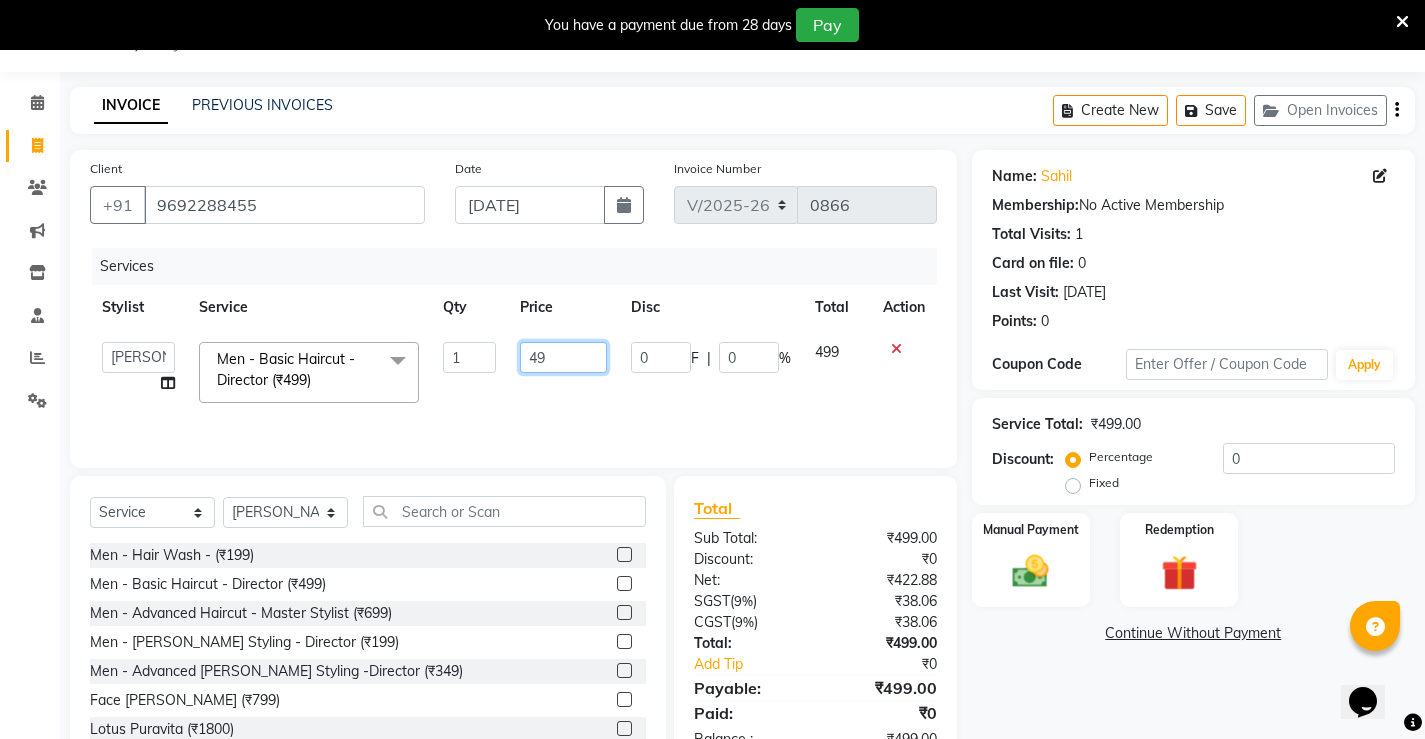 type on "9" 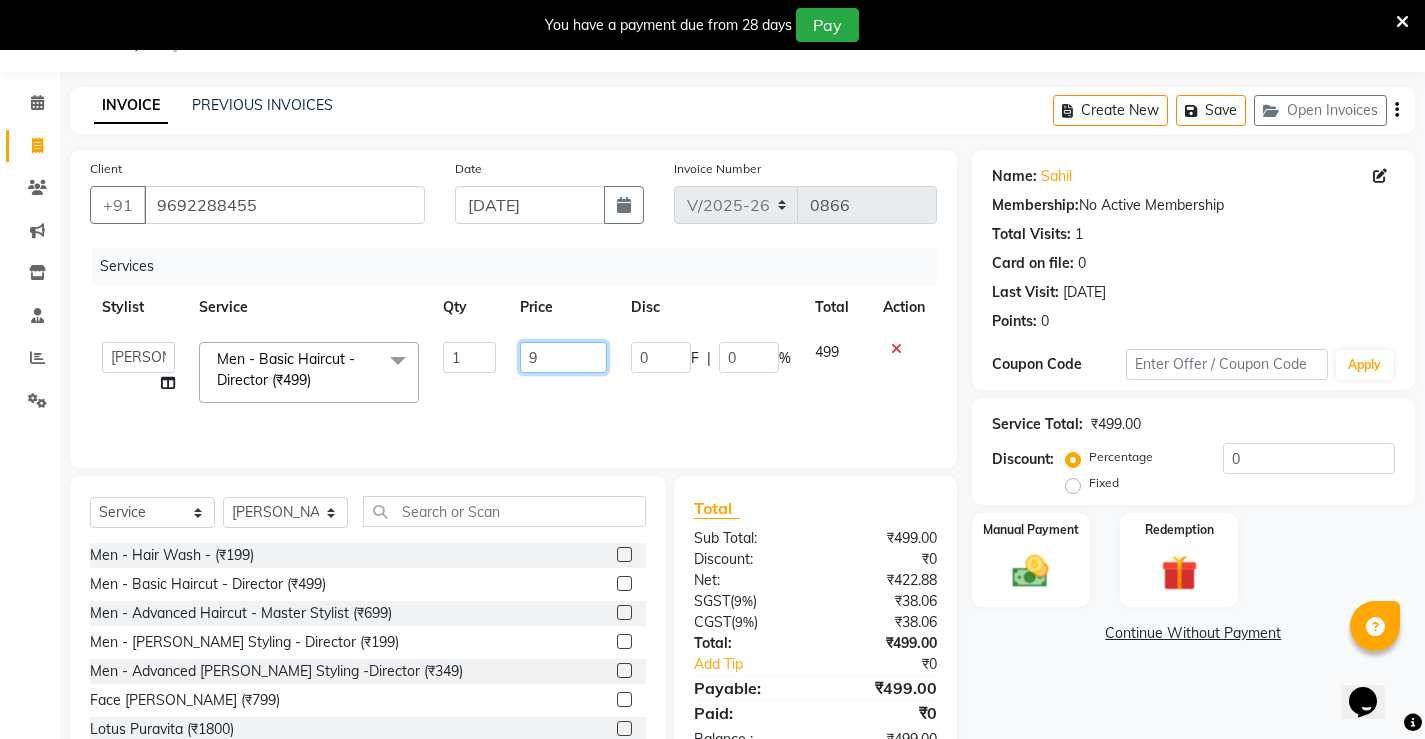 click on "9" 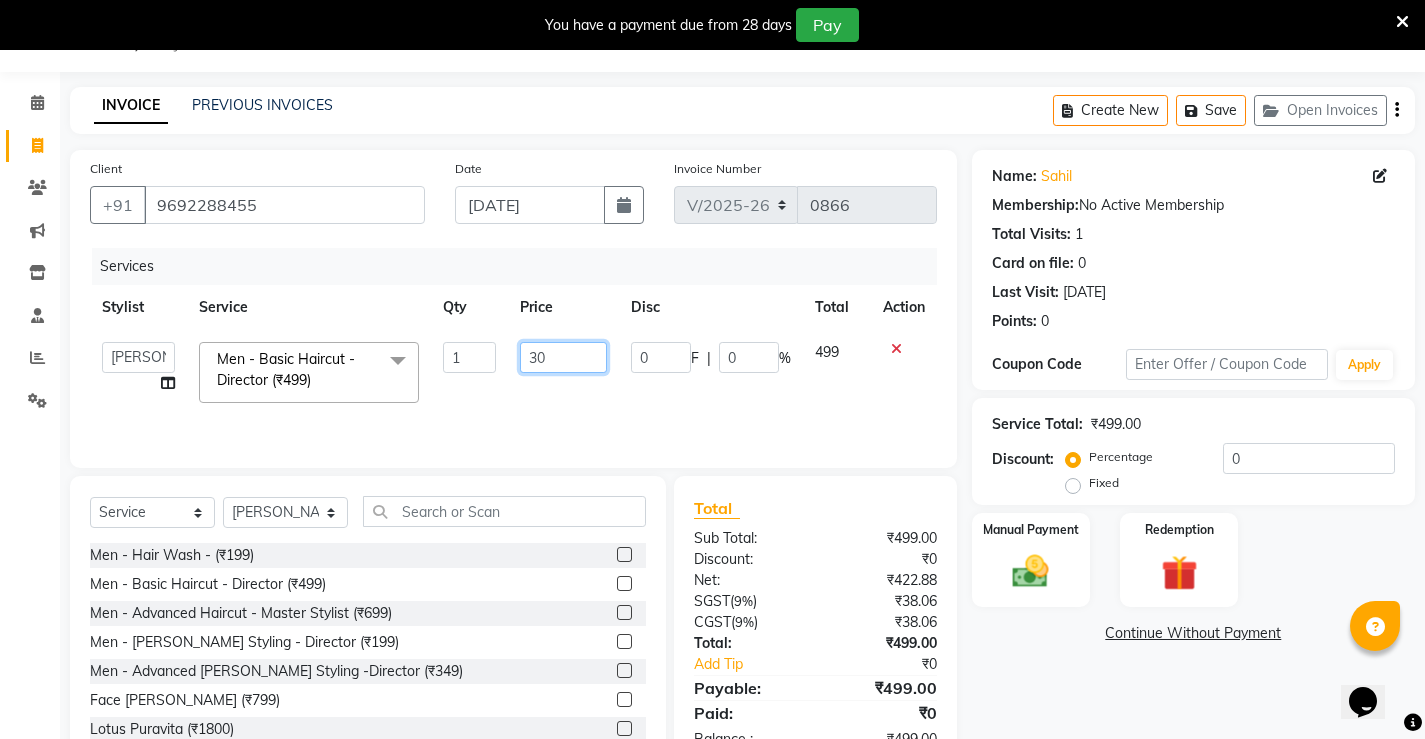 type on "300" 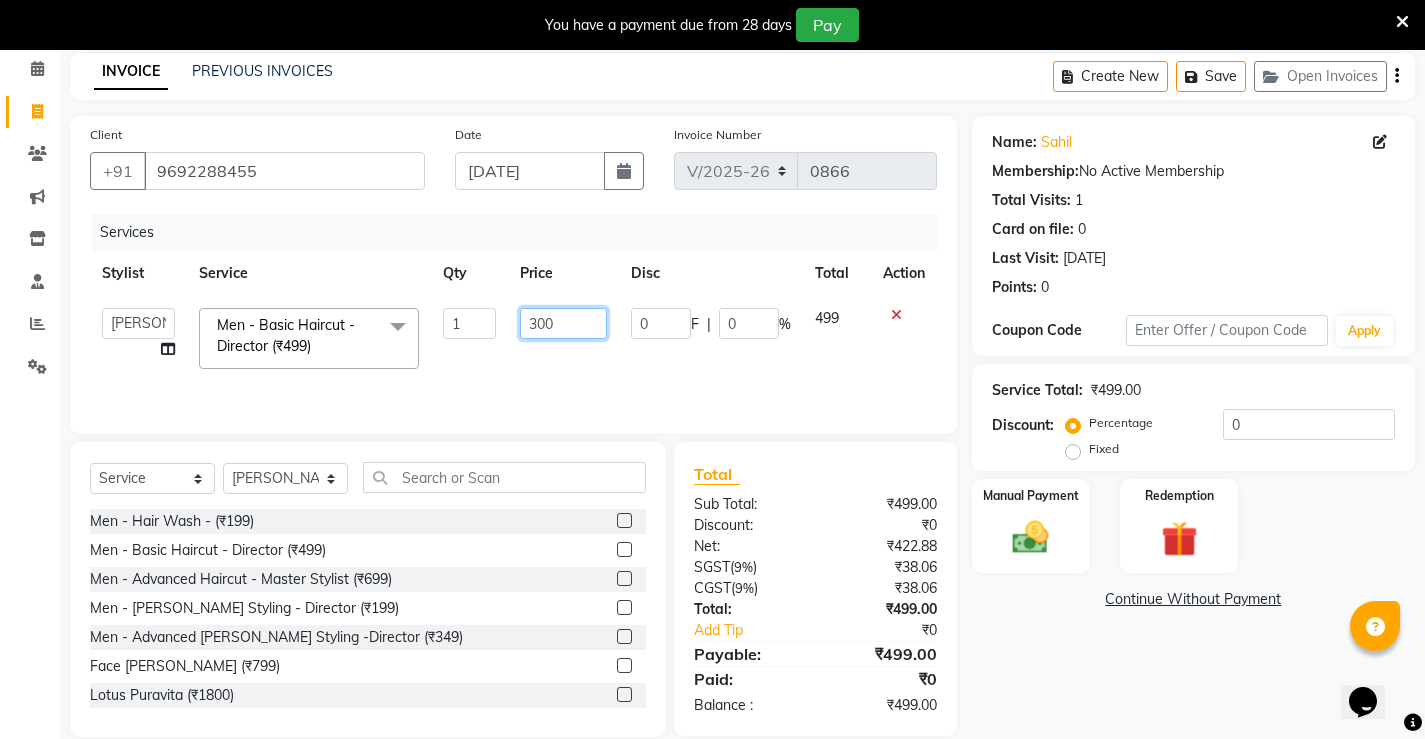 scroll, scrollTop: 112, scrollLeft: 0, axis: vertical 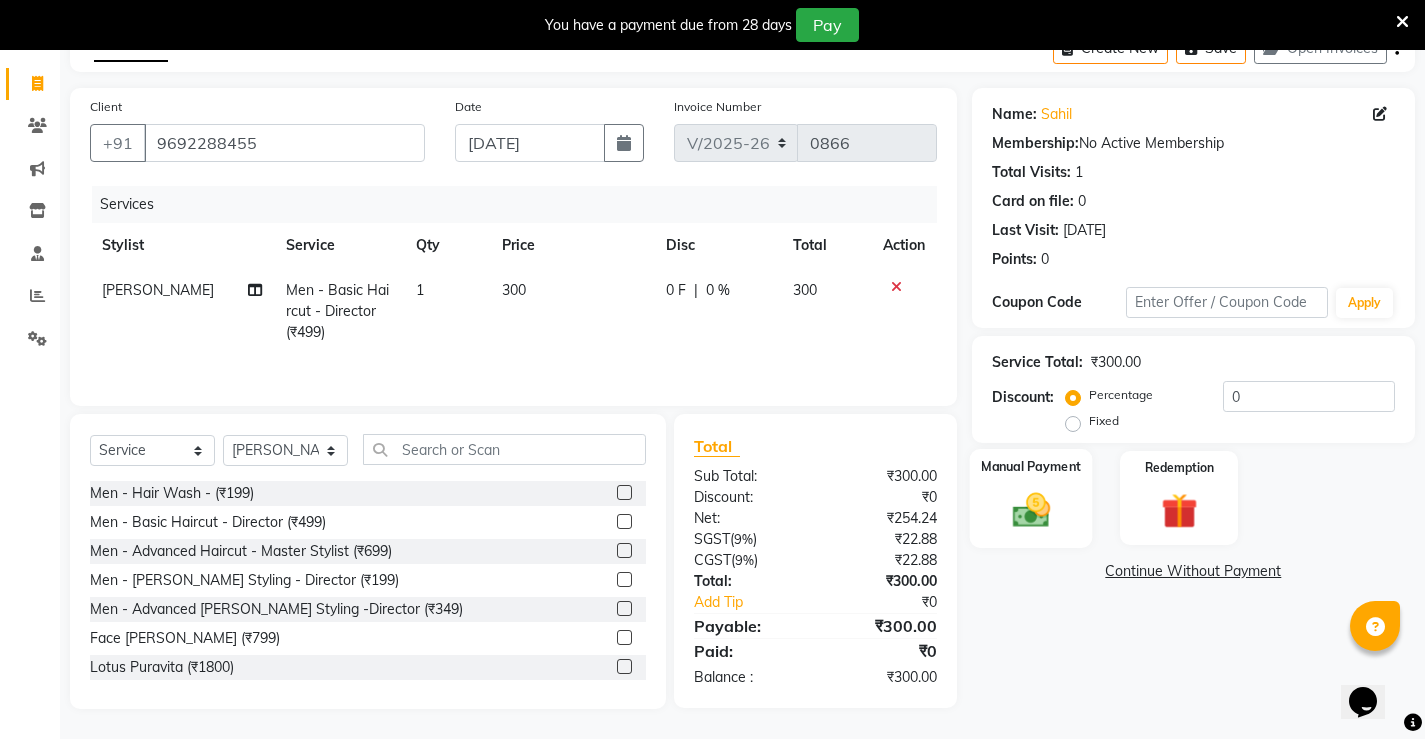 click 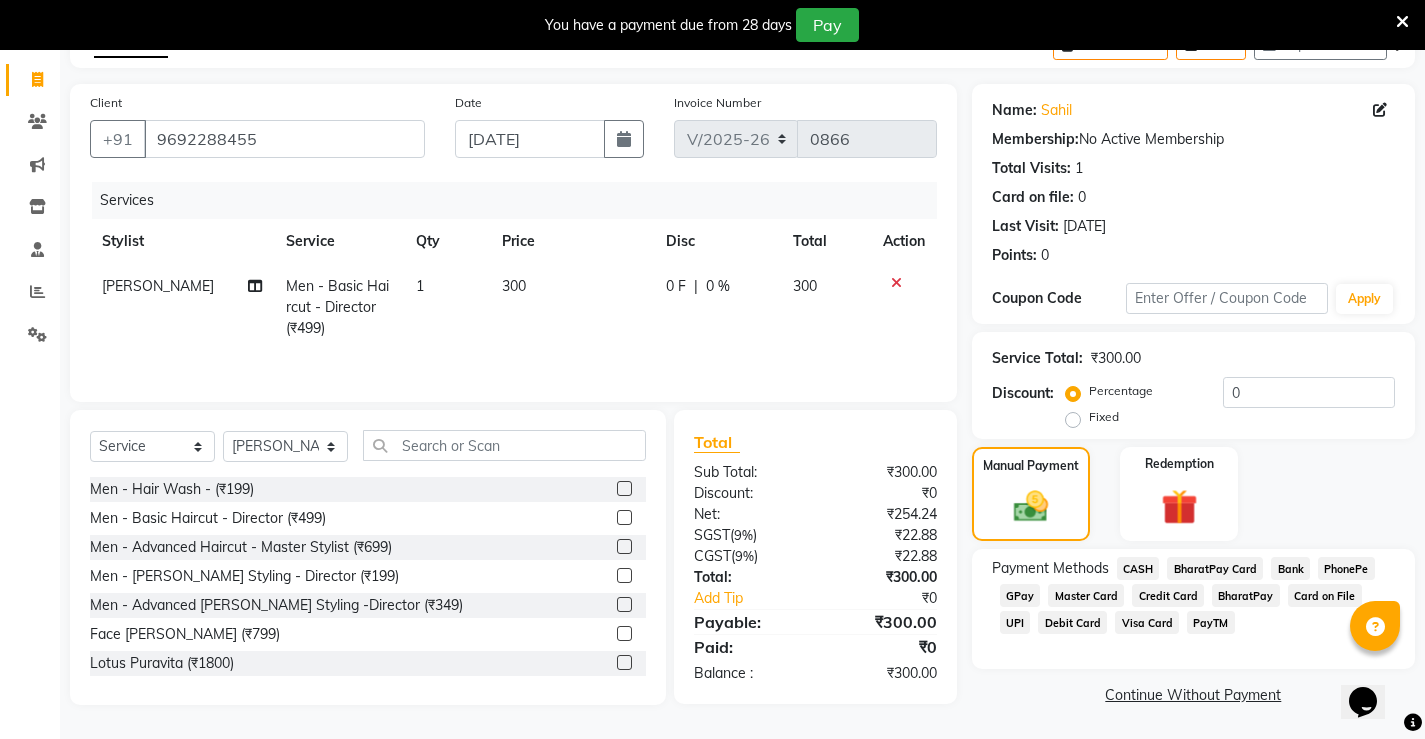 scroll, scrollTop: 117, scrollLeft: 0, axis: vertical 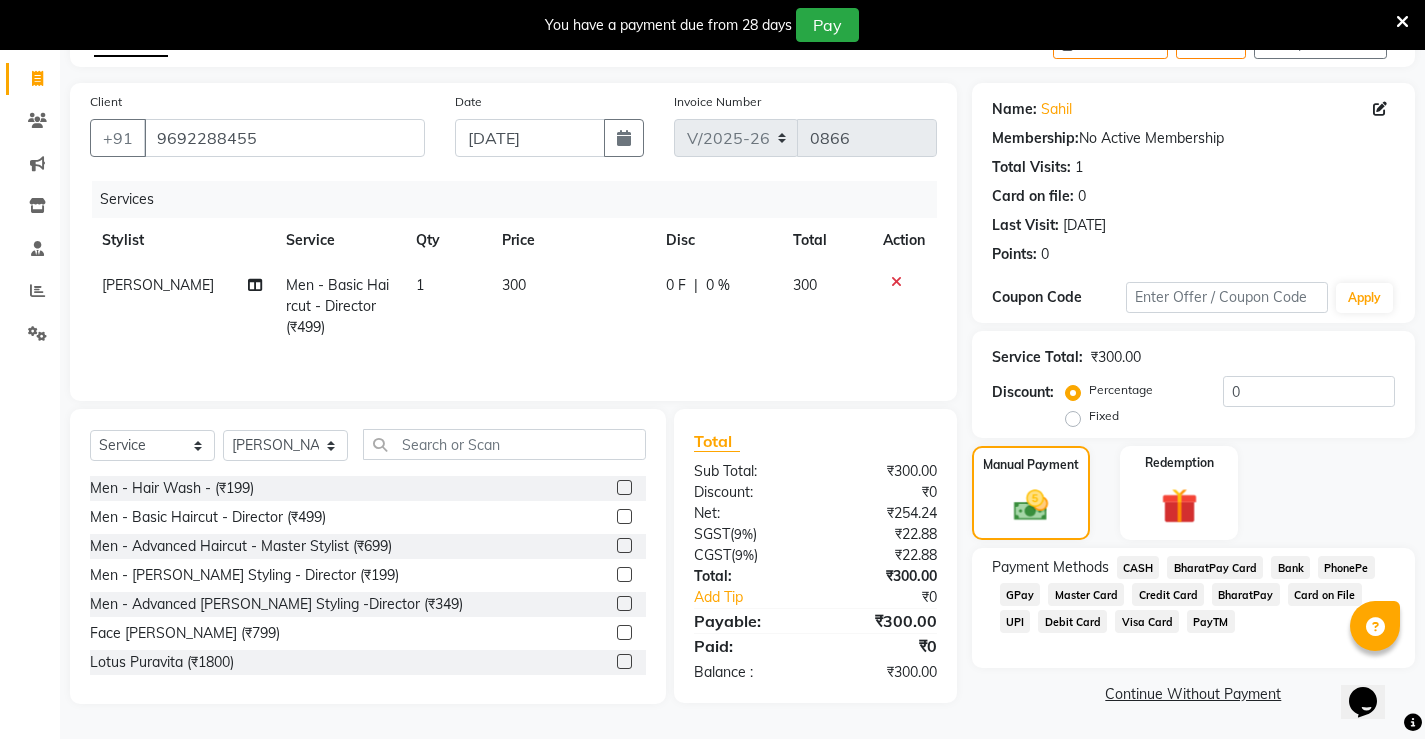 click on "UPI" 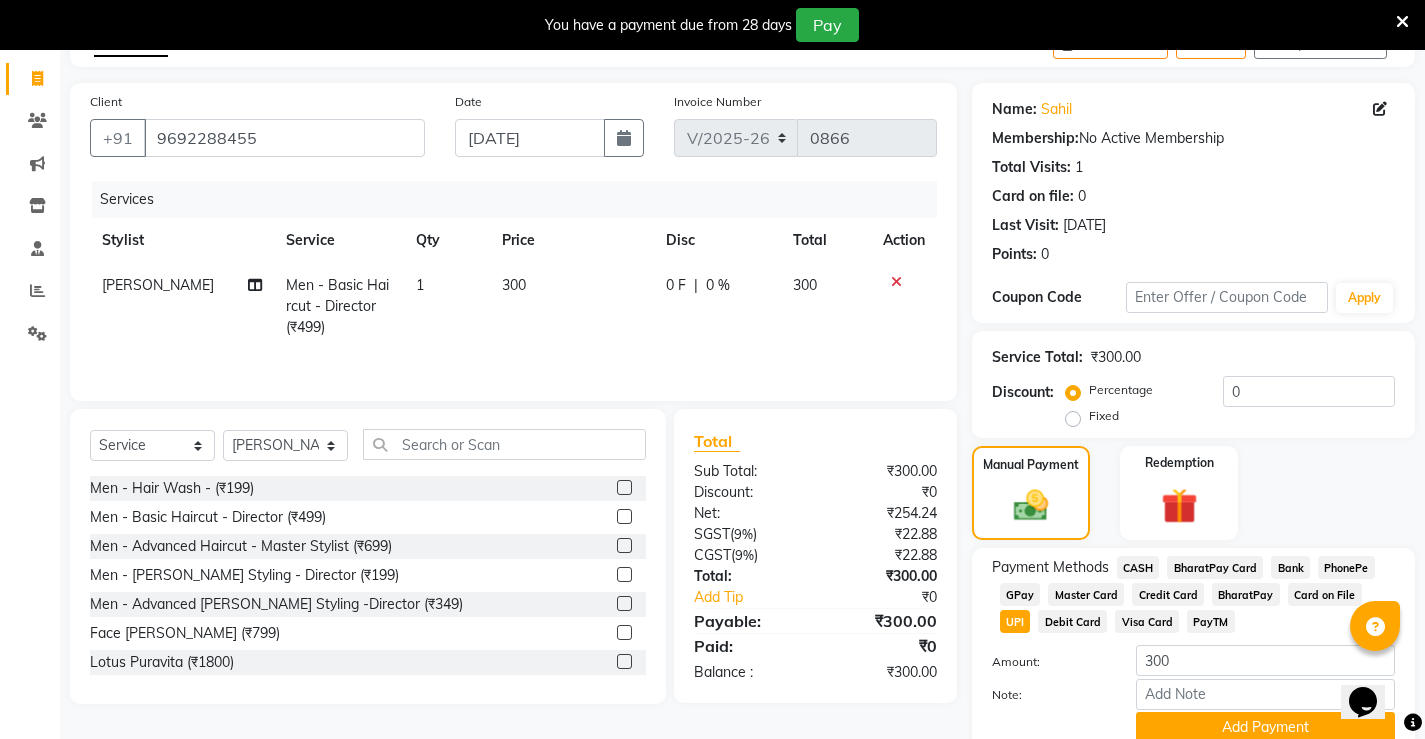 scroll, scrollTop: 200, scrollLeft: 0, axis: vertical 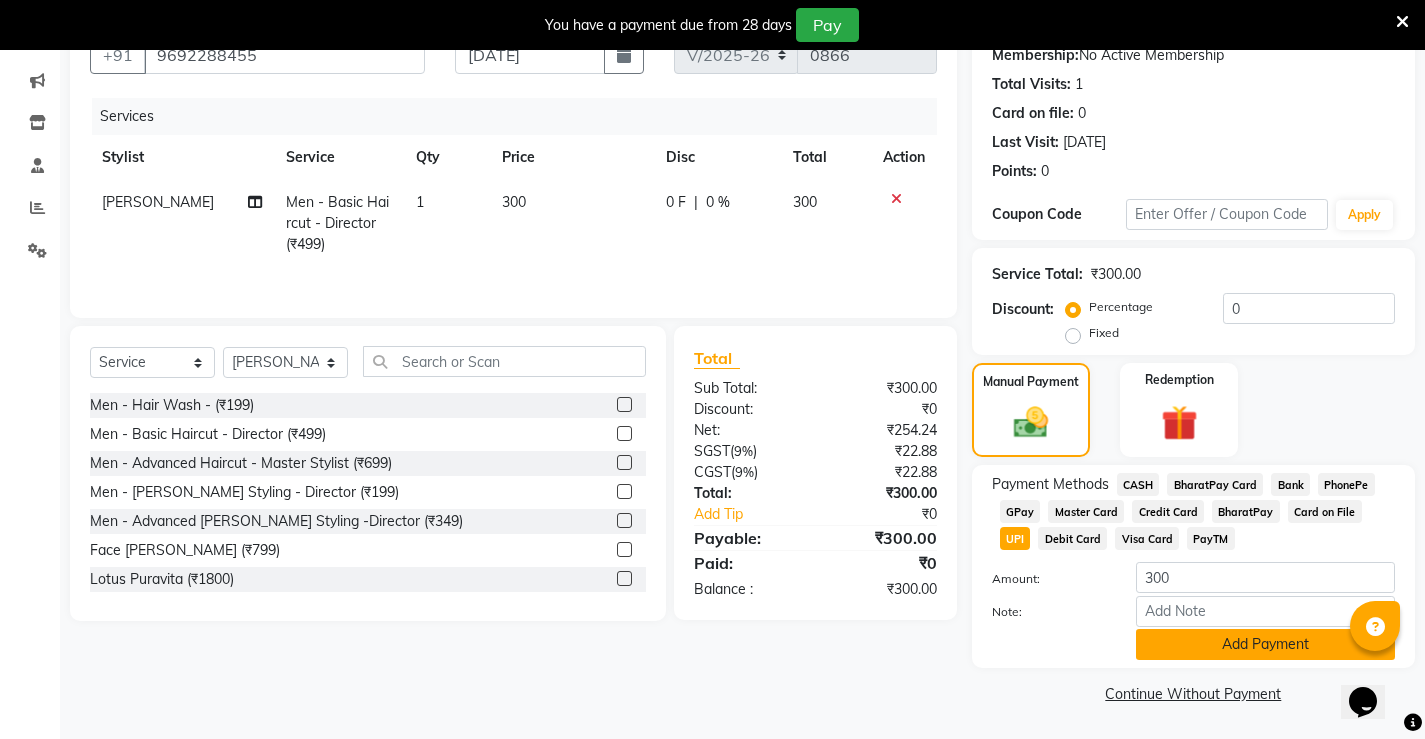 click on "Add Payment" 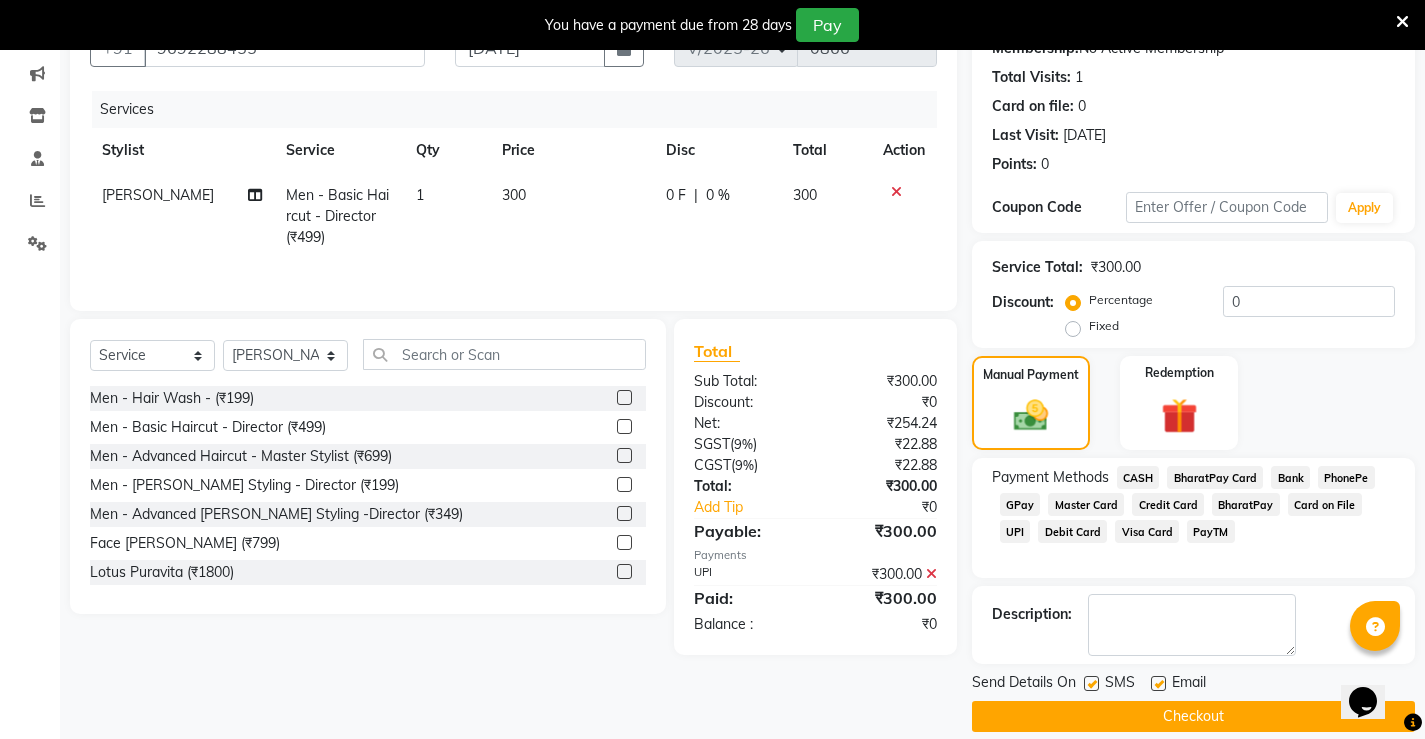 scroll, scrollTop: 230, scrollLeft: 0, axis: vertical 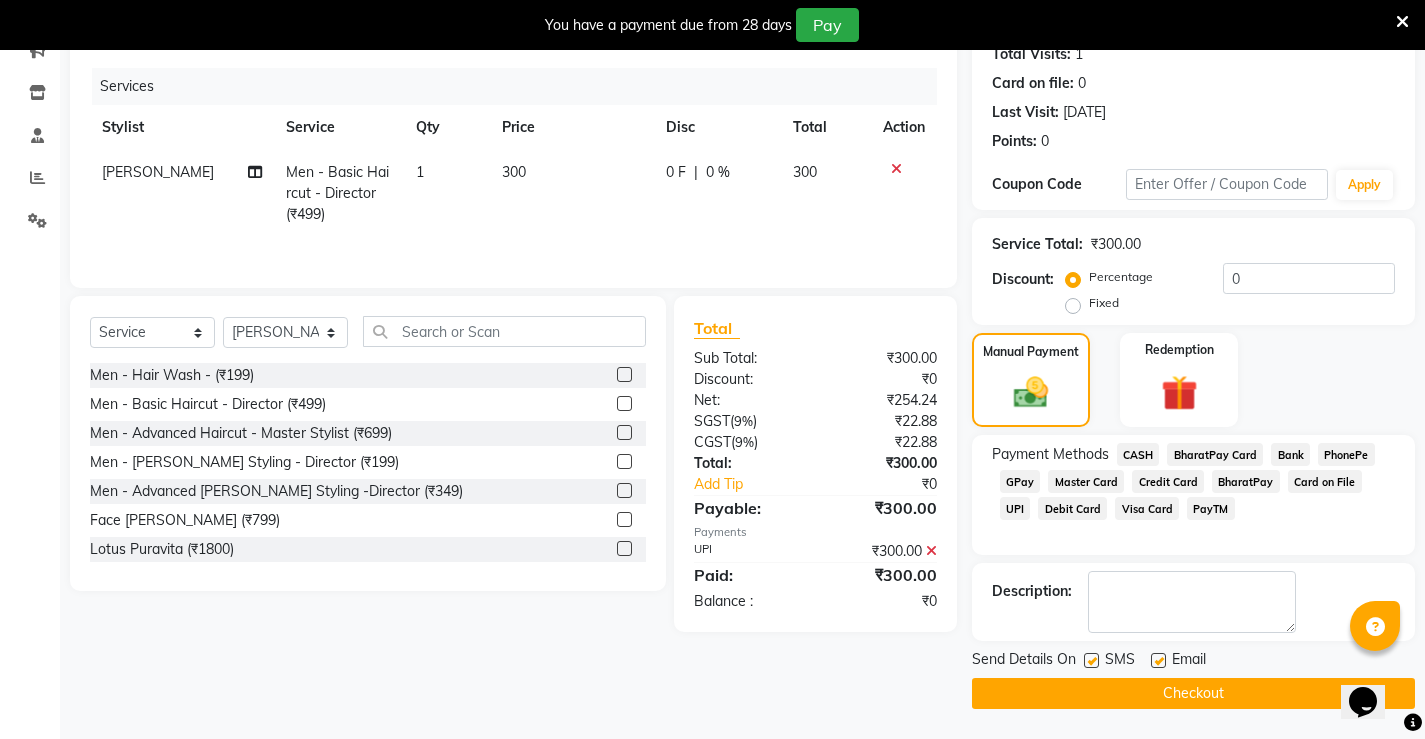 click on "Checkout" 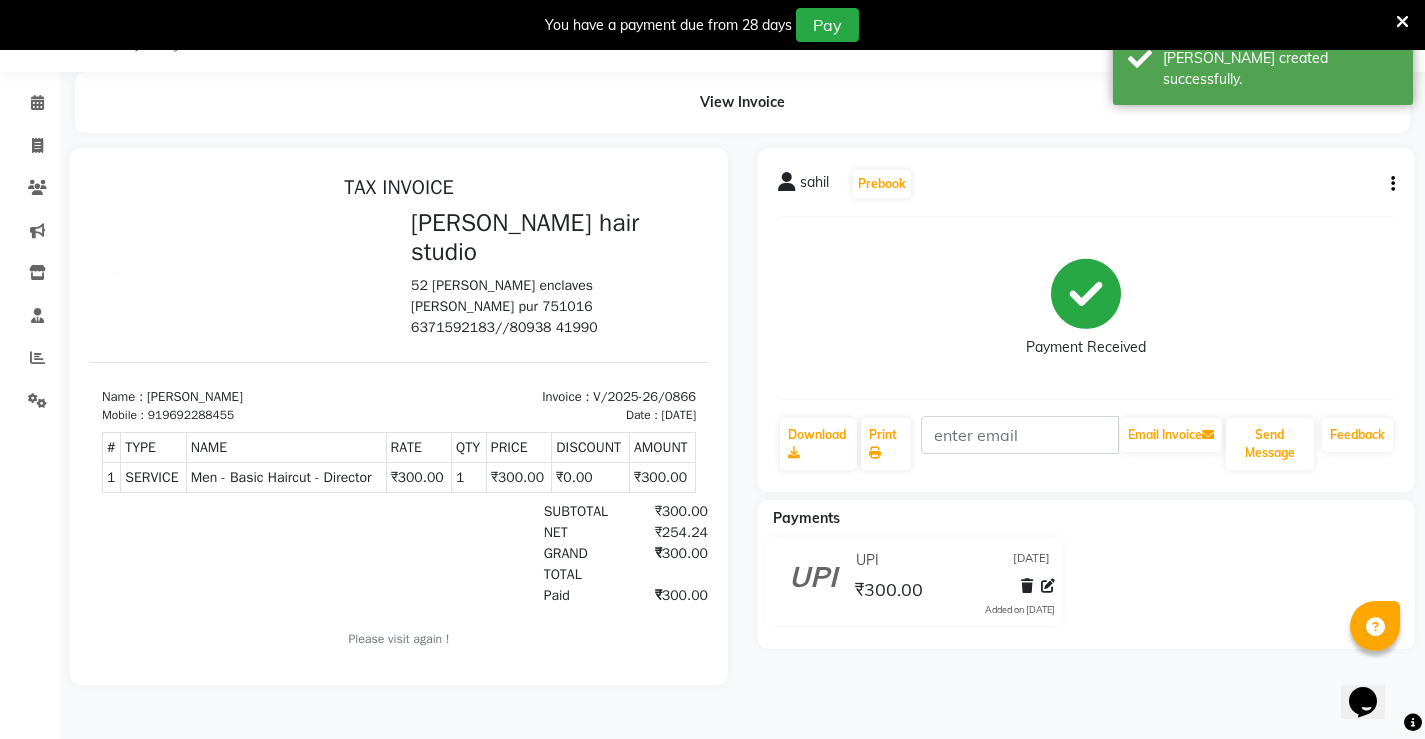 scroll, scrollTop: 0, scrollLeft: 0, axis: both 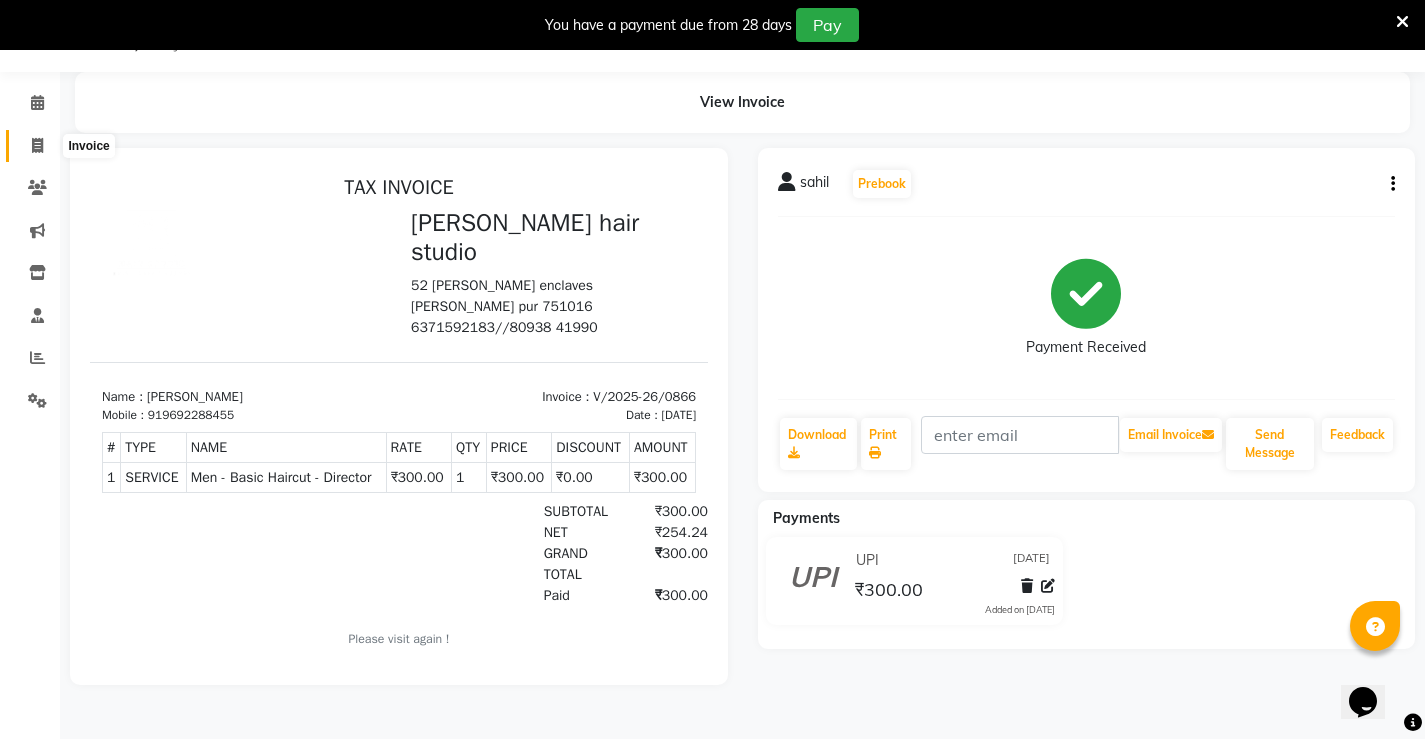 click 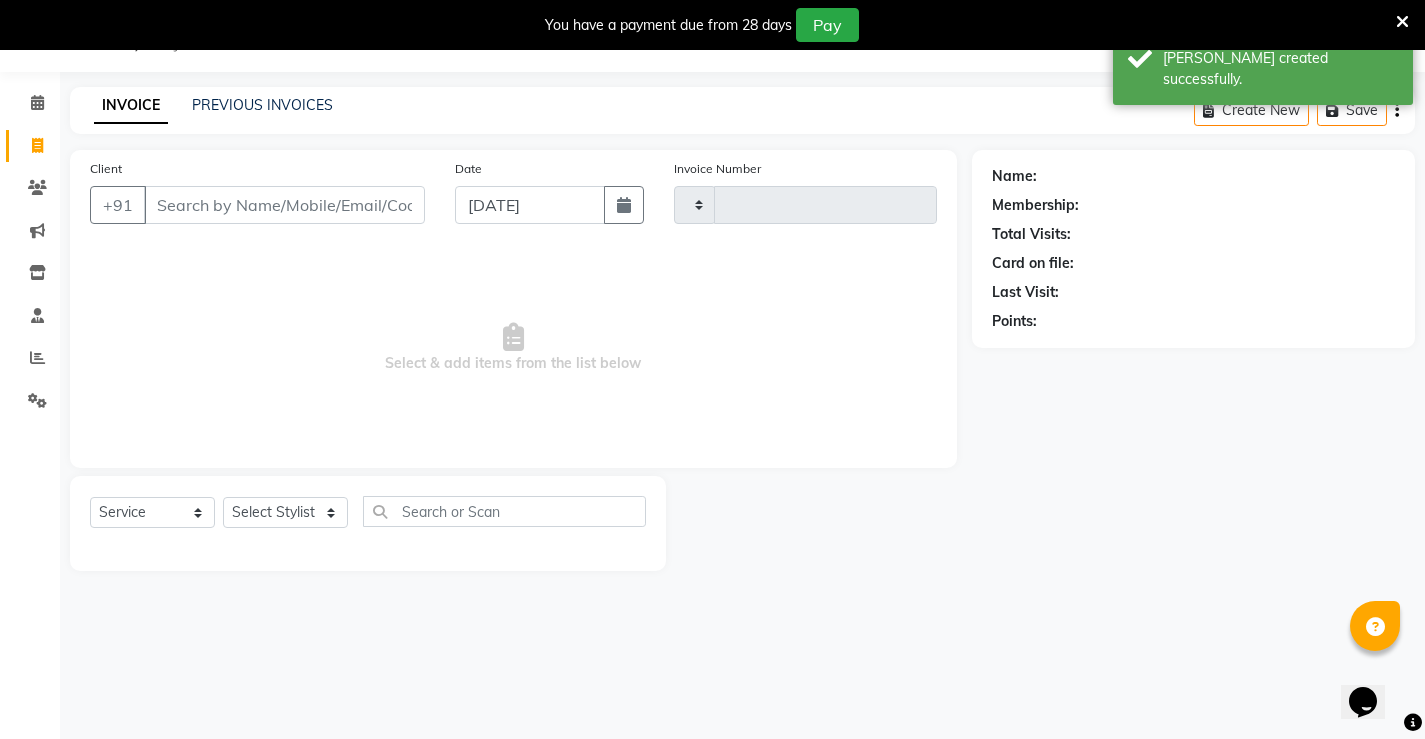 type on "0867" 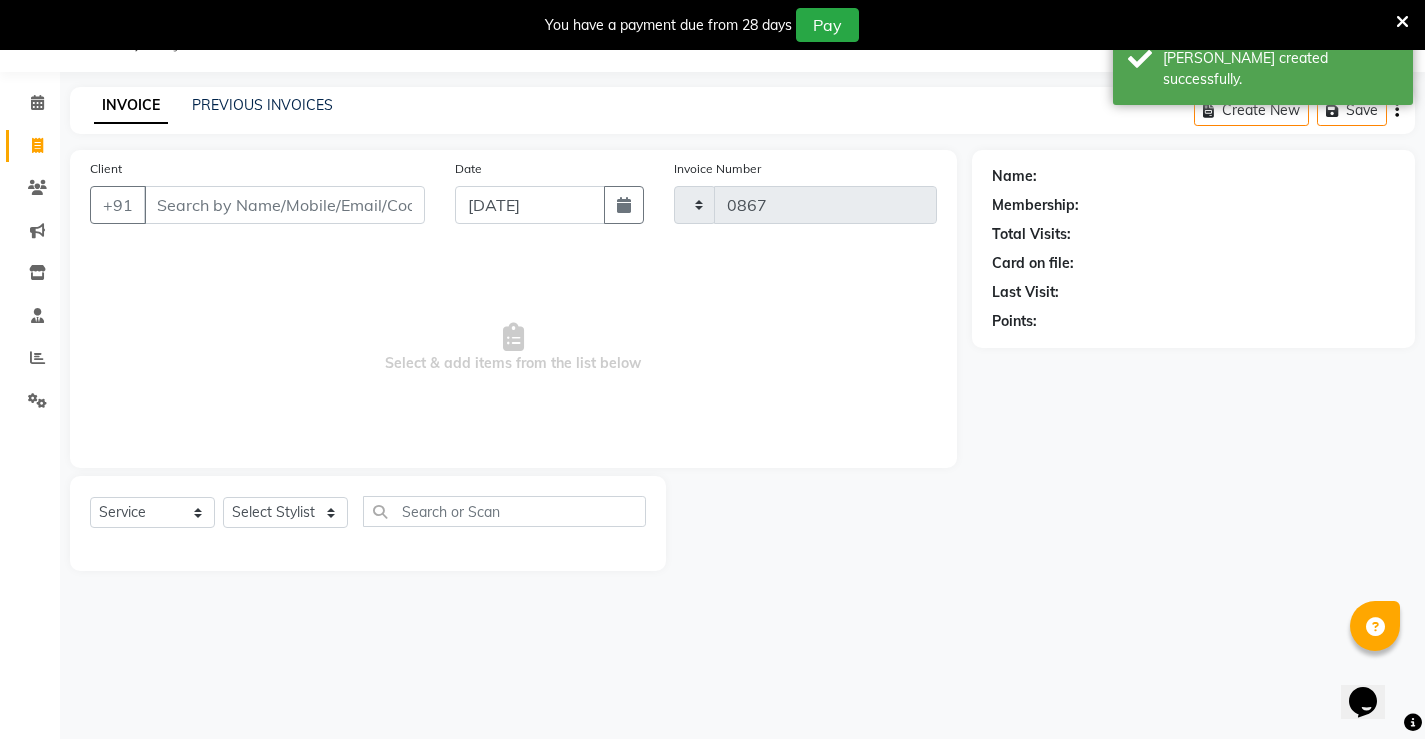 select on "7705" 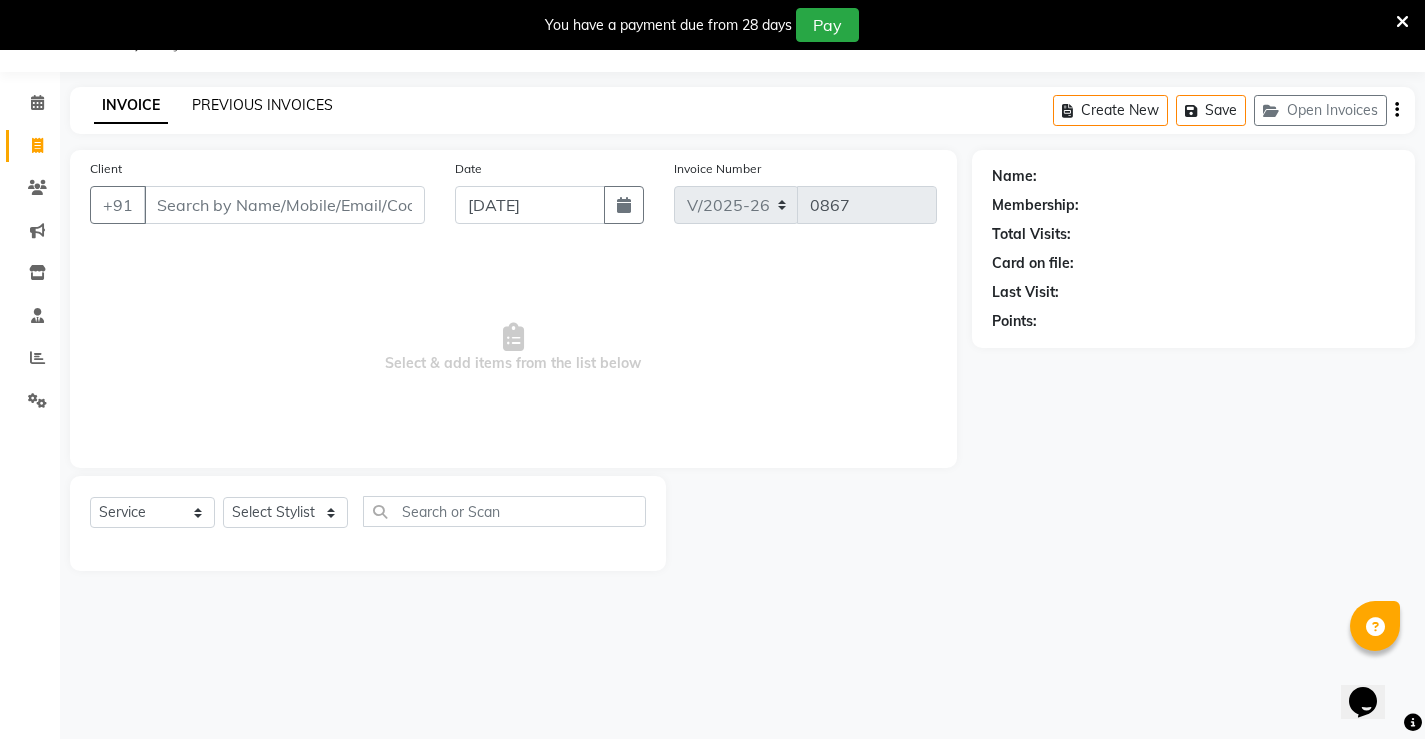 click on "PREVIOUS INVOICES" 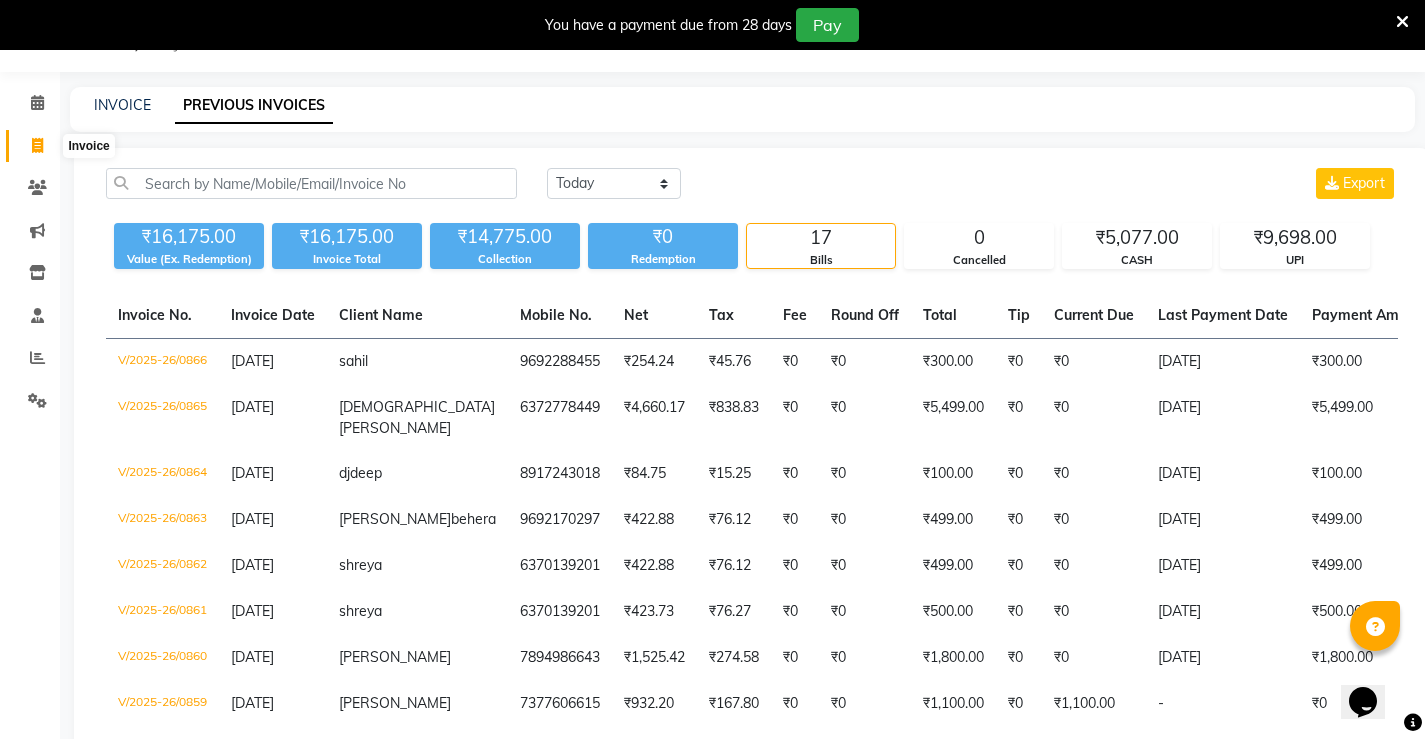 click 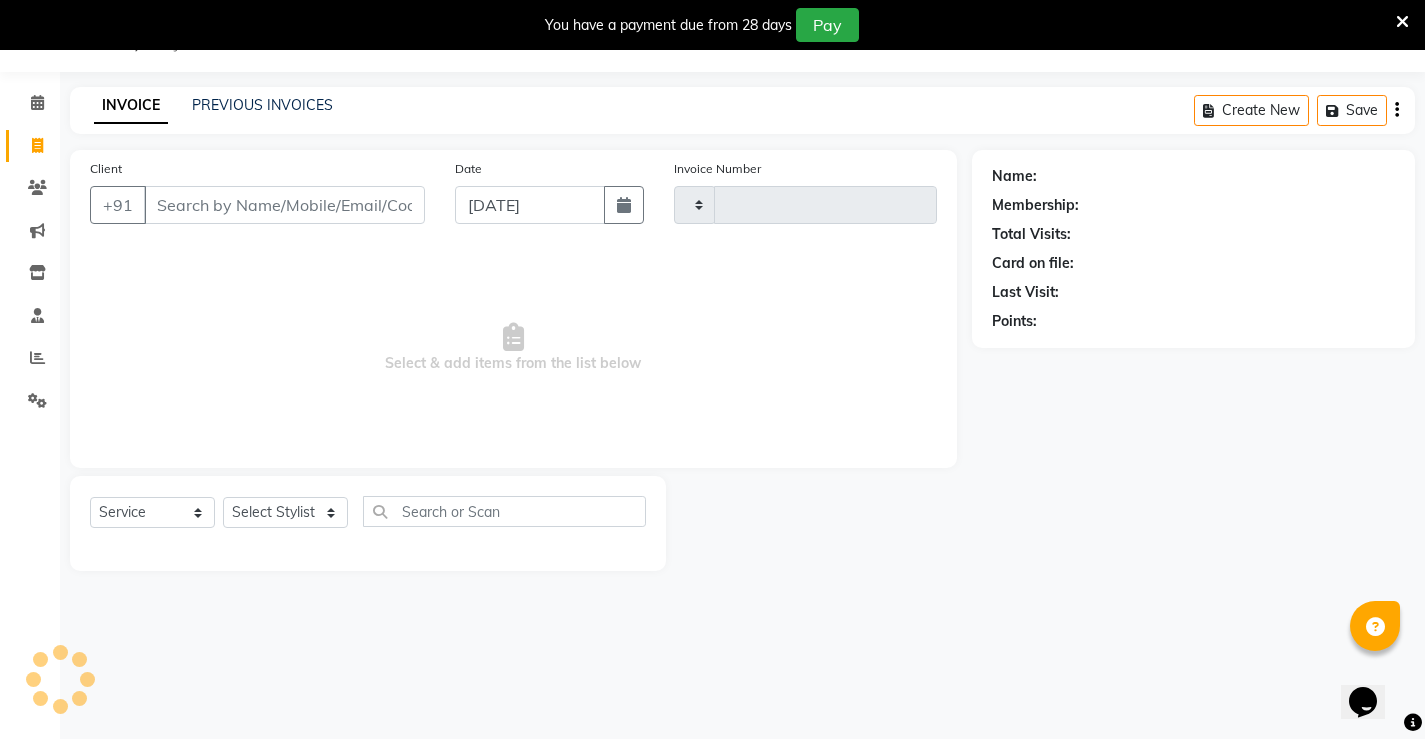 type on "0867" 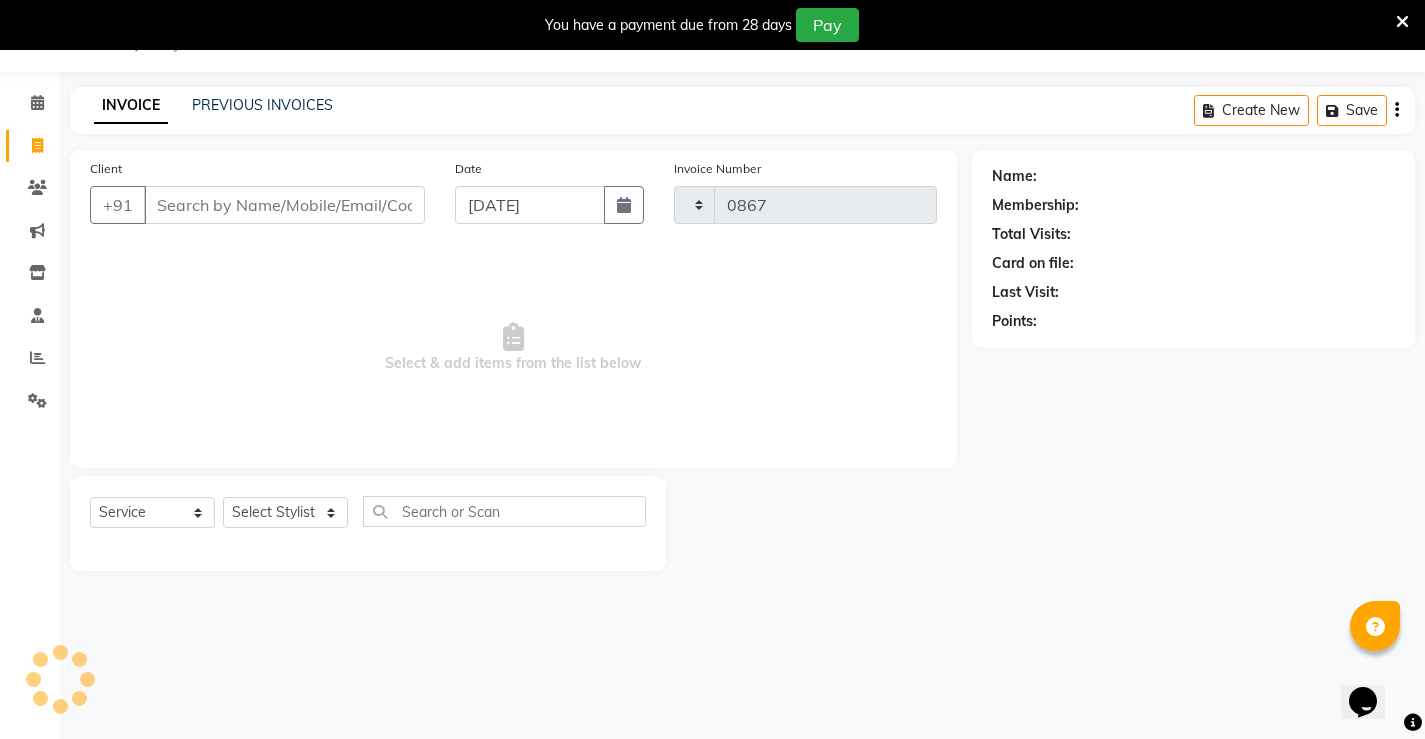 select on "7705" 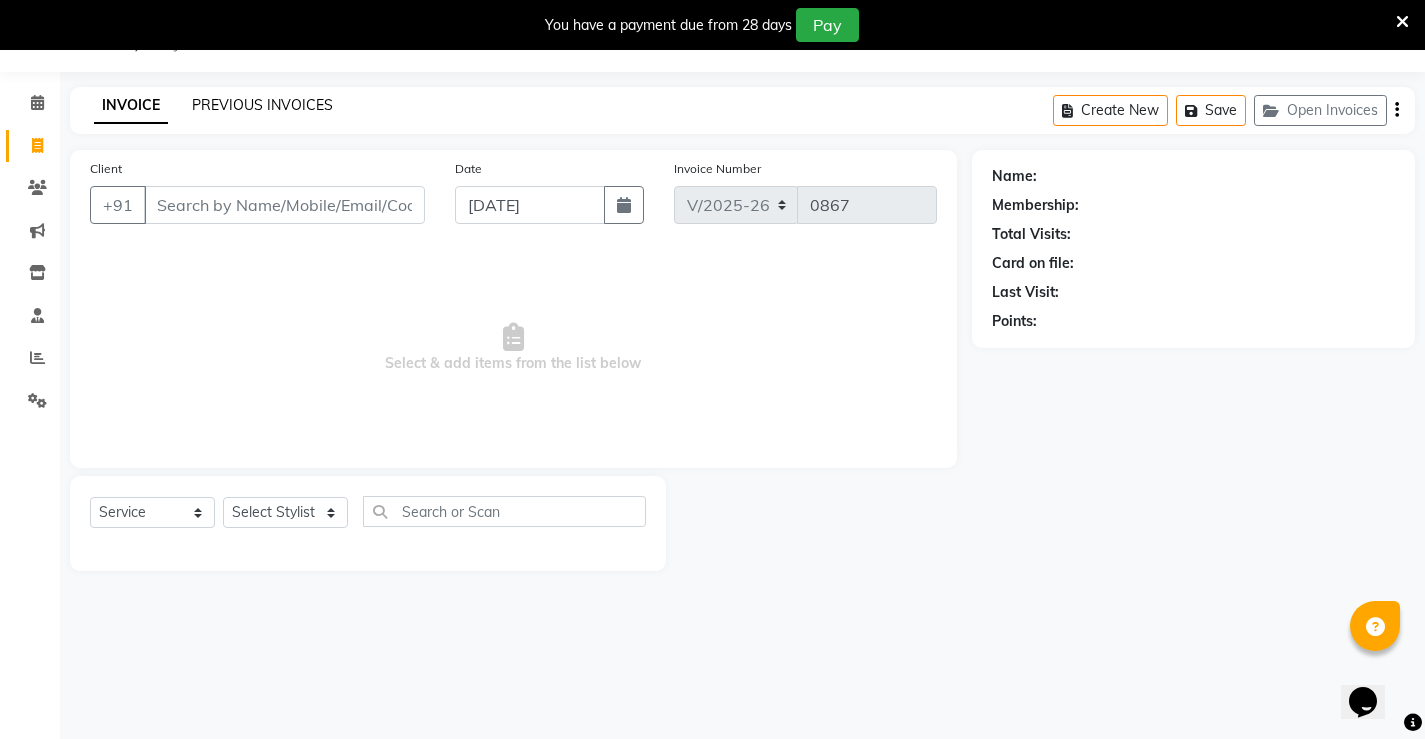 click on "PREVIOUS INVOICES" 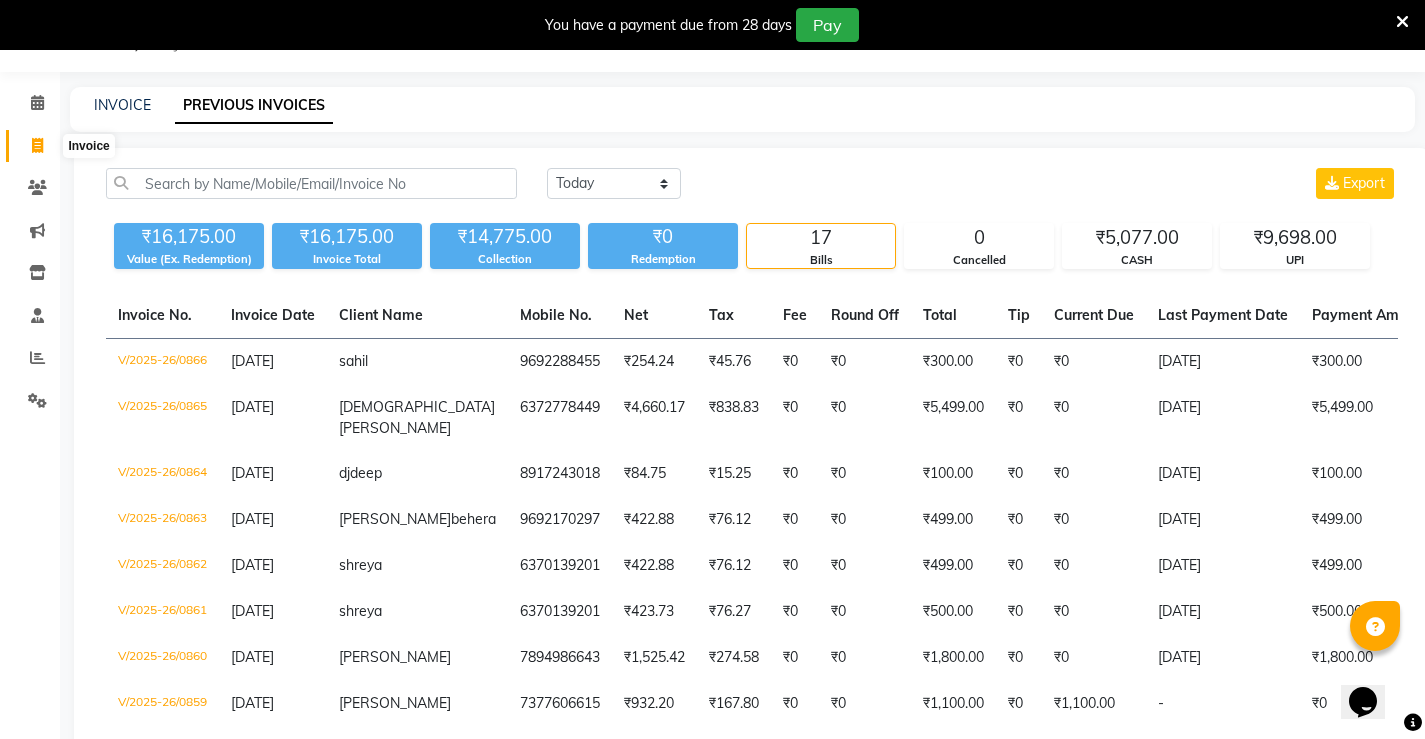 click 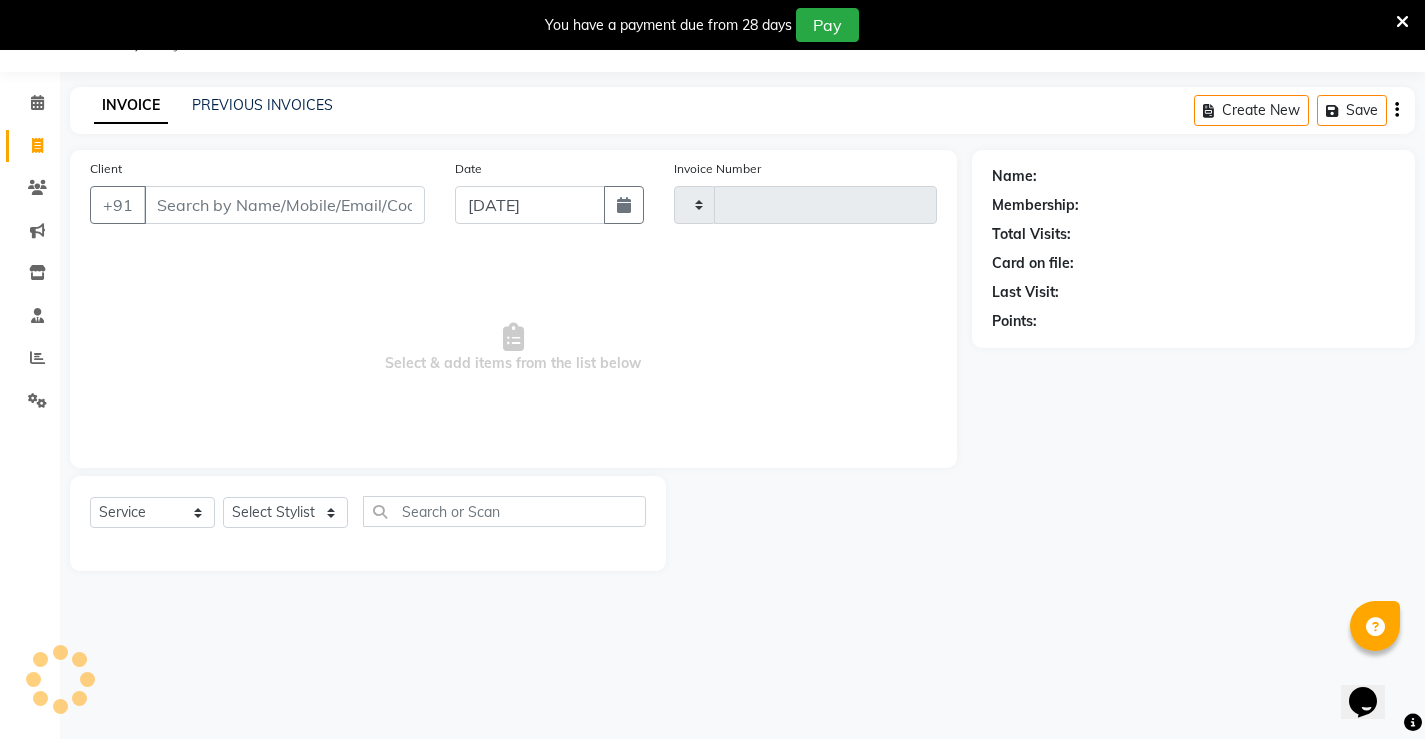 type on "0867" 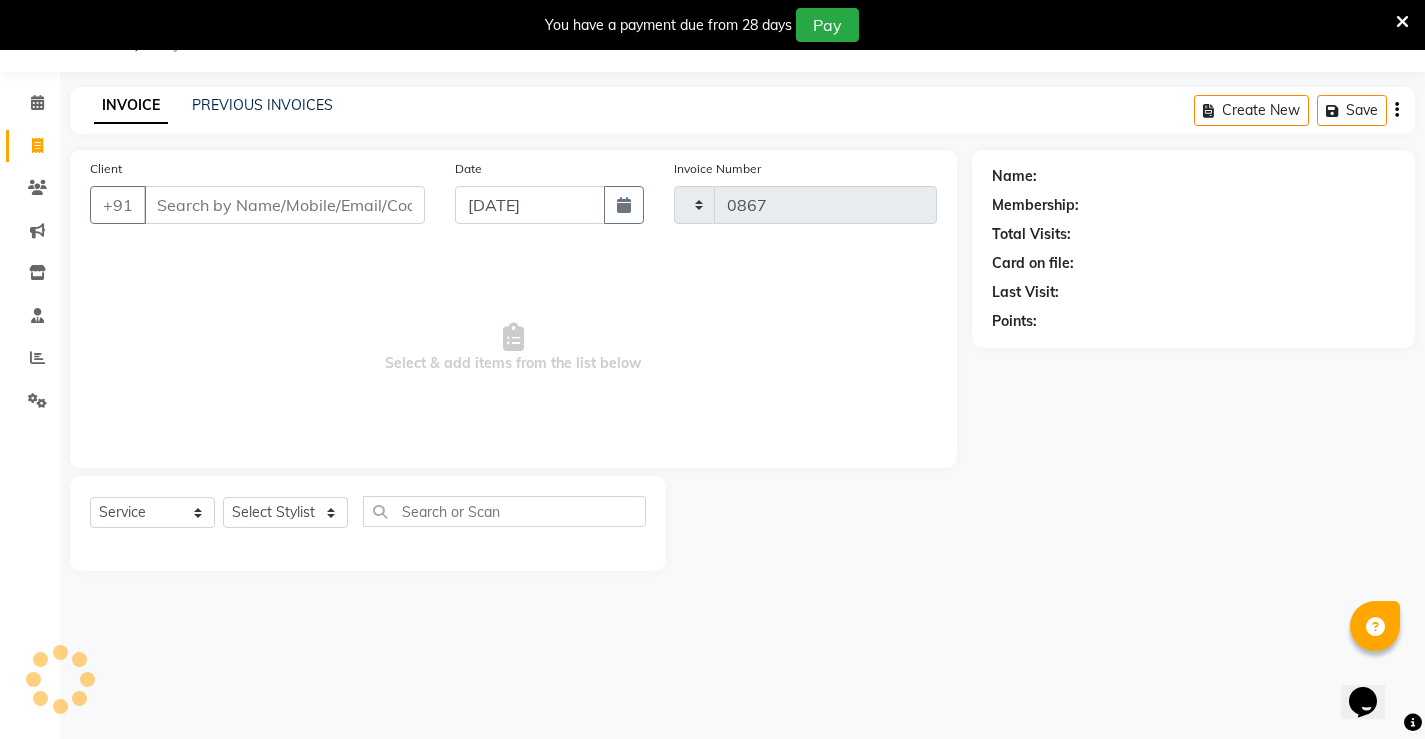 select on "7705" 